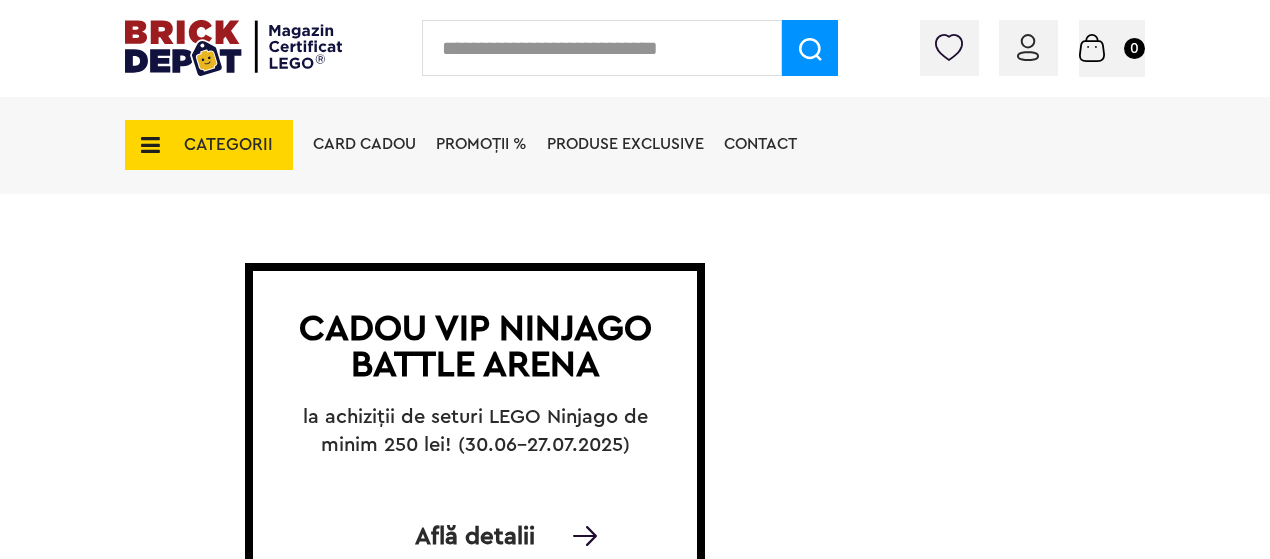 scroll, scrollTop: 0, scrollLeft: 0, axis: both 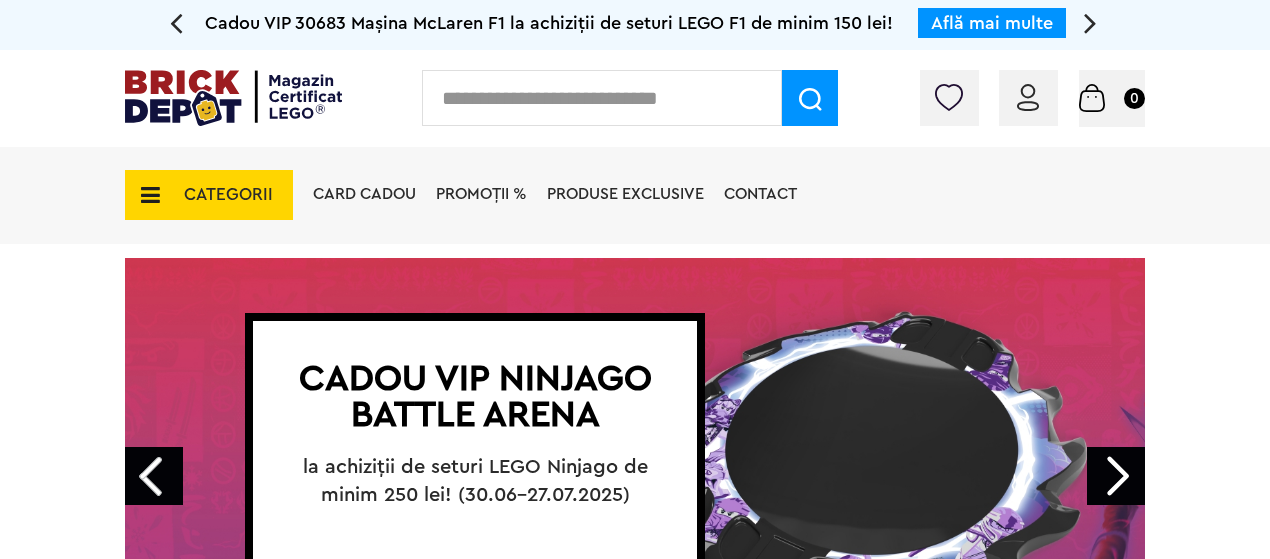 click at bounding box center [602, 98] 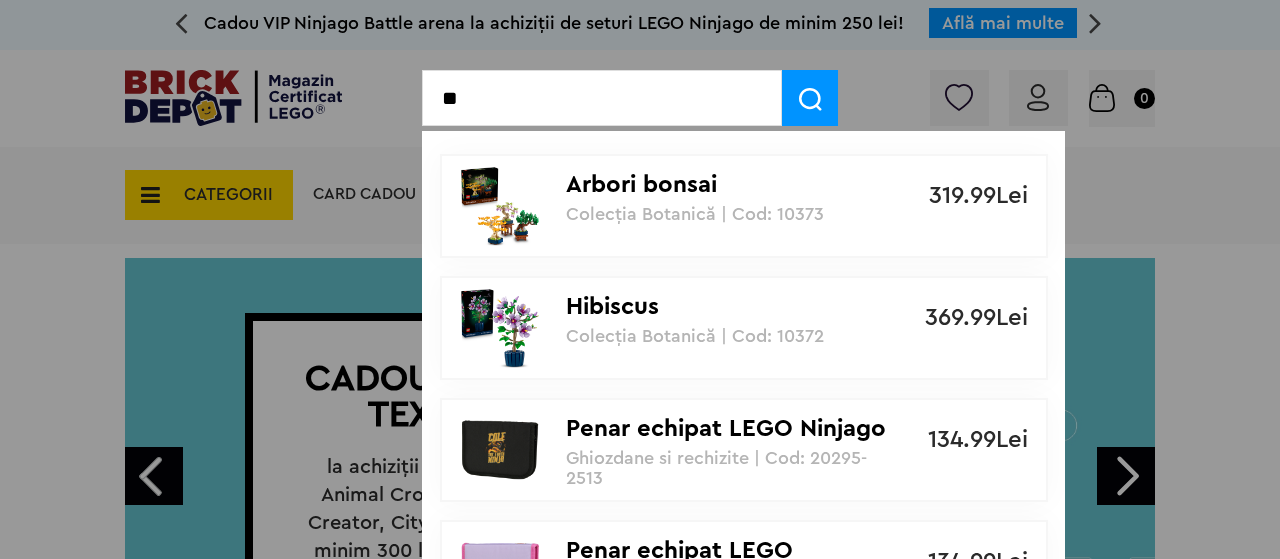 type on "*" 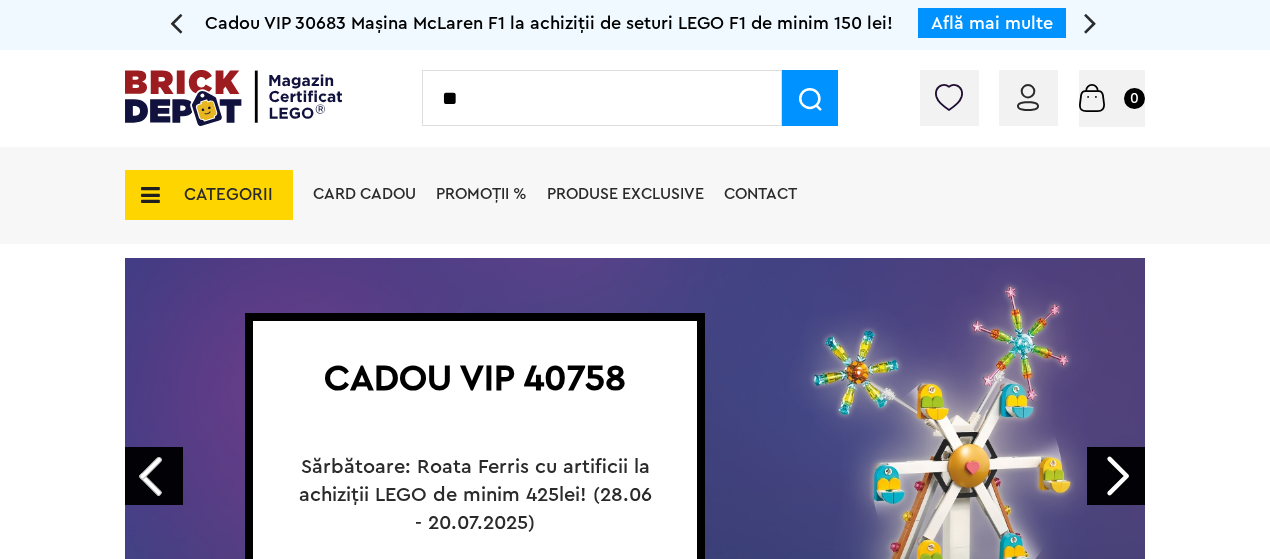 scroll, scrollTop: 100, scrollLeft: 0, axis: vertical 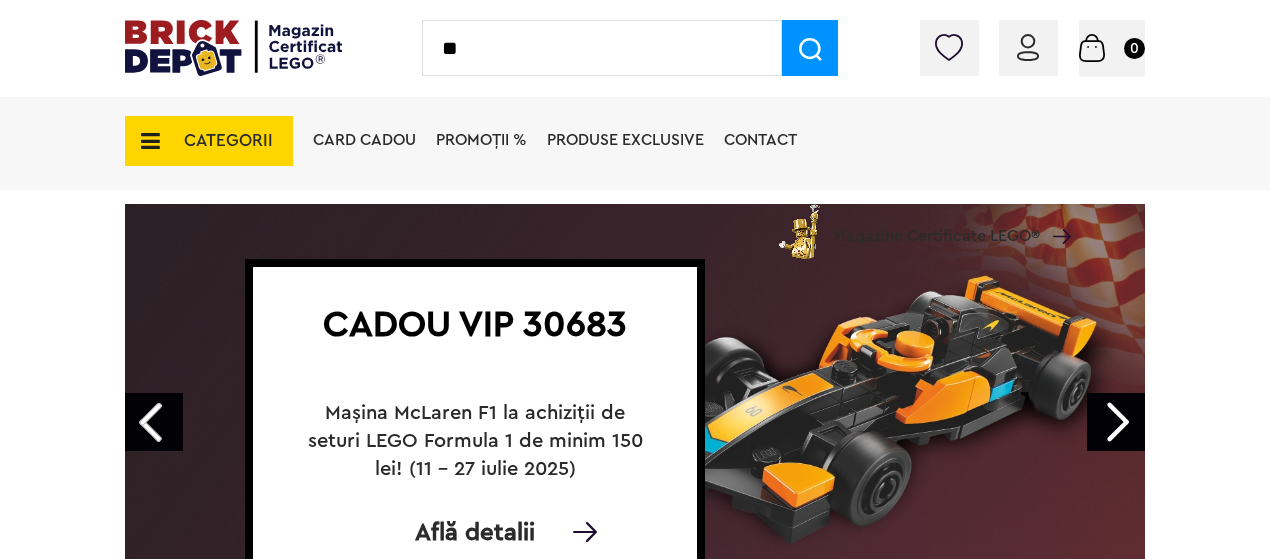 click on "Prev" at bounding box center [154, 422] 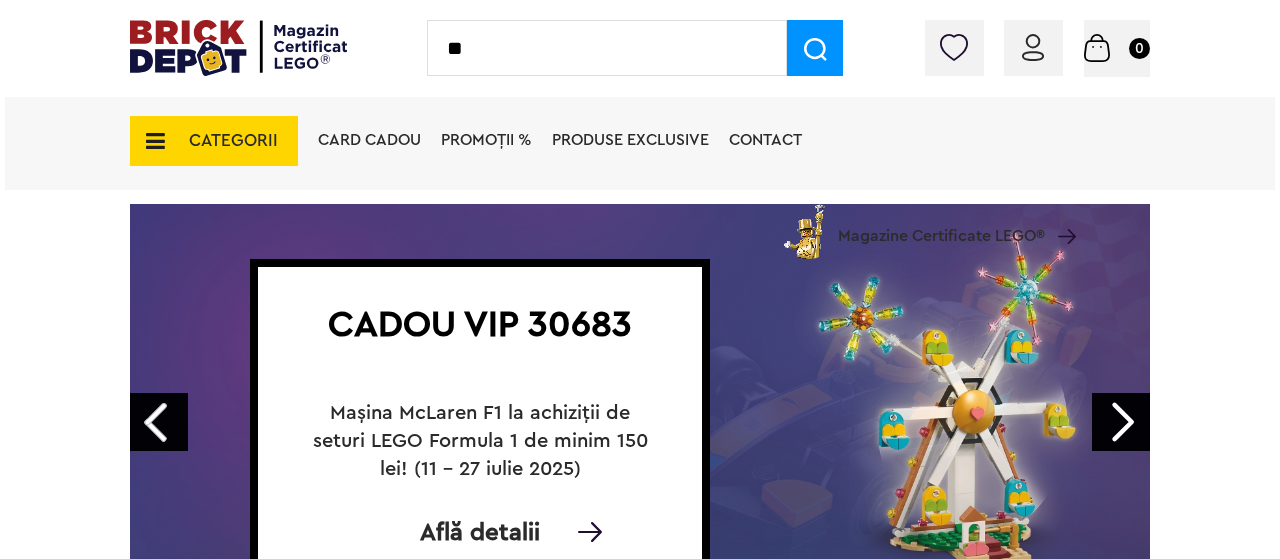 scroll, scrollTop: 200, scrollLeft: 0, axis: vertical 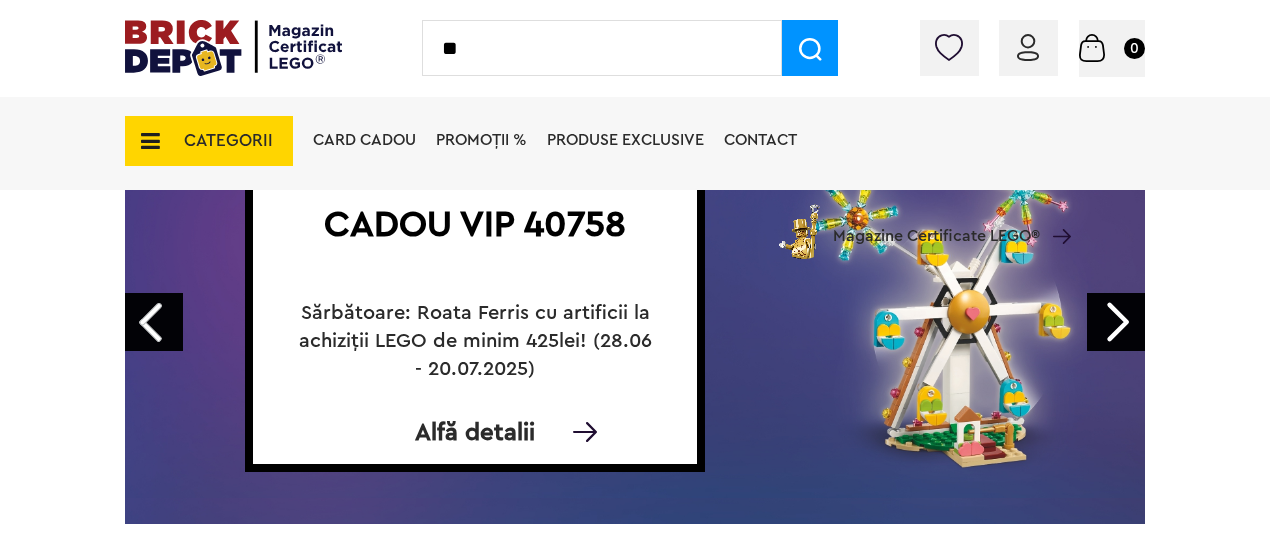 click on "Next" at bounding box center [1116, 322] 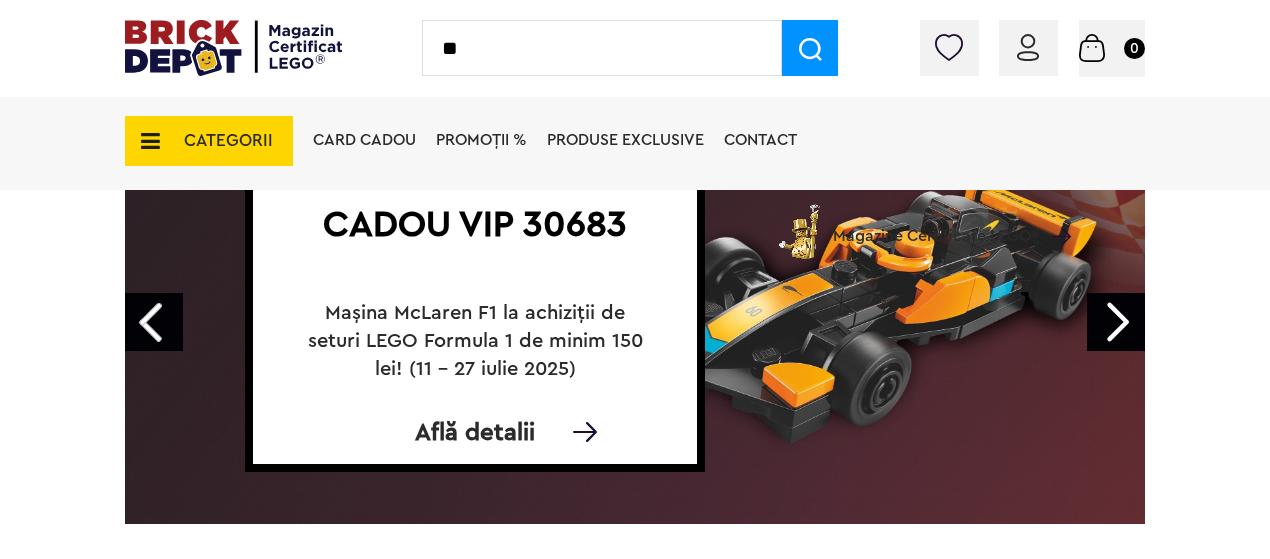 click on "Next" at bounding box center (1116, 322) 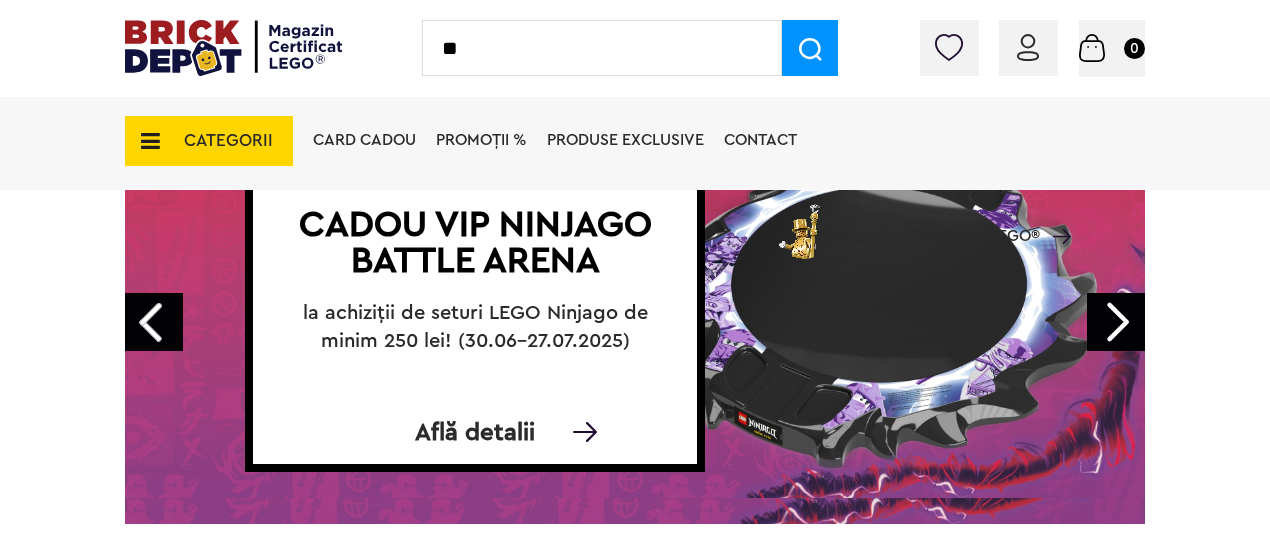 click on "Next" at bounding box center (1116, 322) 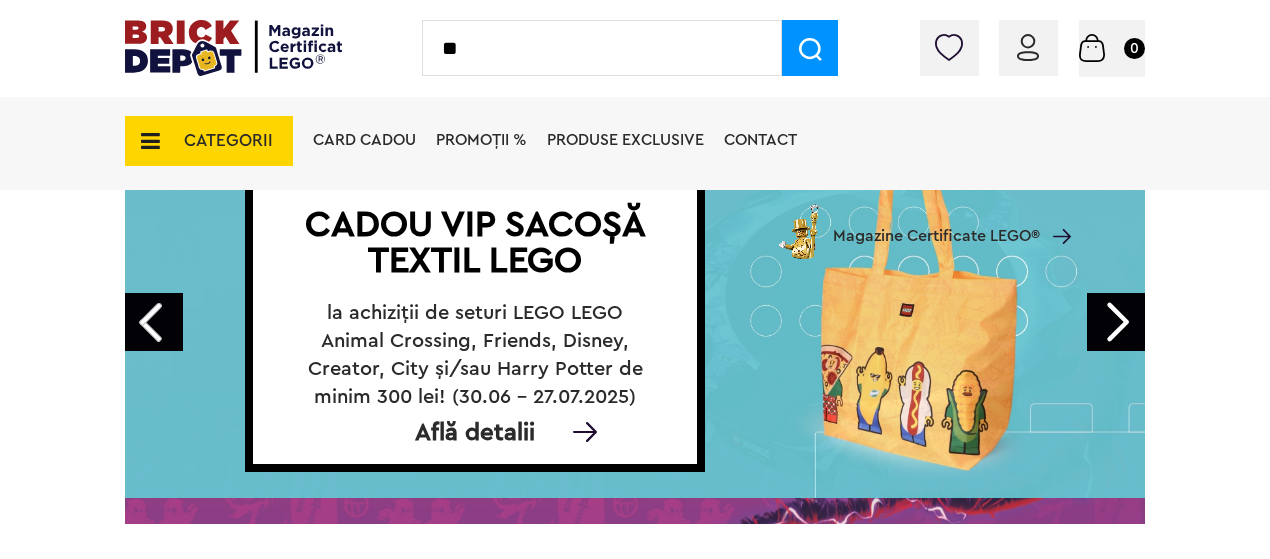 click on "Next" at bounding box center (1116, 322) 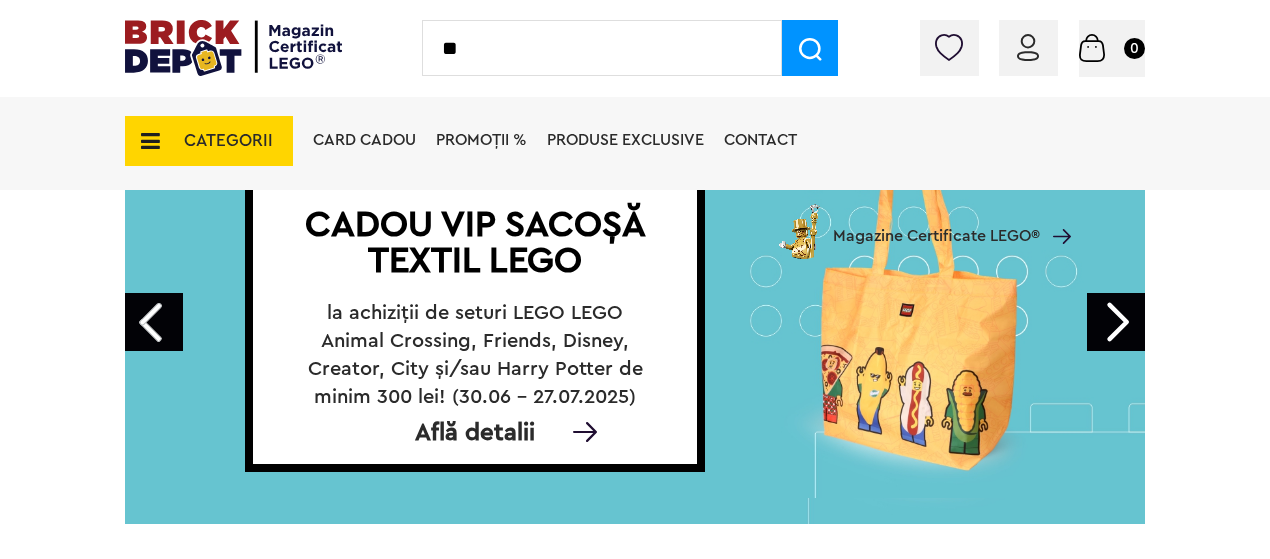 click on "Next" at bounding box center [1116, 322] 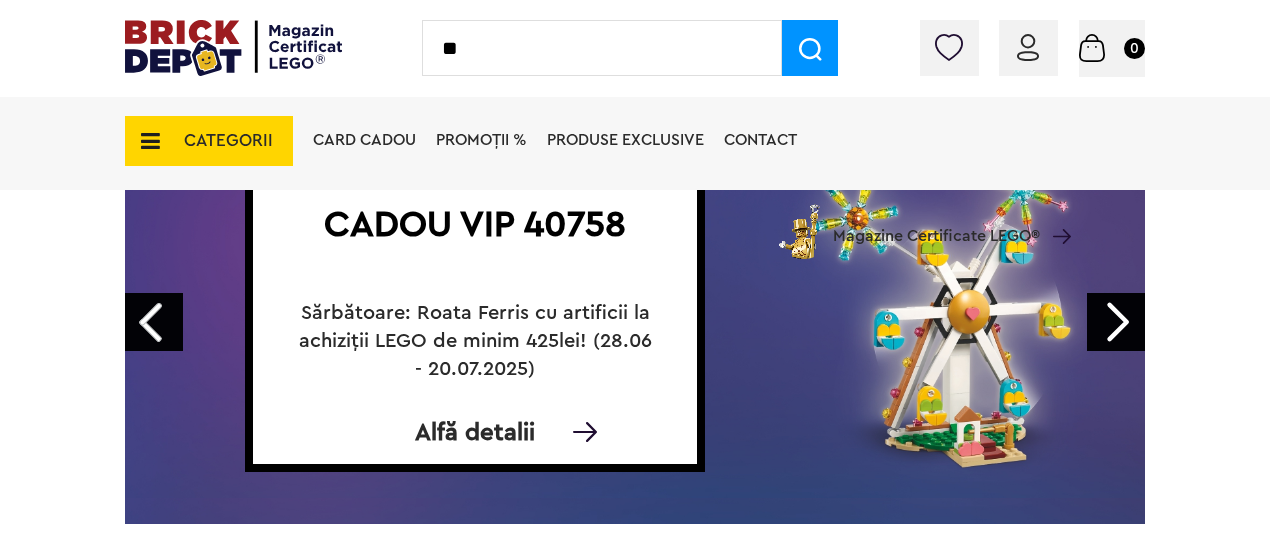 click on "**" at bounding box center [602, 48] 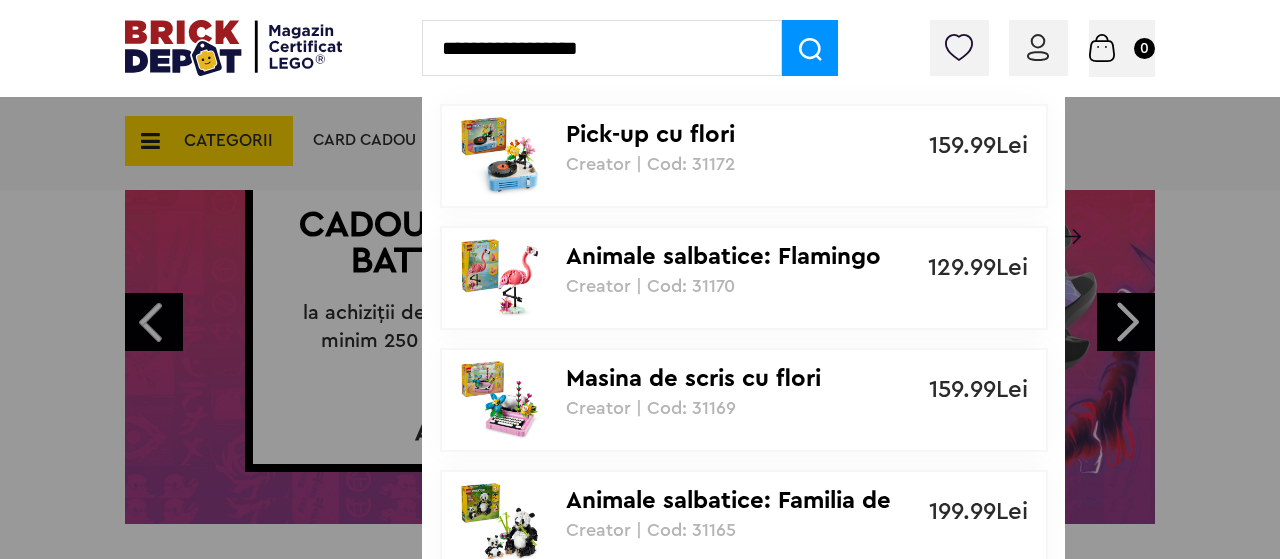 type on "**********" 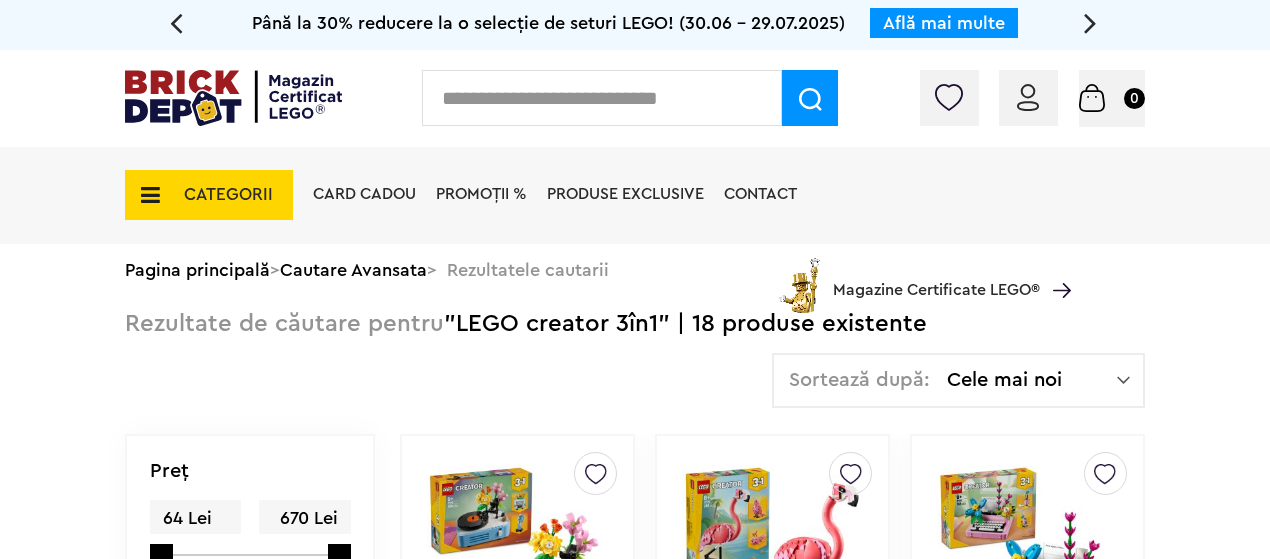 scroll, scrollTop: 0, scrollLeft: 0, axis: both 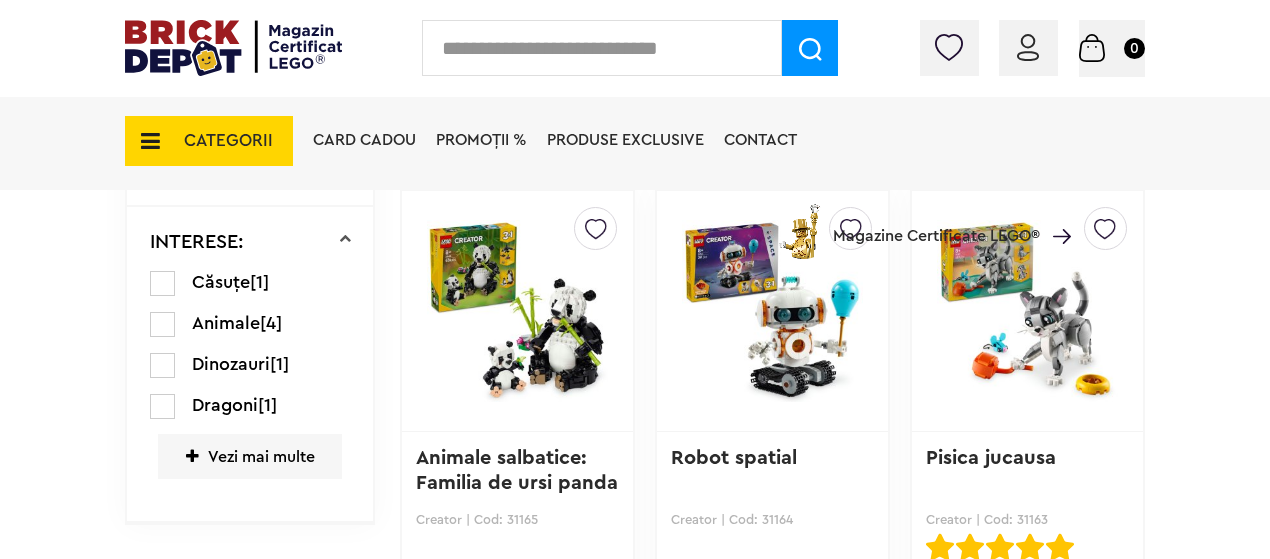 click at bounding box center [772, 311] 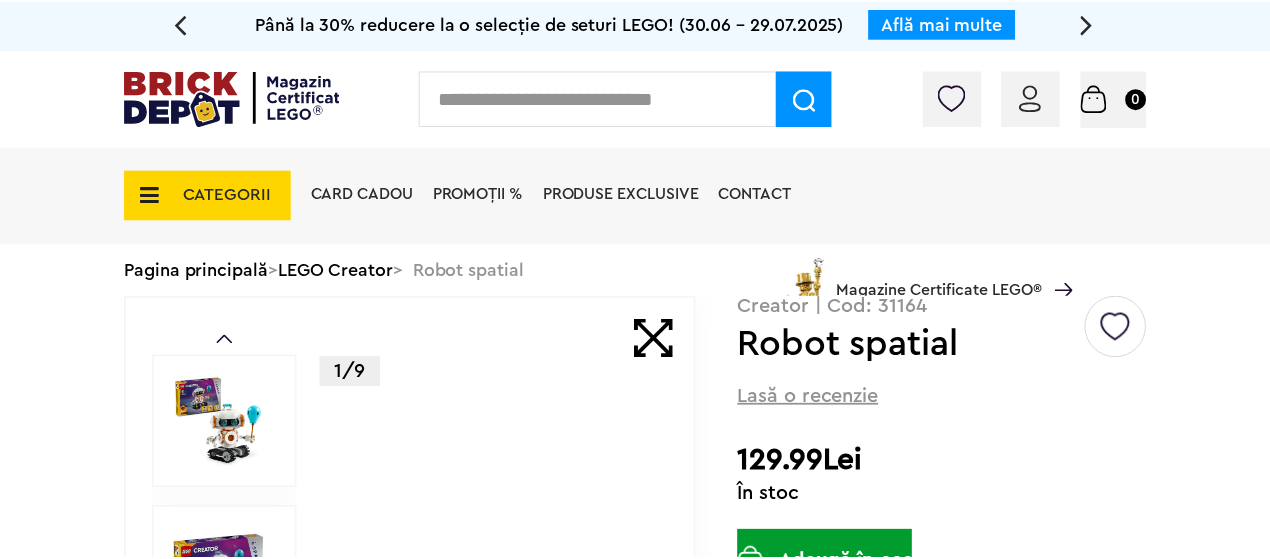 scroll, scrollTop: 0, scrollLeft: 0, axis: both 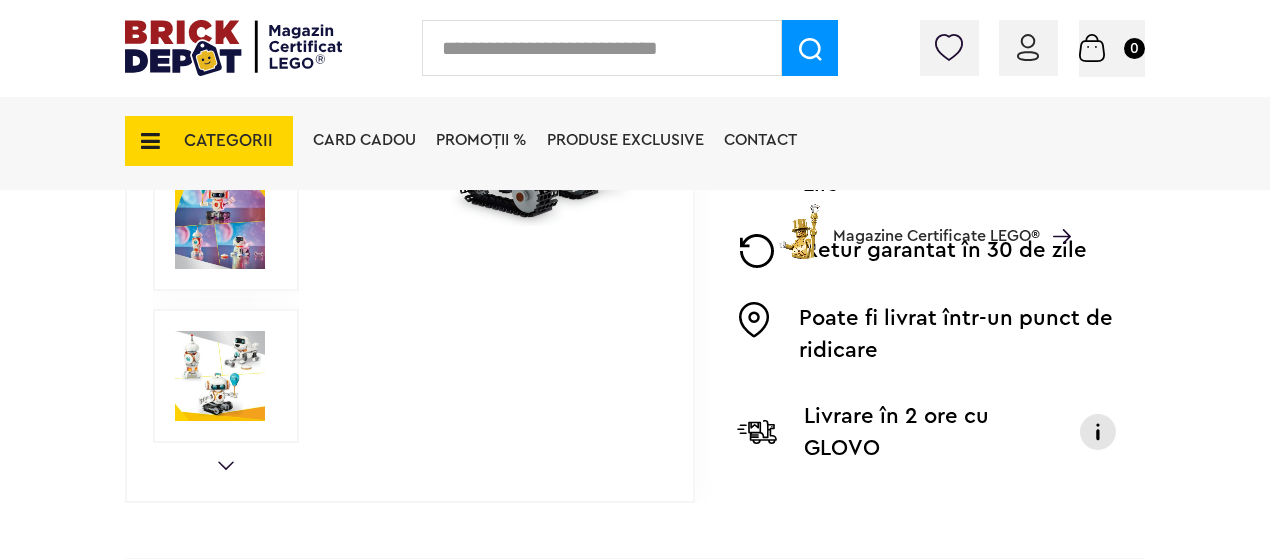 click 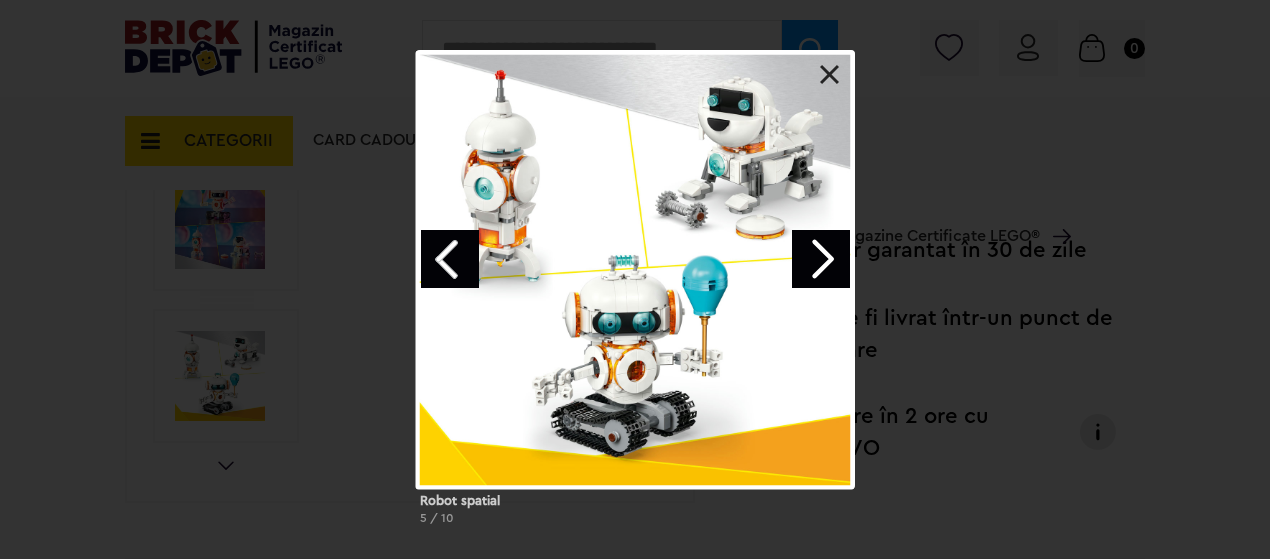 click 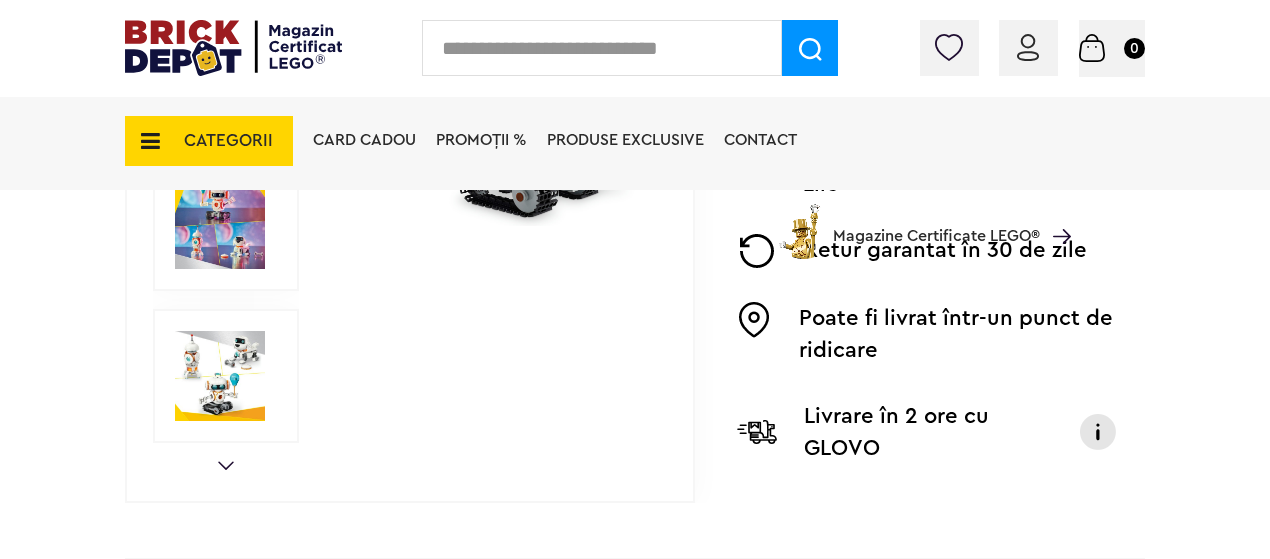click on "CATEGORII" 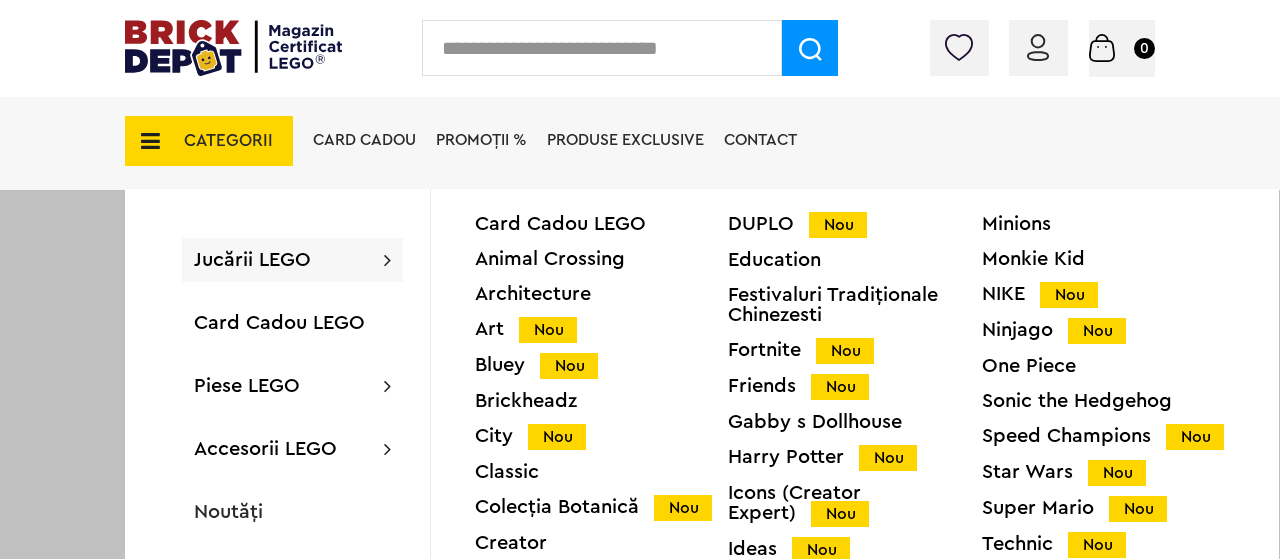 click 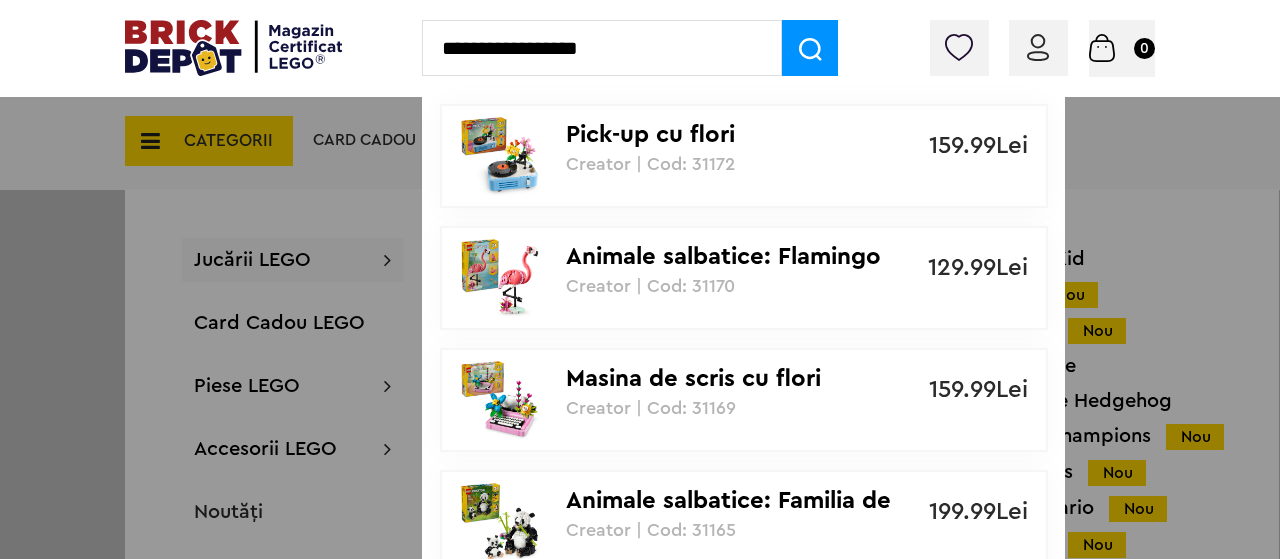 type on "**********" 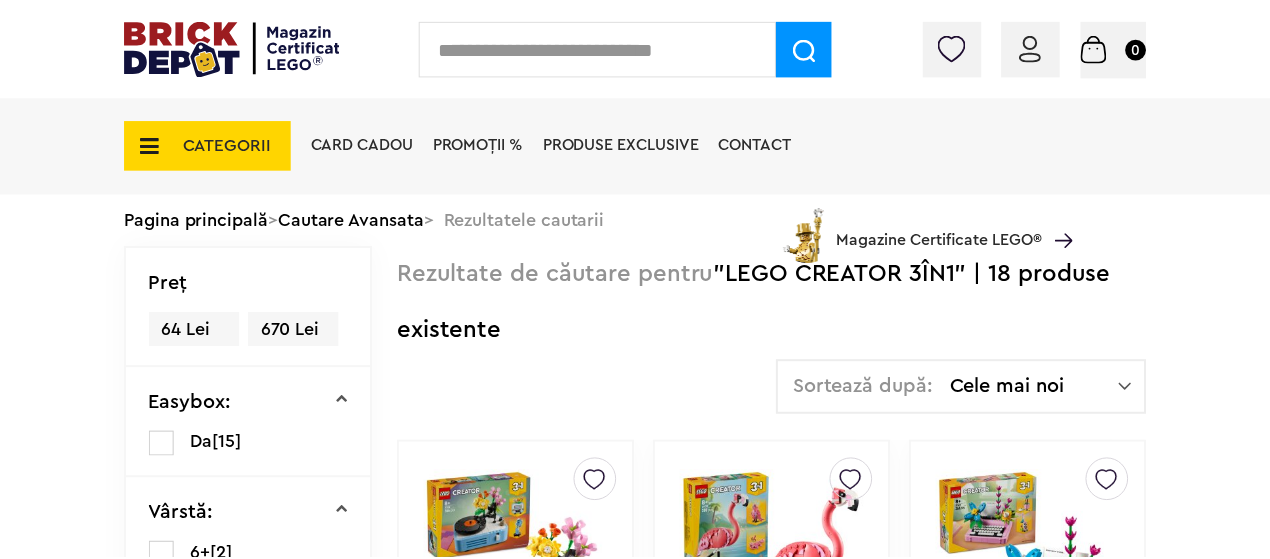 scroll, scrollTop: 0, scrollLeft: 0, axis: both 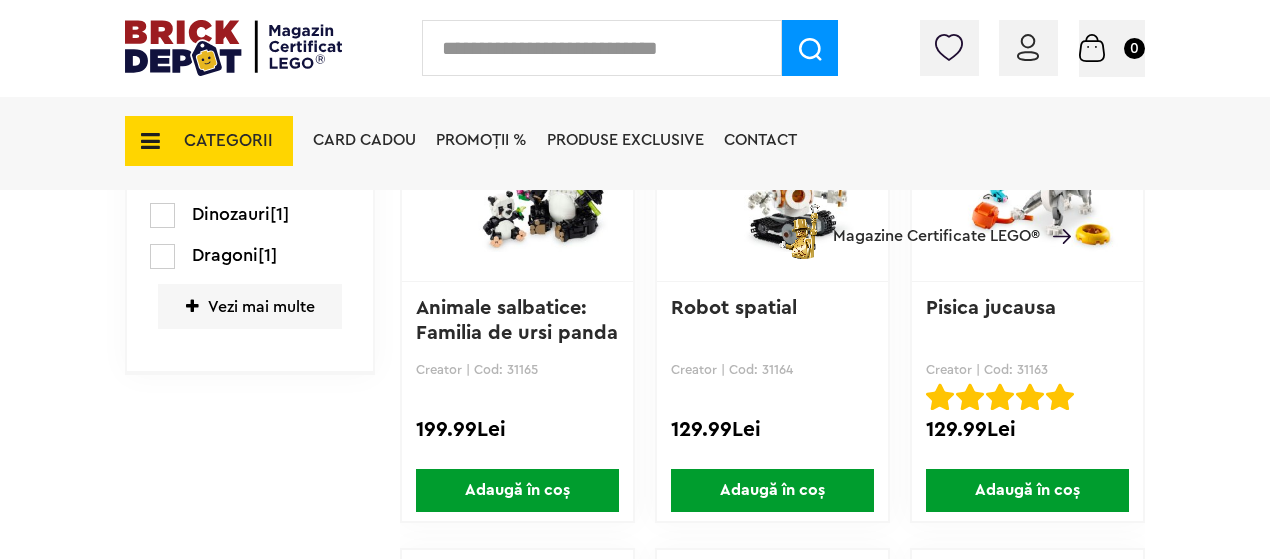 click on "Adaugă în coș" at bounding box center [517, 490] 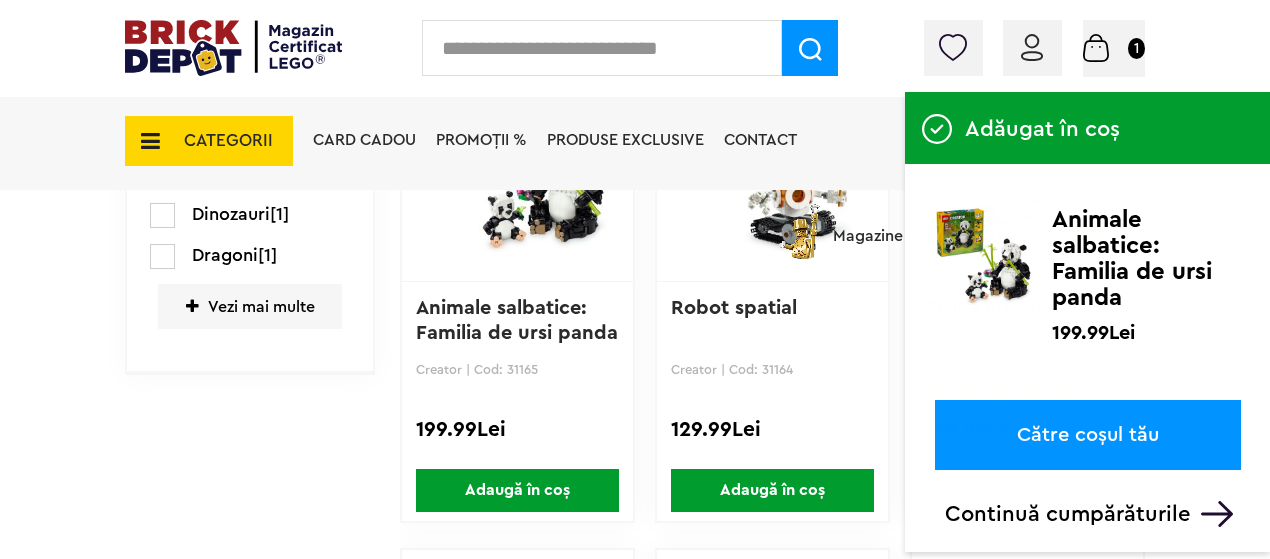click on "Adaugă în coș" at bounding box center [772, 490] 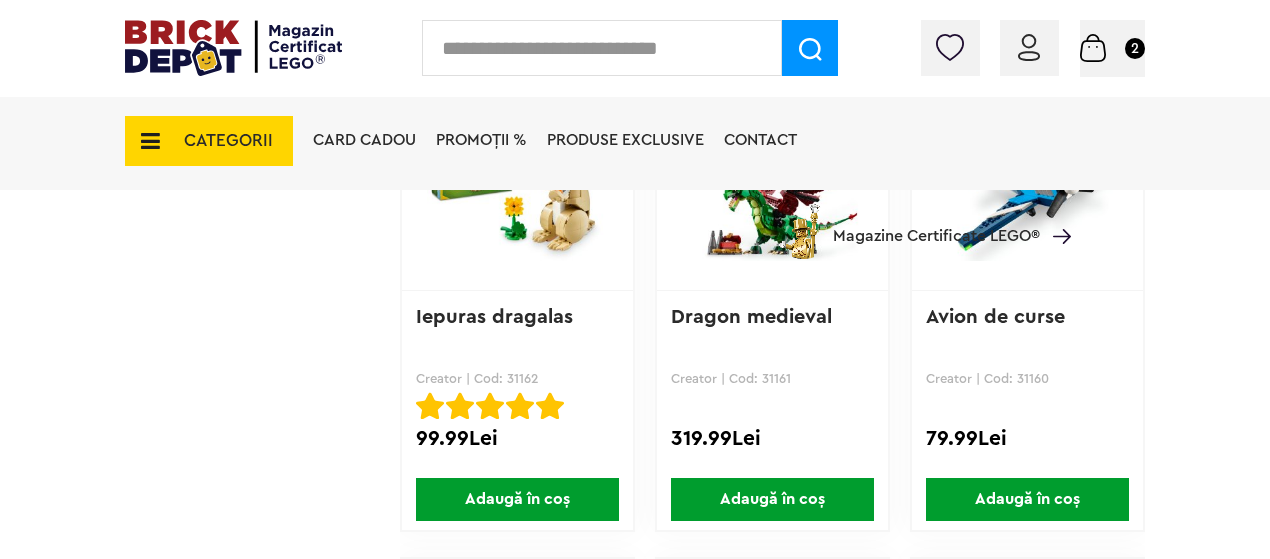 scroll, scrollTop: 1250, scrollLeft: 0, axis: vertical 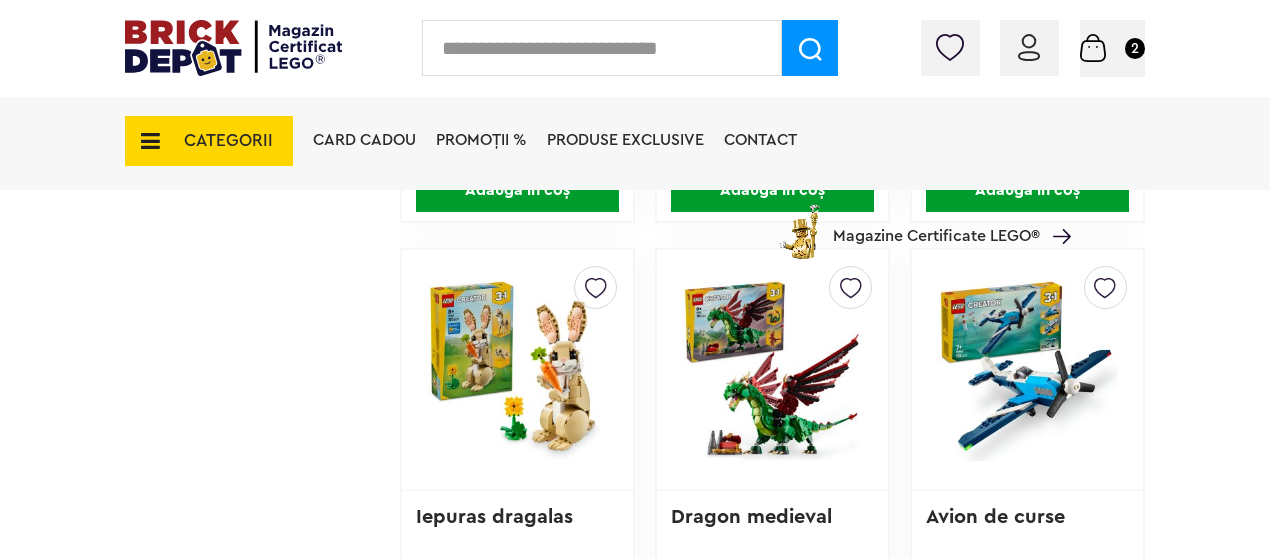 click at bounding box center (772, 370) 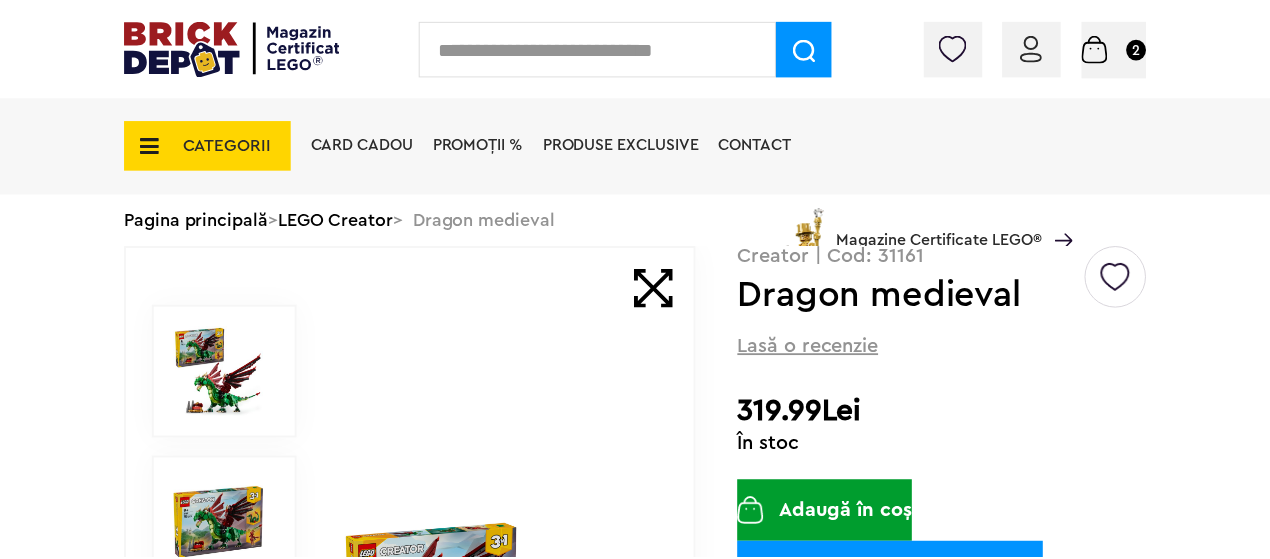 scroll, scrollTop: 0, scrollLeft: 0, axis: both 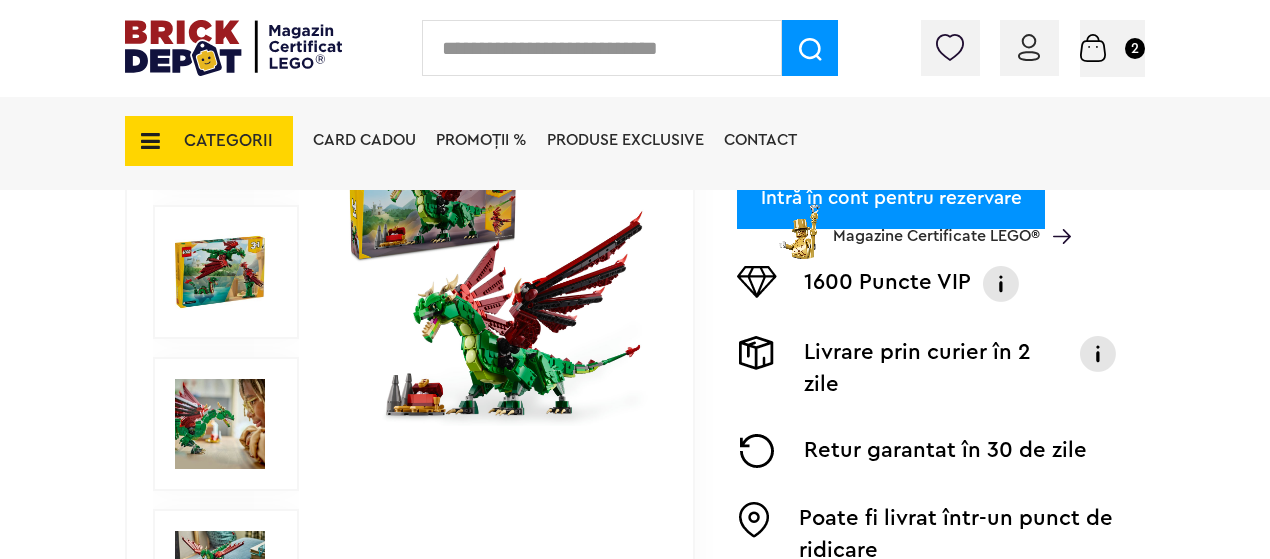 click at bounding box center [220, 272] 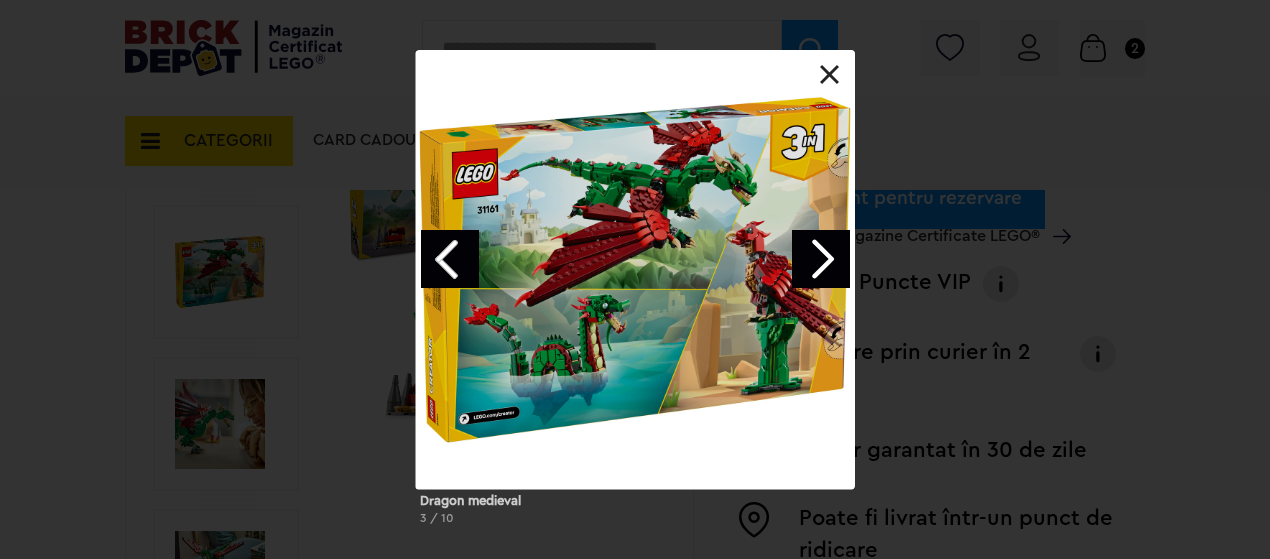 click at bounding box center [821, 259] 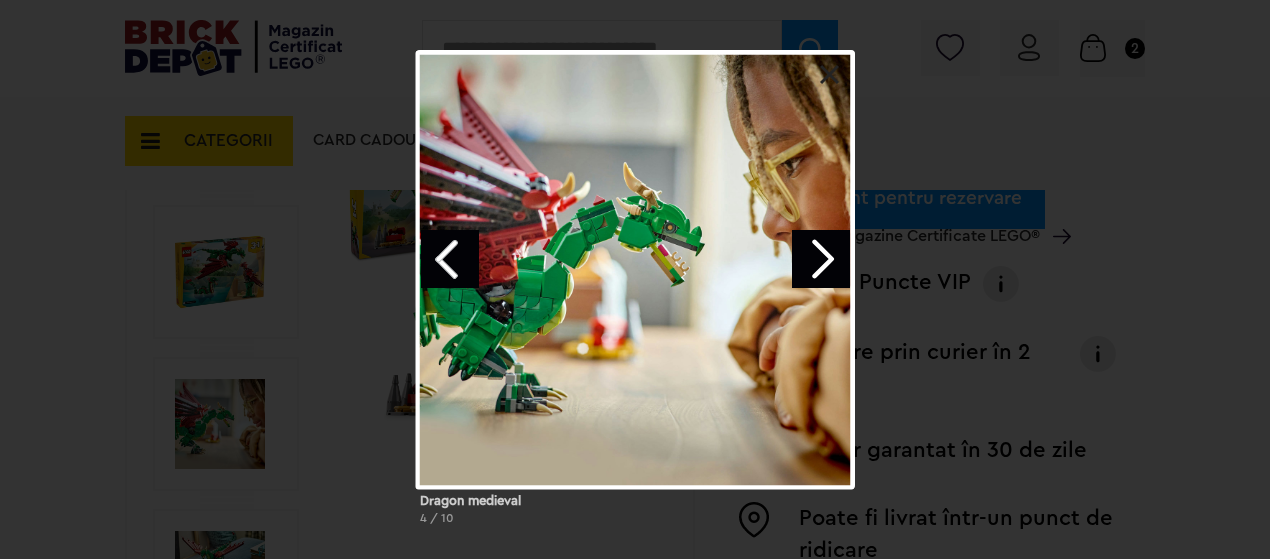 click at bounding box center (821, 259) 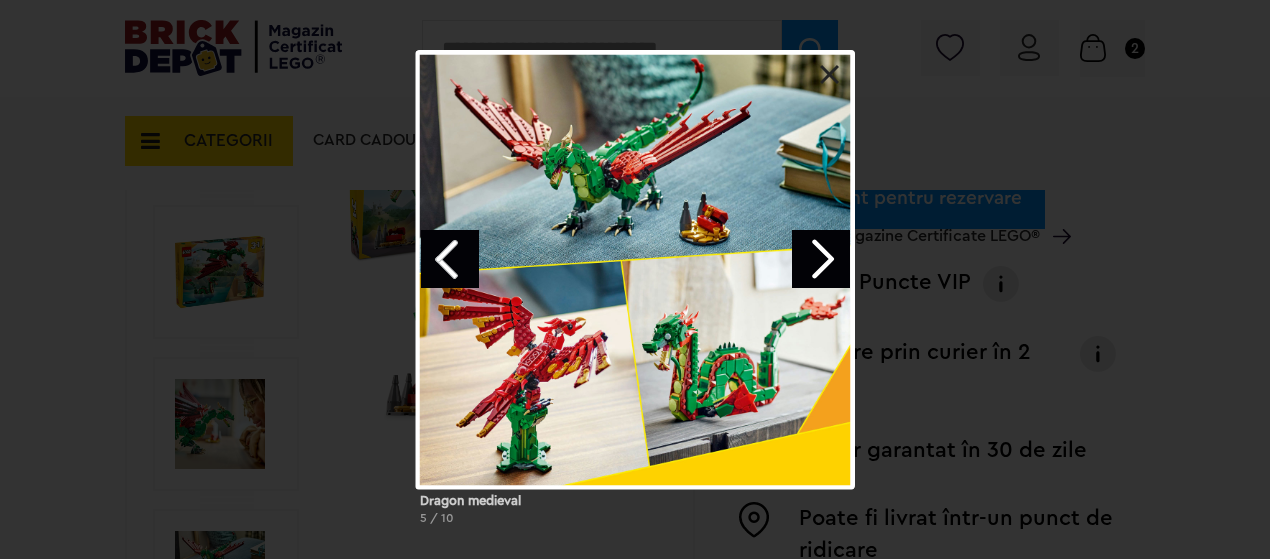 click at bounding box center [635, 269] 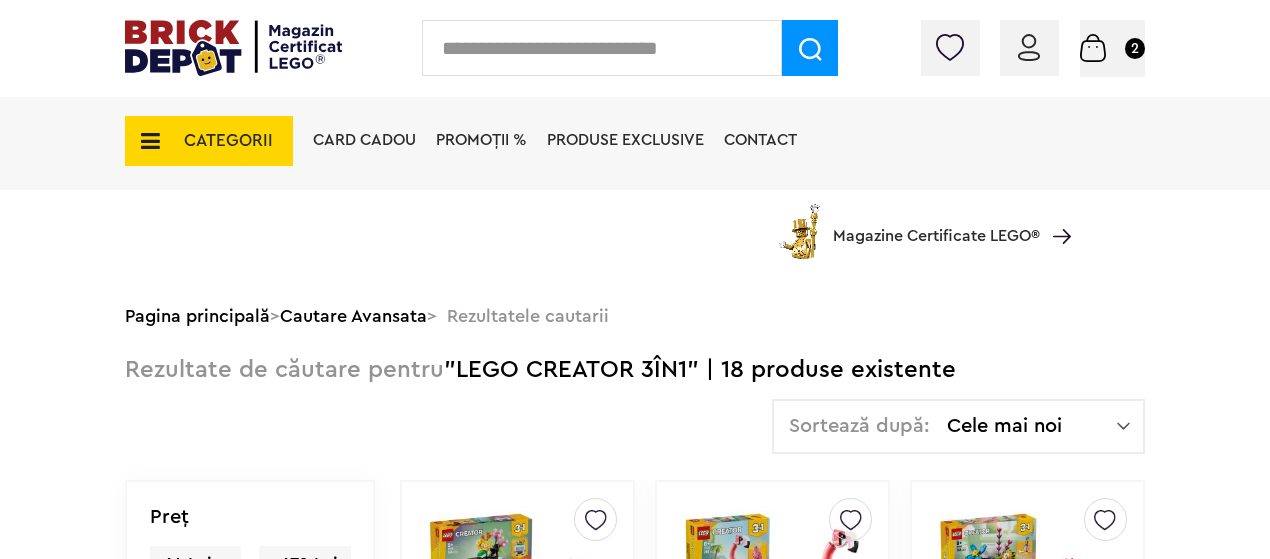 scroll, scrollTop: 1204, scrollLeft: 0, axis: vertical 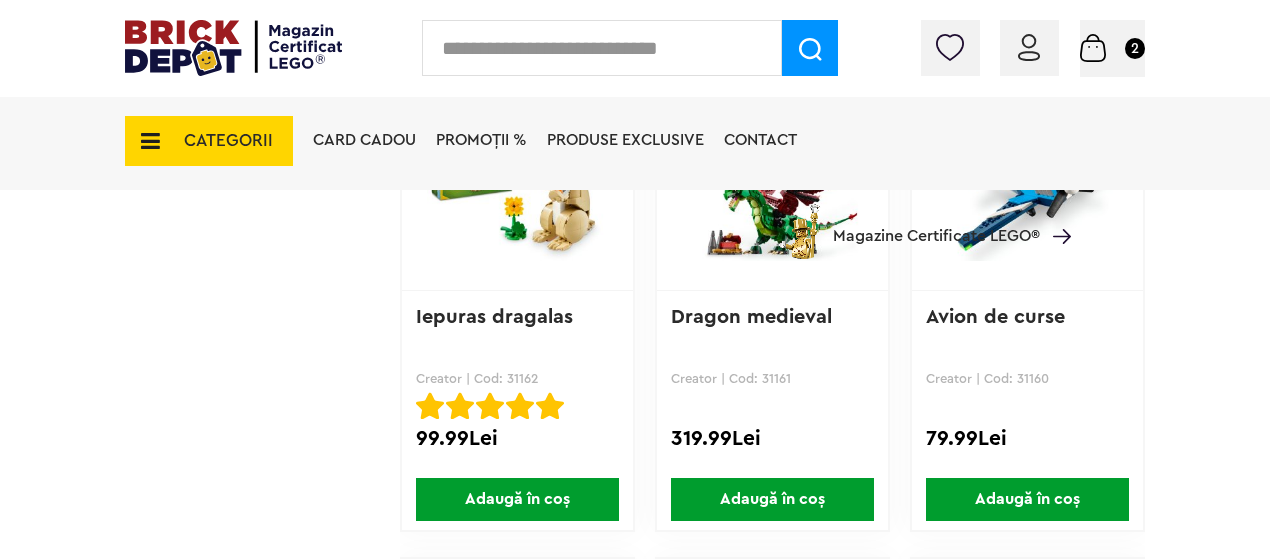 click on "Adaugă în coș" at bounding box center (772, 499) 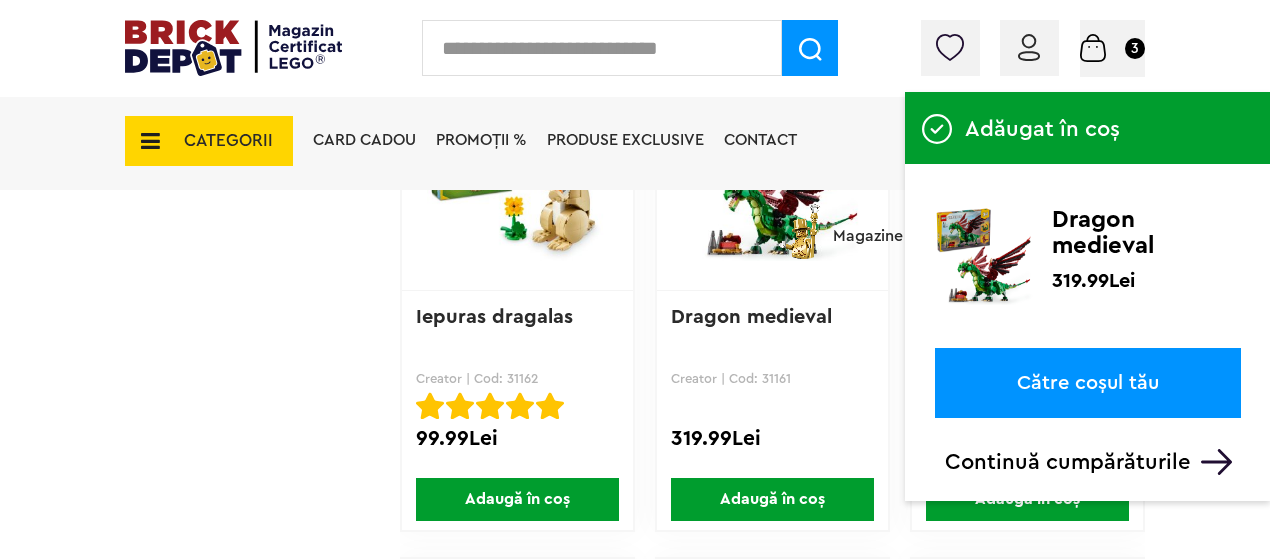 click on "Continuă cumpărăturile" at bounding box center [1093, 462] 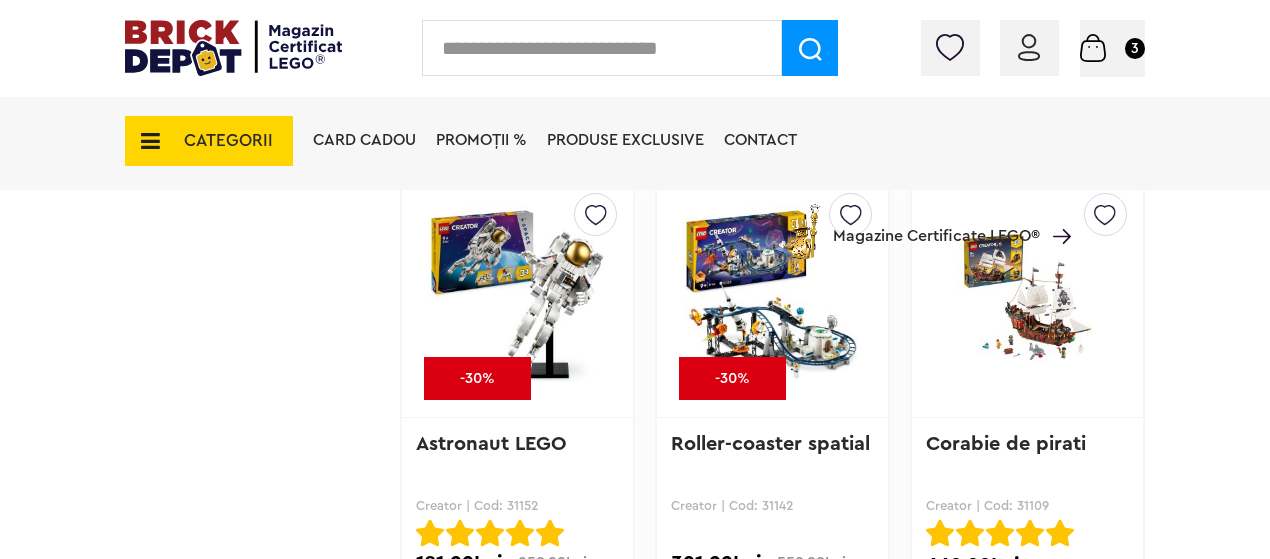 scroll, scrollTop: 2950, scrollLeft: 0, axis: vertical 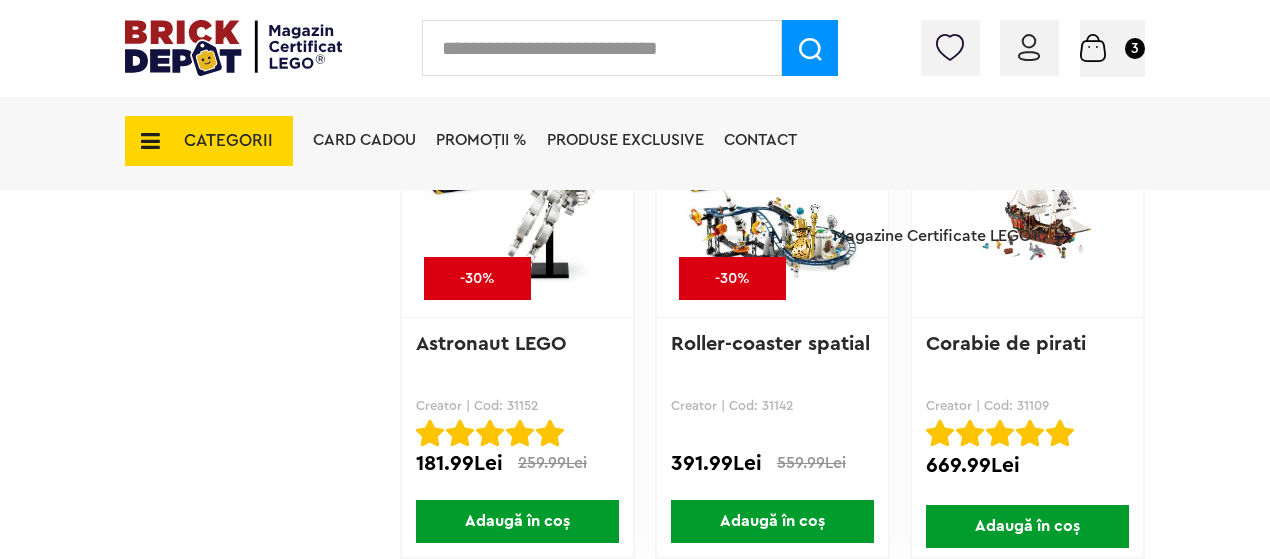 click on "Adaugă în coș" at bounding box center (517, 521) 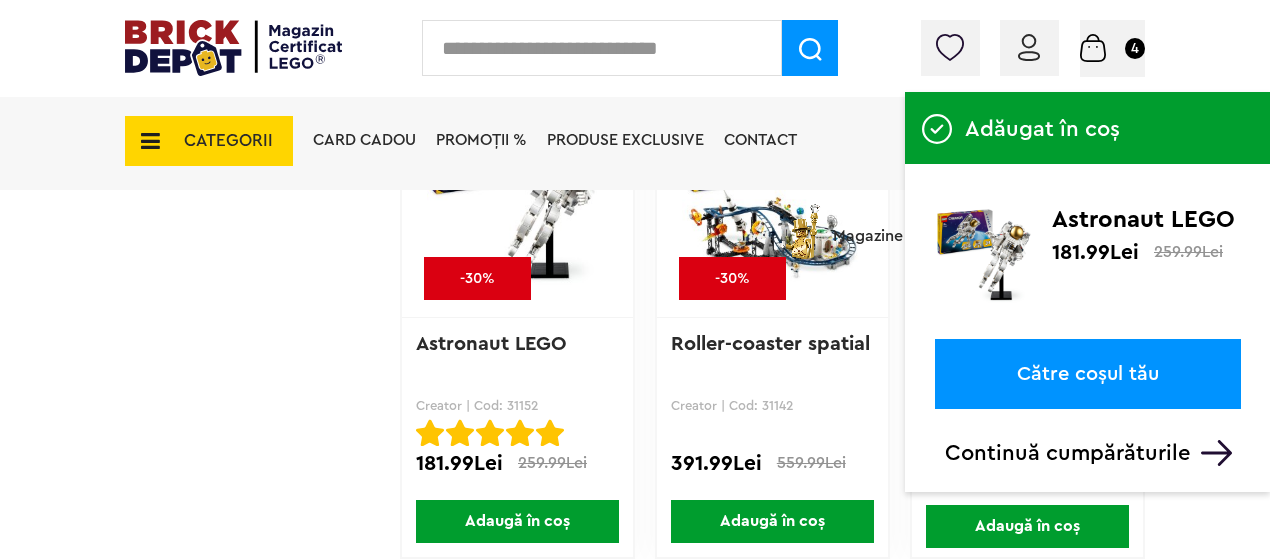 click on "Continuă cumpărăturile" at bounding box center (1093, 453) 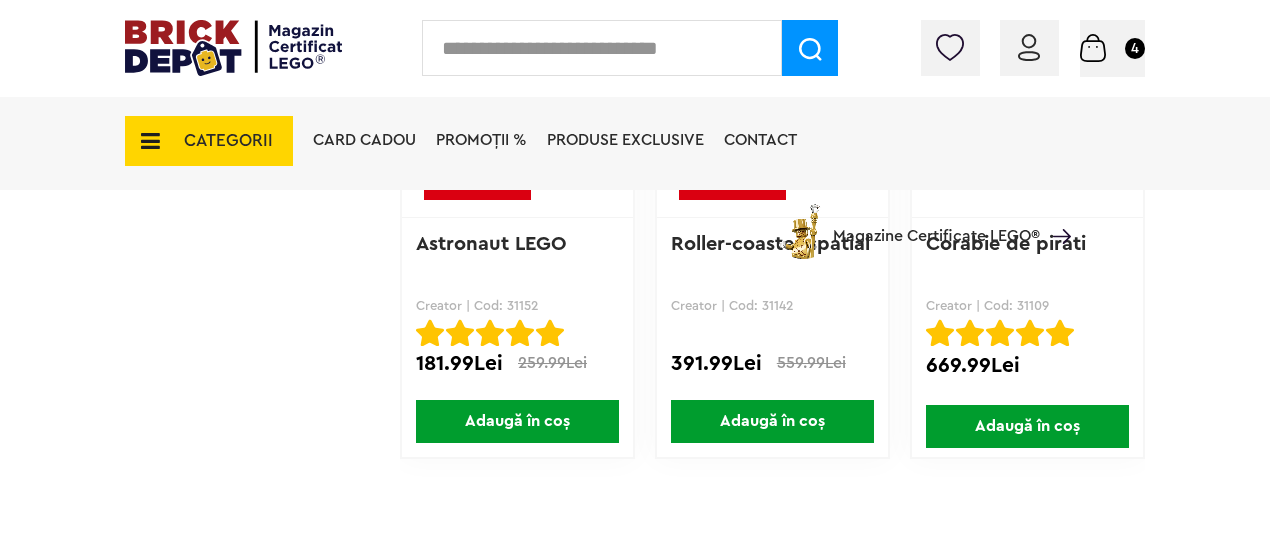 scroll, scrollTop: 2850, scrollLeft: 0, axis: vertical 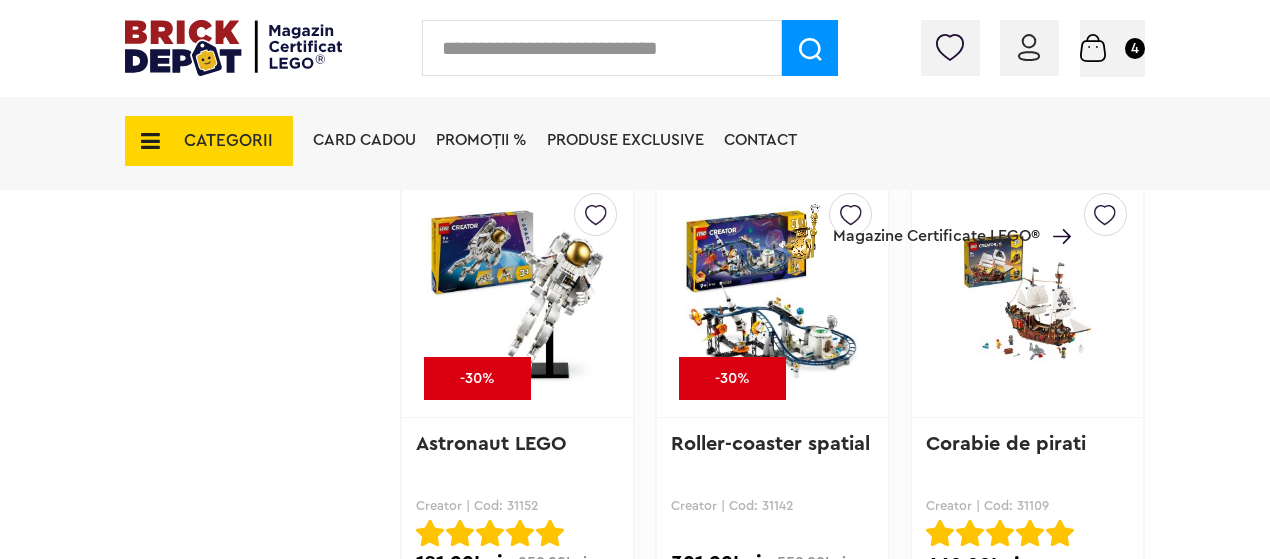 click at bounding box center (1027, 297) 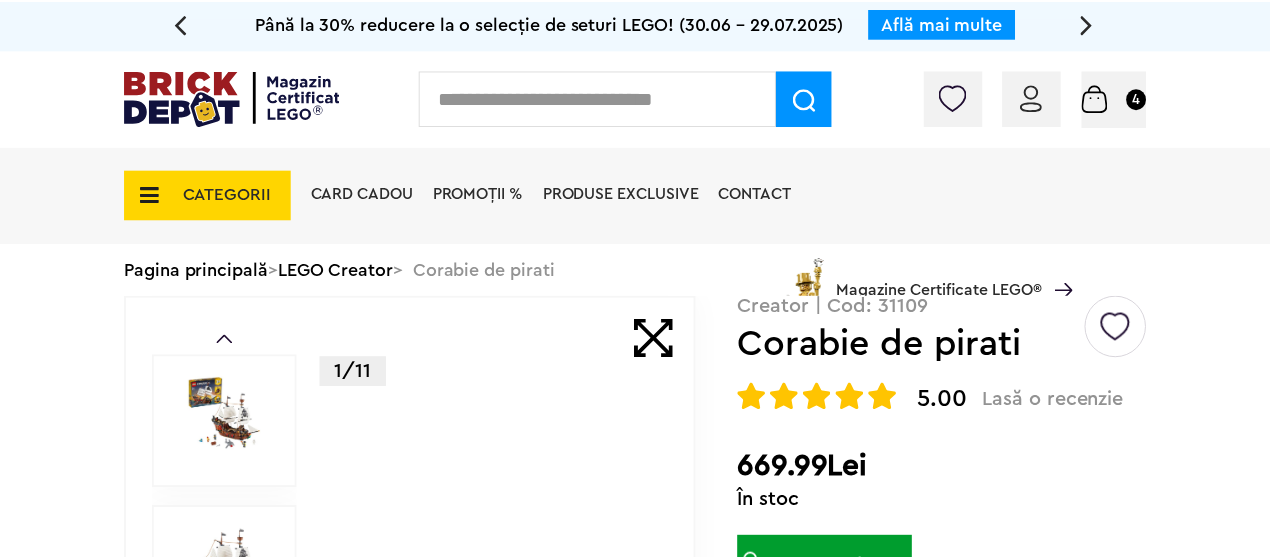 scroll, scrollTop: 0, scrollLeft: 0, axis: both 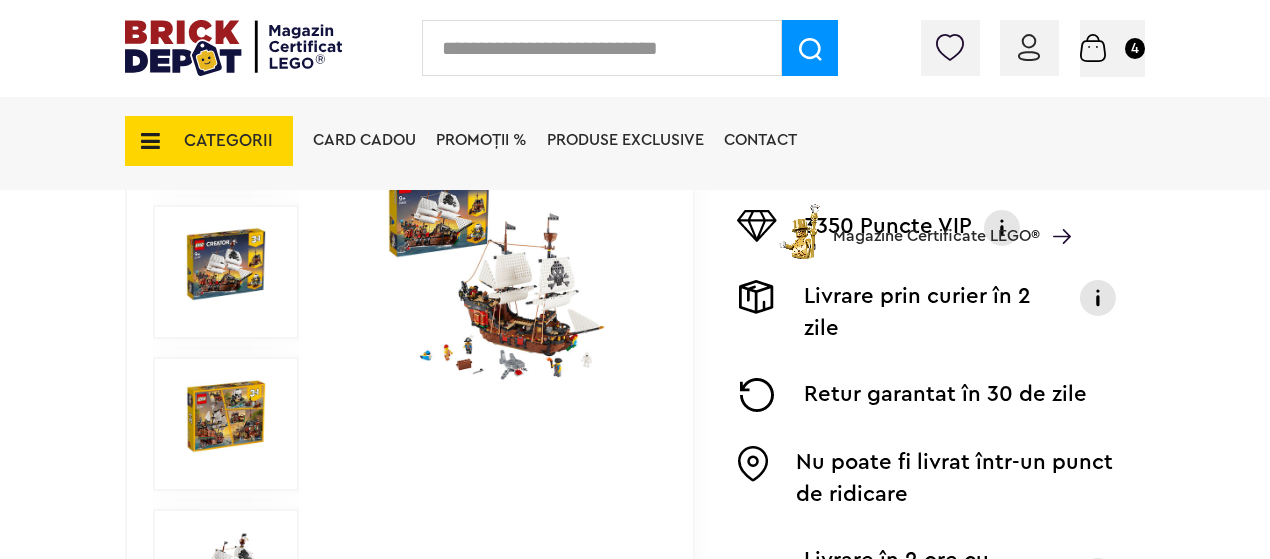 click at bounding box center (226, 424) 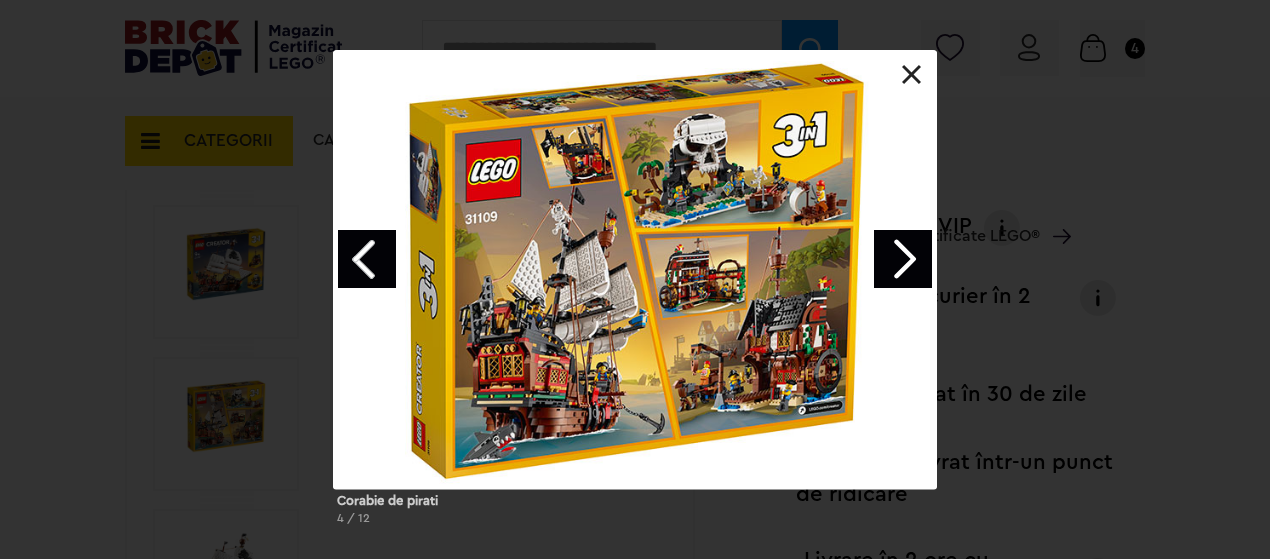 click at bounding box center [912, 75] 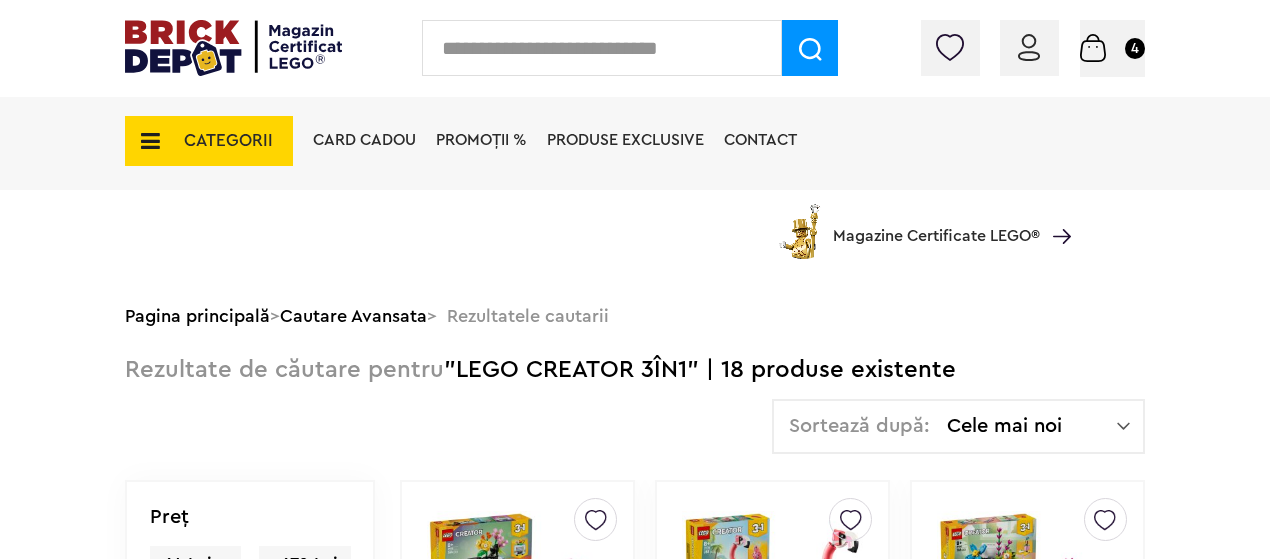 scroll, scrollTop: 2850, scrollLeft: 0, axis: vertical 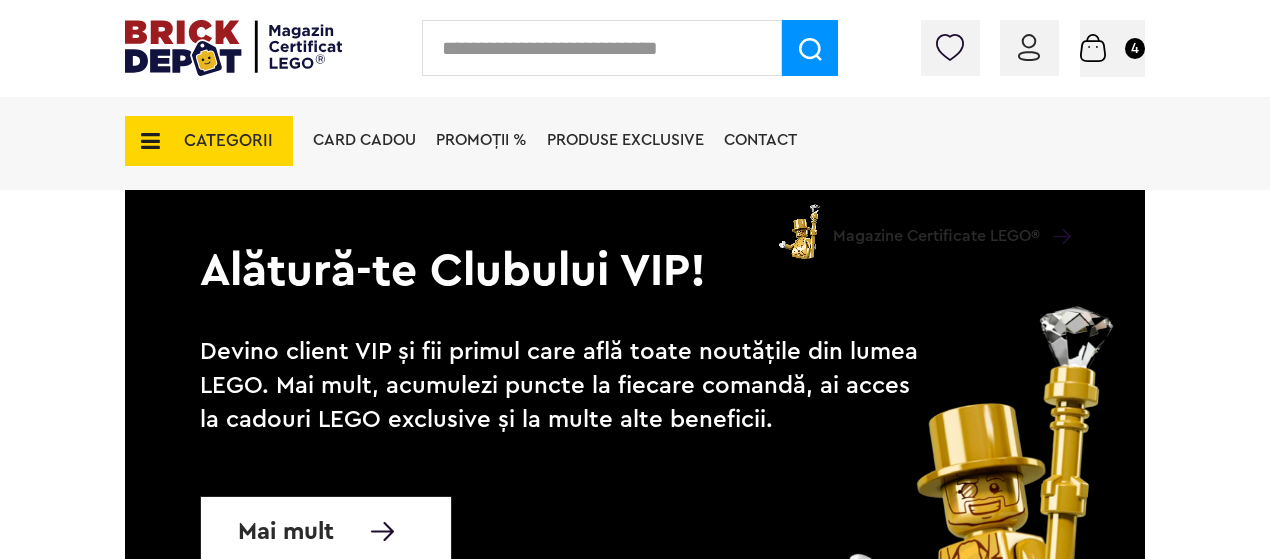 click on "4" at bounding box center [1135, 48] 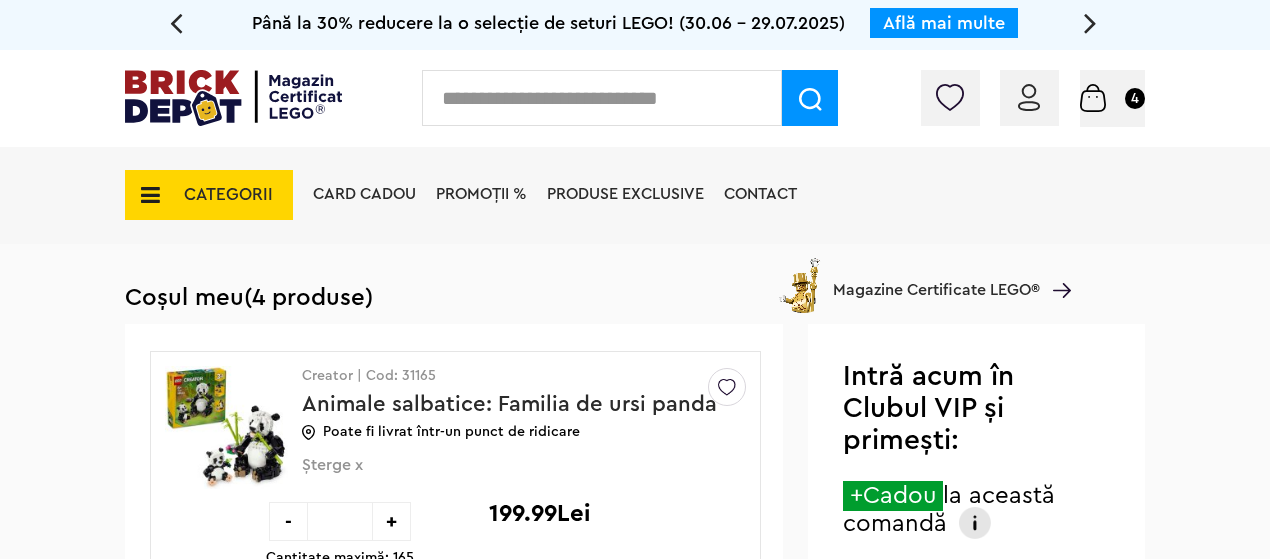 scroll, scrollTop: 0, scrollLeft: 0, axis: both 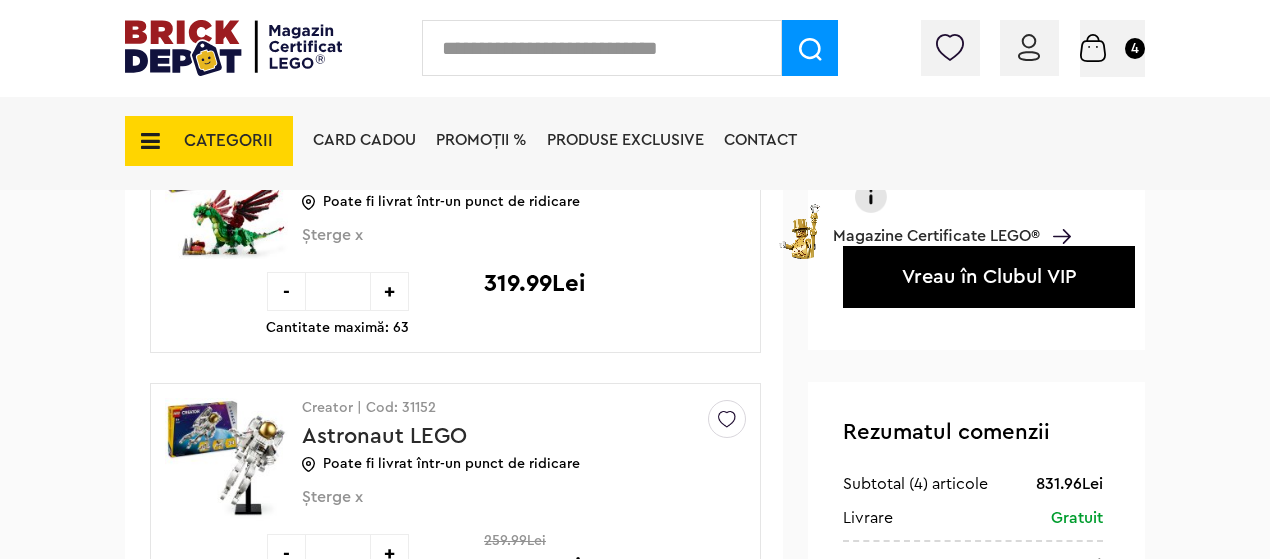 click on "CATEGORII" at bounding box center (209, 141) 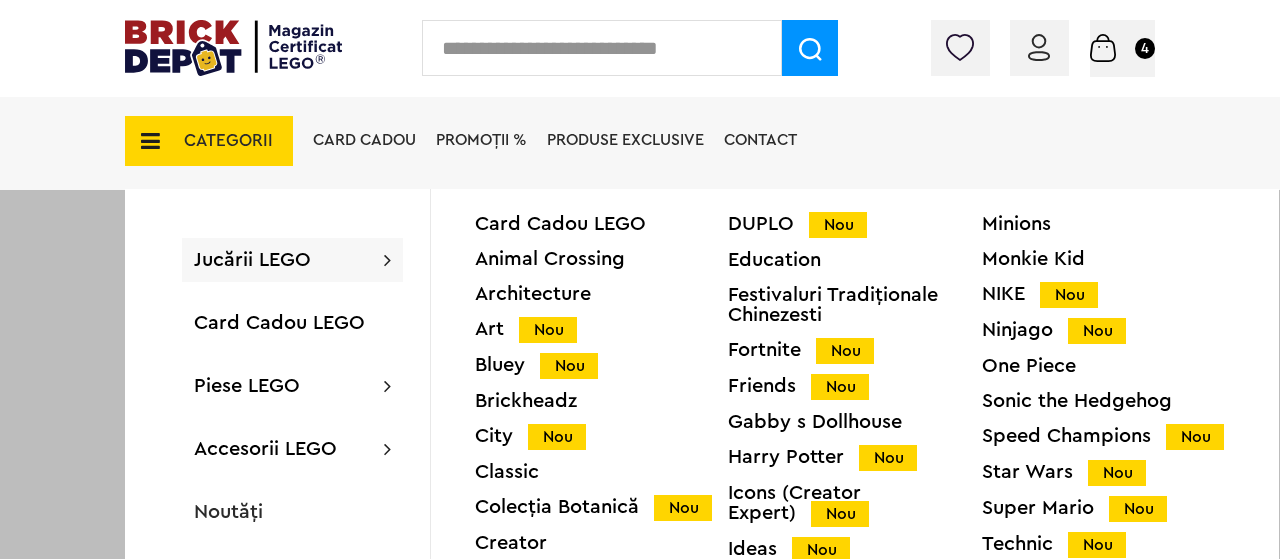 click on "CATEGORII" at bounding box center (228, 140) 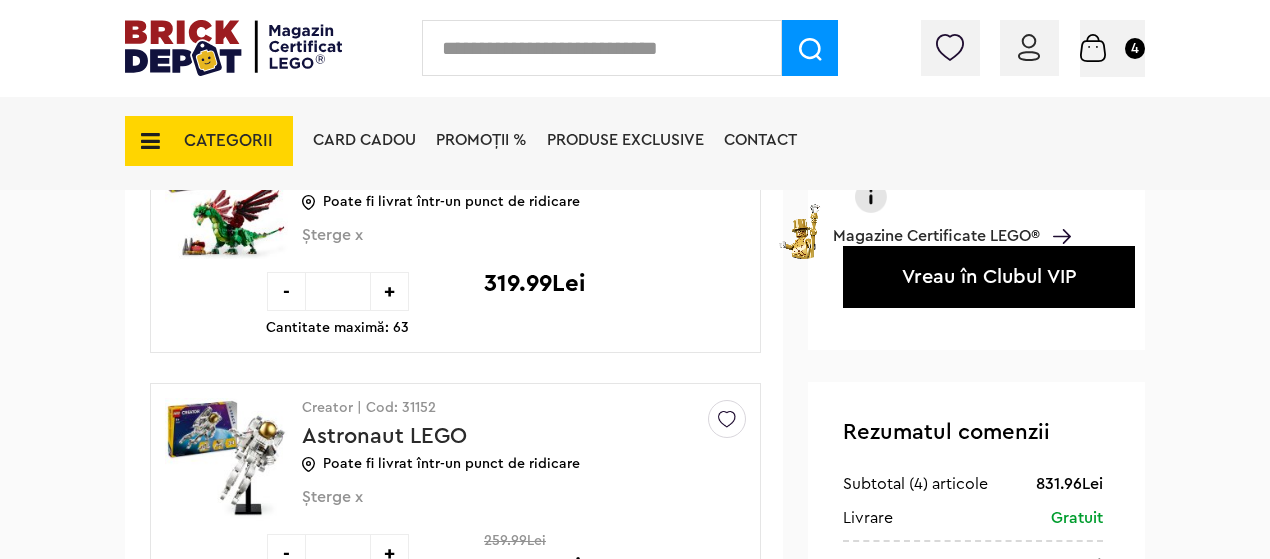 click on "CATEGORII" at bounding box center (228, 140) 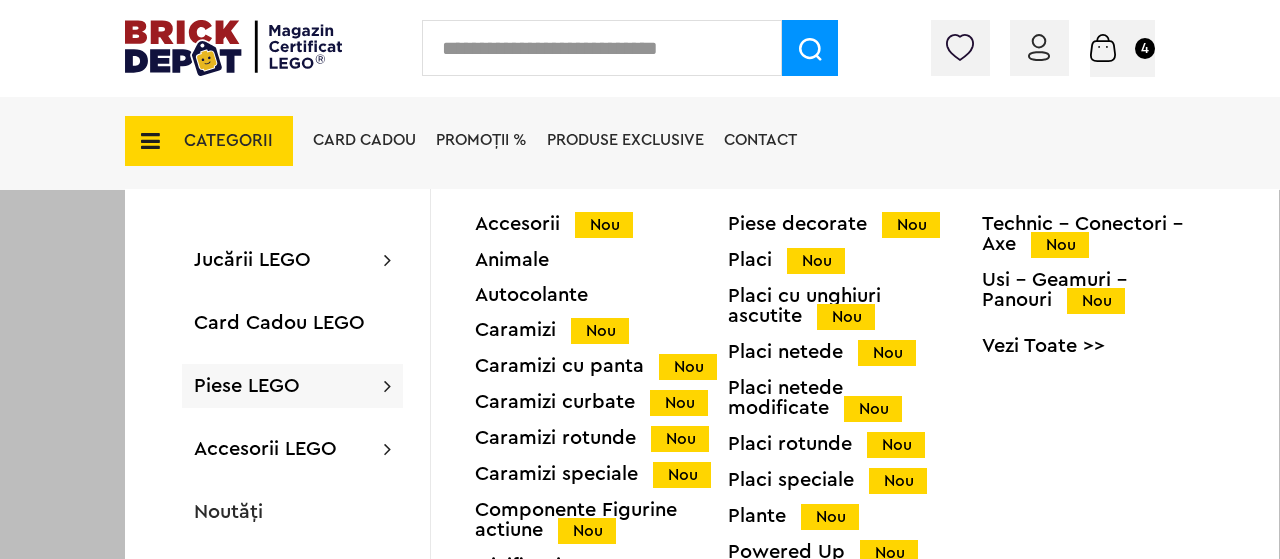 click on "Piese LEGO" at bounding box center [247, 386] 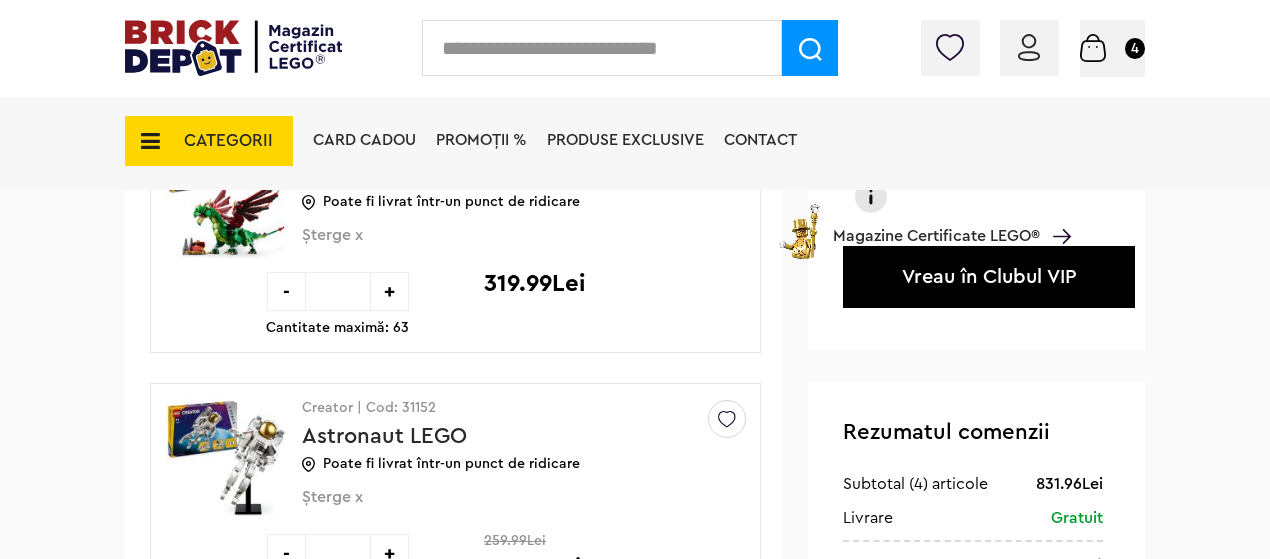 click on "CATEGORII" at bounding box center (209, 141) 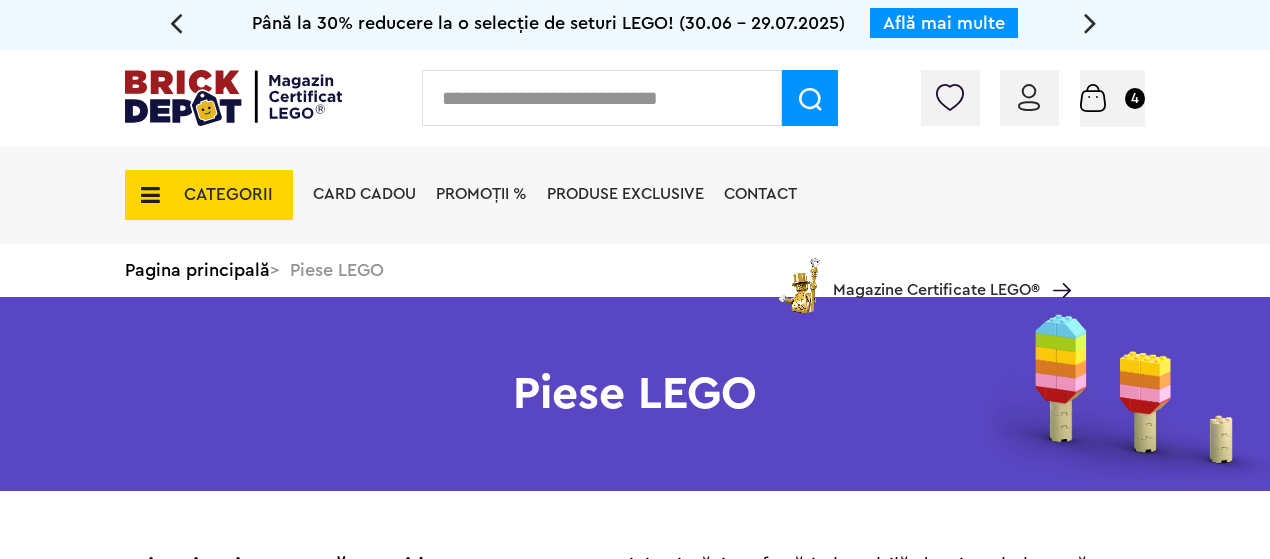 scroll, scrollTop: 0, scrollLeft: 0, axis: both 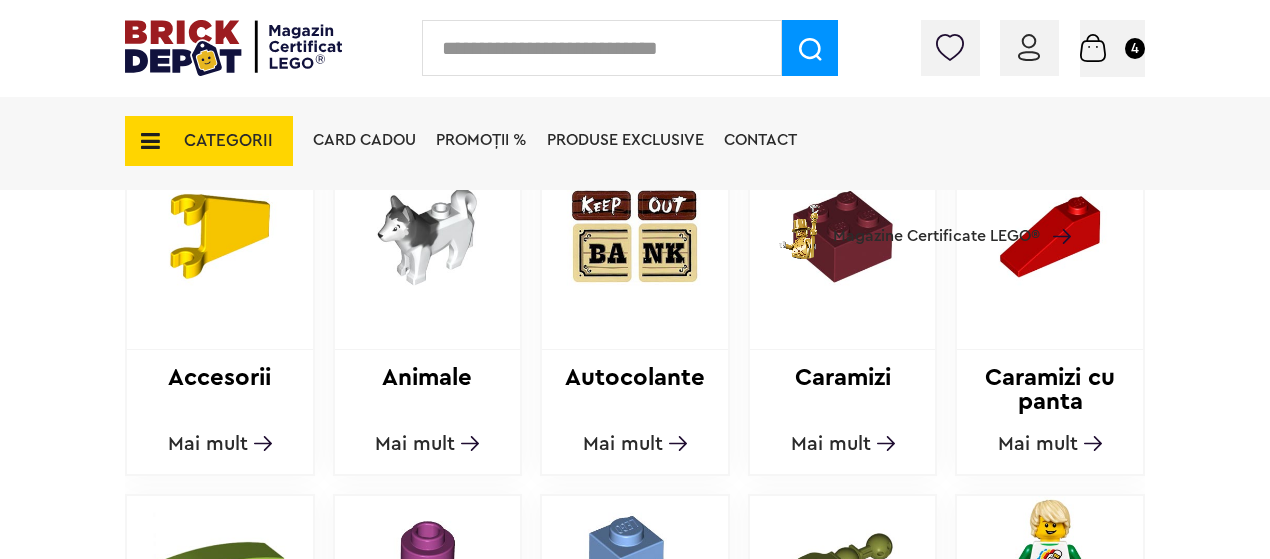 click on "Mai mult" at bounding box center (415, 444) 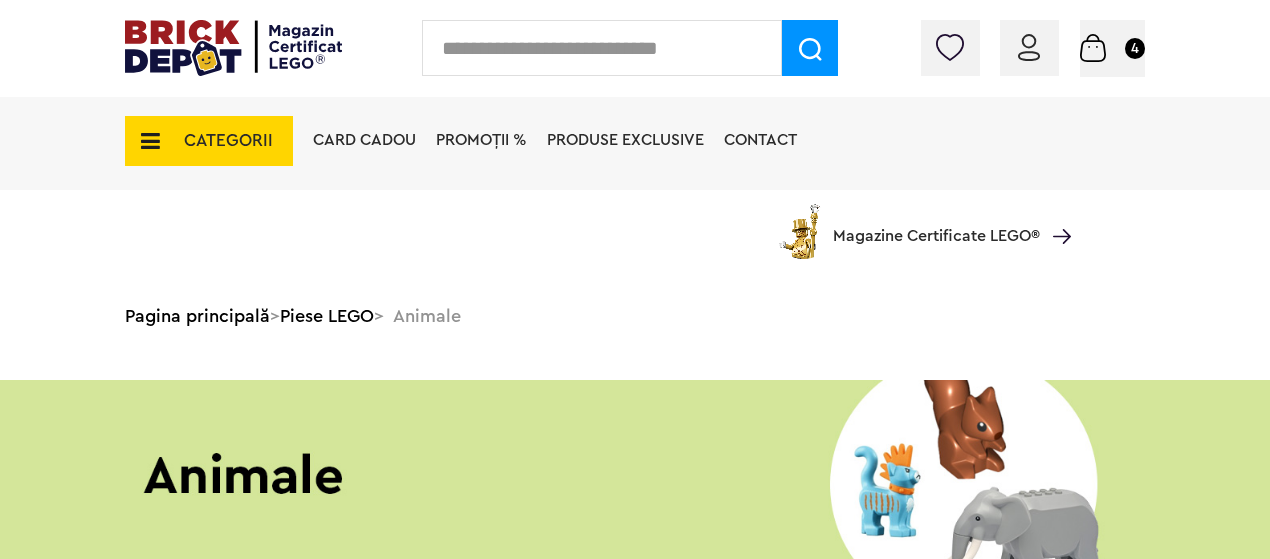 scroll, scrollTop: 2400, scrollLeft: 0, axis: vertical 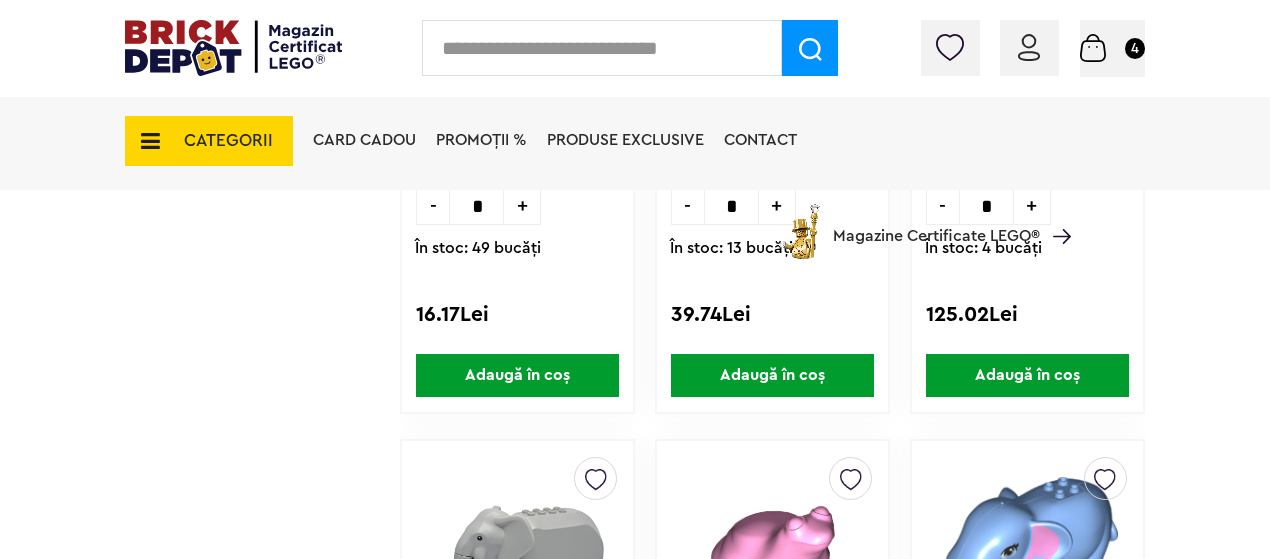 click on "Adaugă în coș" at bounding box center [517, 375] 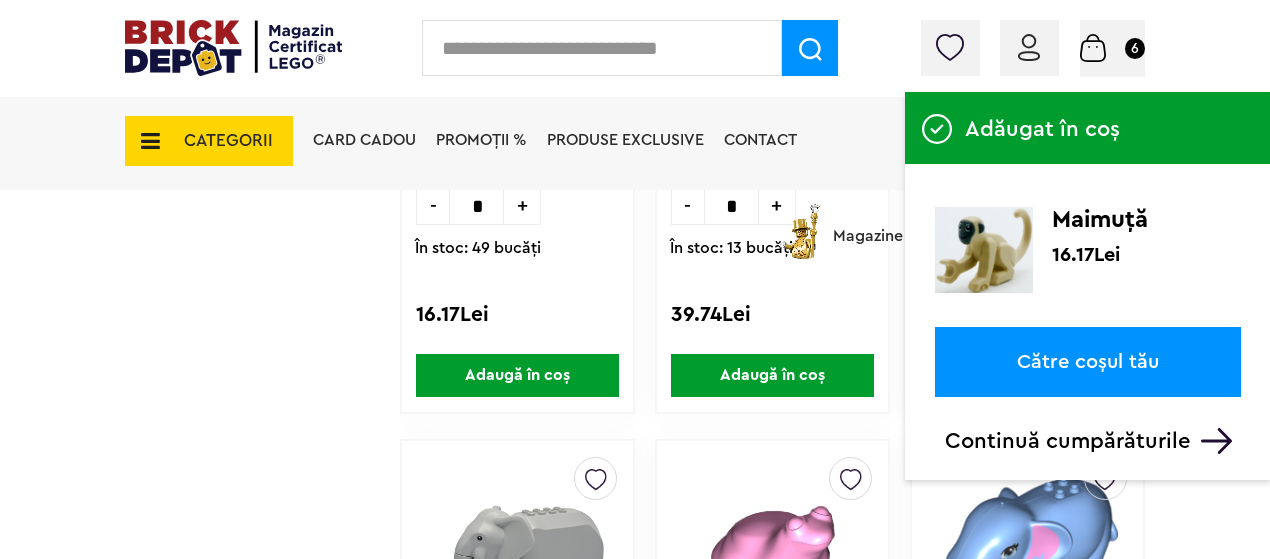 click on "Continuă cumpărăturile" at bounding box center [1093, 441] 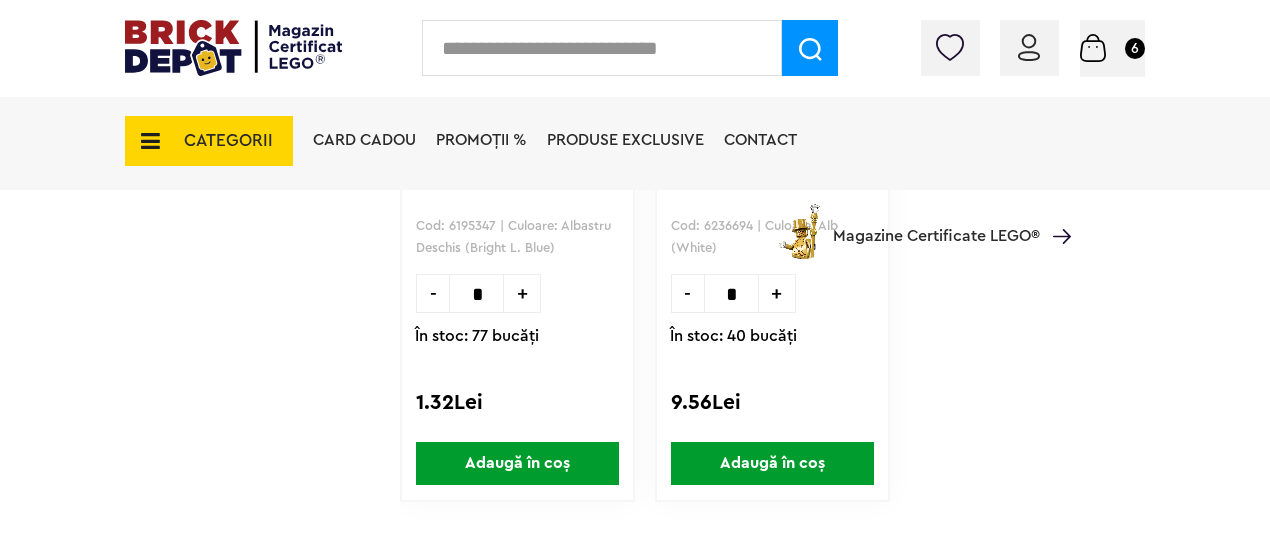 scroll, scrollTop: 4900, scrollLeft: 0, axis: vertical 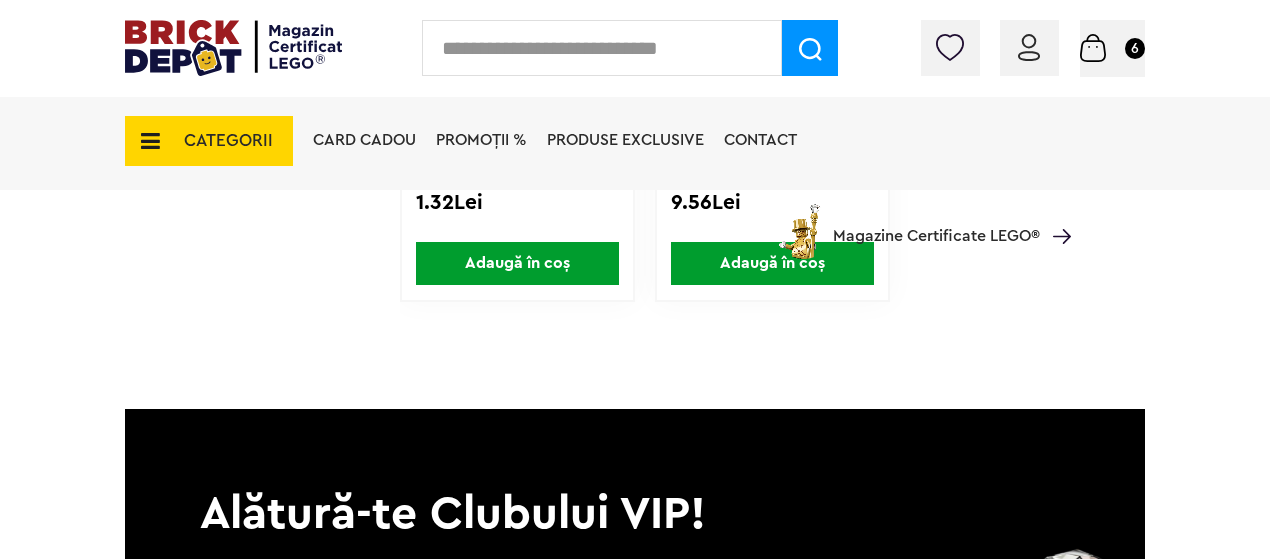 click on "CATEGORII" at bounding box center [228, 140] 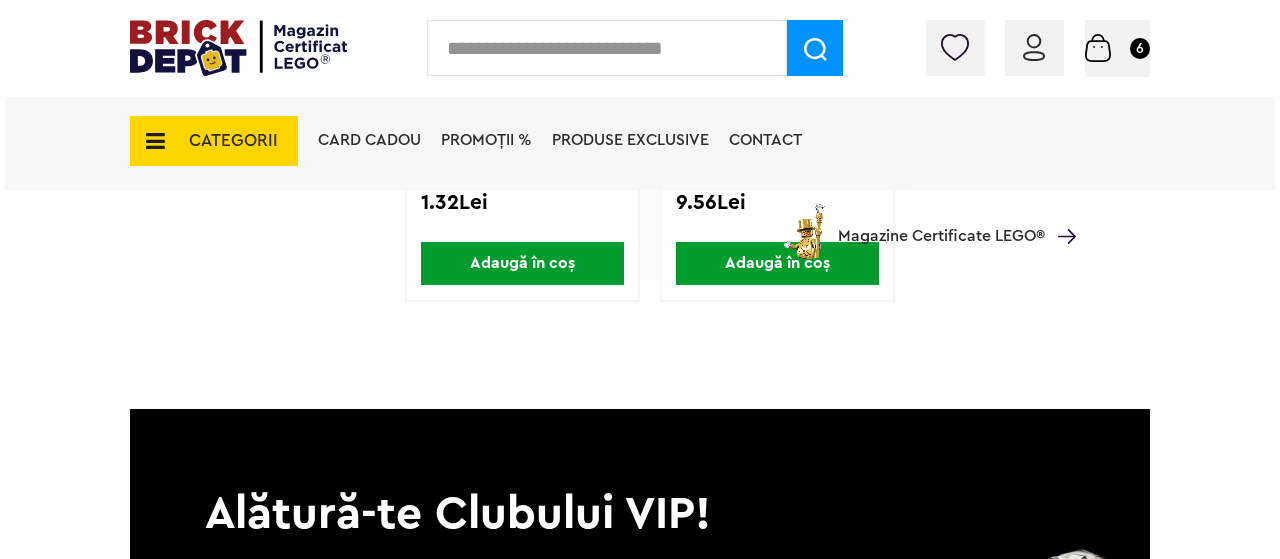 scroll, scrollTop: 4901, scrollLeft: 0, axis: vertical 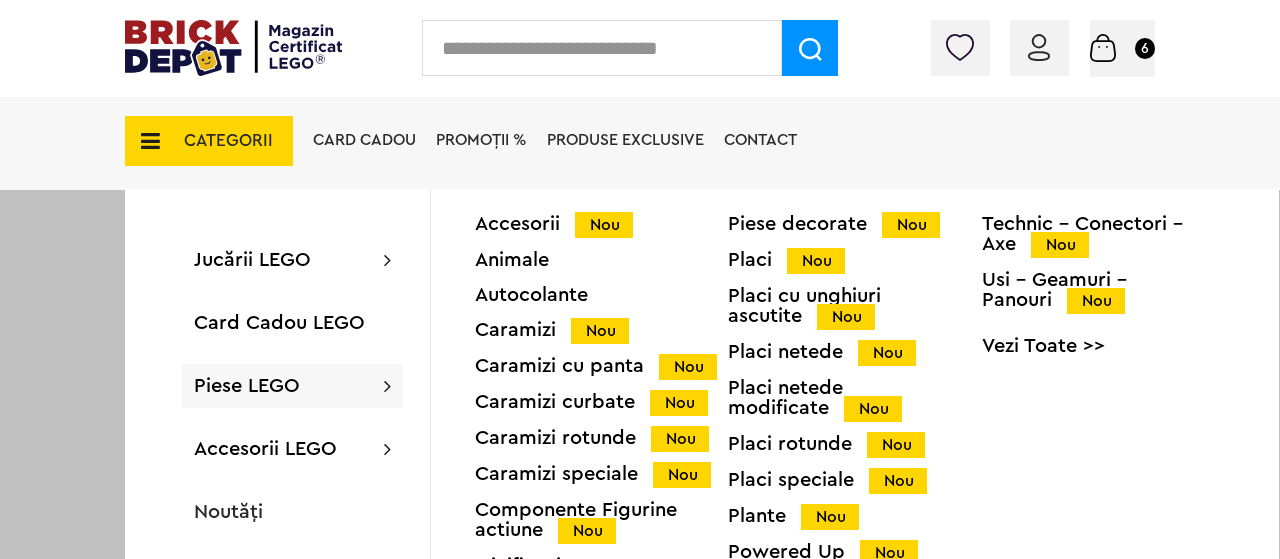 click on "Piese LEGO" at bounding box center [247, 386] 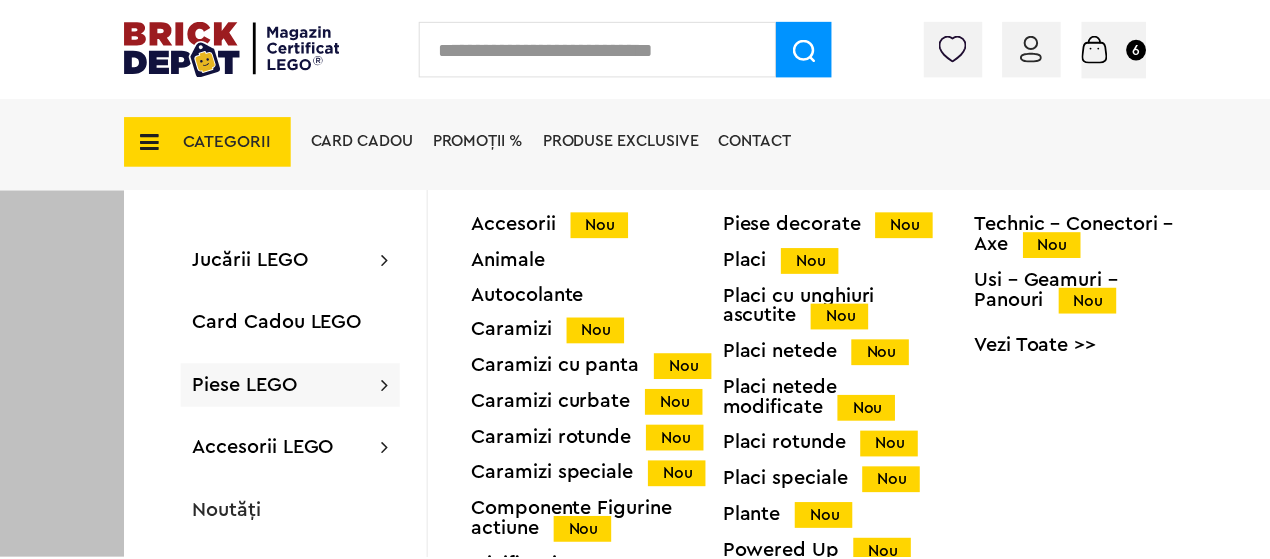 scroll, scrollTop: 4900, scrollLeft: 0, axis: vertical 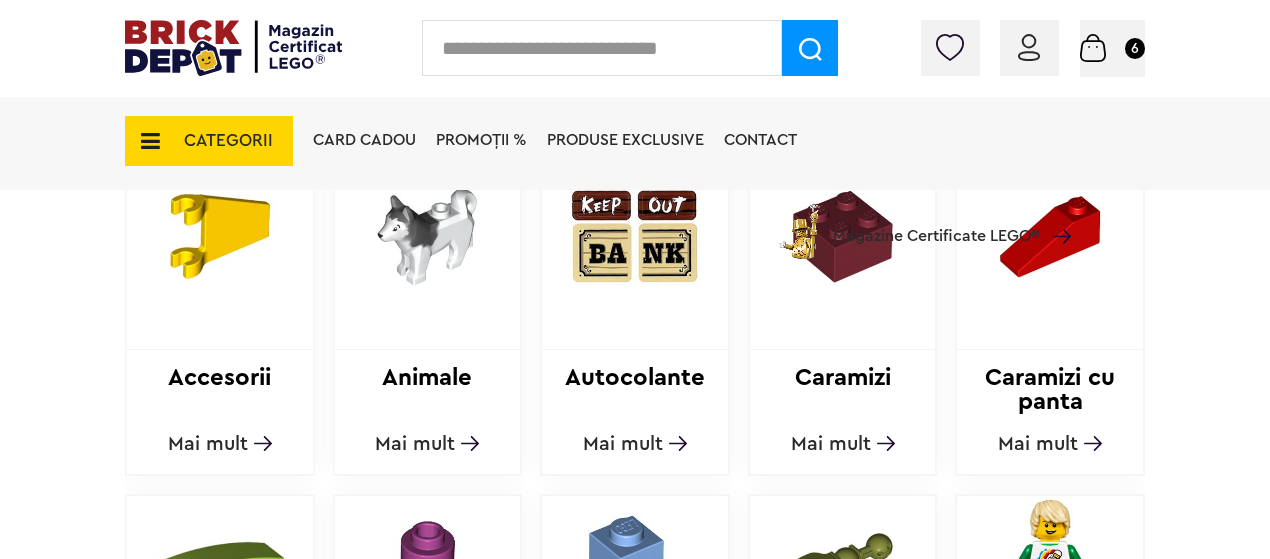 click on "Mai mult" at bounding box center [208, 444] 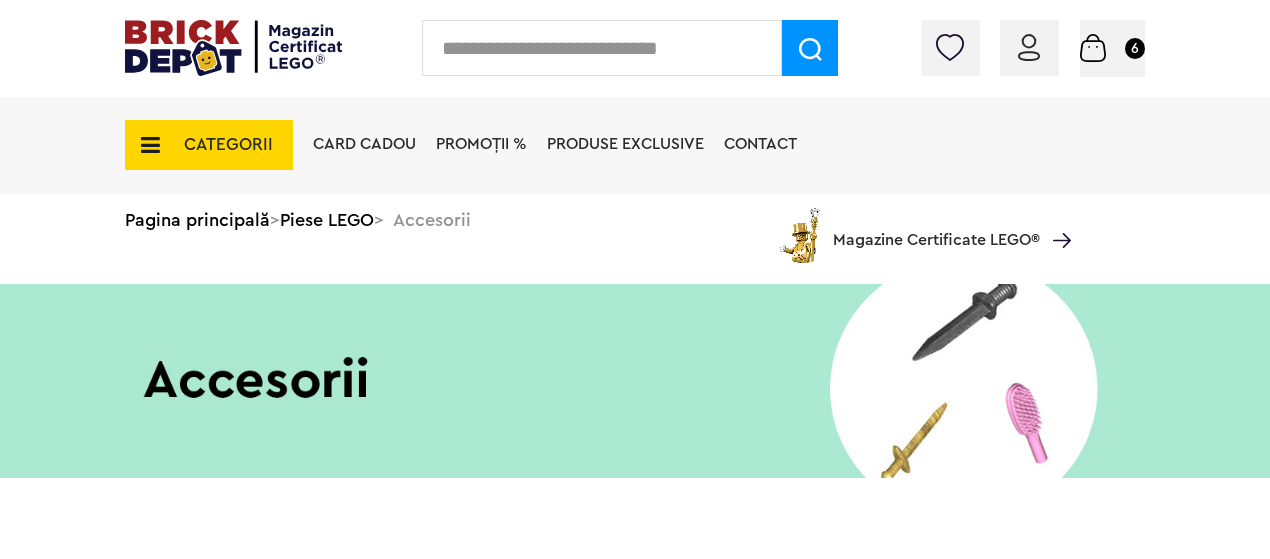 scroll, scrollTop: 0, scrollLeft: 0, axis: both 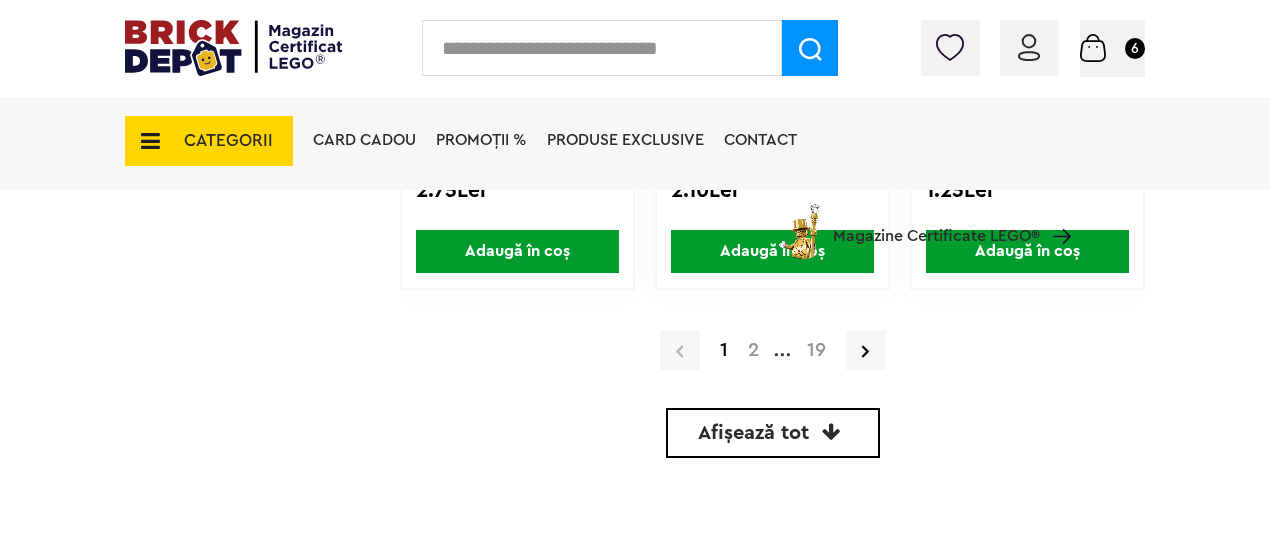 click on "2" at bounding box center (753, 350) 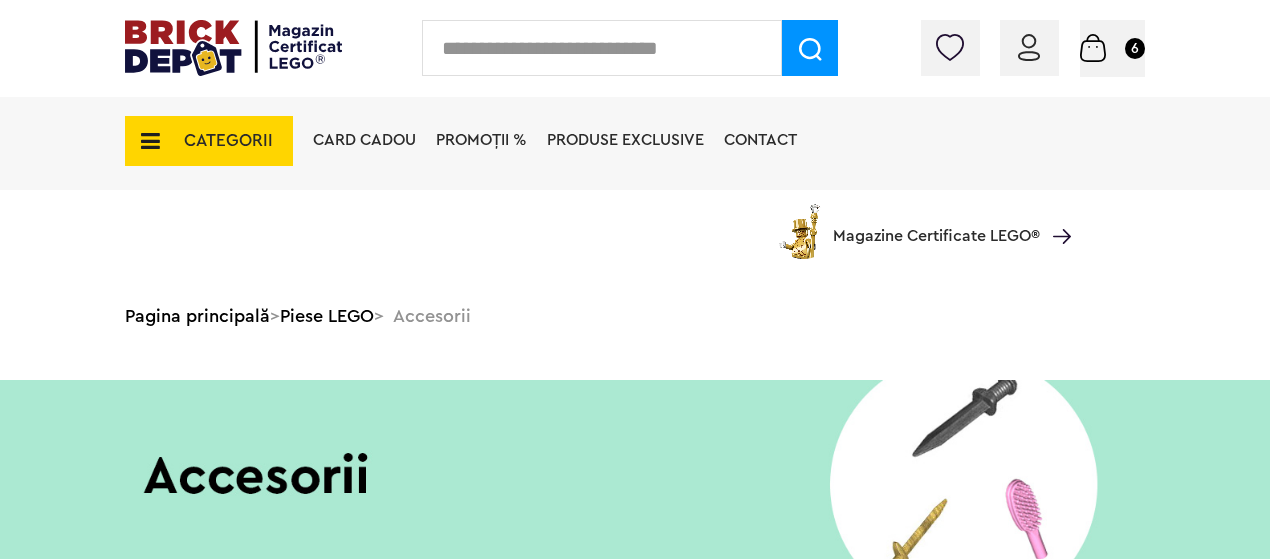 scroll, scrollTop: 400, scrollLeft: 0, axis: vertical 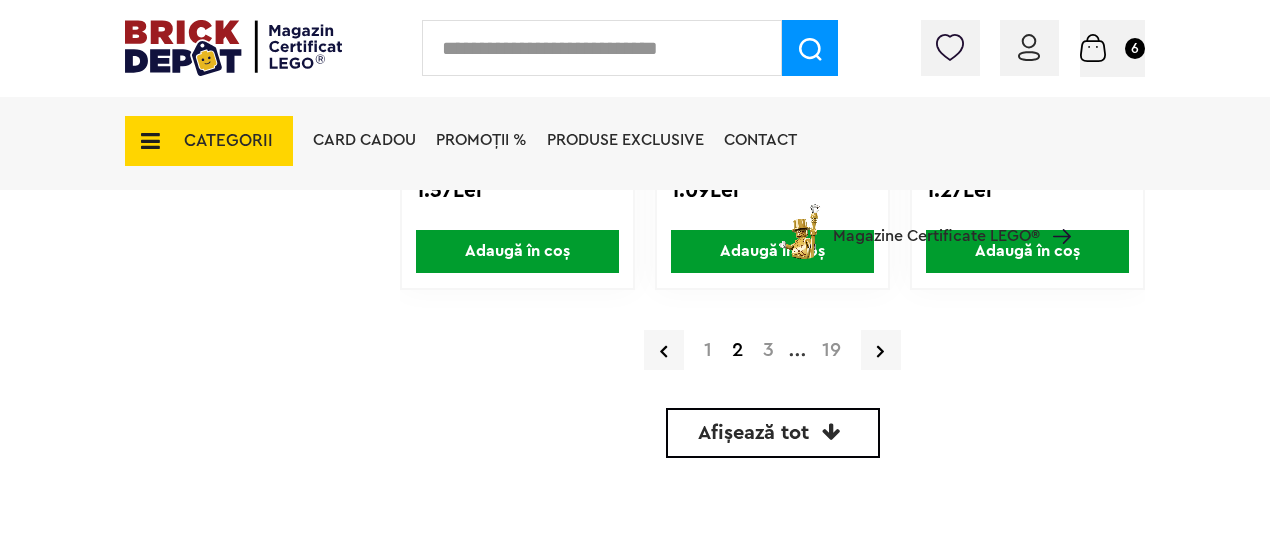 click on "3" at bounding box center [768, 350] 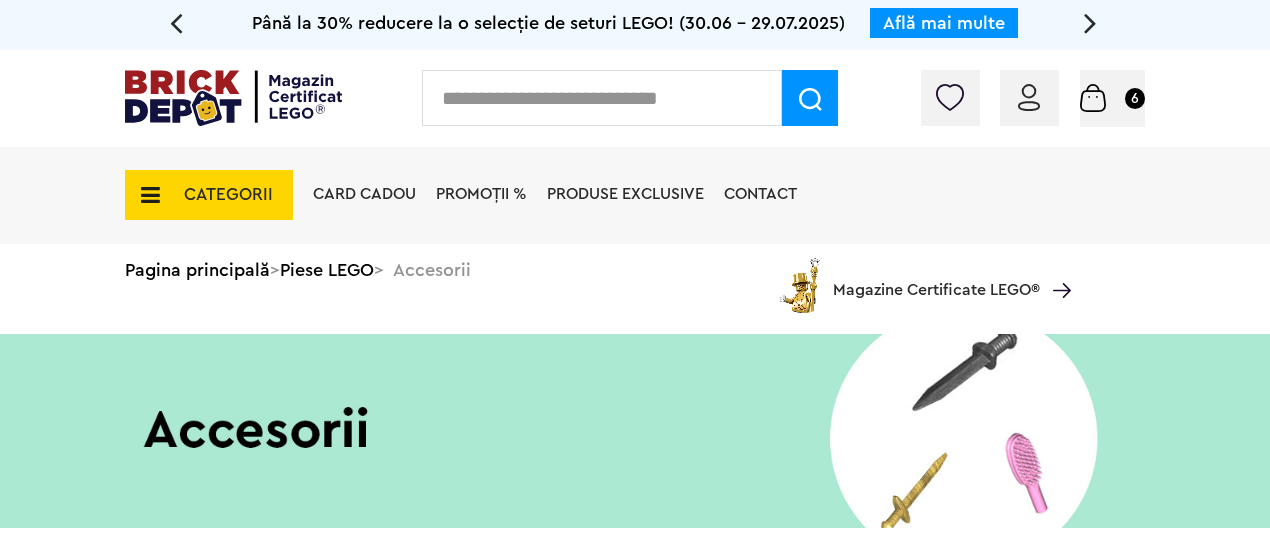 scroll, scrollTop: 0, scrollLeft: 0, axis: both 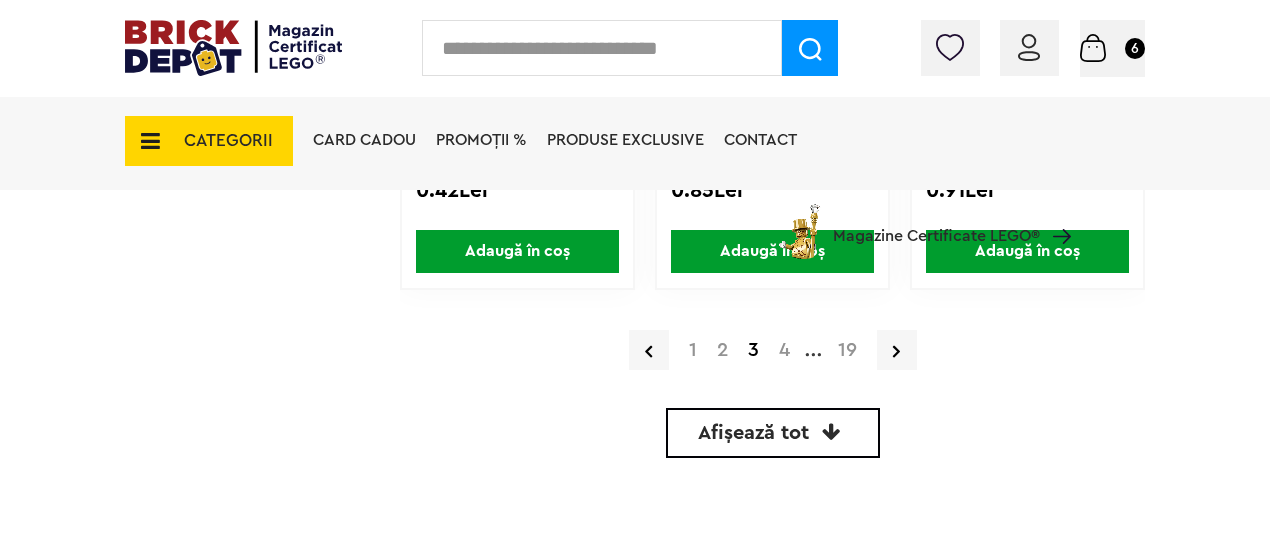 click on "4" at bounding box center (784, 350) 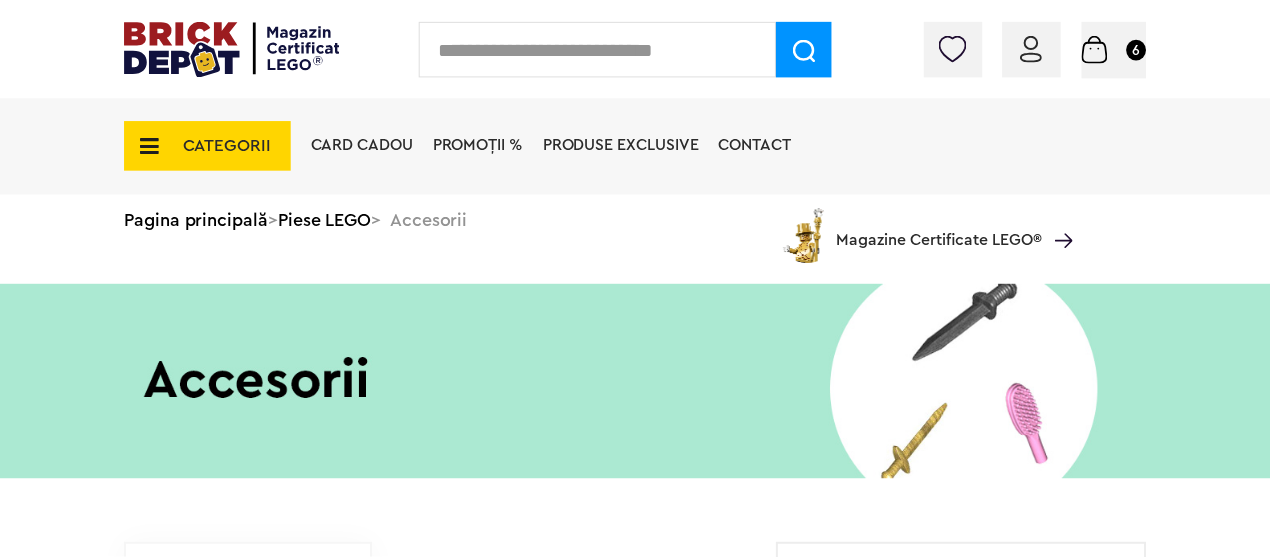 scroll, scrollTop: 0, scrollLeft: 0, axis: both 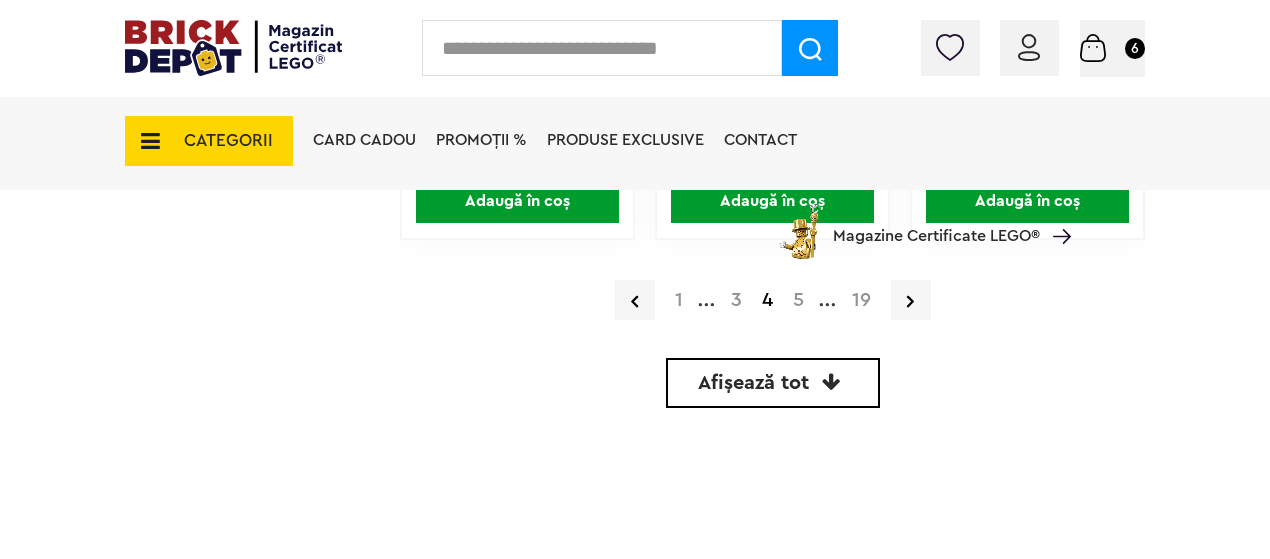 click on "5" at bounding box center [798, 300] 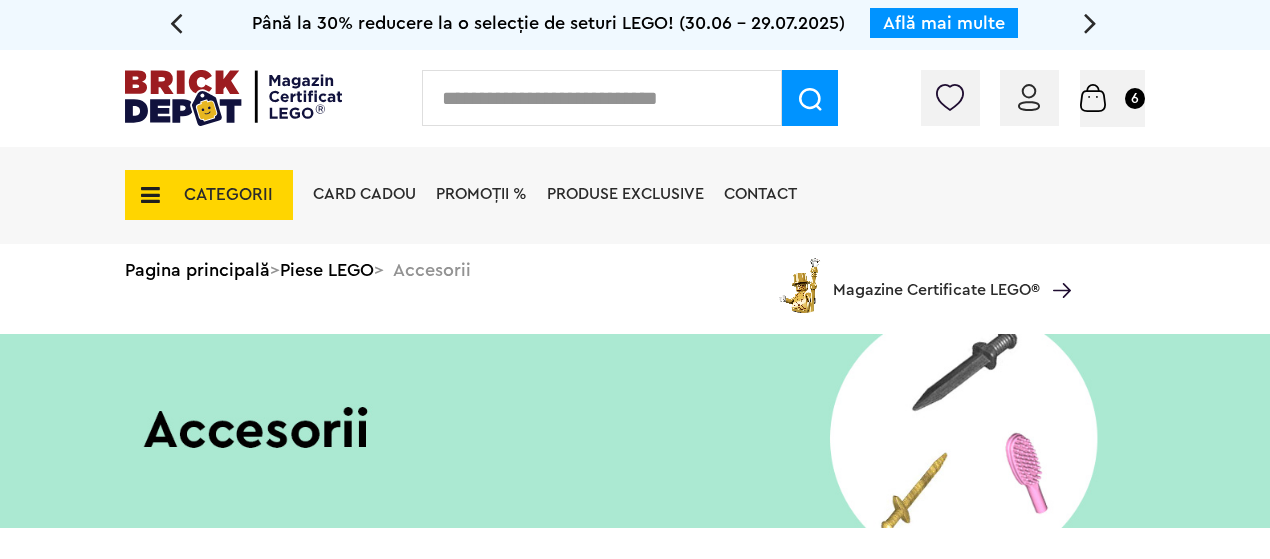 scroll, scrollTop: 100, scrollLeft: 0, axis: vertical 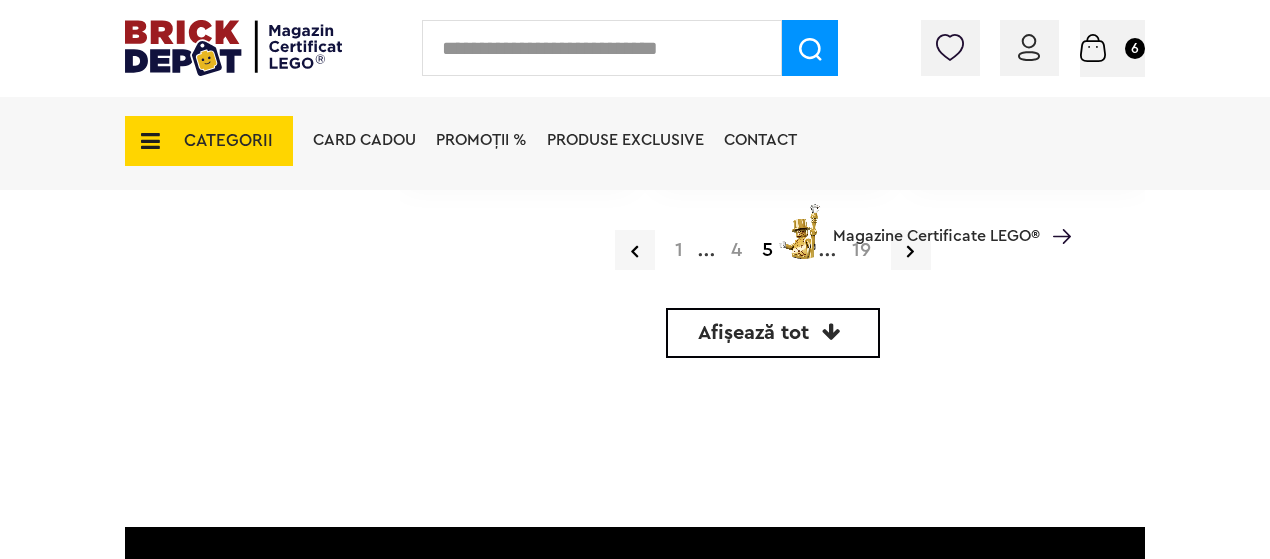 click on "CATEGORII" at bounding box center [228, 140] 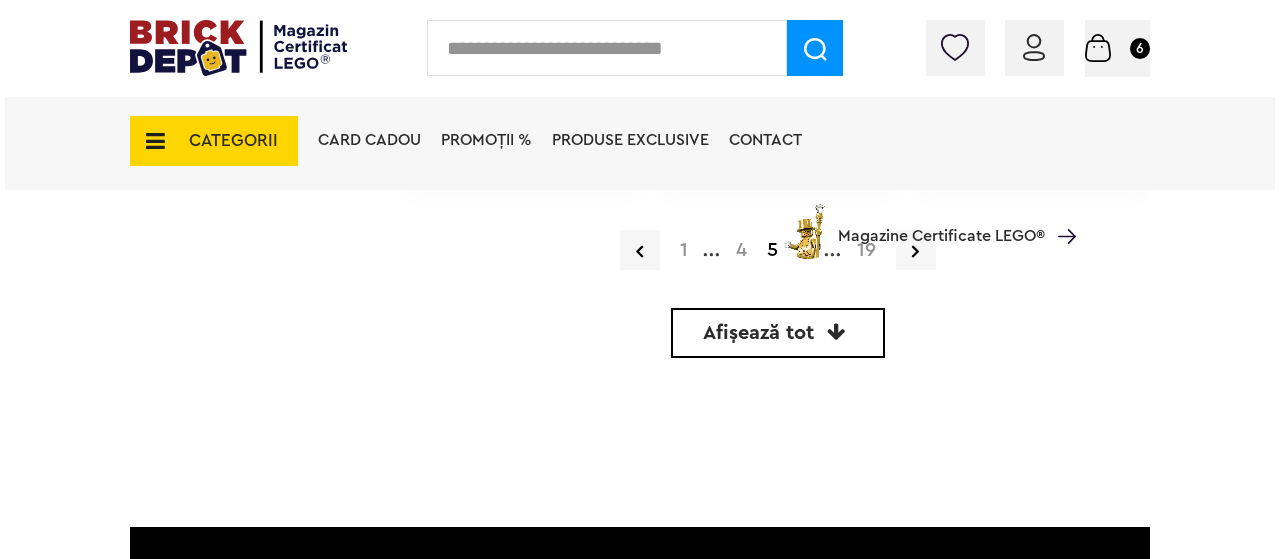 scroll, scrollTop: 6301, scrollLeft: 0, axis: vertical 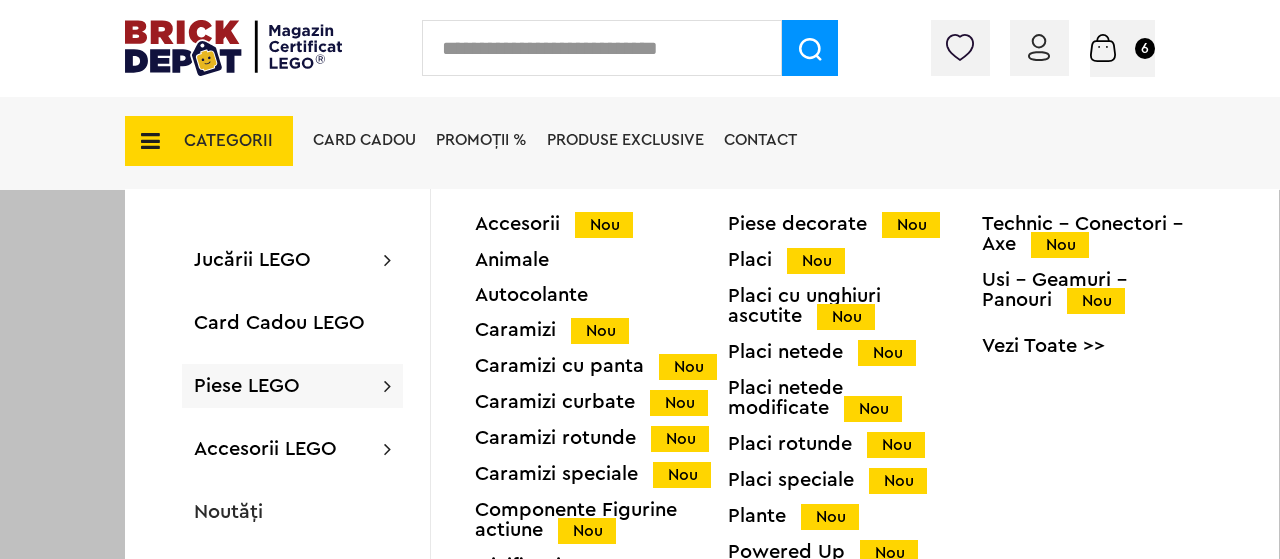 click on "Piese LEGO" at bounding box center (247, 386) 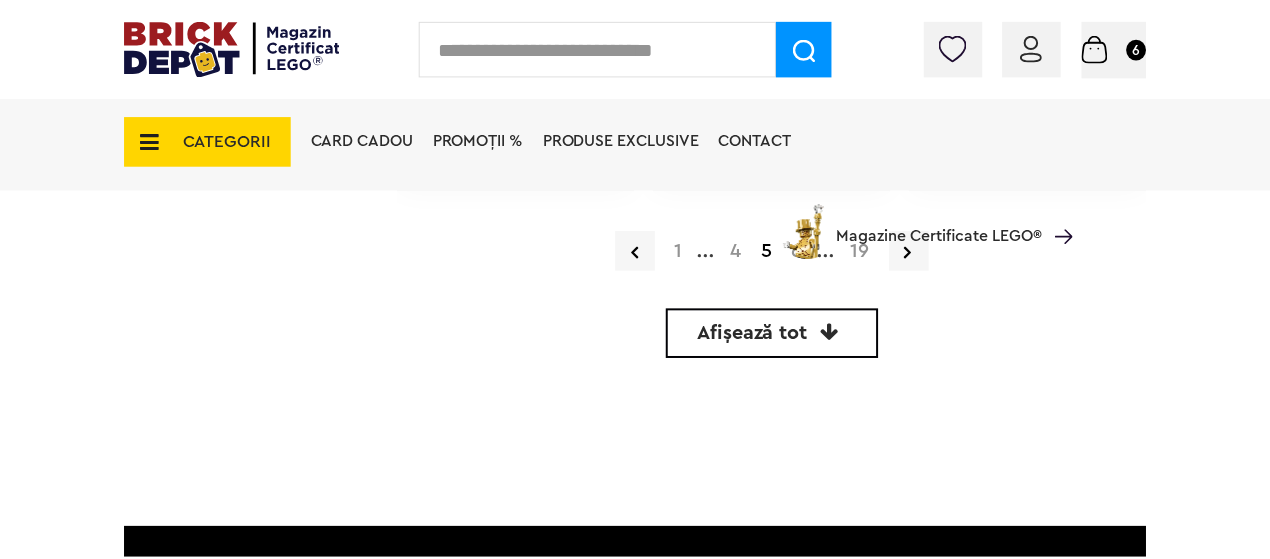 scroll, scrollTop: 6300, scrollLeft: 0, axis: vertical 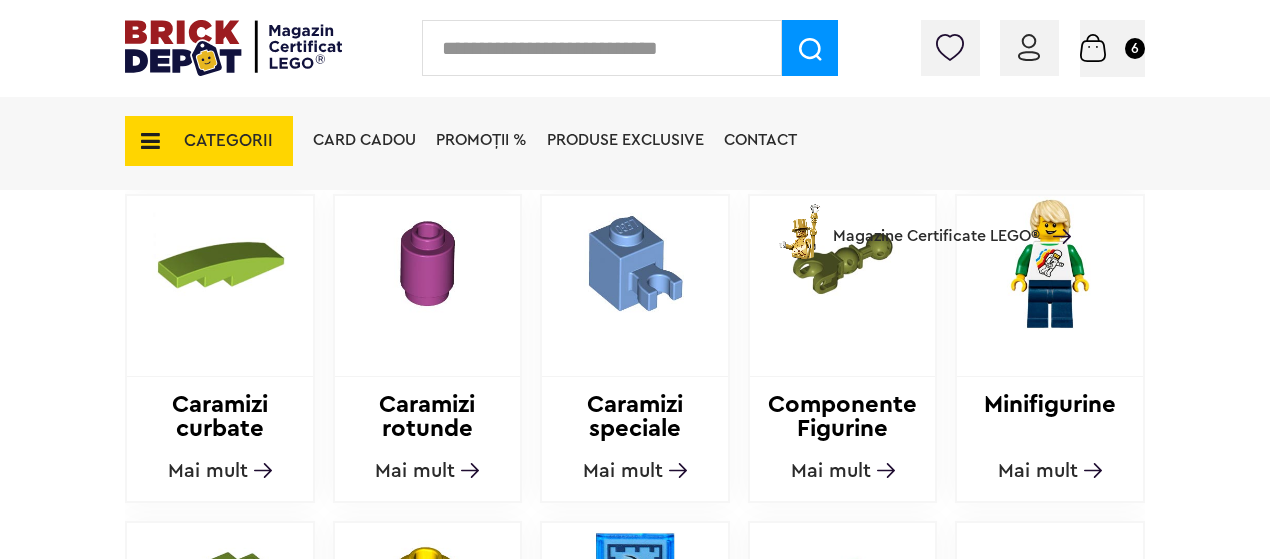 click on "Mai mult" at bounding box center (831, 471) 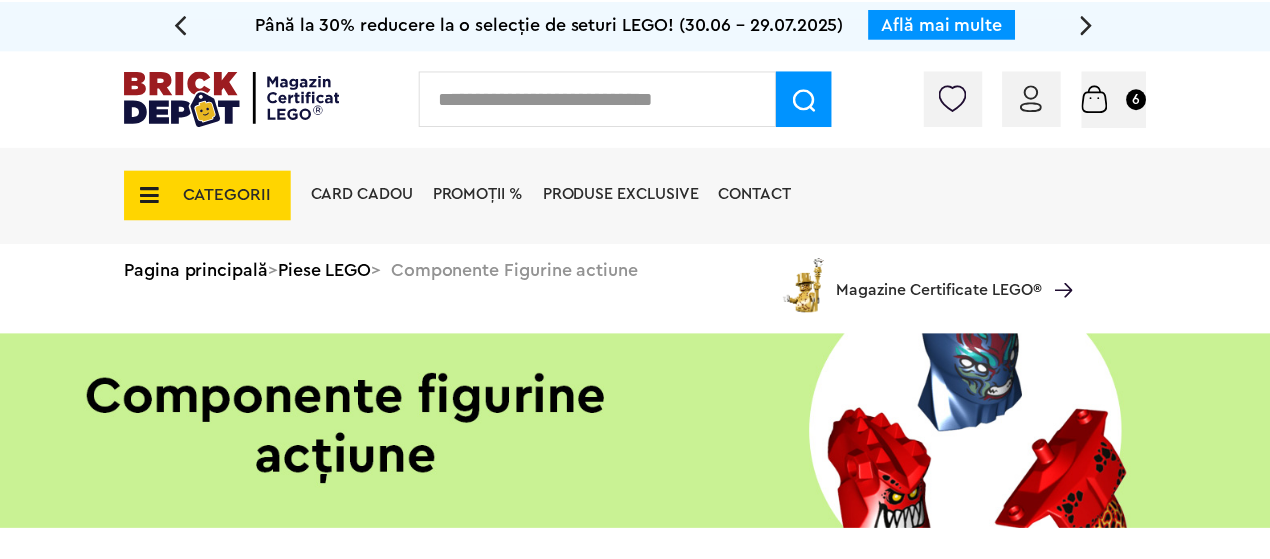 scroll, scrollTop: 0, scrollLeft: 0, axis: both 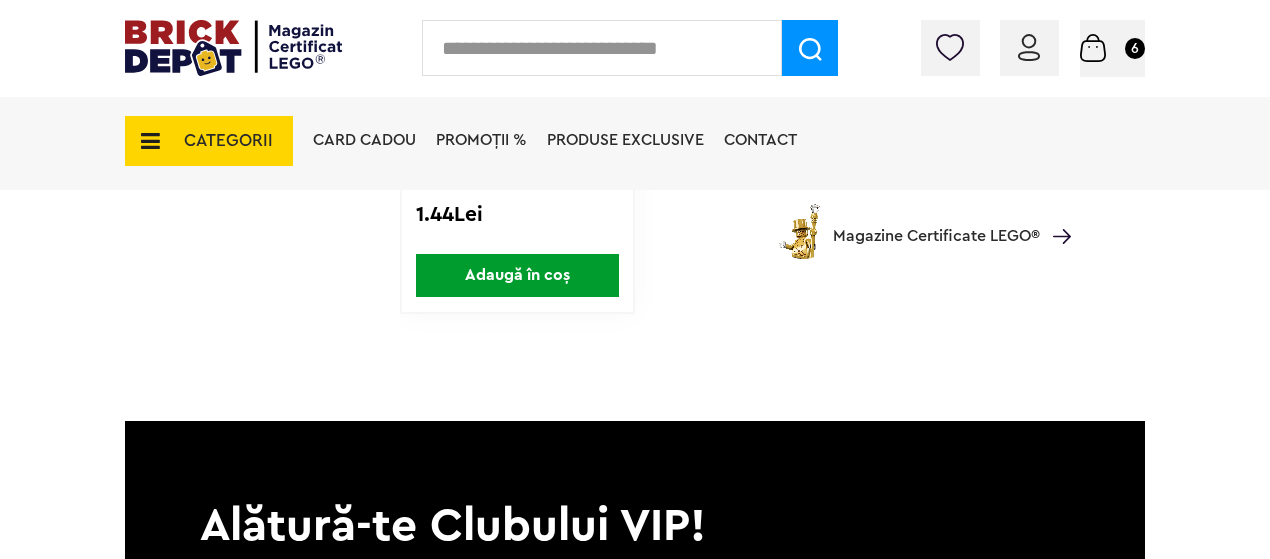 click at bounding box center [602, 48] 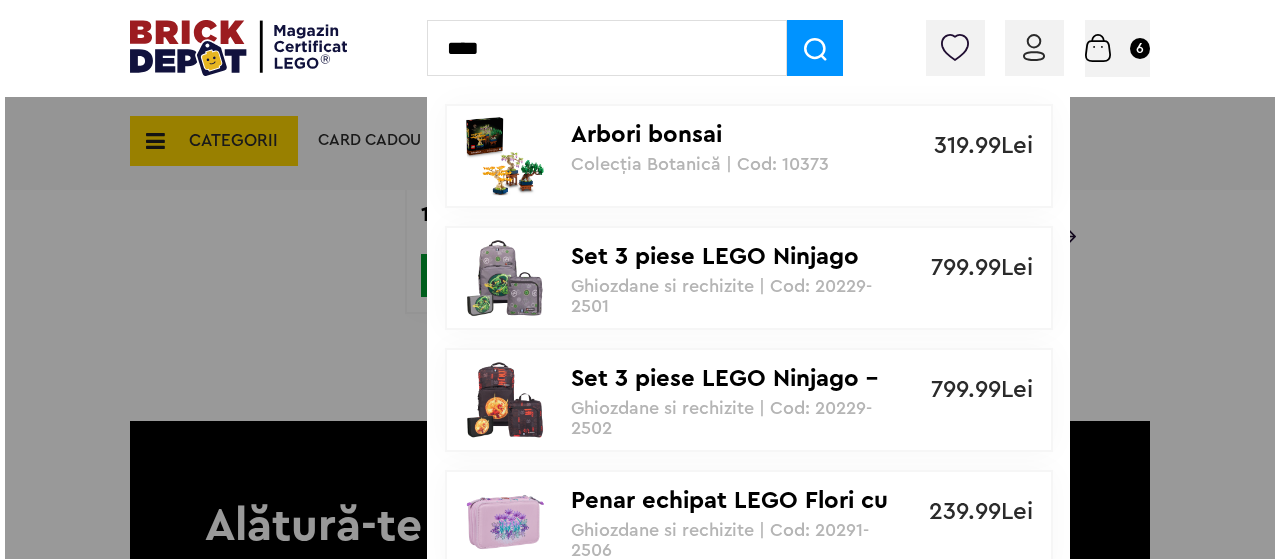 scroll, scrollTop: 3601, scrollLeft: 0, axis: vertical 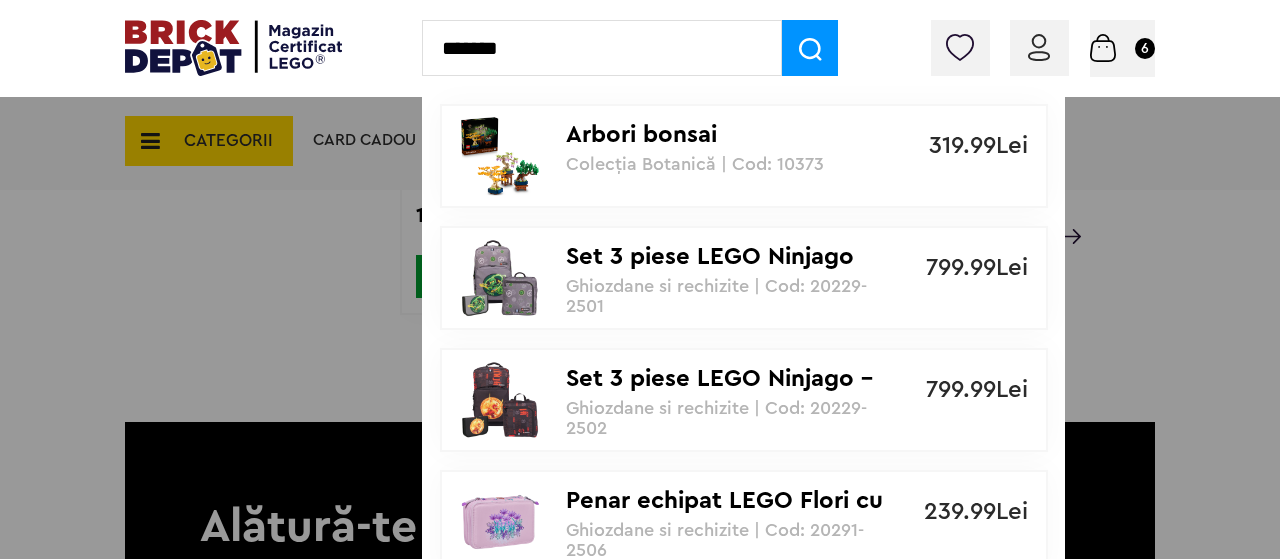 type on "*******" 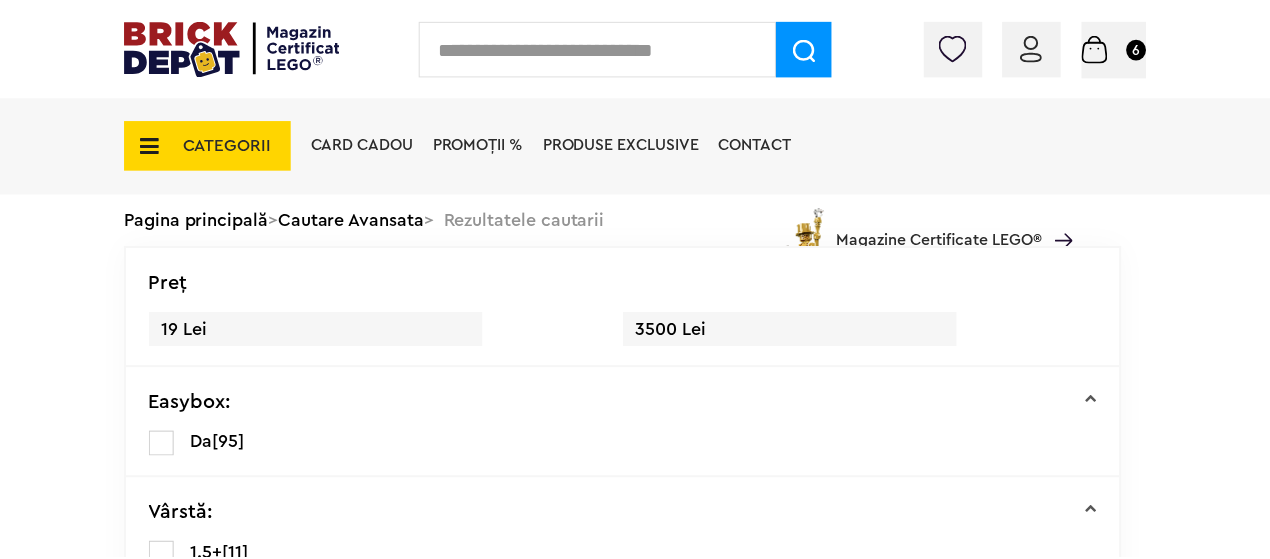 scroll, scrollTop: 0, scrollLeft: 0, axis: both 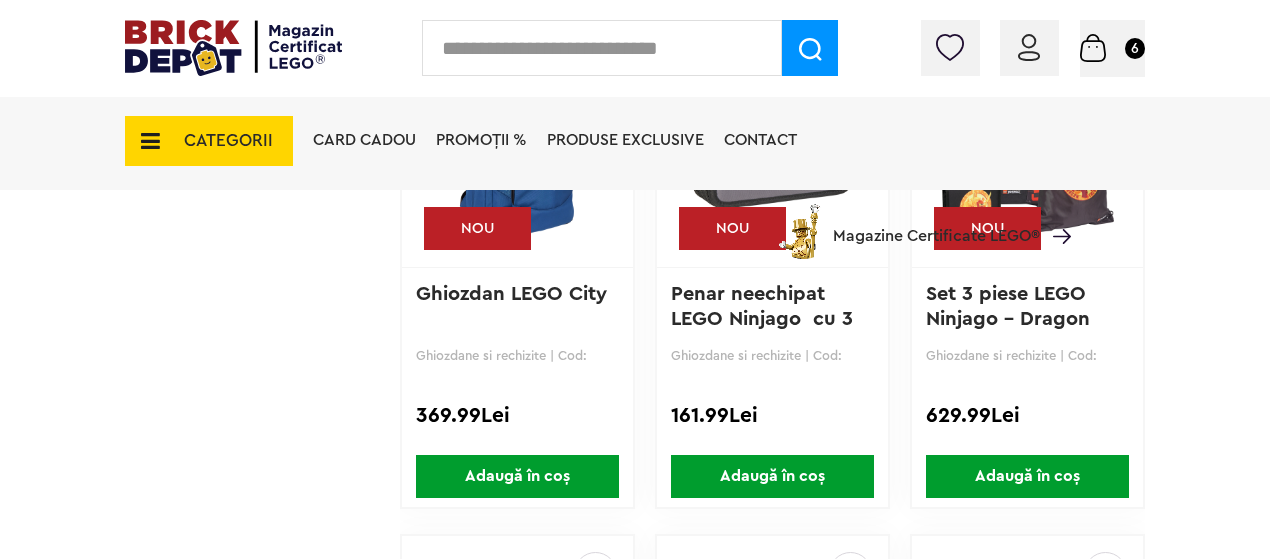 click on "CATEGORII" at bounding box center [209, 141] 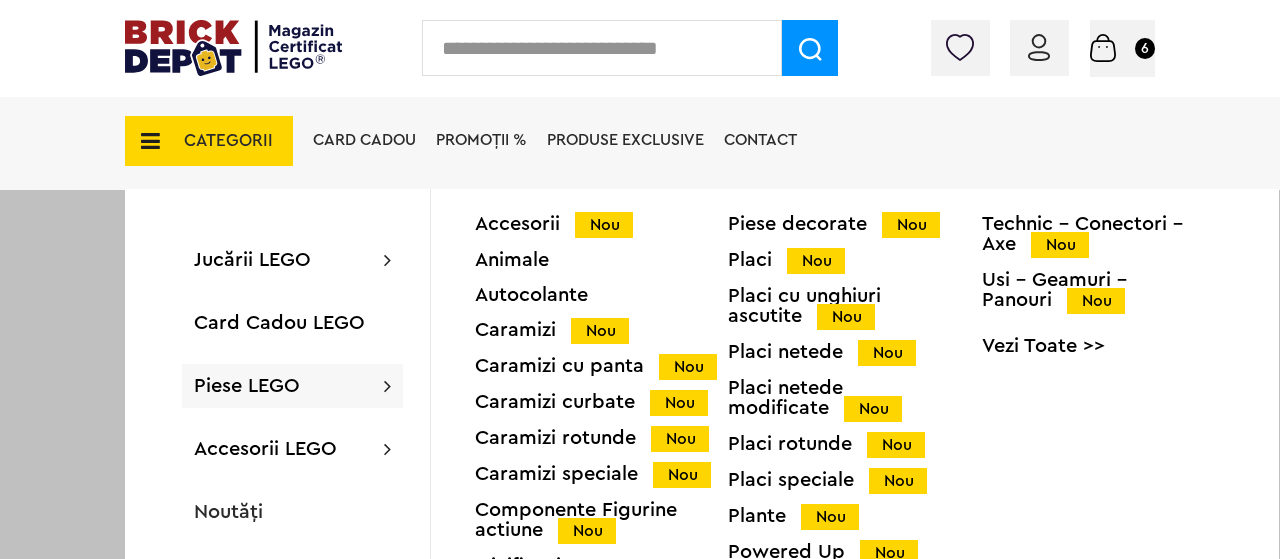 click on "Piese LEGO" at bounding box center [247, 386] 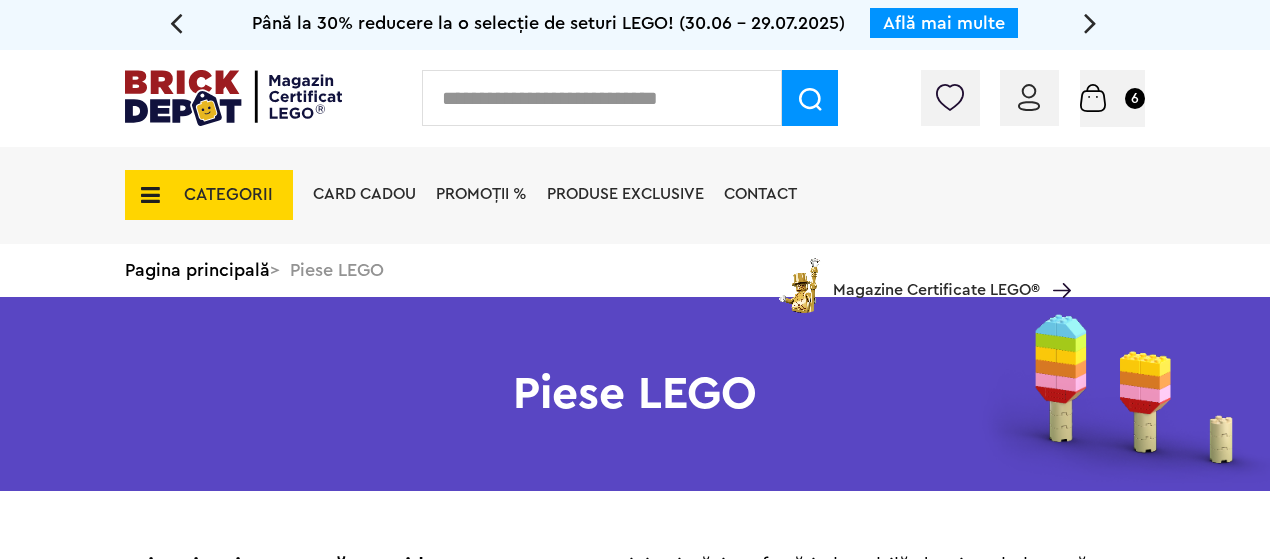 scroll, scrollTop: 0, scrollLeft: 0, axis: both 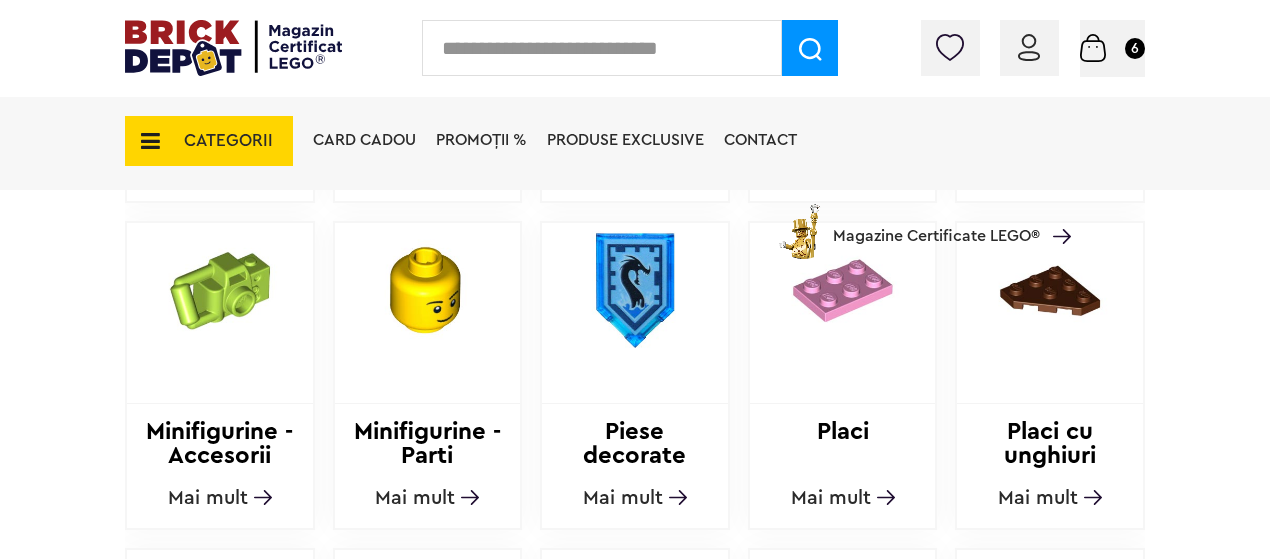 click on "Mai mult" at bounding box center [415, 498] 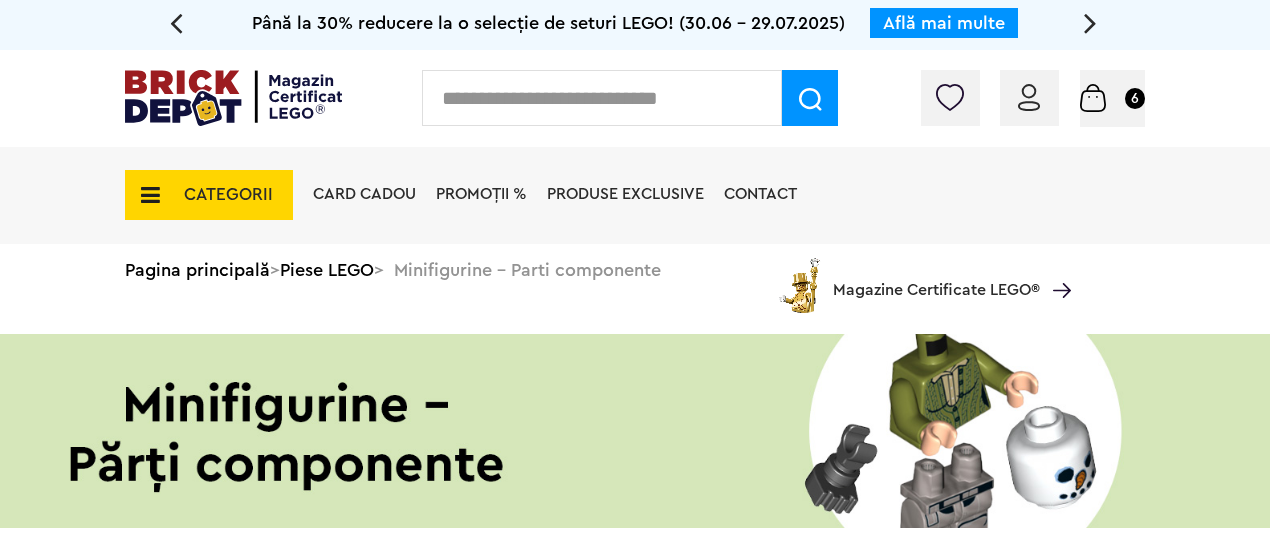 scroll, scrollTop: 0, scrollLeft: 0, axis: both 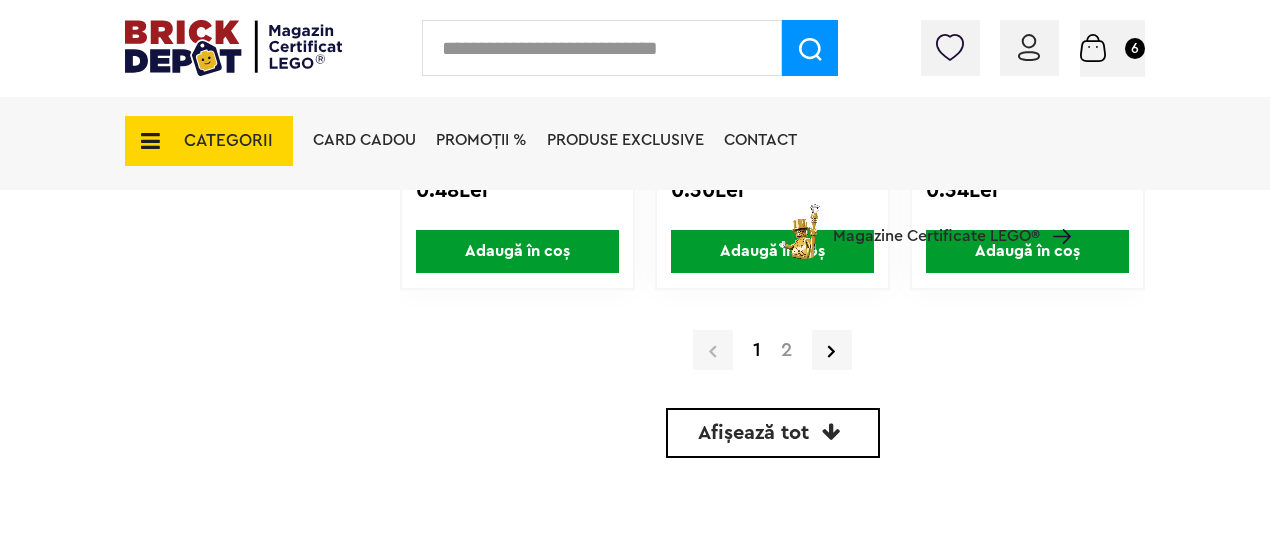 click on "2" at bounding box center (786, 350) 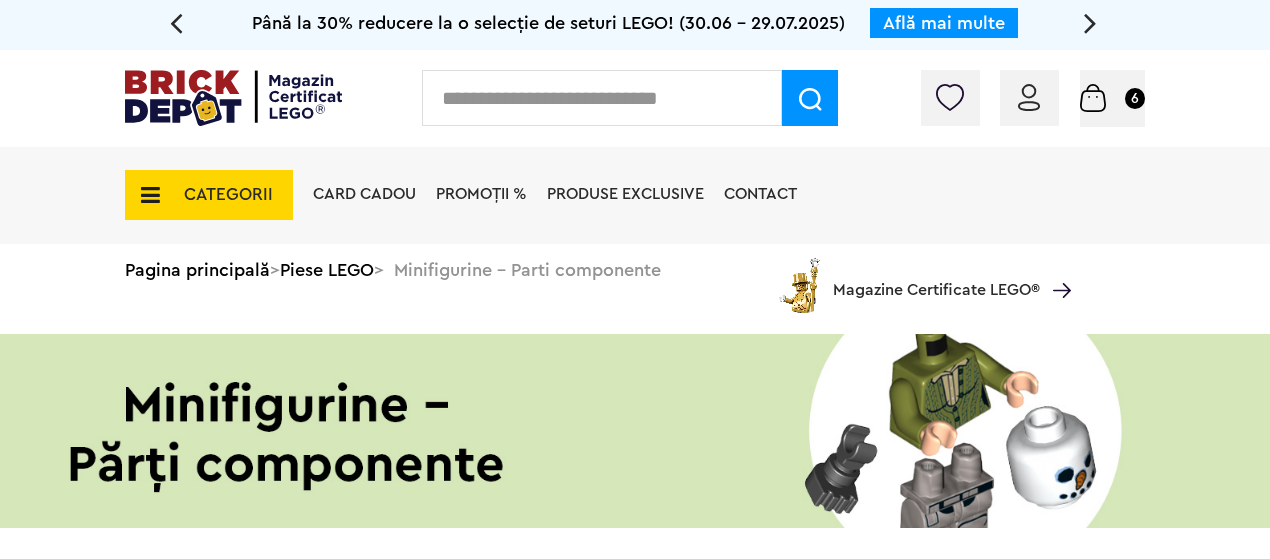 scroll, scrollTop: 0, scrollLeft: 0, axis: both 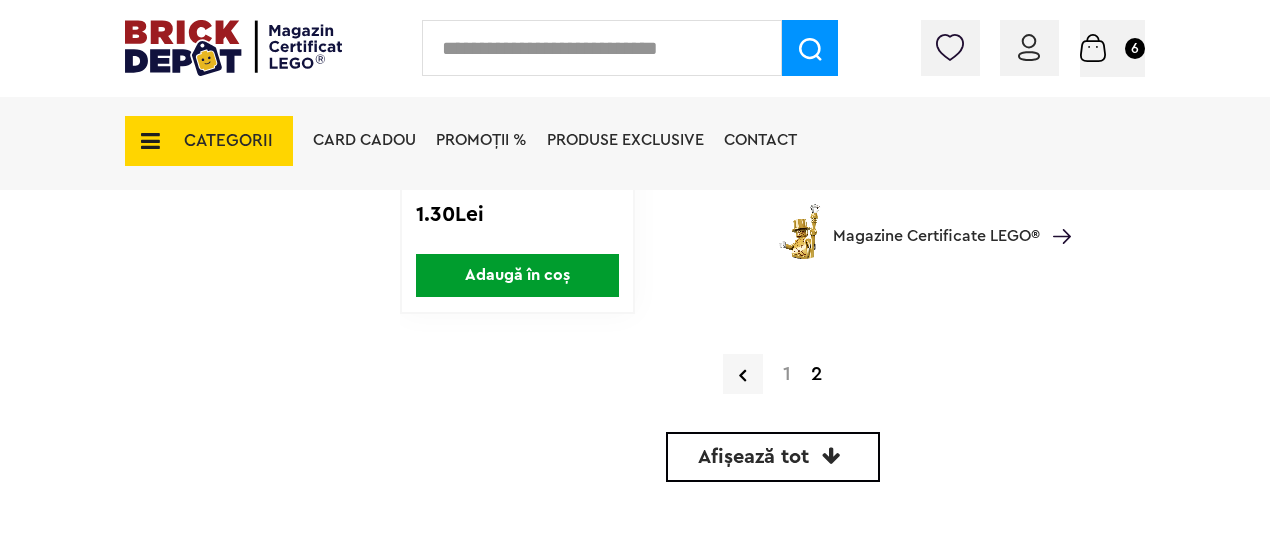 click on "CATEGORII" at bounding box center [228, 140] 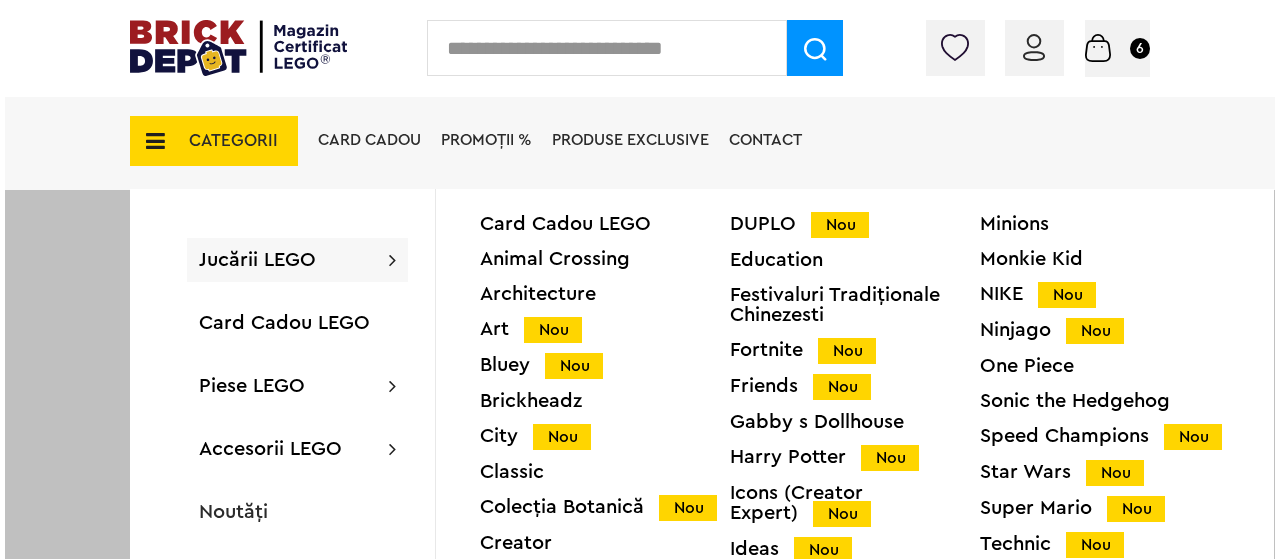 scroll, scrollTop: 3601, scrollLeft: 0, axis: vertical 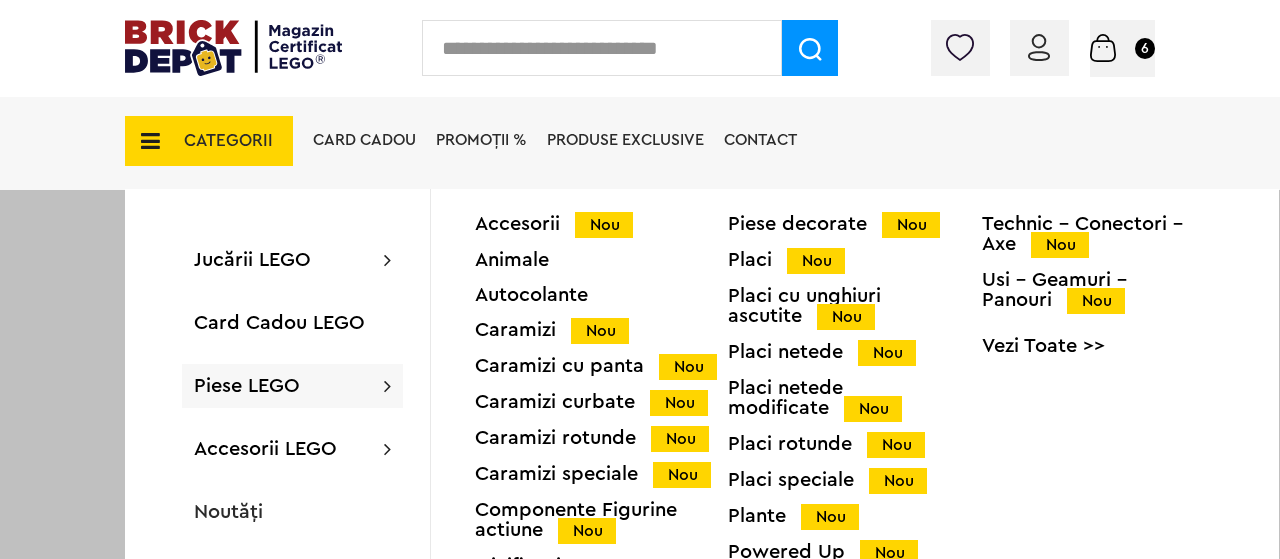 click on "Piese LEGO" at bounding box center (247, 386) 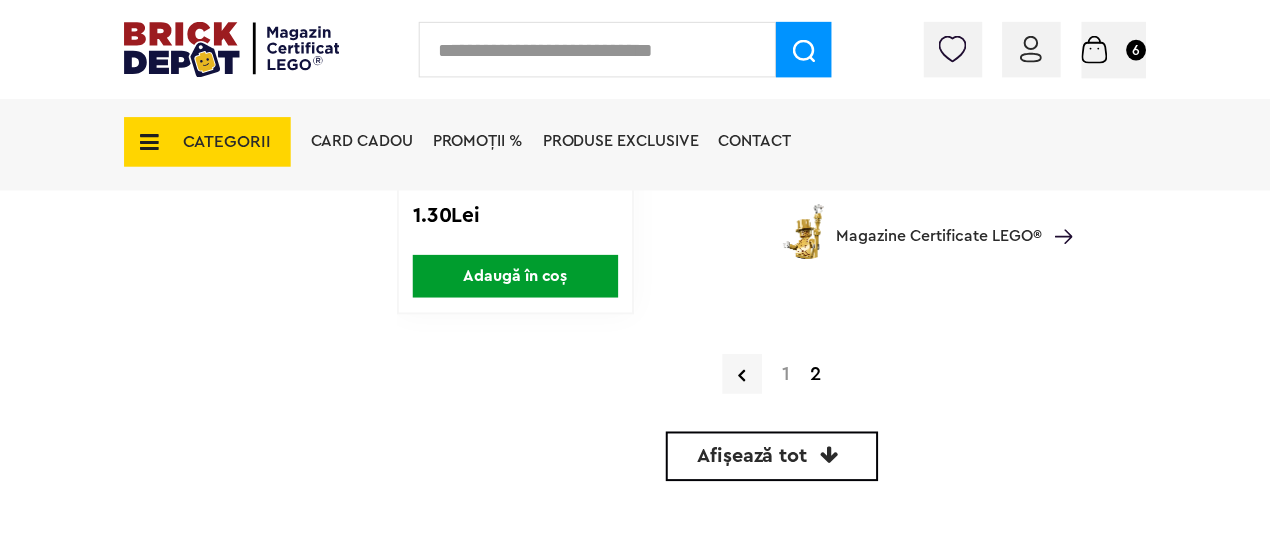 scroll, scrollTop: 3600, scrollLeft: 0, axis: vertical 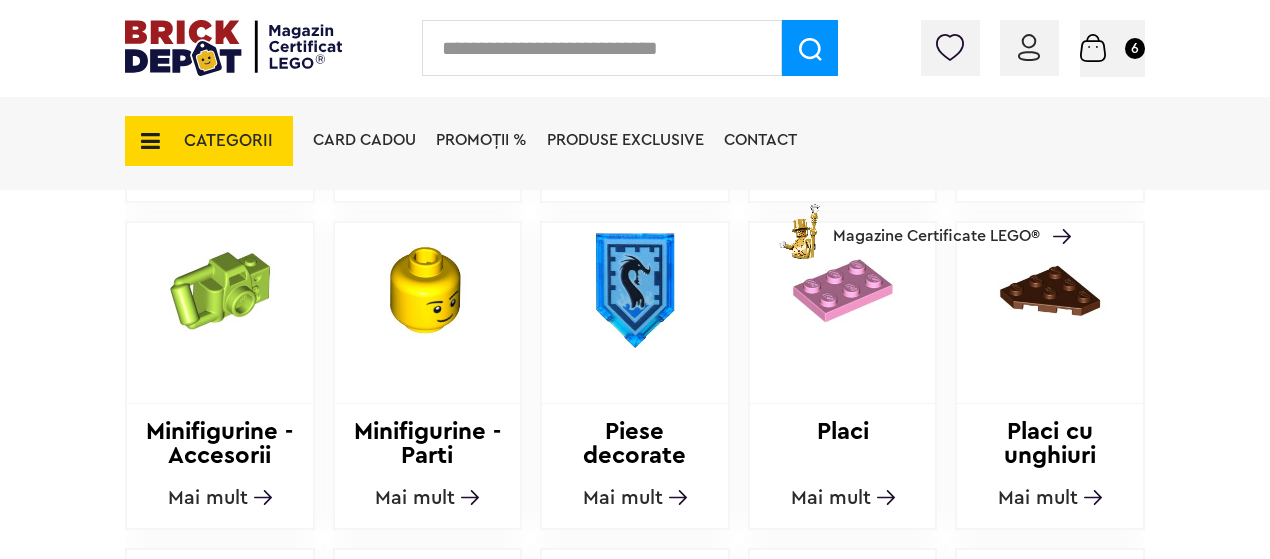 click on "Mai mult" at bounding box center (208, 498) 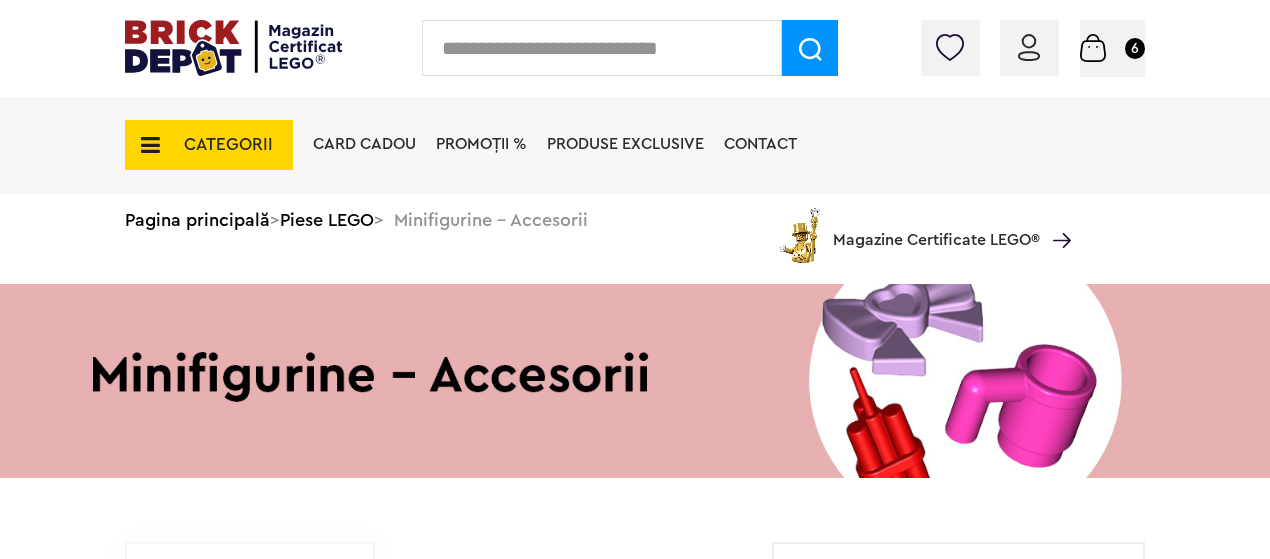 scroll, scrollTop: 0, scrollLeft: 0, axis: both 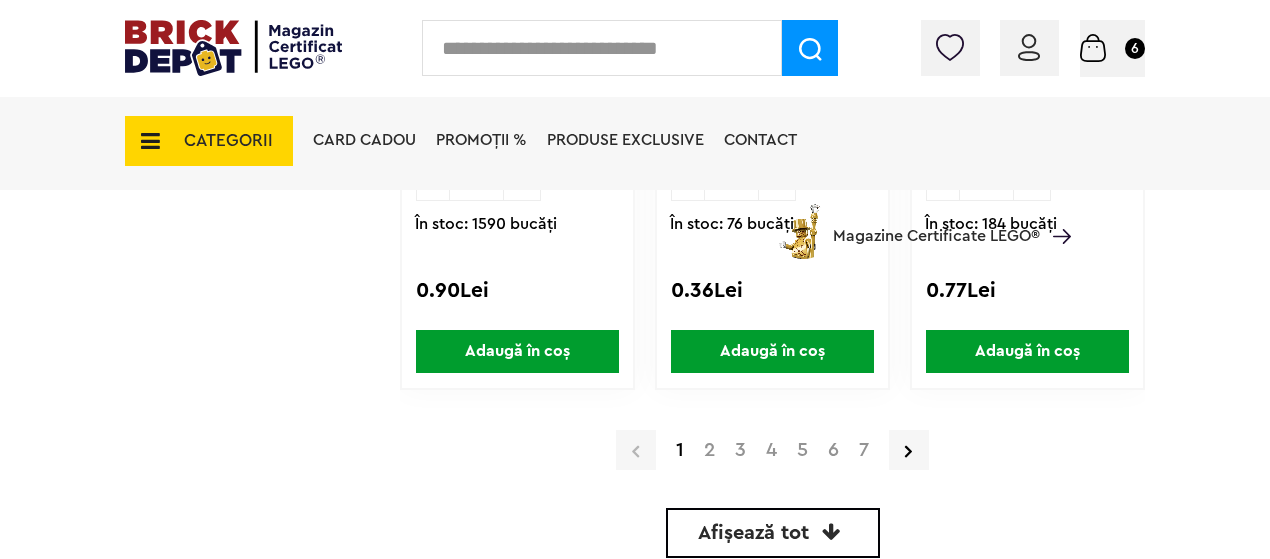 click on "2" at bounding box center (709, 450) 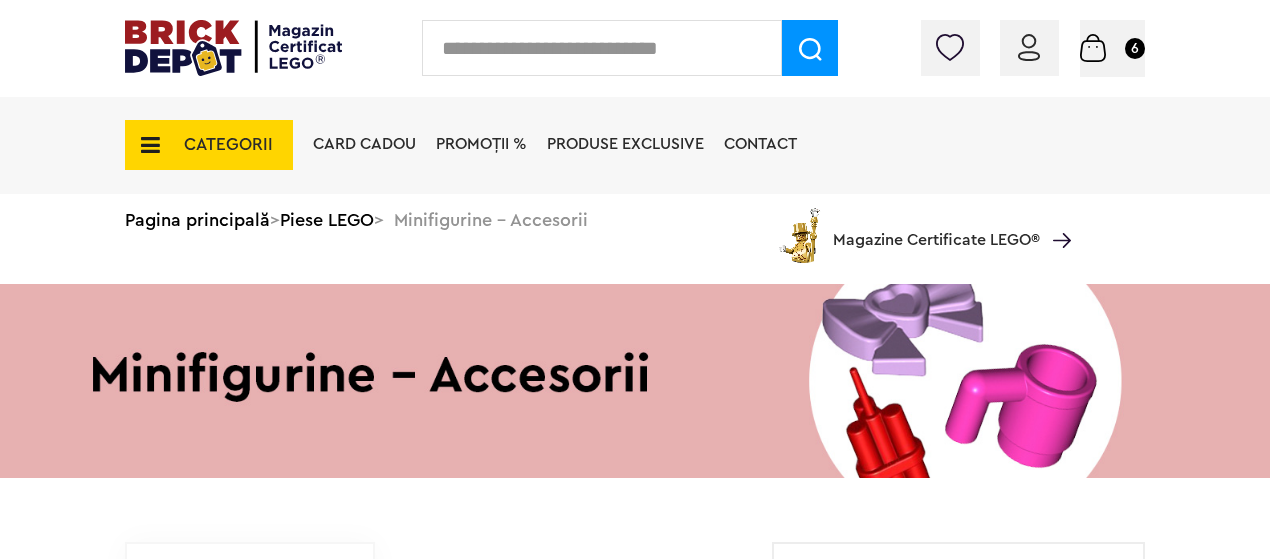 scroll, scrollTop: 500, scrollLeft: 0, axis: vertical 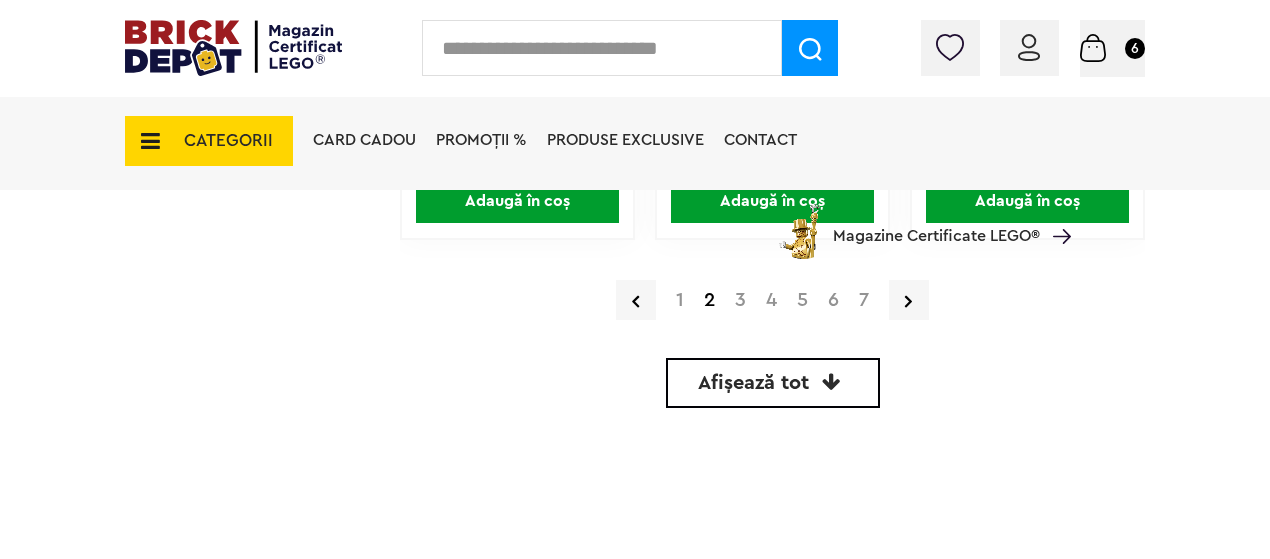 click on "3" at bounding box center [740, 300] 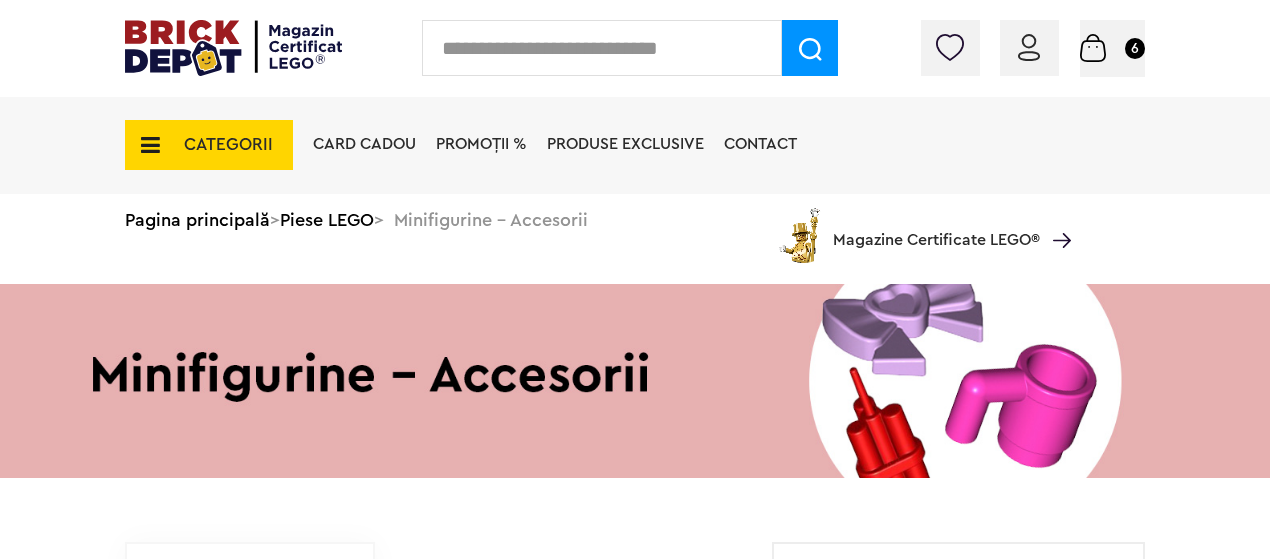 scroll, scrollTop: 0, scrollLeft: 0, axis: both 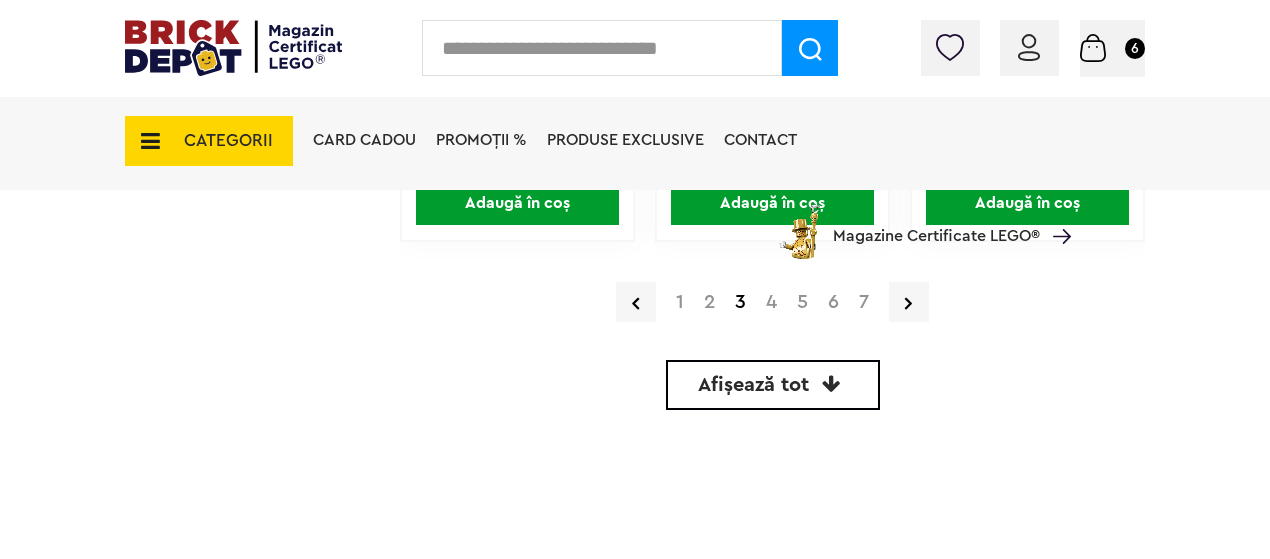 click on "4" at bounding box center [771, 302] 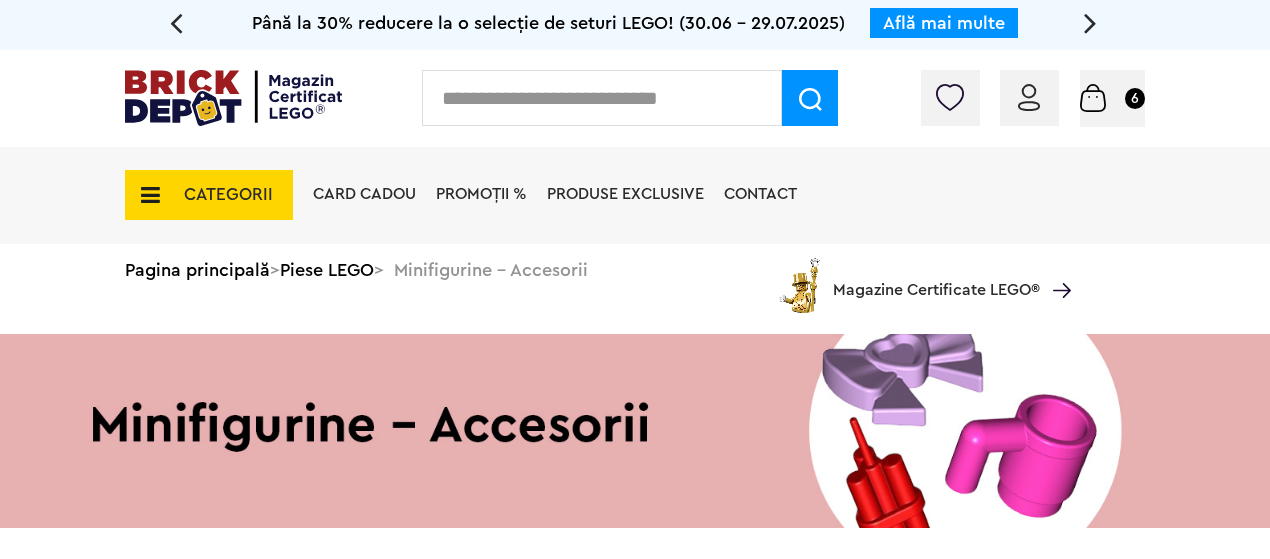 scroll, scrollTop: 0, scrollLeft: 0, axis: both 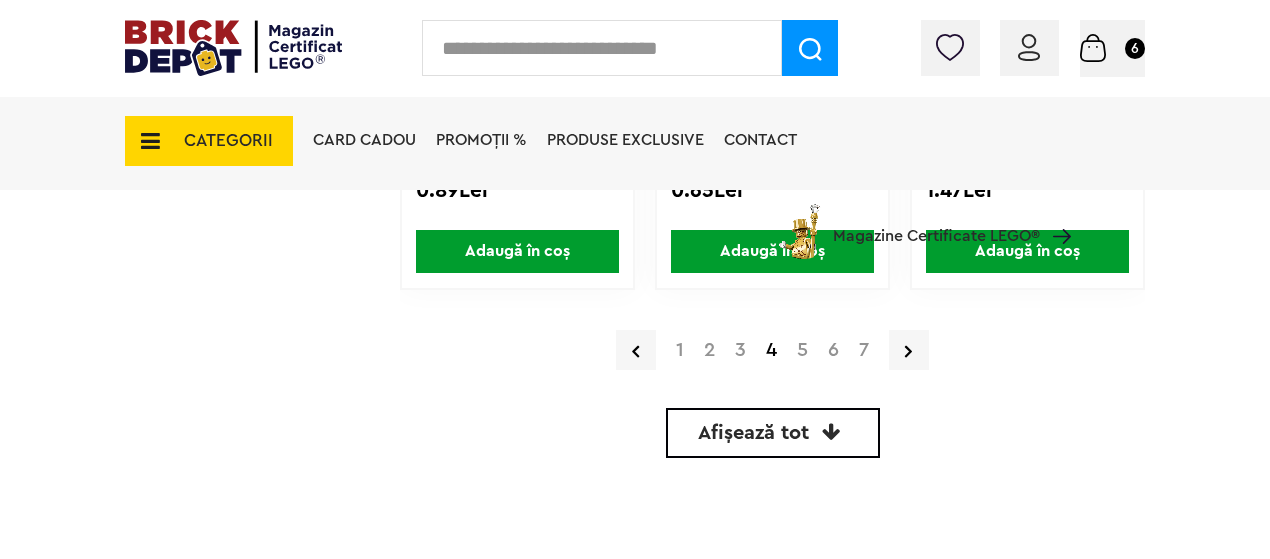 click on "5" at bounding box center (802, 350) 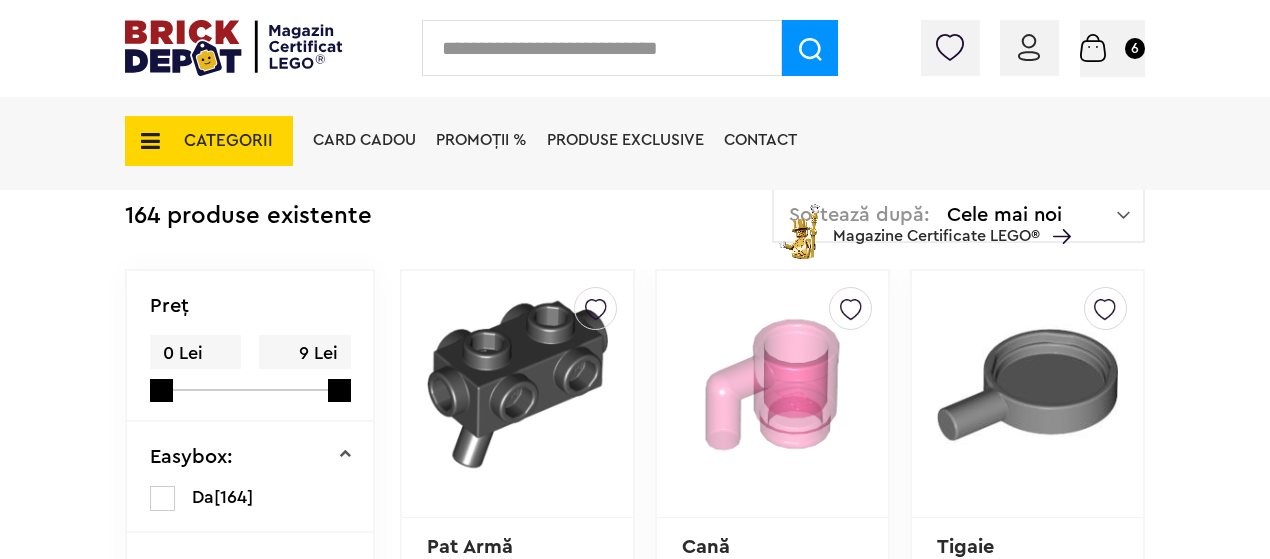 scroll, scrollTop: 450, scrollLeft: 0, axis: vertical 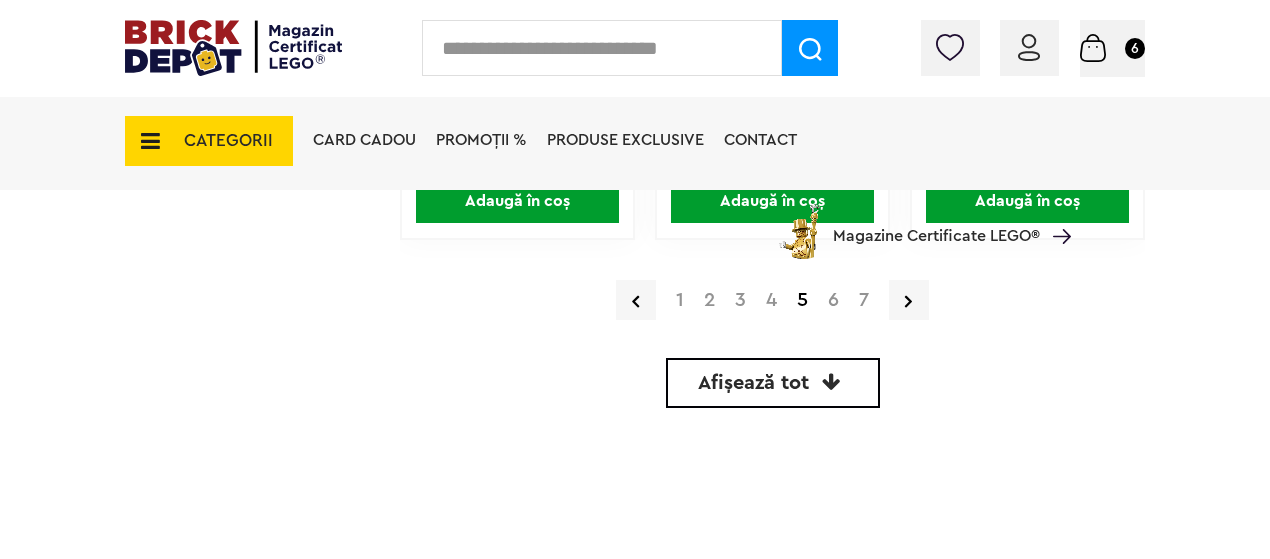 click on "6" at bounding box center (833, 300) 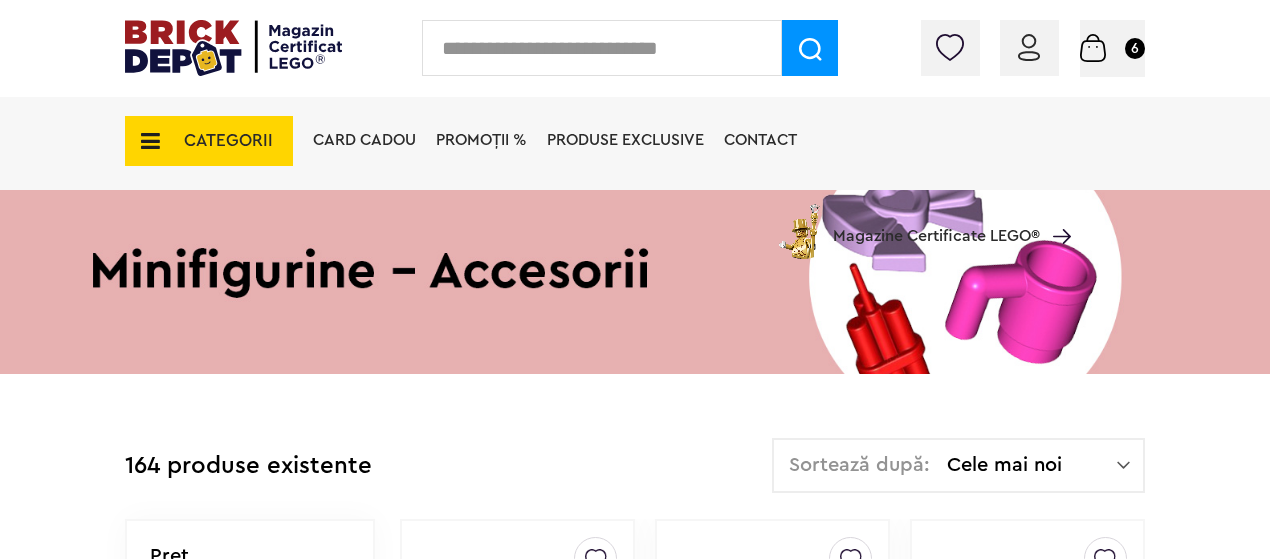 scroll, scrollTop: 550, scrollLeft: 0, axis: vertical 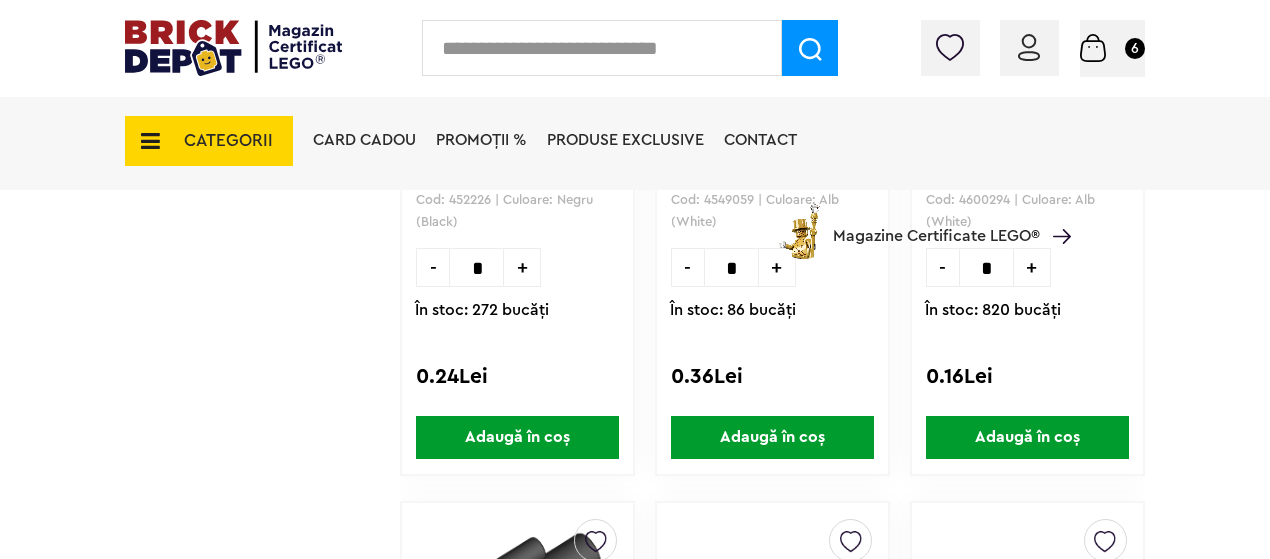 click on "Adaugă în coș" at bounding box center (1027, 437) 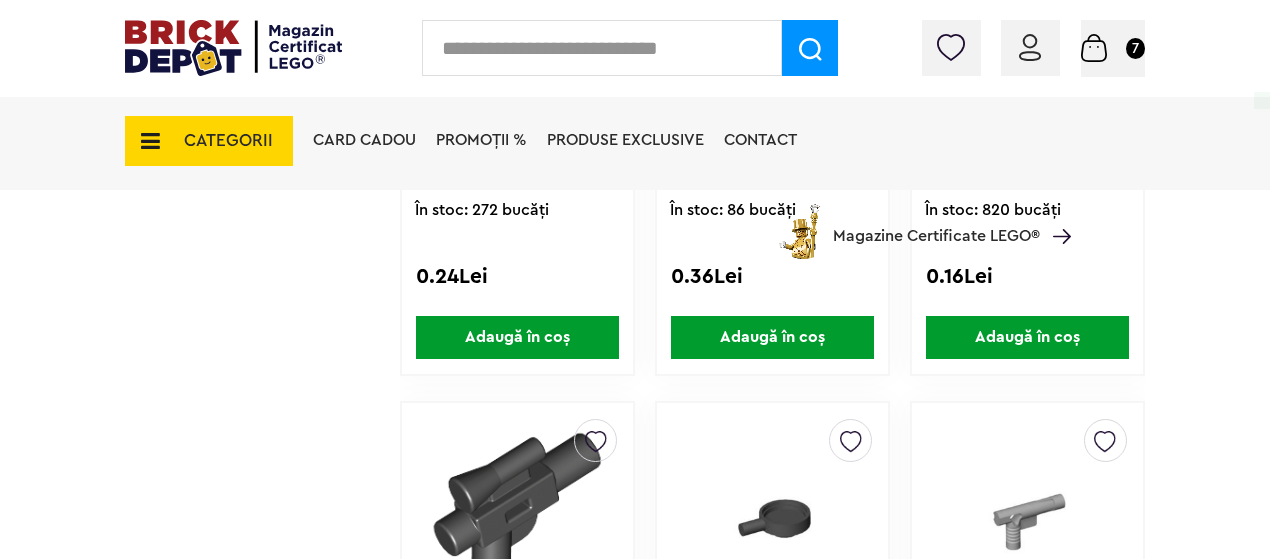 scroll, scrollTop: 2350, scrollLeft: 0, axis: vertical 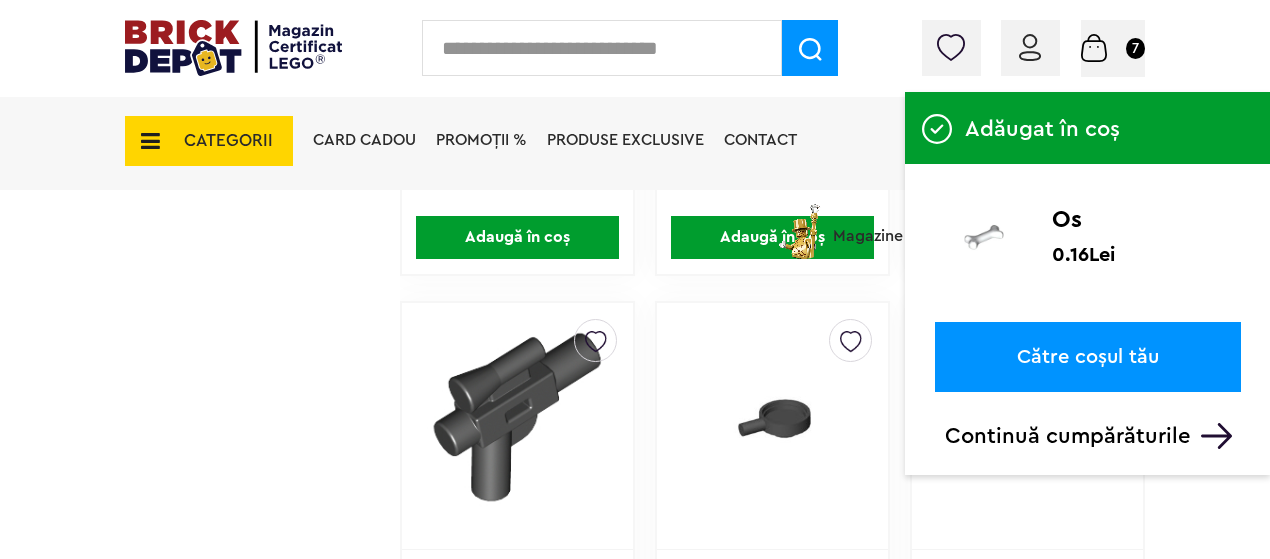 click on "Continuă cumpărăturile" at bounding box center (1093, 436) 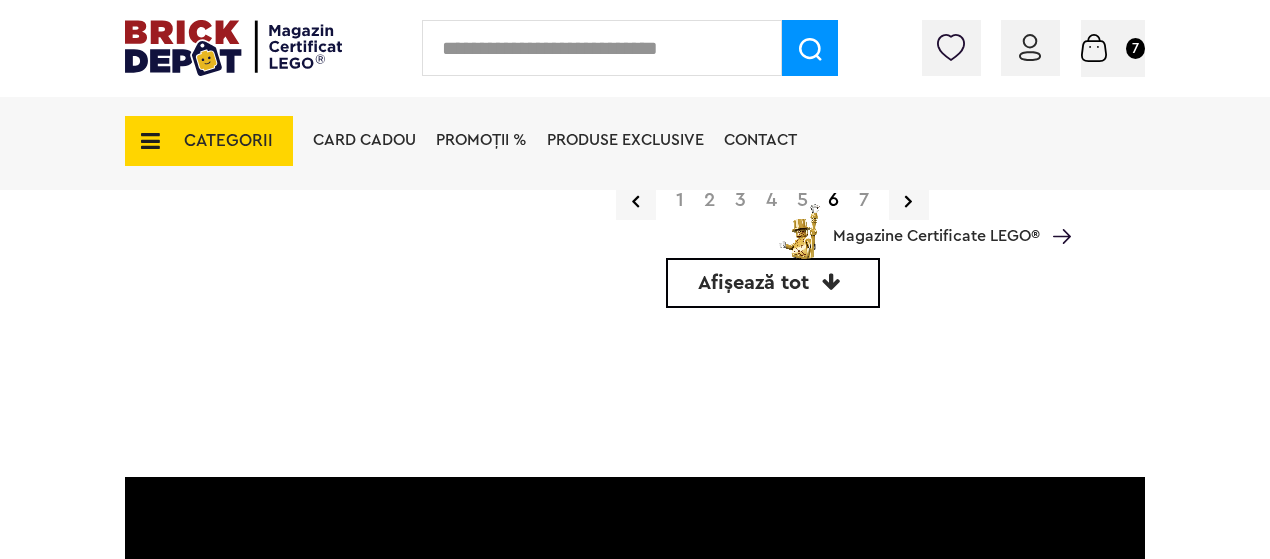 scroll, scrollTop: 6250, scrollLeft: 0, axis: vertical 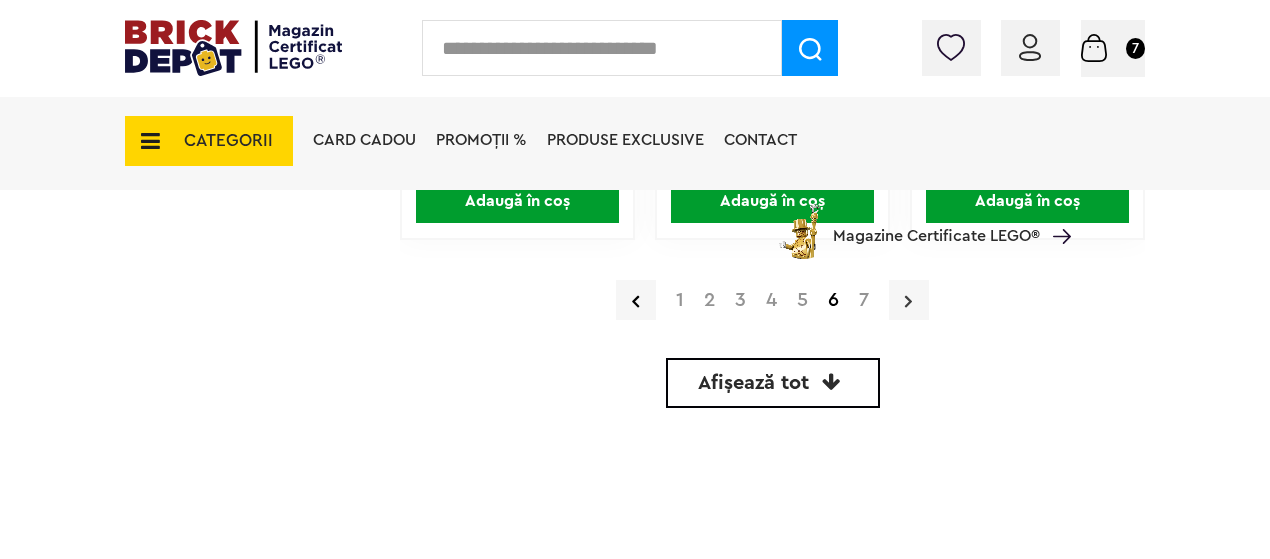 click at bounding box center [909, 300] 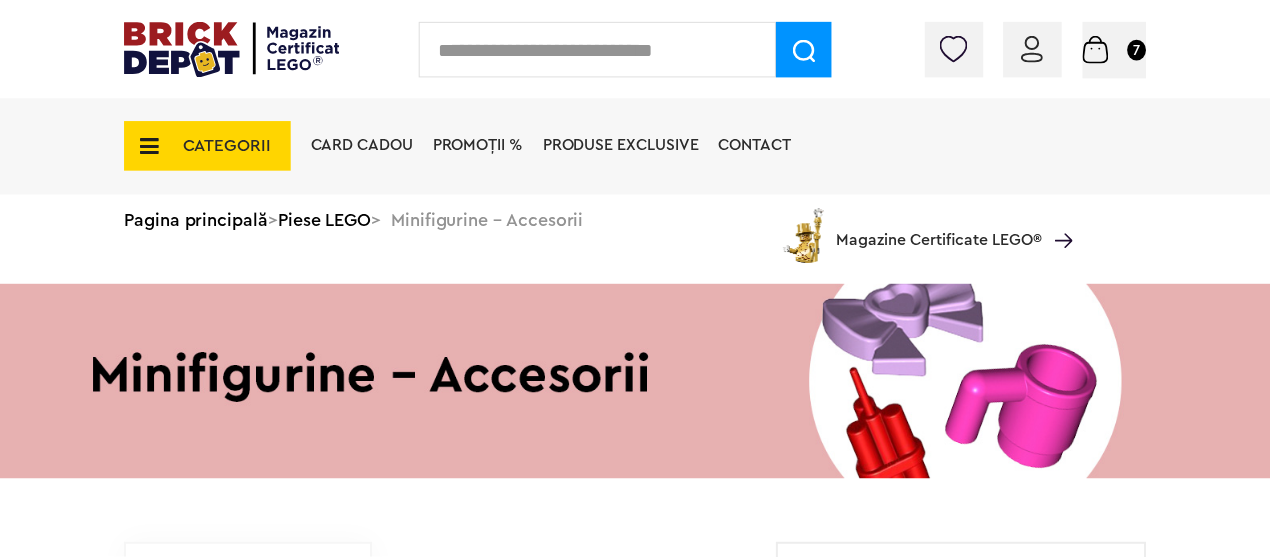 scroll, scrollTop: 0, scrollLeft: 0, axis: both 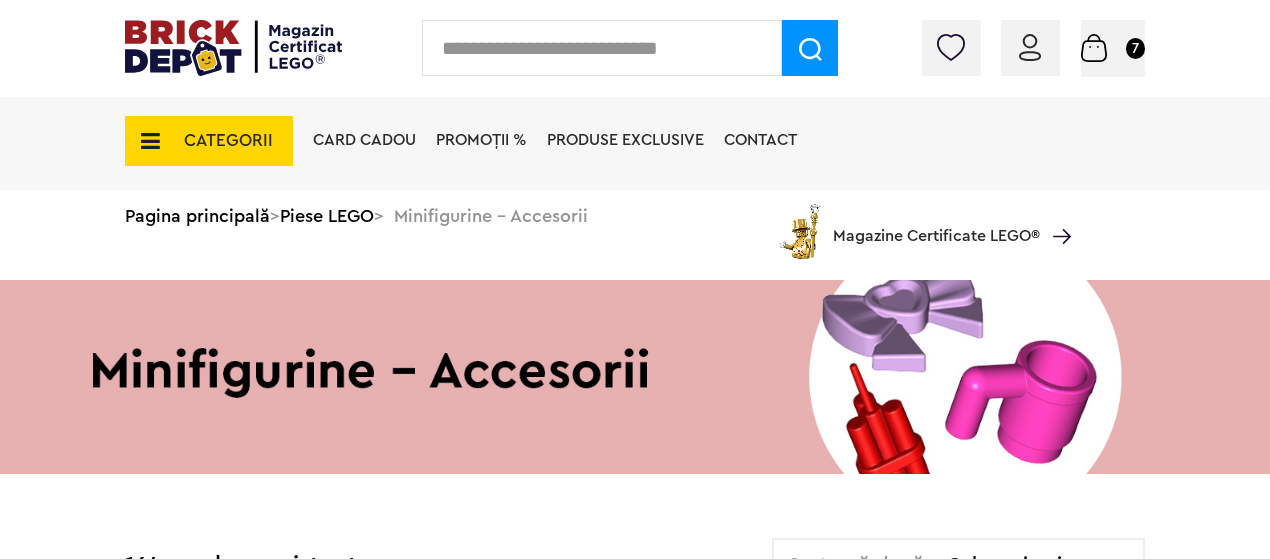 click on "CATEGORII" at bounding box center (228, 140) 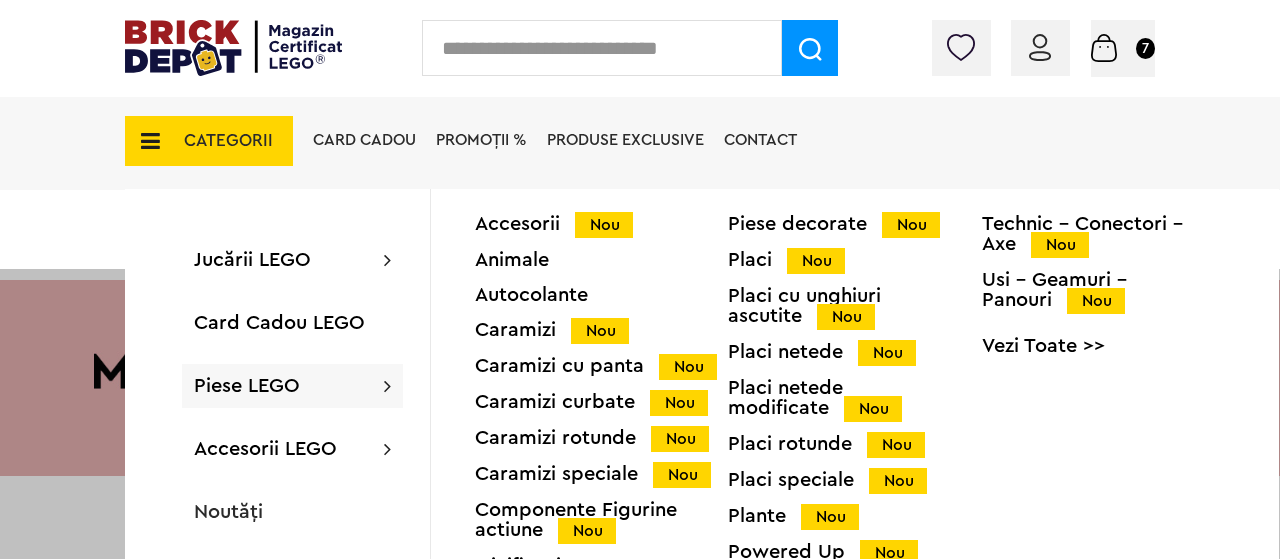 click on "Piese LEGO" at bounding box center [247, 386] 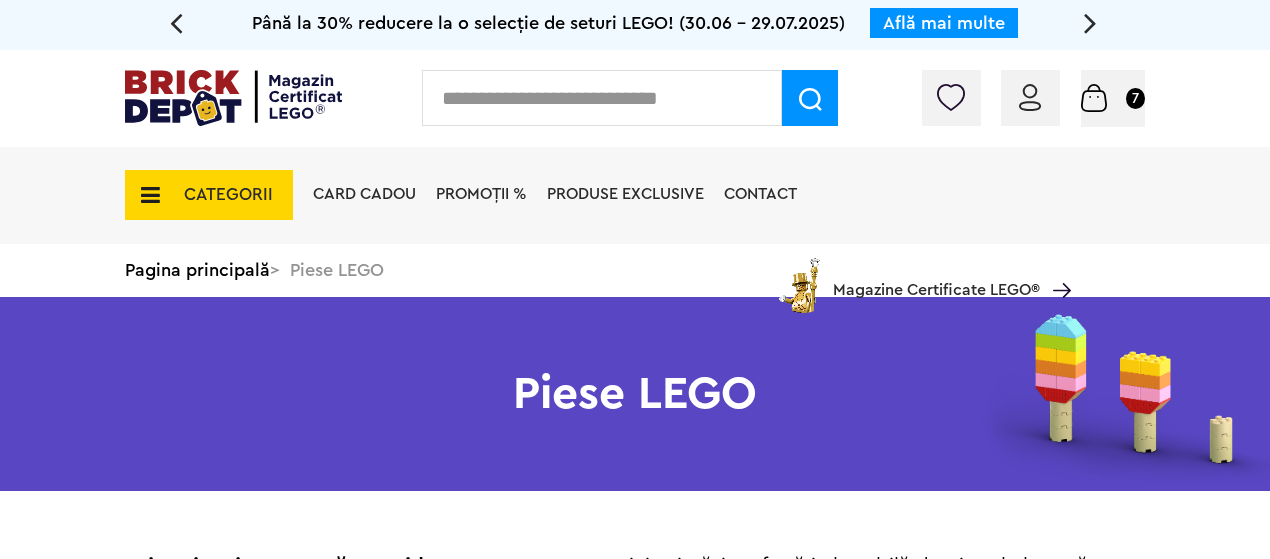 scroll, scrollTop: 0, scrollLeft: 0, axis: both 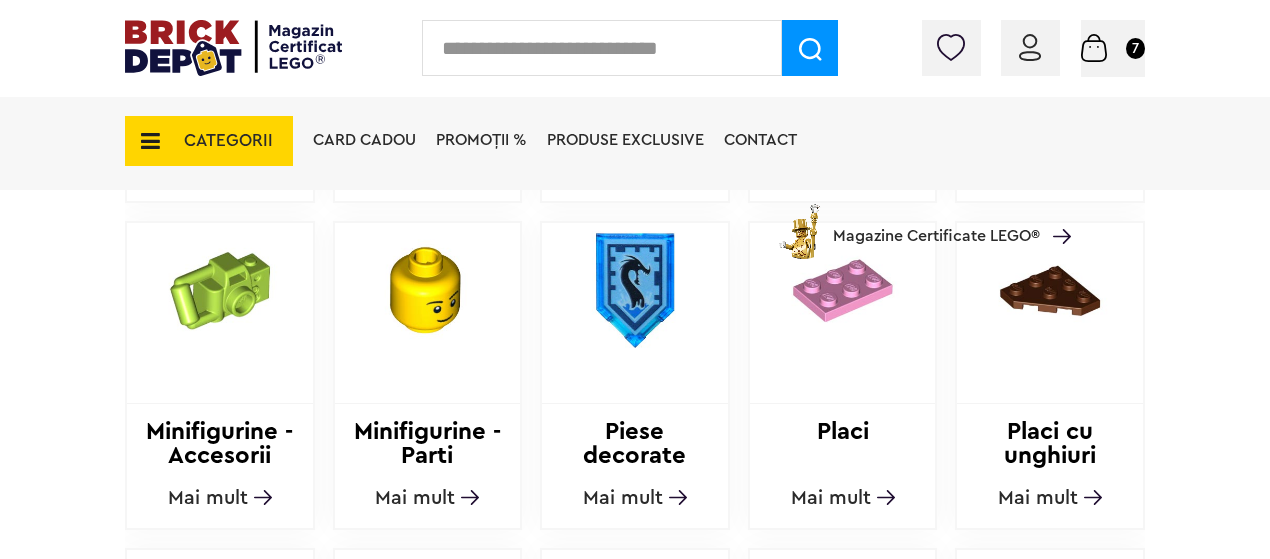 click on "Mai mult" at bounding box center (831, 498) 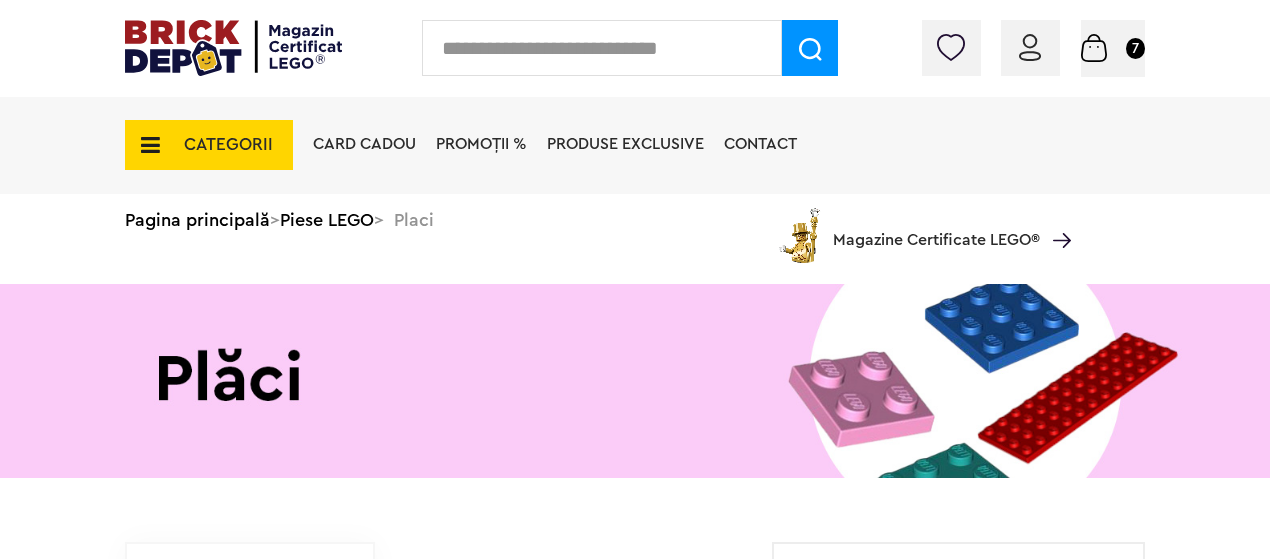 scroll, scrollTop: 0, scrollLeft: 0, axis: both 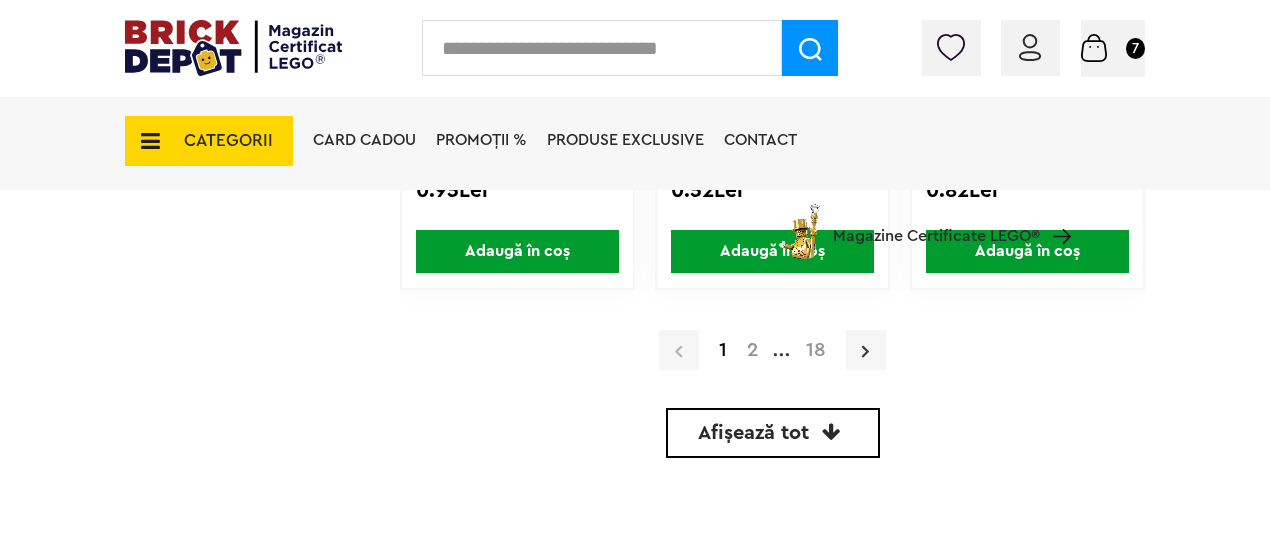 click at bounding box center (866, 350) 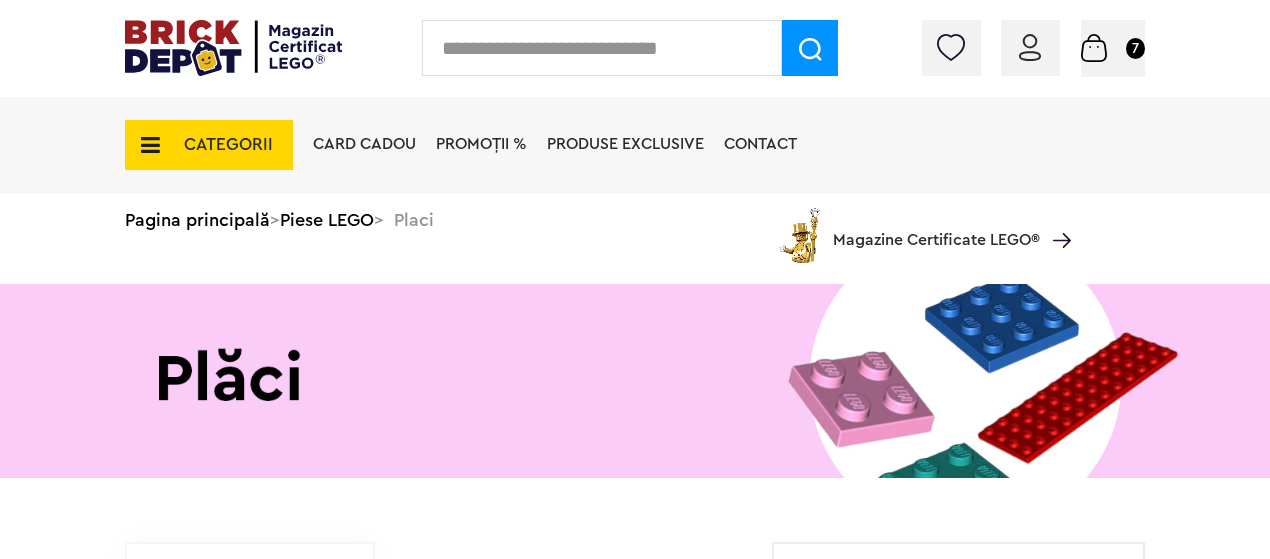 scroll, scrollTop: 200, scrollLeft: 0, axis: vertical 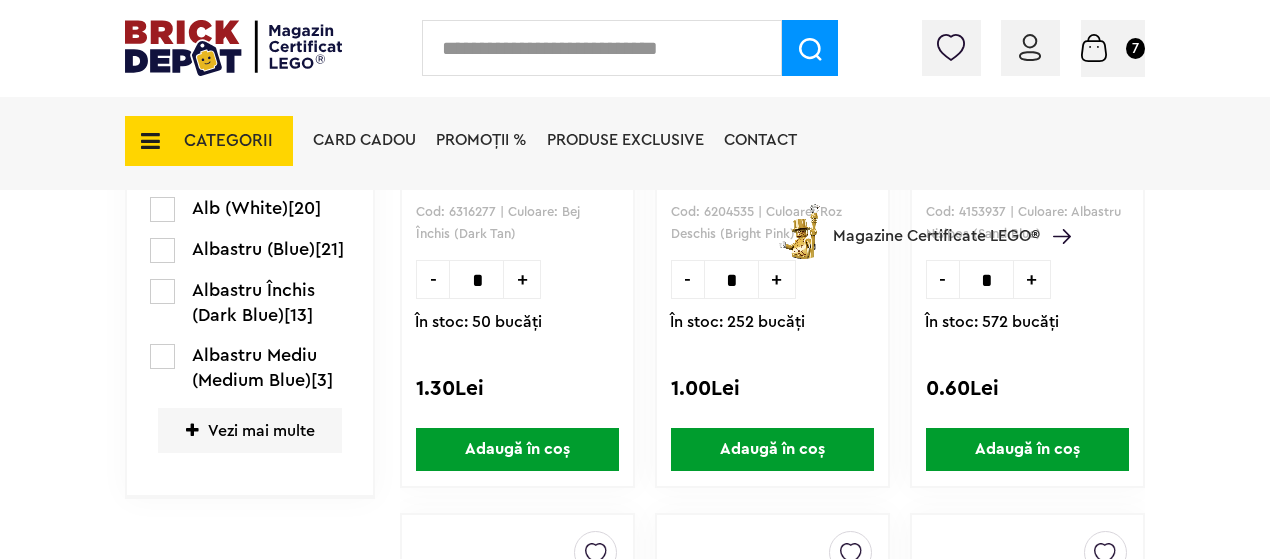 click on "Vezi mai multe" at bounding box center [250, 430] 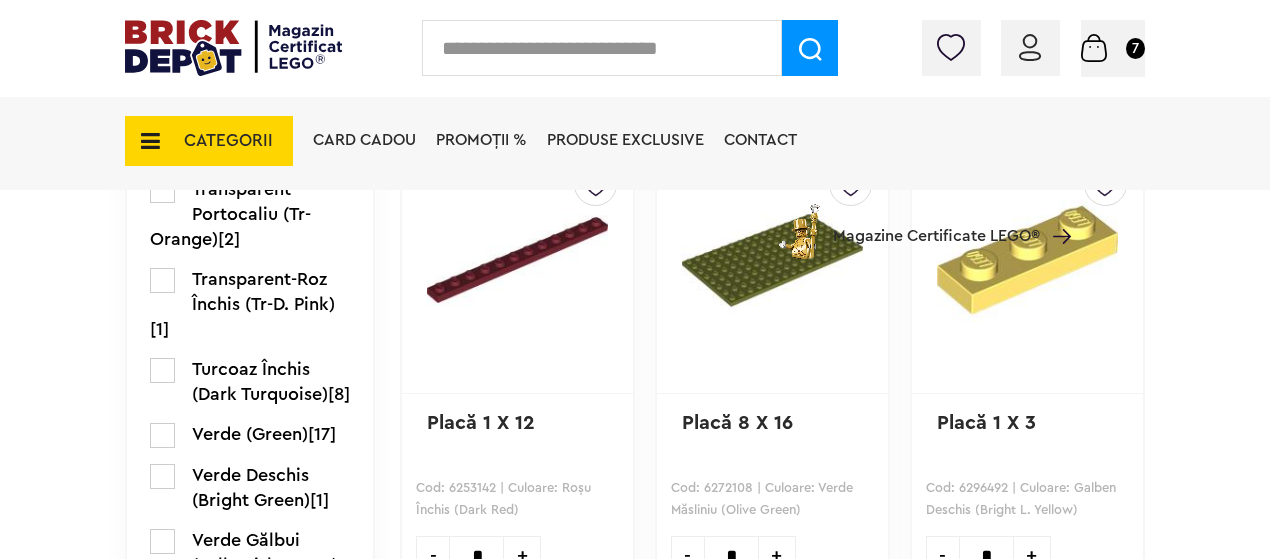 scroll, scrollTop: 3250, scrollLeft: 0, axis: vertical 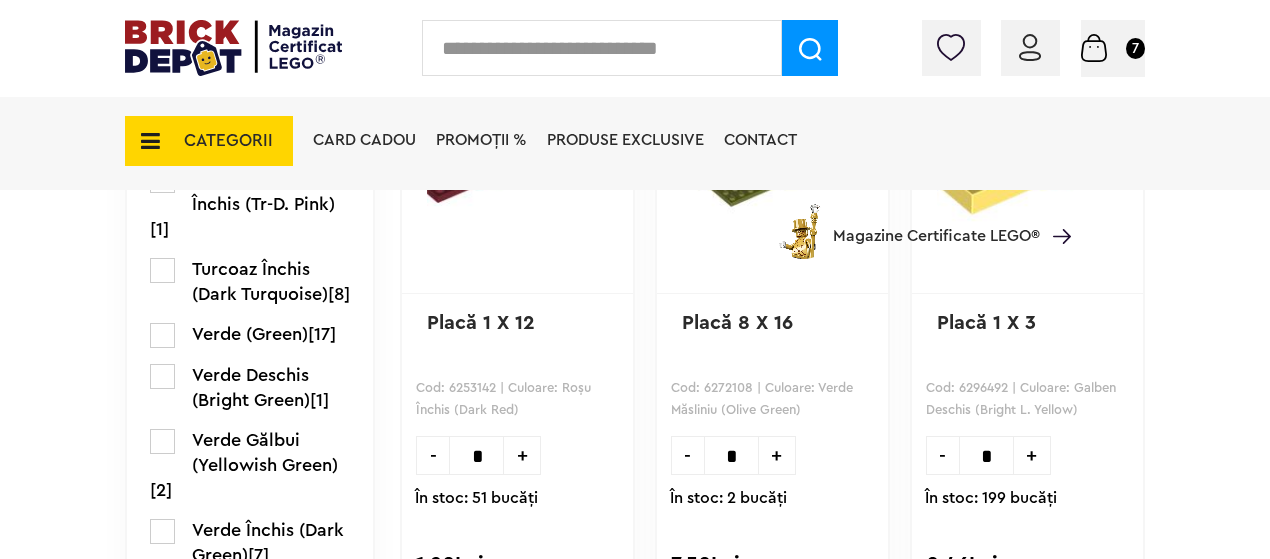 click on "Verde (Green)  [17]" at bounding box center (250, 335) 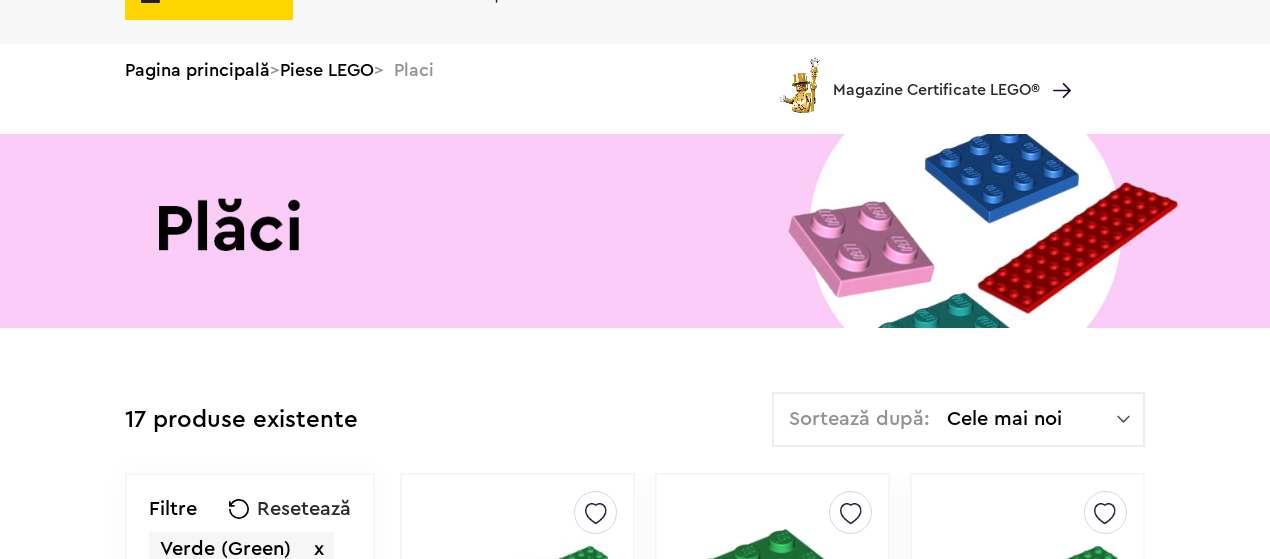 scroll, scrollTop: 300, scrollLeft: 0, axis: vertical 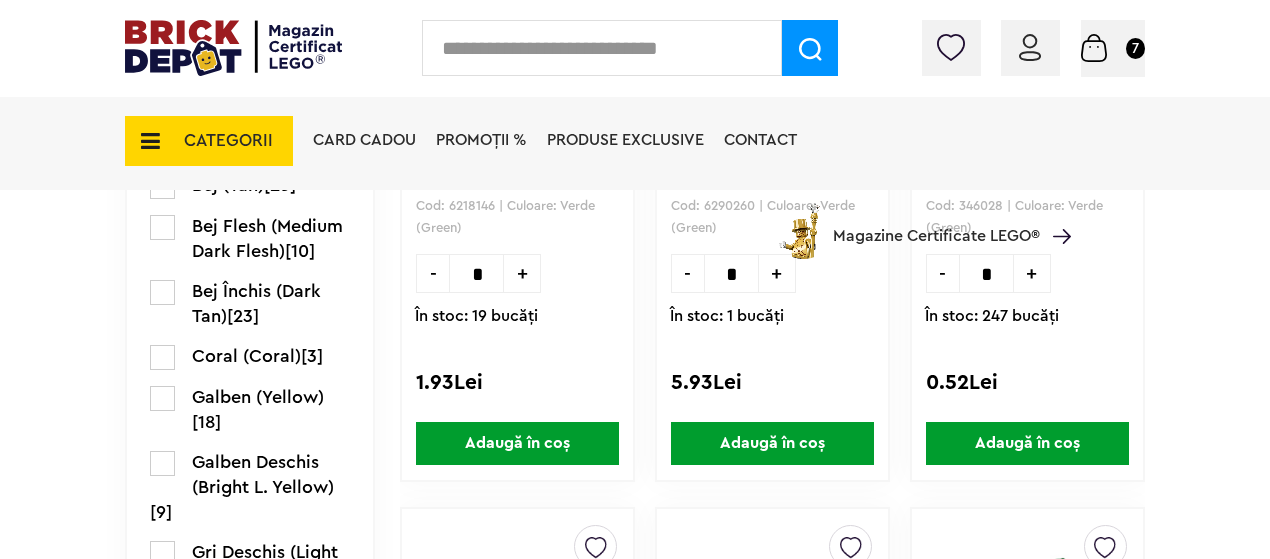 click on "Adaugă în coș" at bounding box center (772, 443) 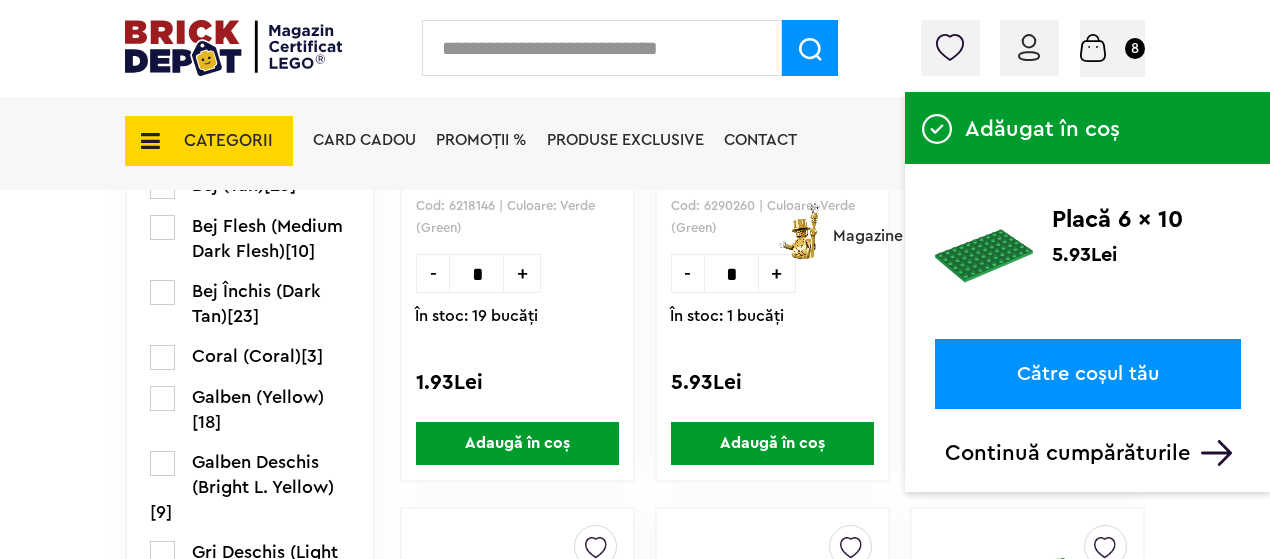 click on "Adăugat în coș Placă  6 x 10 5.93Lei Către coșul tău Continuă cumpărăturile" at bounding box center (1087, 279) 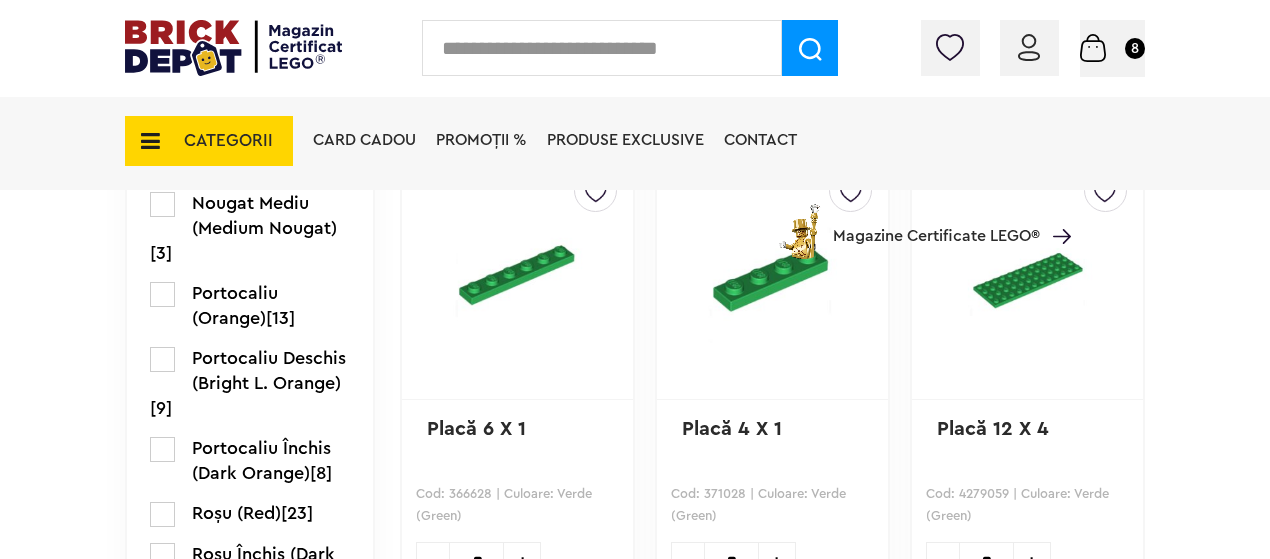 scroll, scrollTop: 2700, scrollLeft: 0, axis: vertical 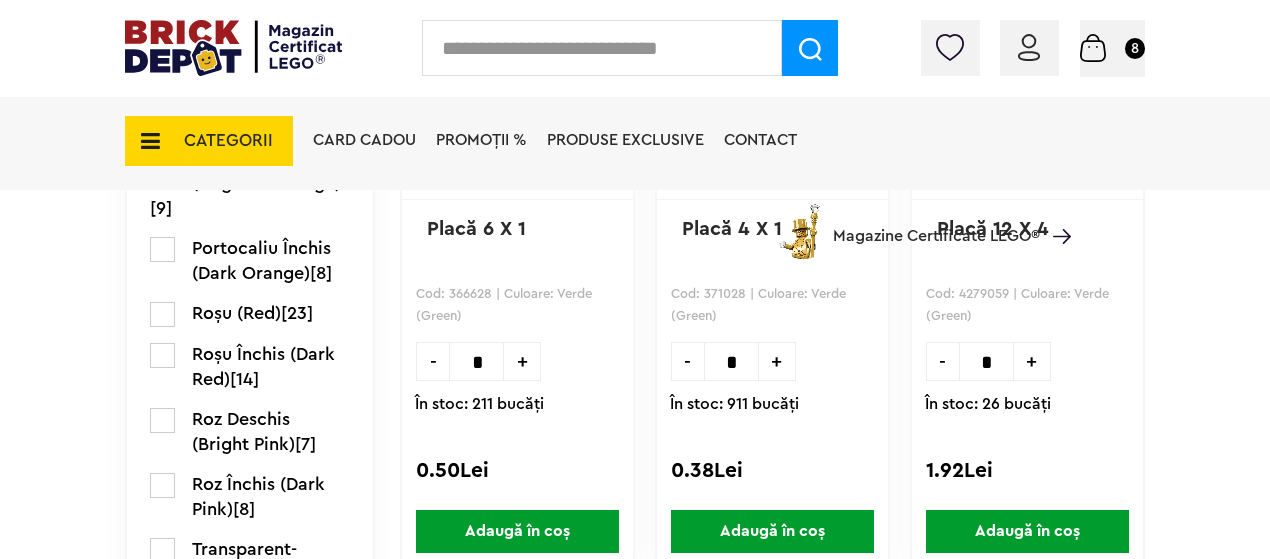 click on "Adaugă în coș" at bounding box center [1027, 531] 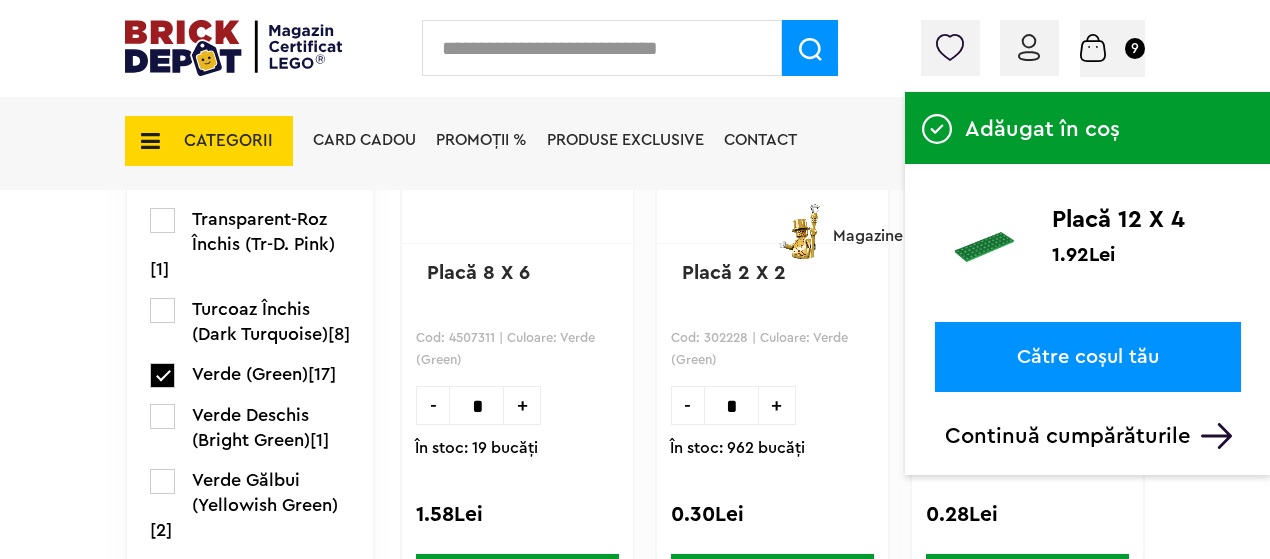 scroll, scrollTop: 3400, scrollLeft: 0, axis: vertical 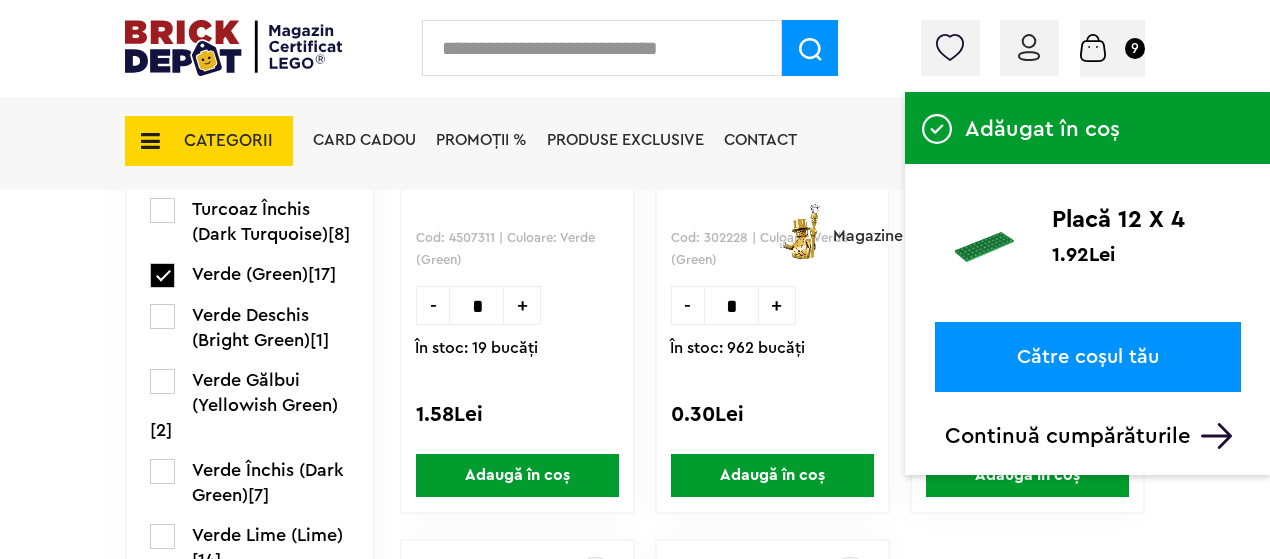 click on "Adaugă în coș" at bounding box center (517, 475) 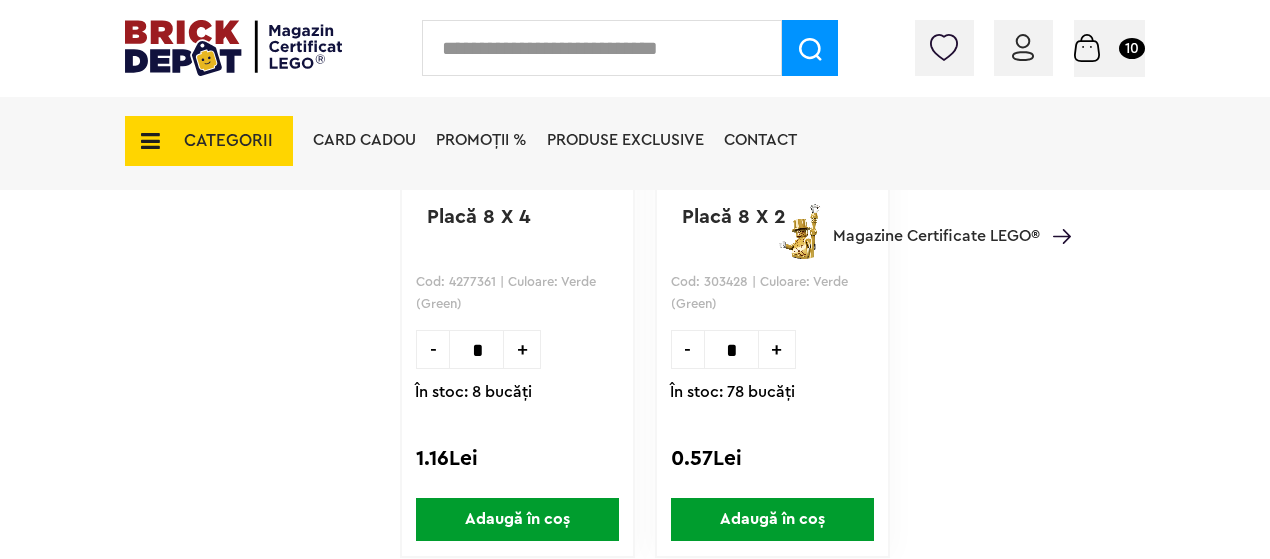 scroll, scrollTop: 4100, scrollLeft: 0, axis: vertical 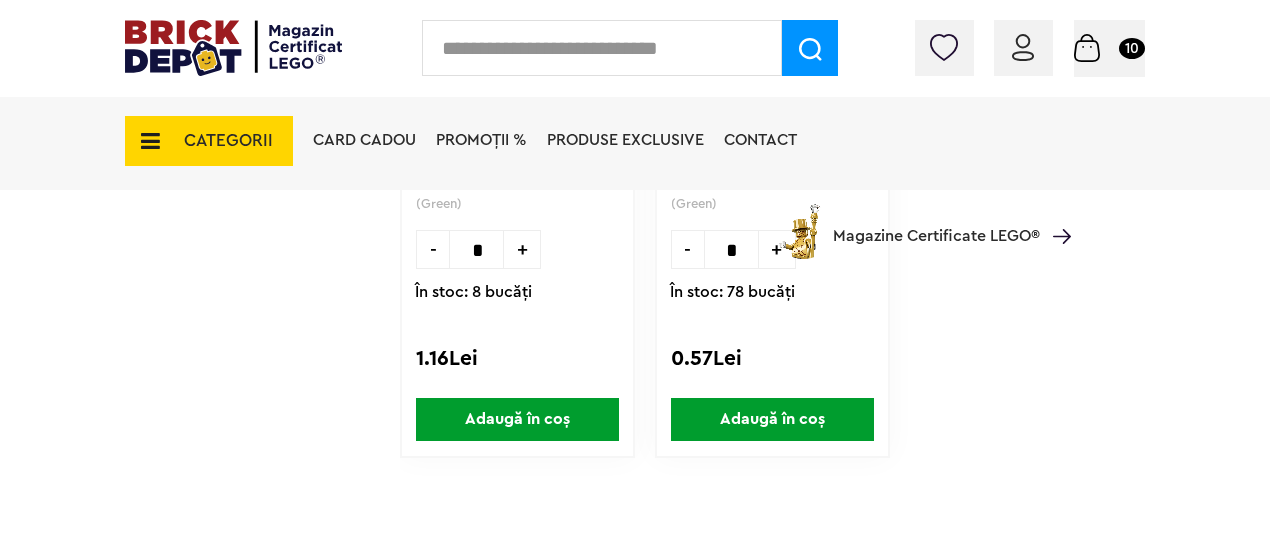 click on "Adaugă în coș" at bounding box center [517, 419] 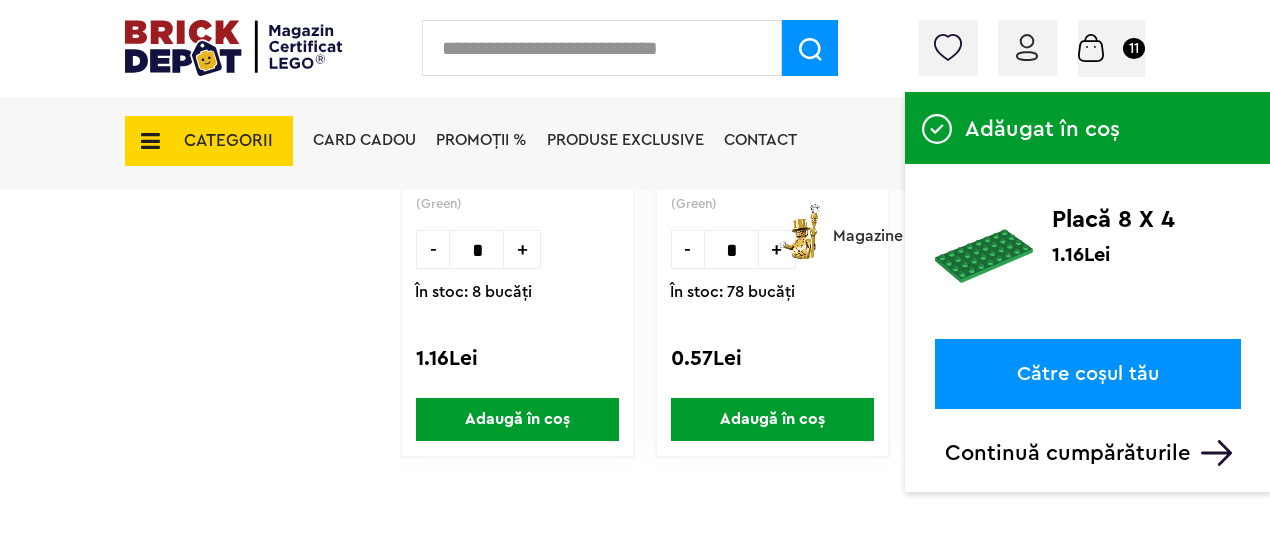 click on "Adaugă în coș" at bounding box center (772, 419) 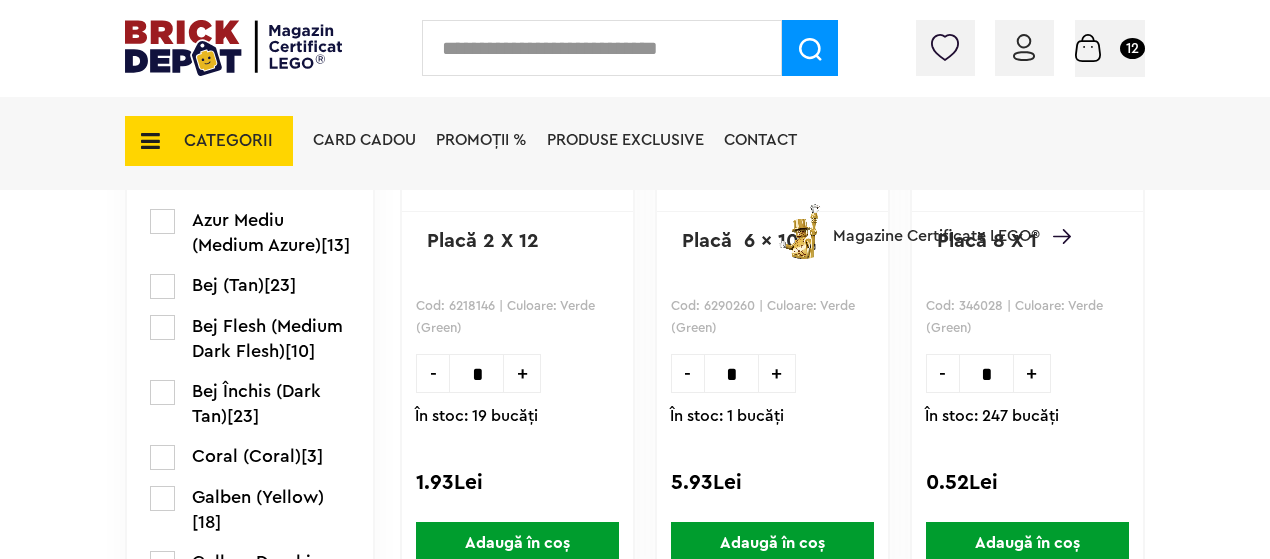scroll, scrollTop: 1500, scrollLeft: 0, axis: vertical 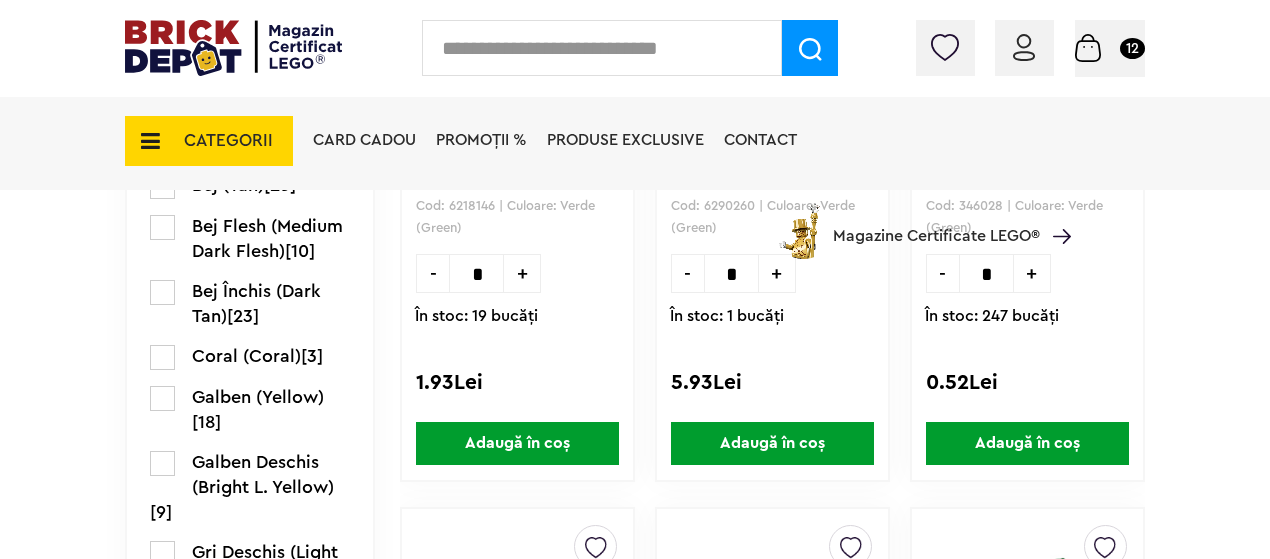 click on "Adaugă în coș" at bounding box center [517, 443] 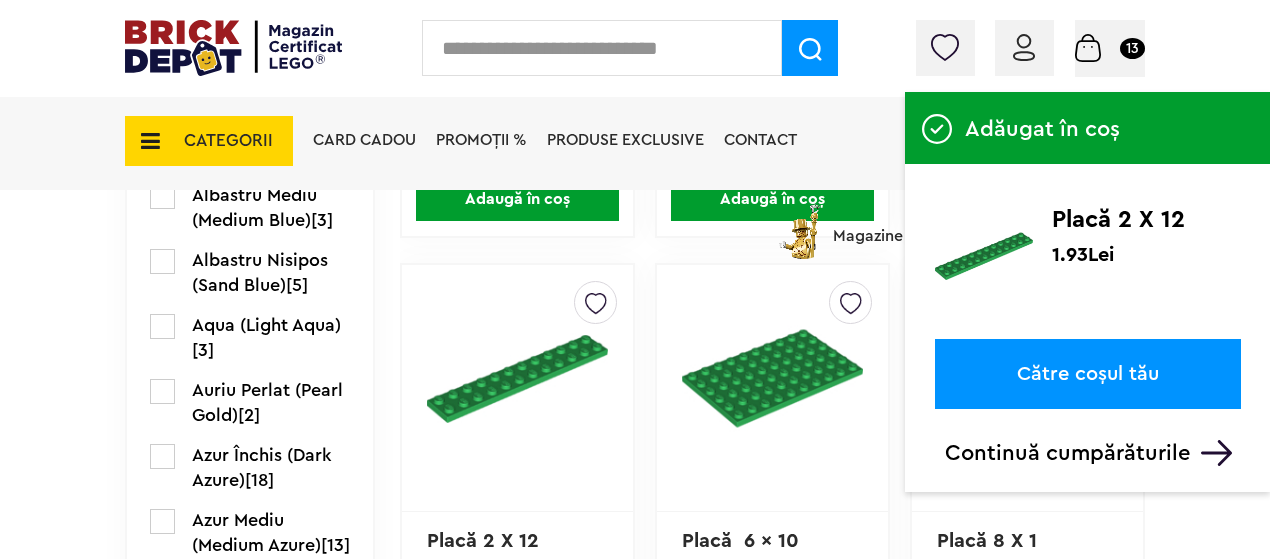 scroll, scrollTop: 900, scrollLeft: 0, axis: vertical 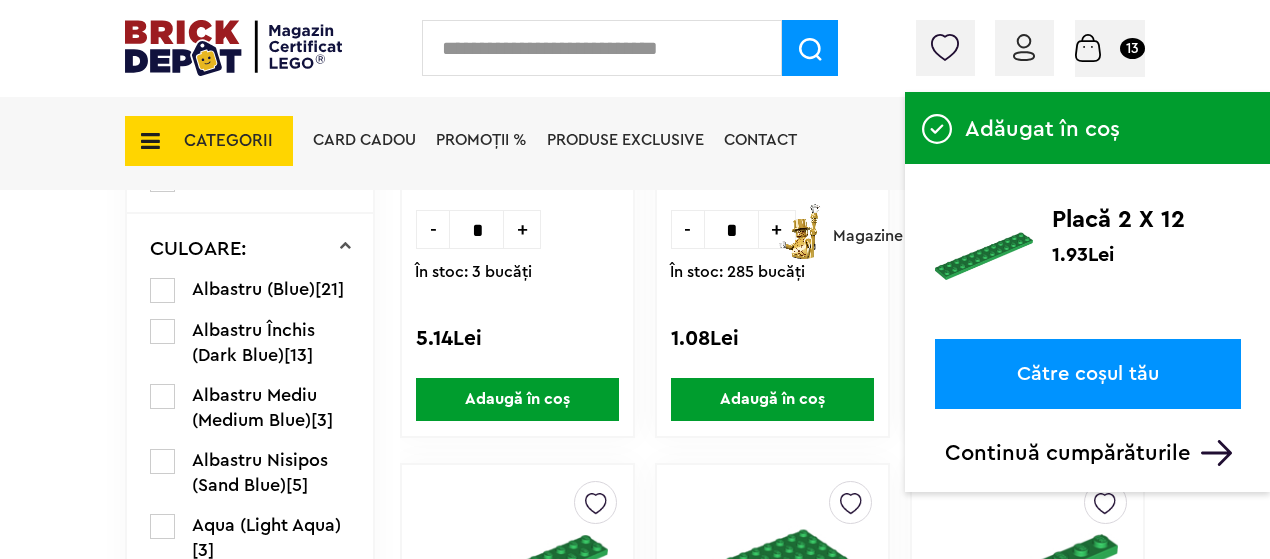 click on "Adaugă în coș" at bounding box center (517, 399) 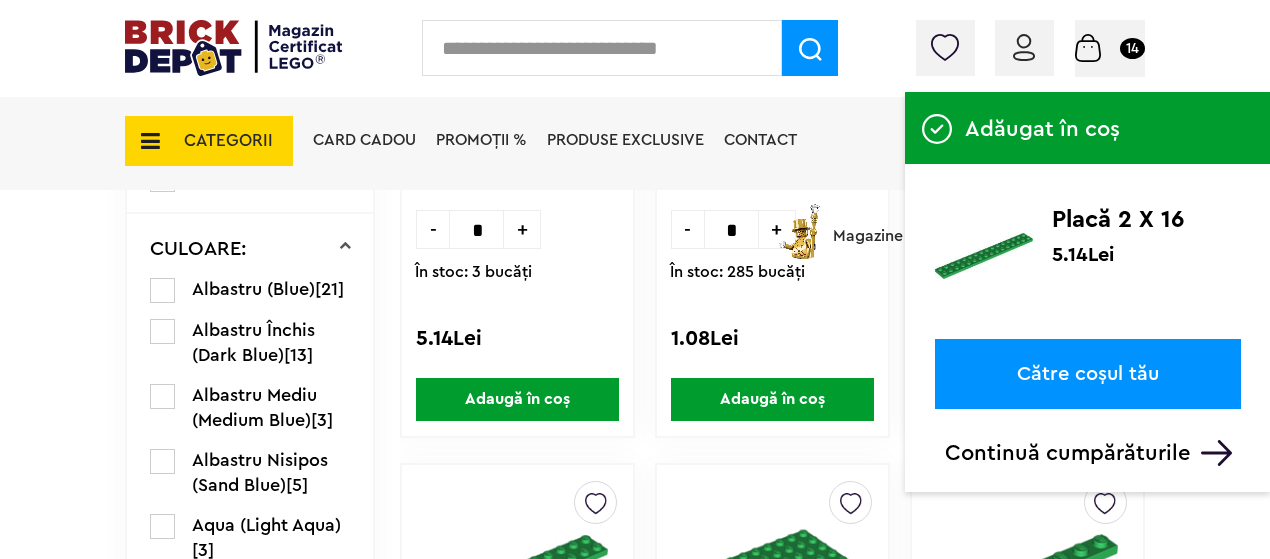 click on "Adaugă în coș" at bounding box center (772, 399) 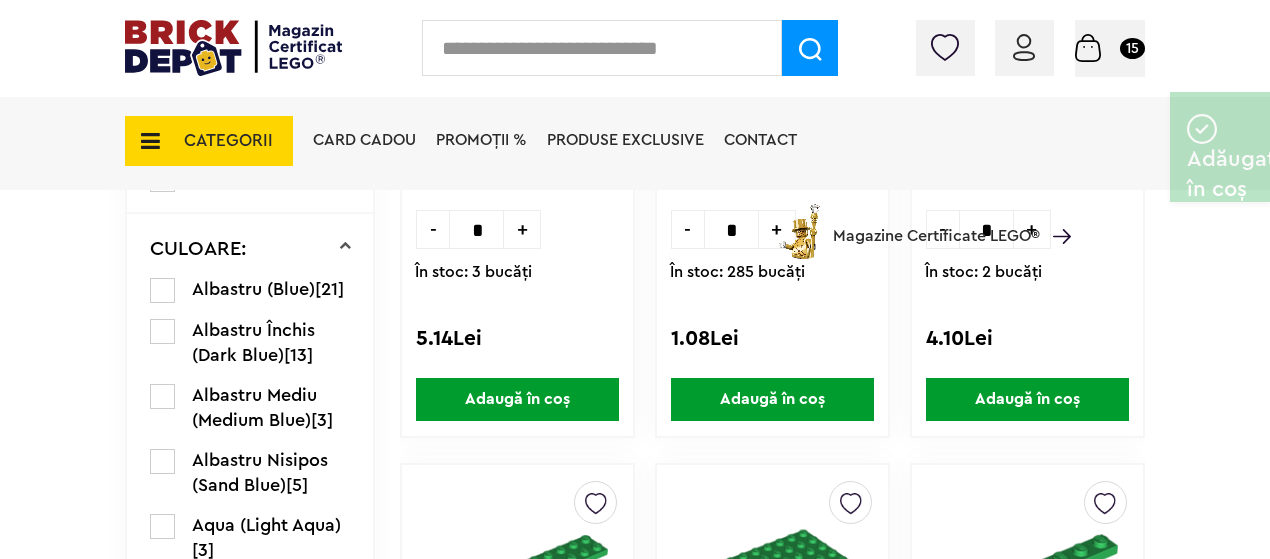 click on "Adaugă în coș" at bounding box center (1027, 399) 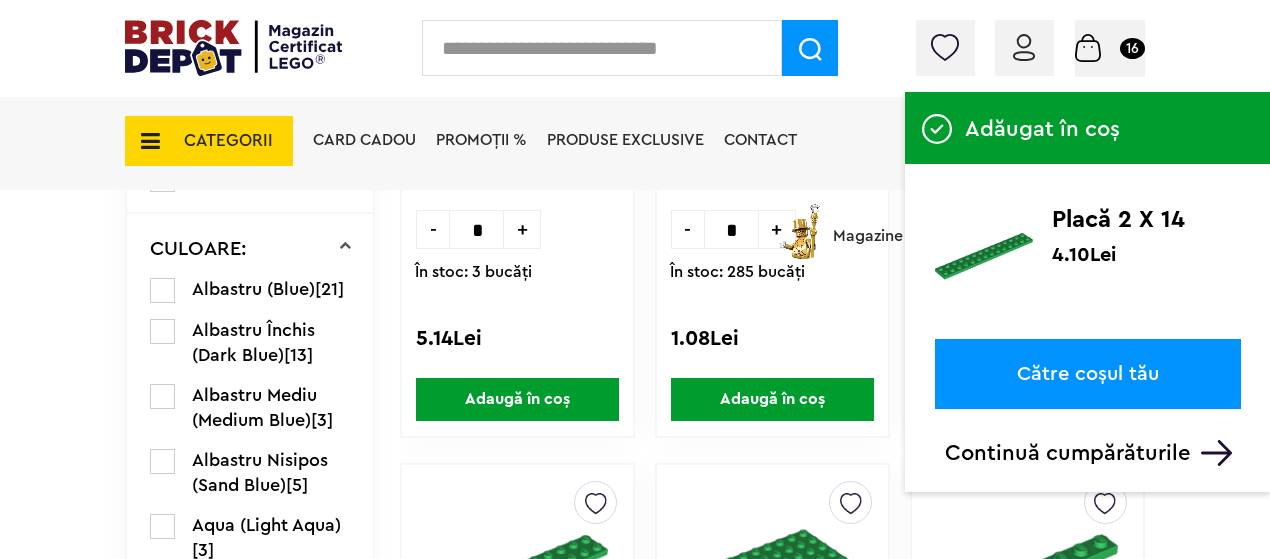 click on "Continuă cumpărăturile" at bounding box center (1093, 453) 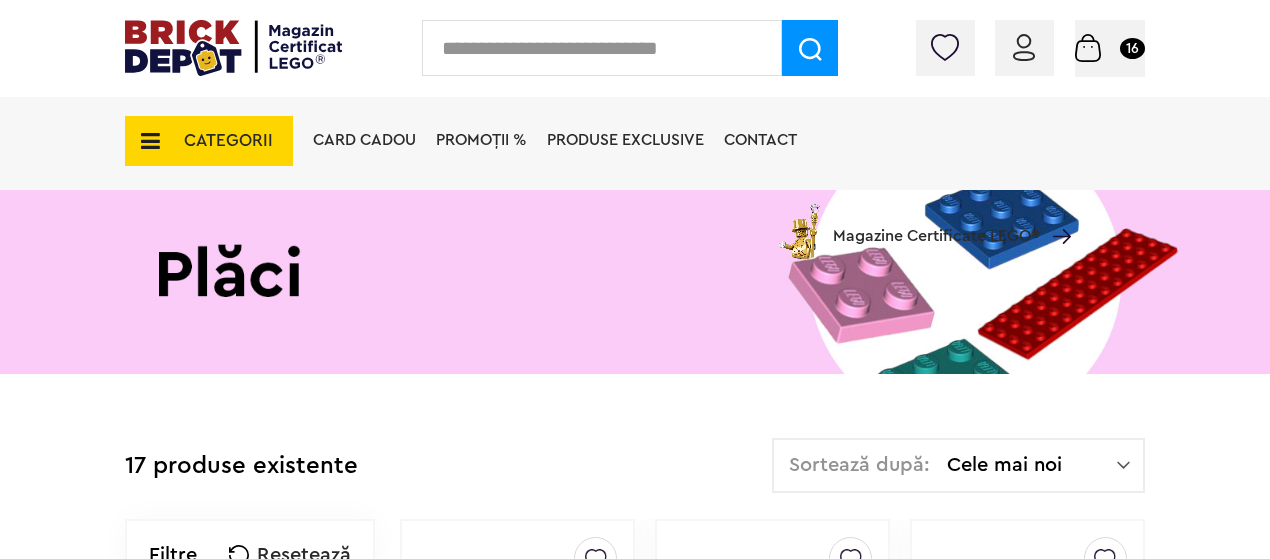 scroll, scrollTop: 400, scrollLeft: 0, axis: vertical 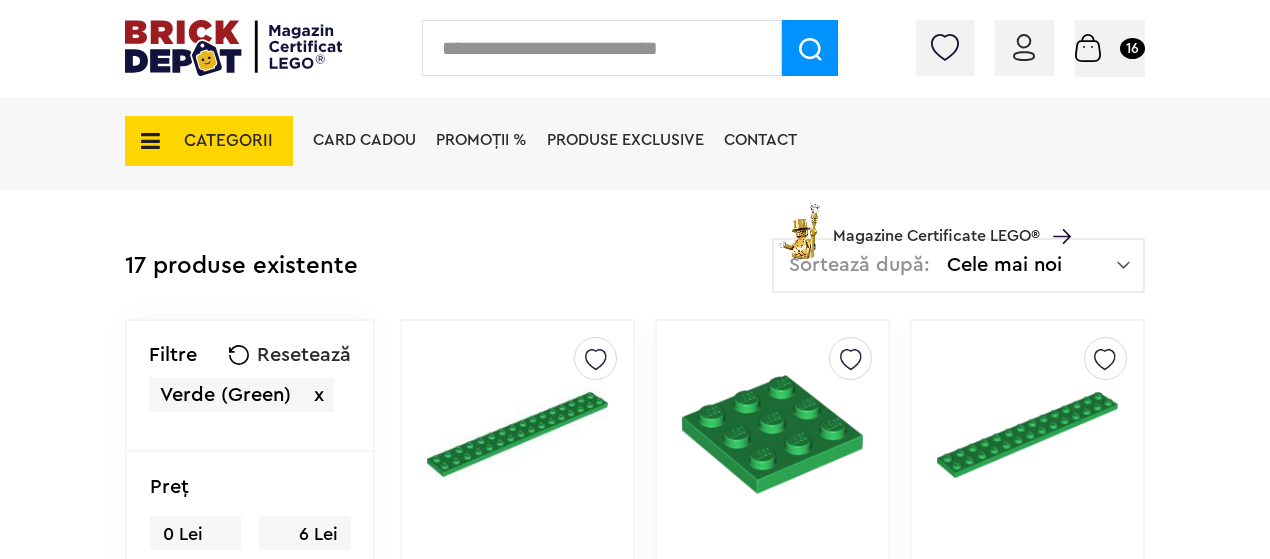 click on "Verde (Green) x" at bounding box center (241, 395) 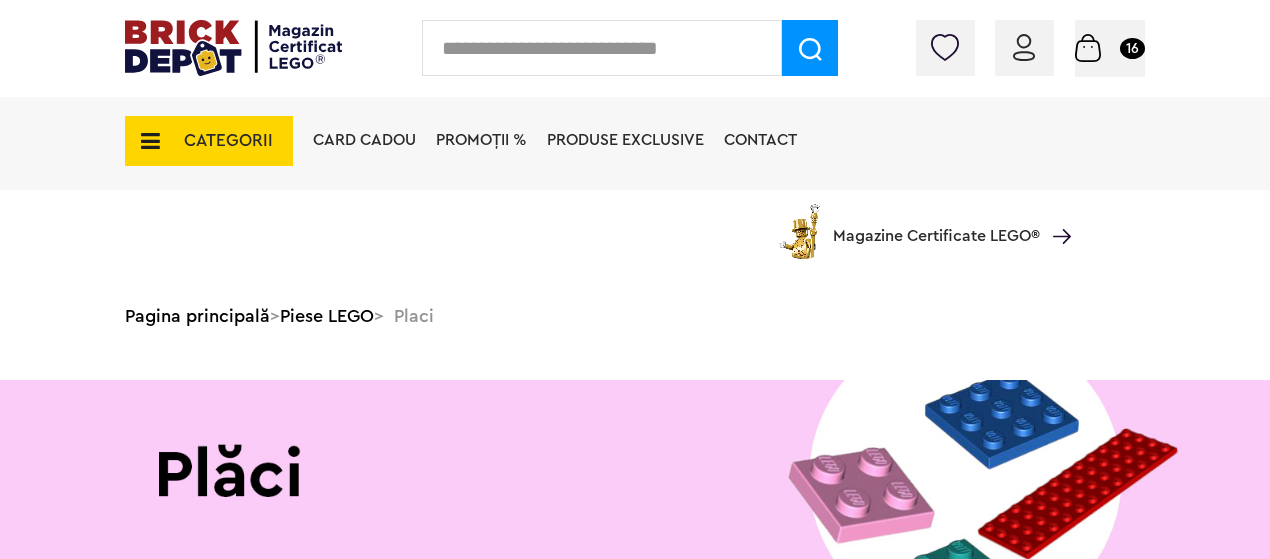 scroll, scrollTop: 400, scrollLeft: 0, axis: vertical 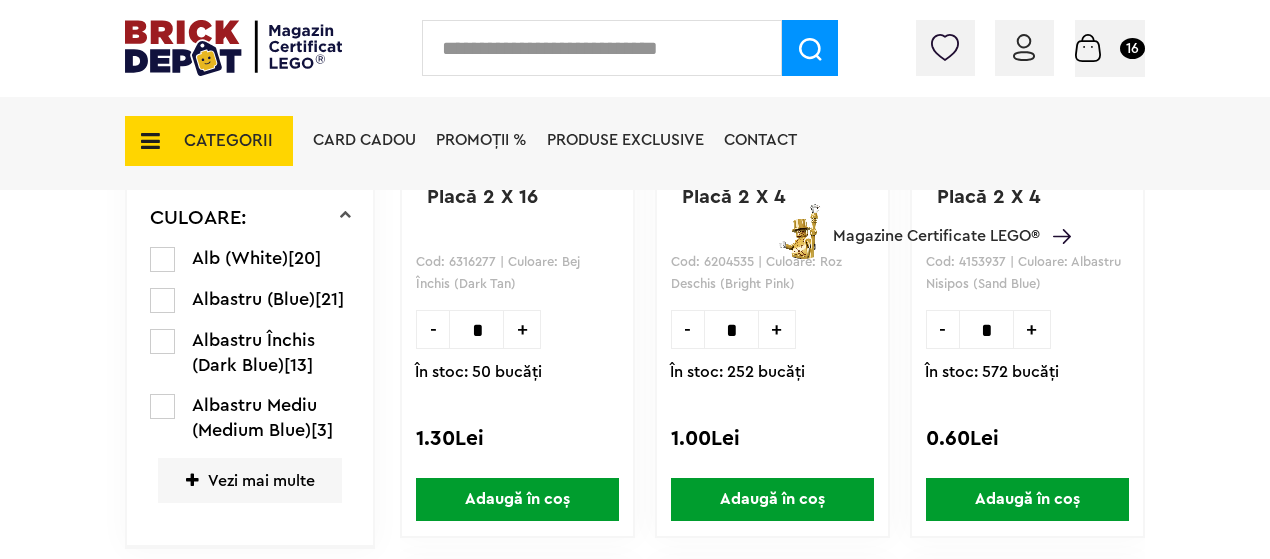 click on "Albastru Închis (Dark Blue)  [13]" at bounding box center [250, 353] 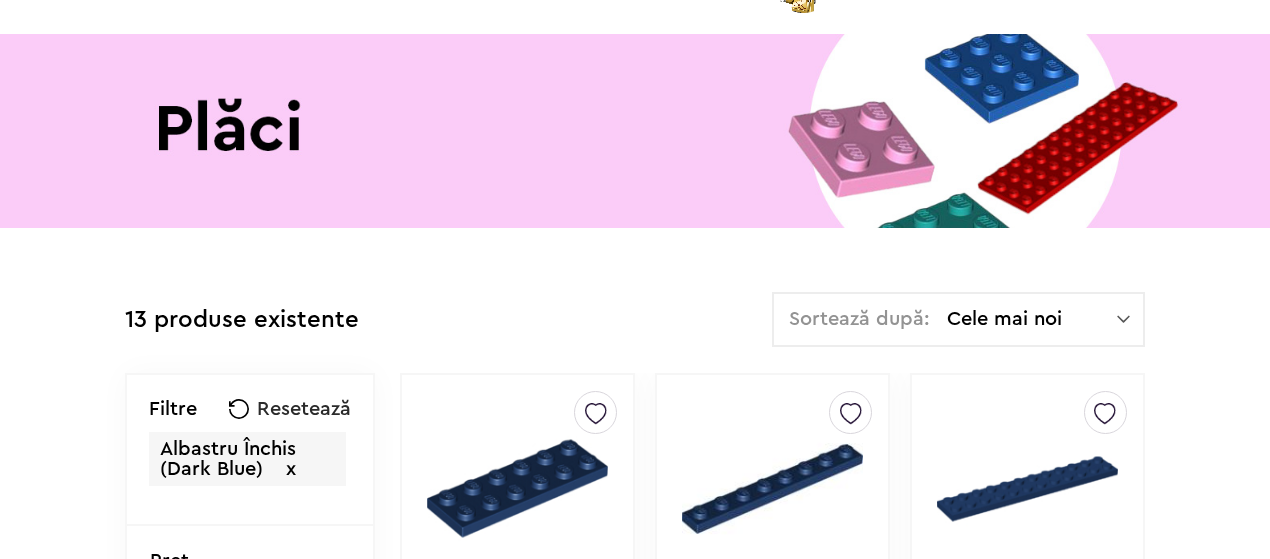 scroll, scrollTop: 300, scrollLeft: 0, axis: vertical 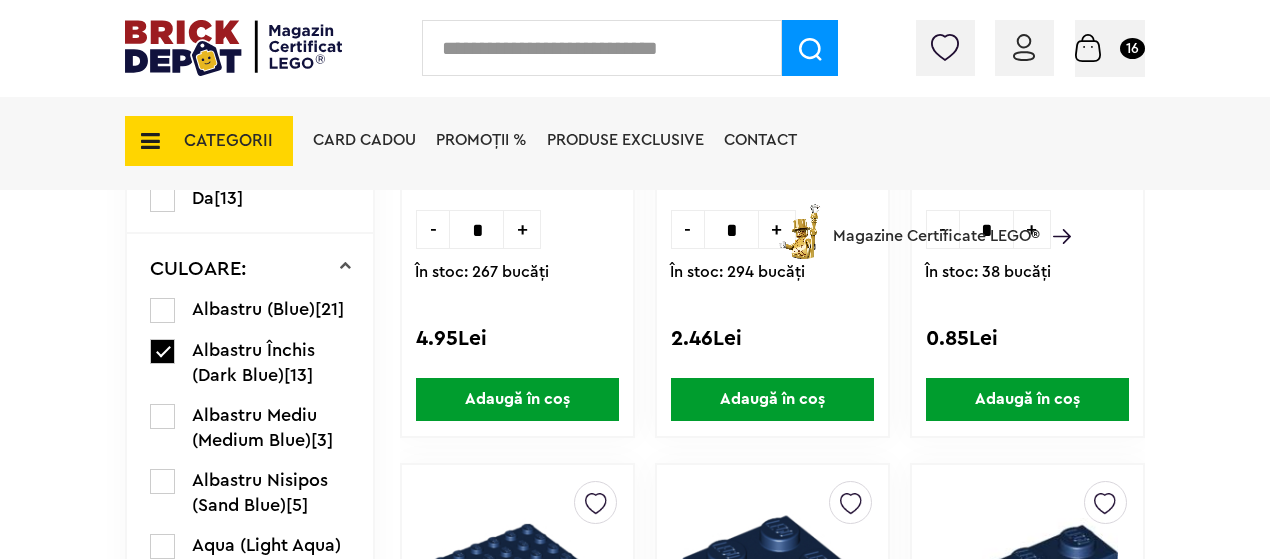 click at bounding box center [162, 310] 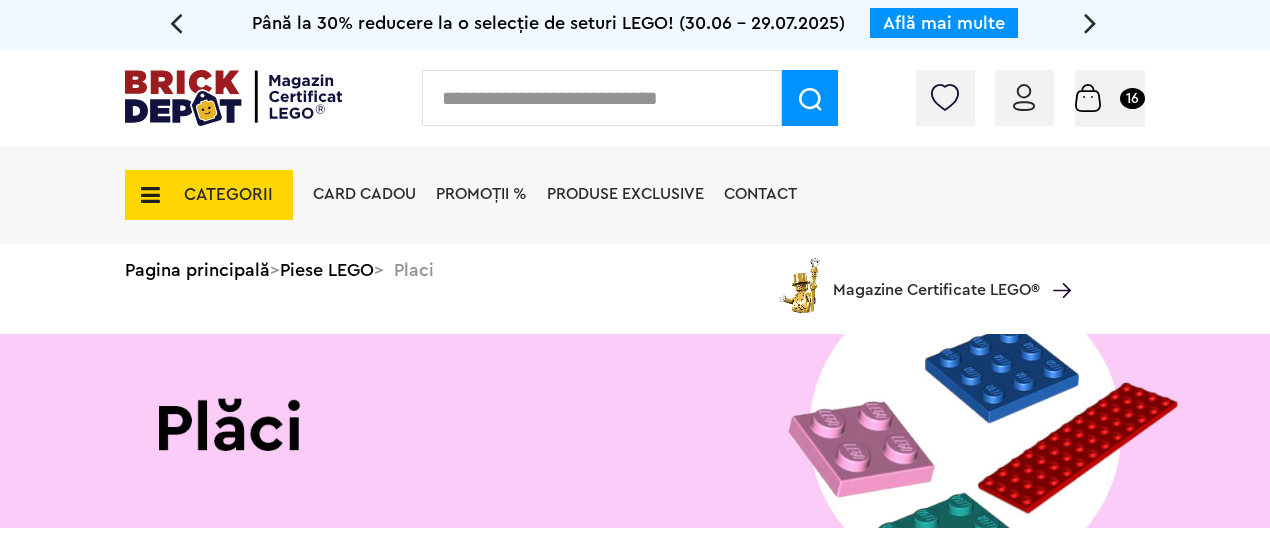 scroll, scrollTop: 300, scrollLeft: 0, axis: vertical 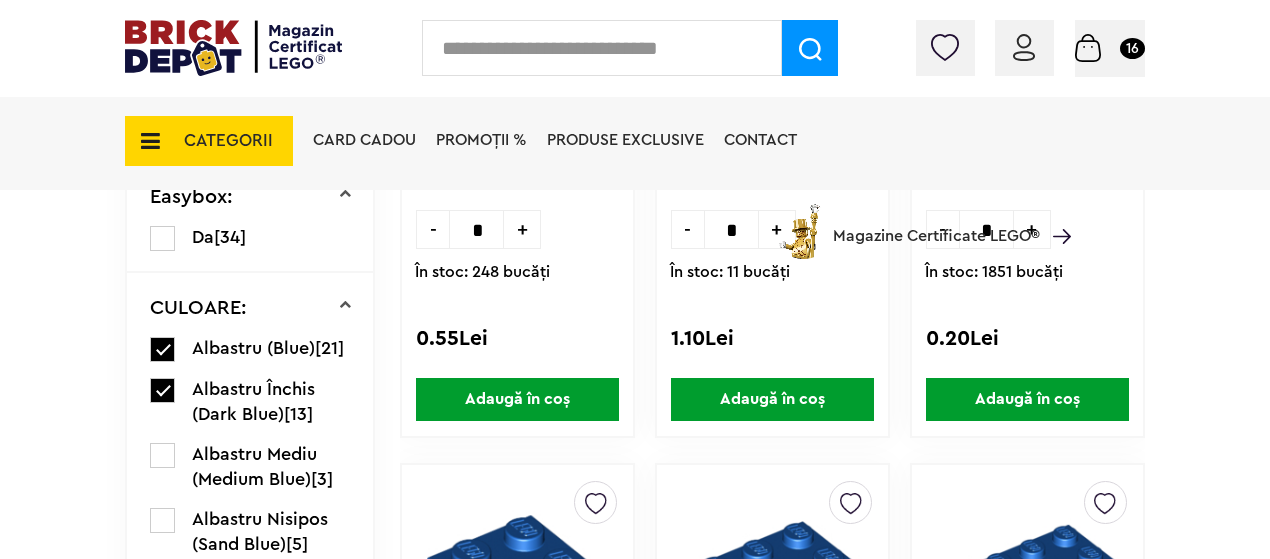 click on "Adaugă în coș" at bounding box center (772, 399) 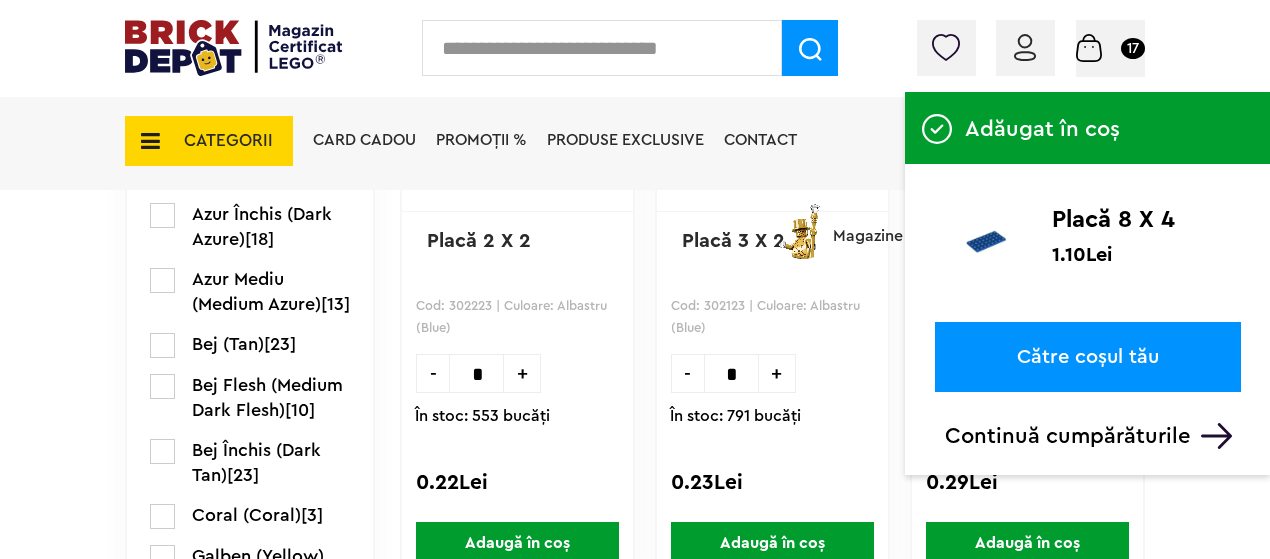 scroll, scrollTop: 1500, scrollLeft: 0, axis: vertical 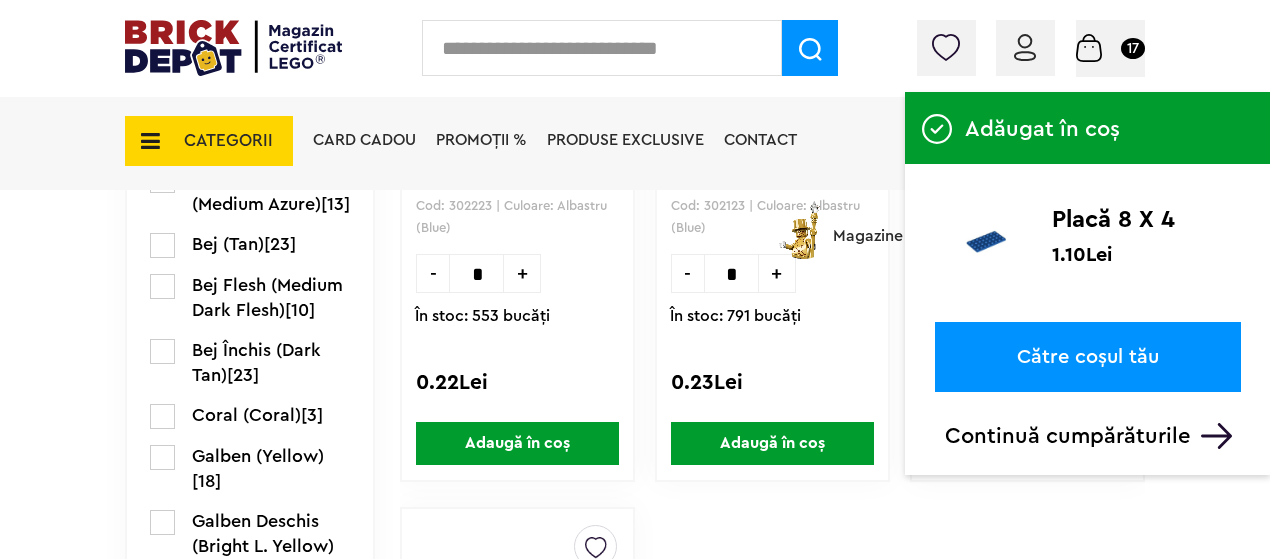 click on "Adaugă în coș" at bounding box center (517, 443) 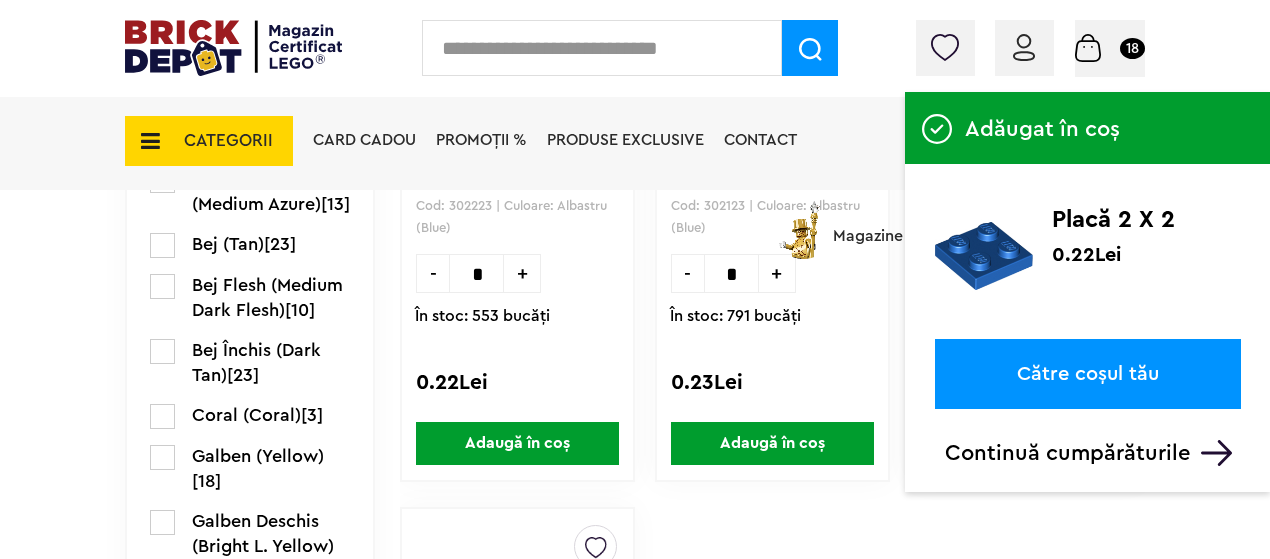 click on "Adaugă în coș" at bounding box center [772, 443] 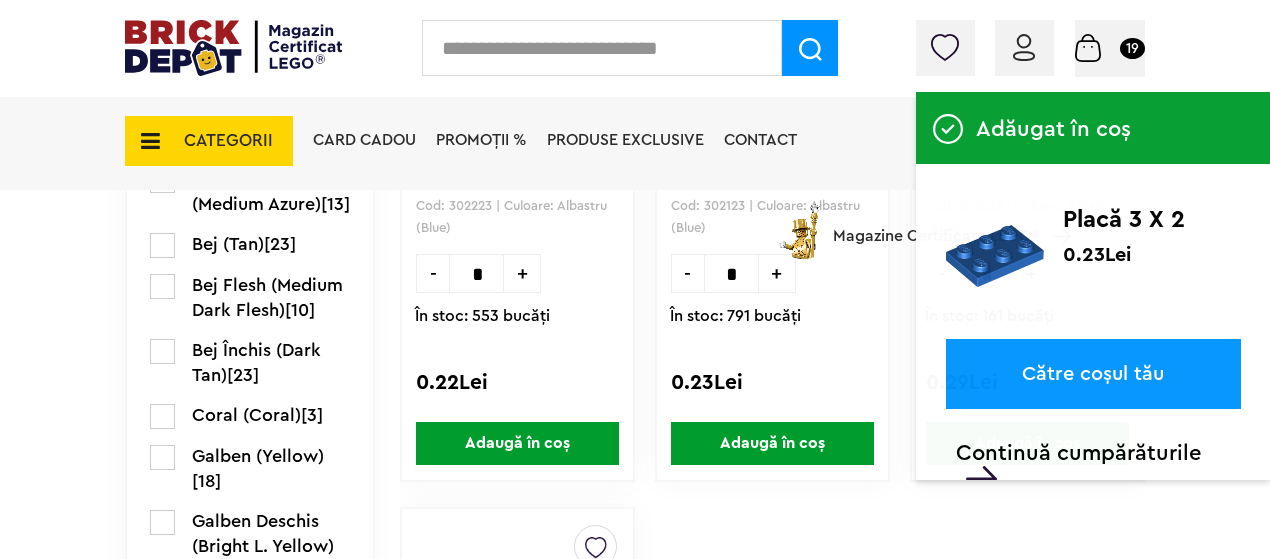 click on "Adaugă în coș" at bounding box center (772, 443) 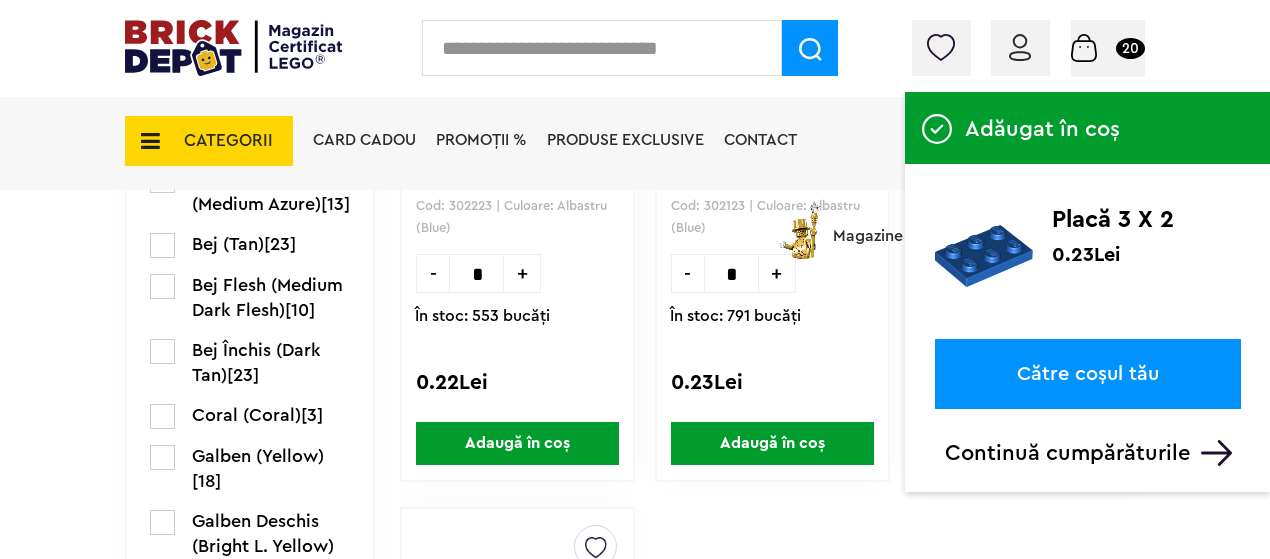 click on "Continuă cumpărăturile" at bounding box center (1093, 453) 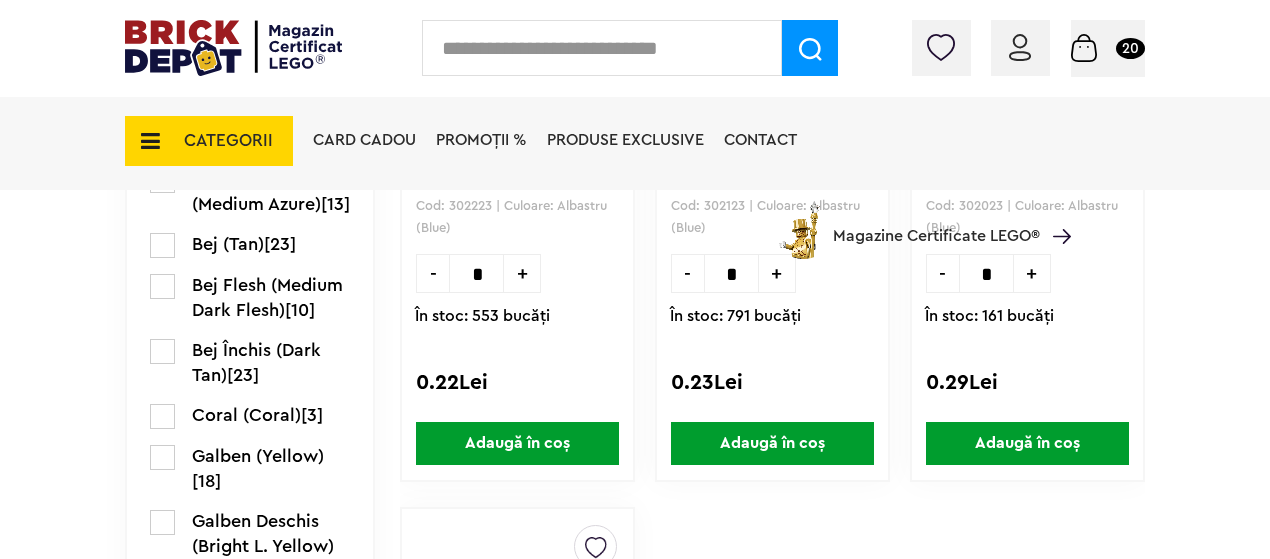 click on "Adaugă în coș" at bounding box center [1027, 443] 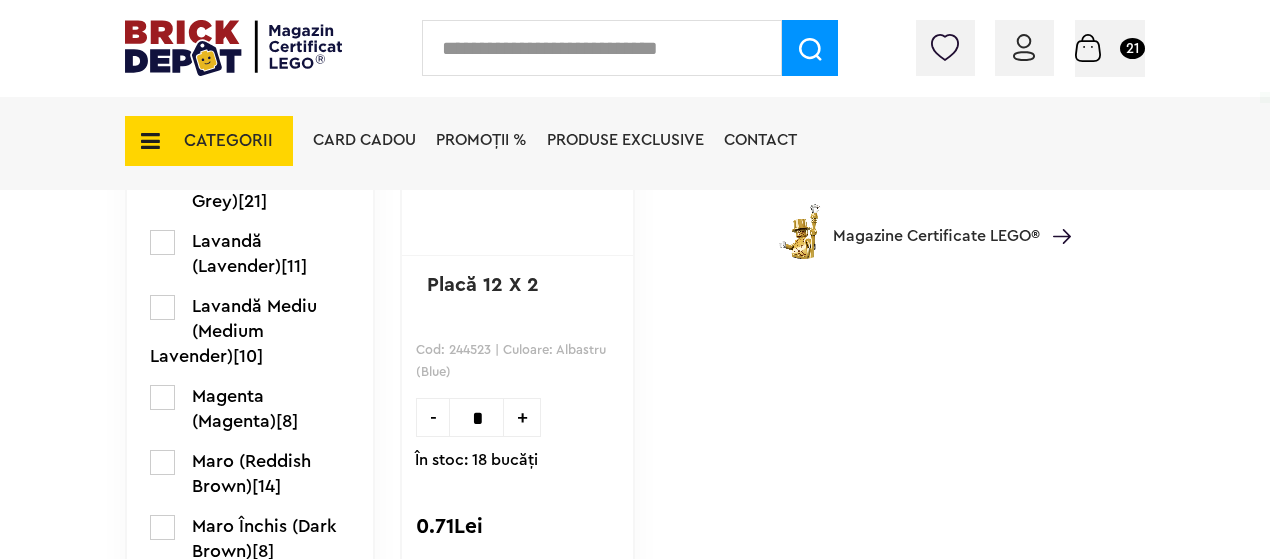 scroll, scrollTop: 2100, scrollLeft: 0, axis: vertical 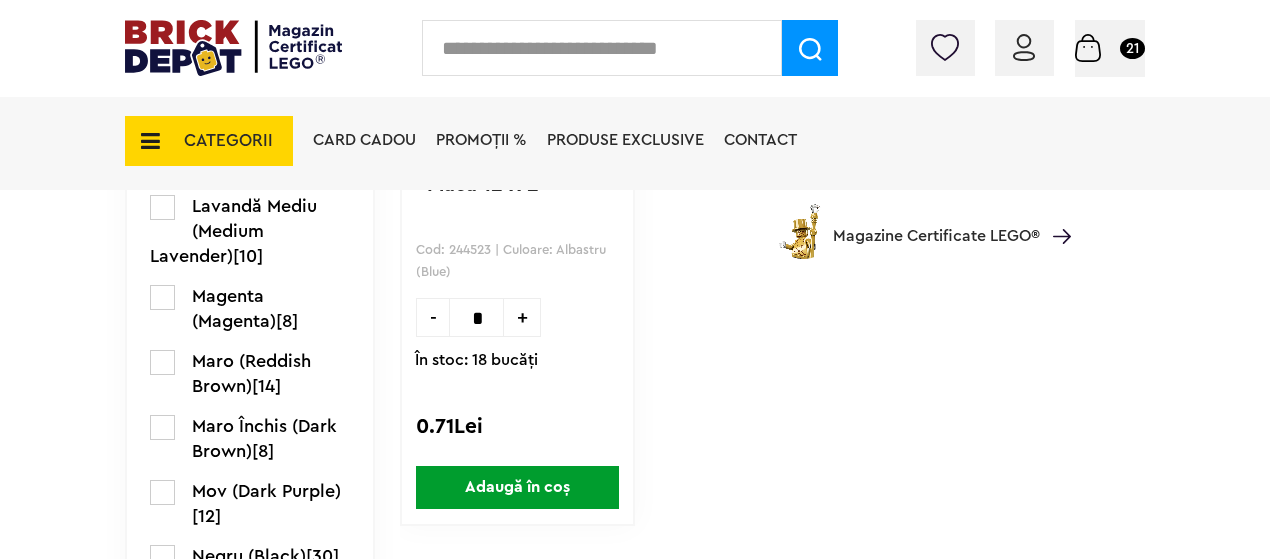 click on "Adaugă în coș" at bounding box center (517, 487) 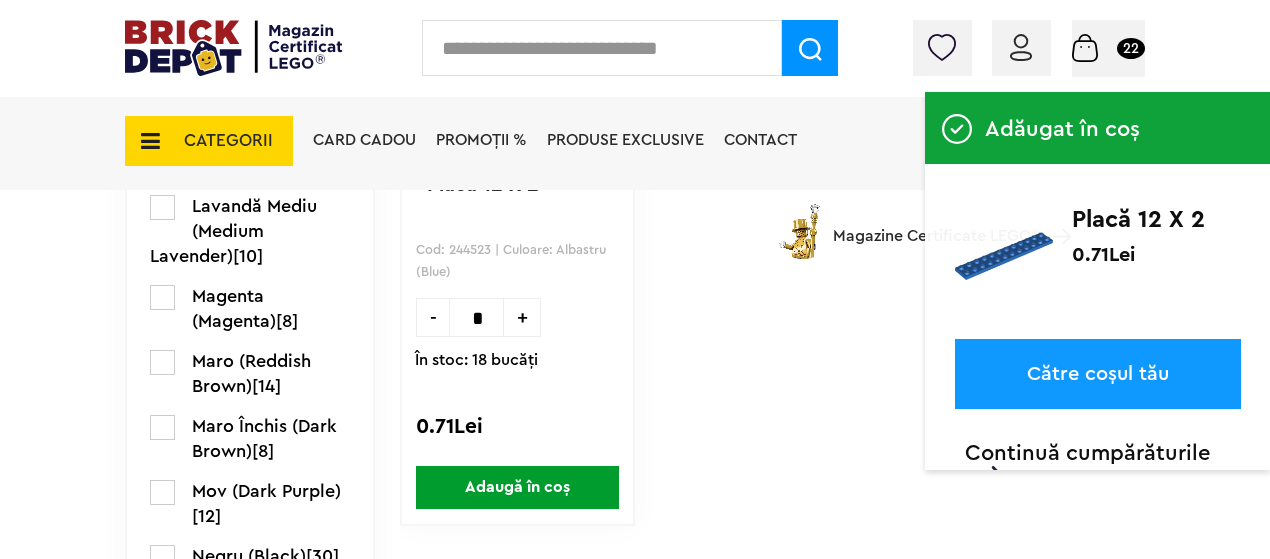 click on "Adăugat în coș Placă 12 X 2 0.71Lei Către coșul tău Continuă cumpărăturile
Până la 30% reducere la o selecție de seturi LEGO! (30.06 - 29.07.2025) Află mai multe Cadou VIP Ninjago Battle arena la achiziții de seturi LEGO Ninjago de minim 250 lei! Află mai multe Până la 50% reducere la o selecție de piese și minifigurine LEGO! Află mai multe Cadou VIP 30683 Mașina McLaren F1 la achiziții de seturi LEGO F1 de minim 150 lei! Află mai multe Până la 30% reducere la o selecție de seturi LEGO! (30.06 - 29.07.2025) Află mai multe Cadou VIP Ninjago Battle arena la achiziții de seturi LEGO Ninjago de minim 250 lei! Află mai multe
Conectare
Coș" at bounding box center (635, 1174) 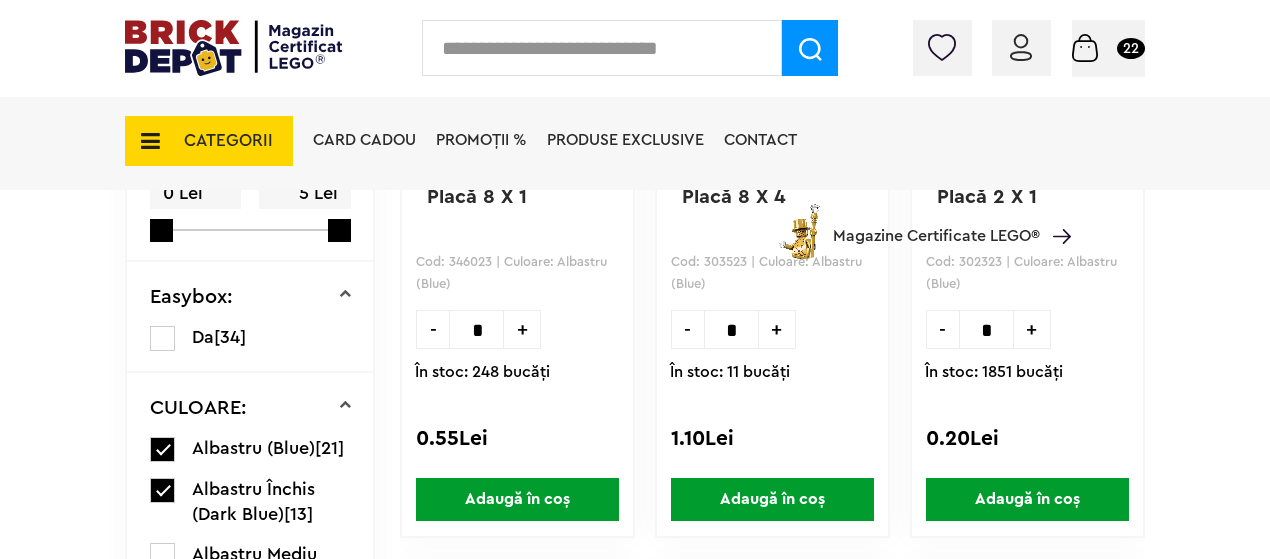 scroll, scrollTop: 900, scrollLeft: 0, axis: vertical 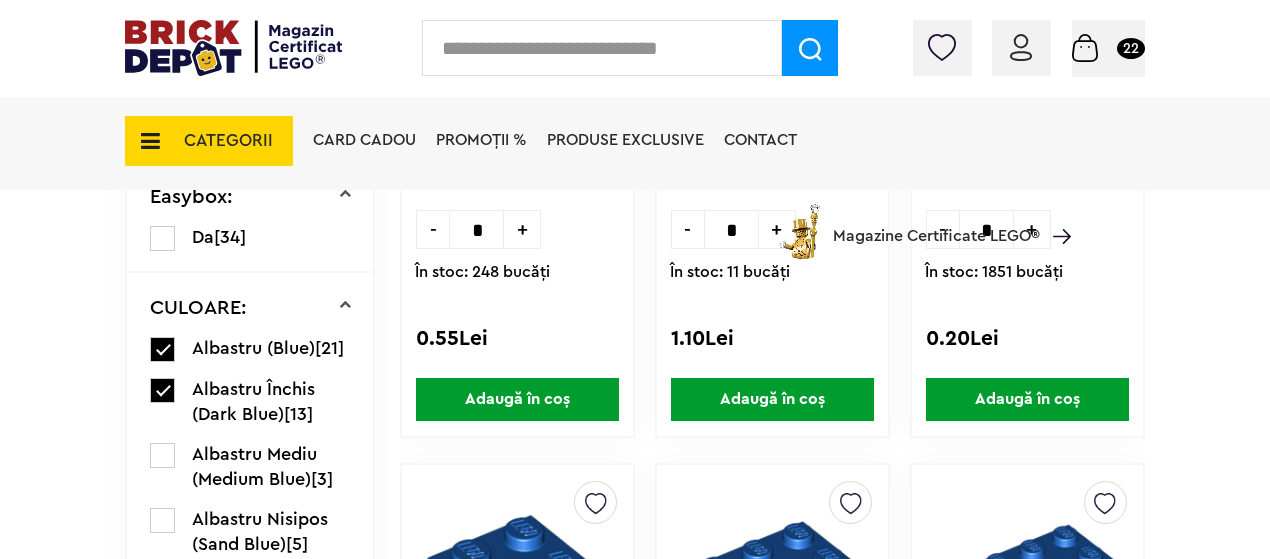 click on "Adaugă în coș" at bounding box center (772, 399) 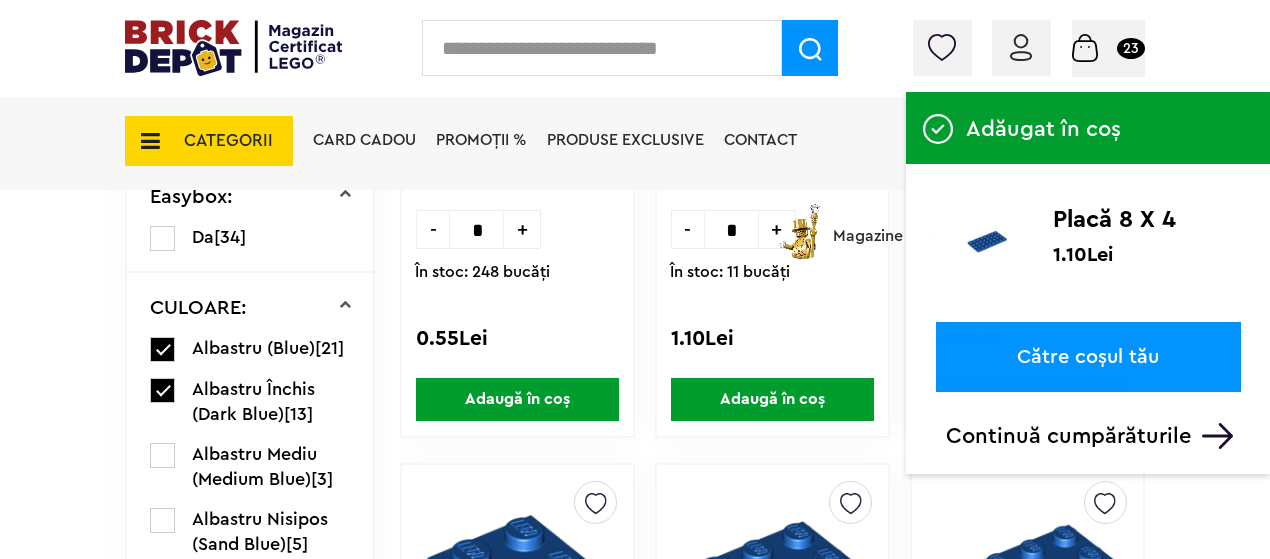 click on "Adaugă în coș" at bounding box center (772, 399) 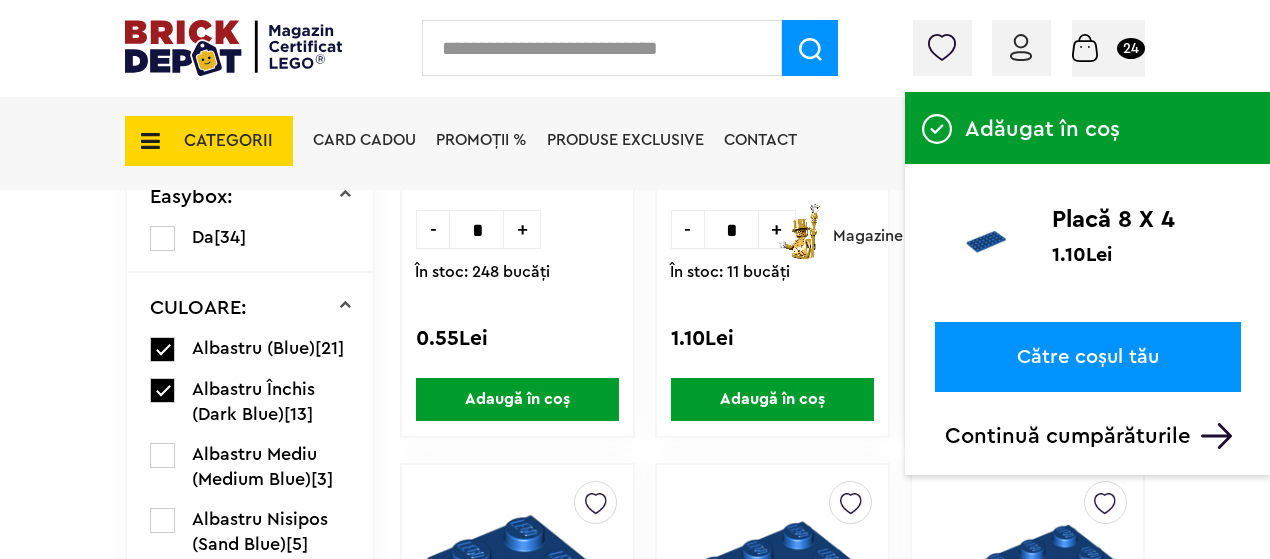 click on "Adaugă în coș" at bounding box center [772, 399] 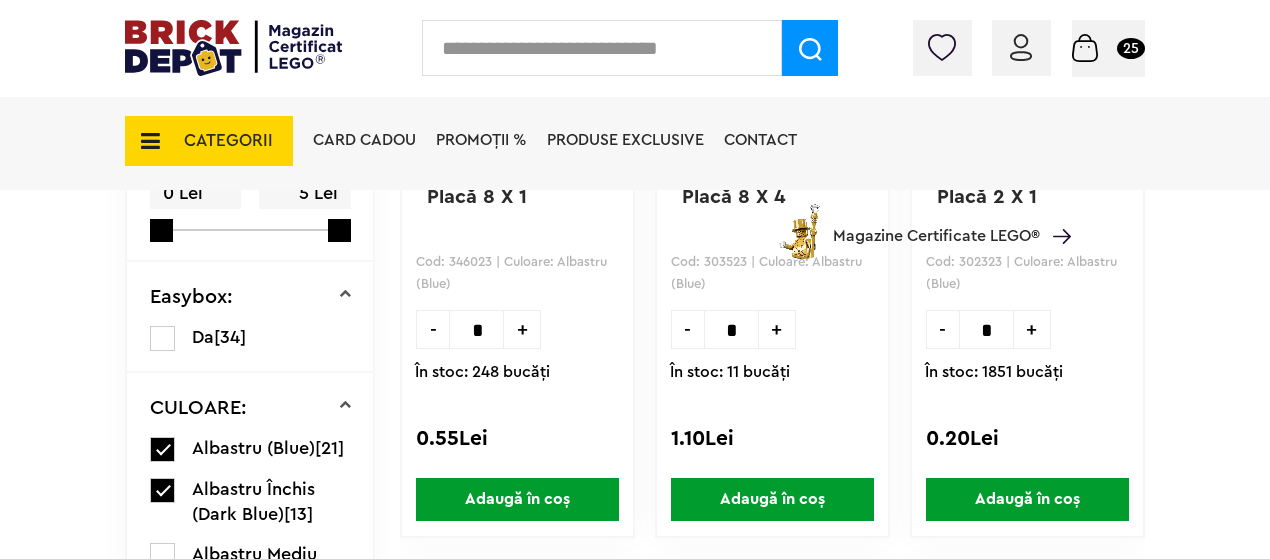 scroll, scrollTop: 900, scrollLeft: 0, axis: vertical 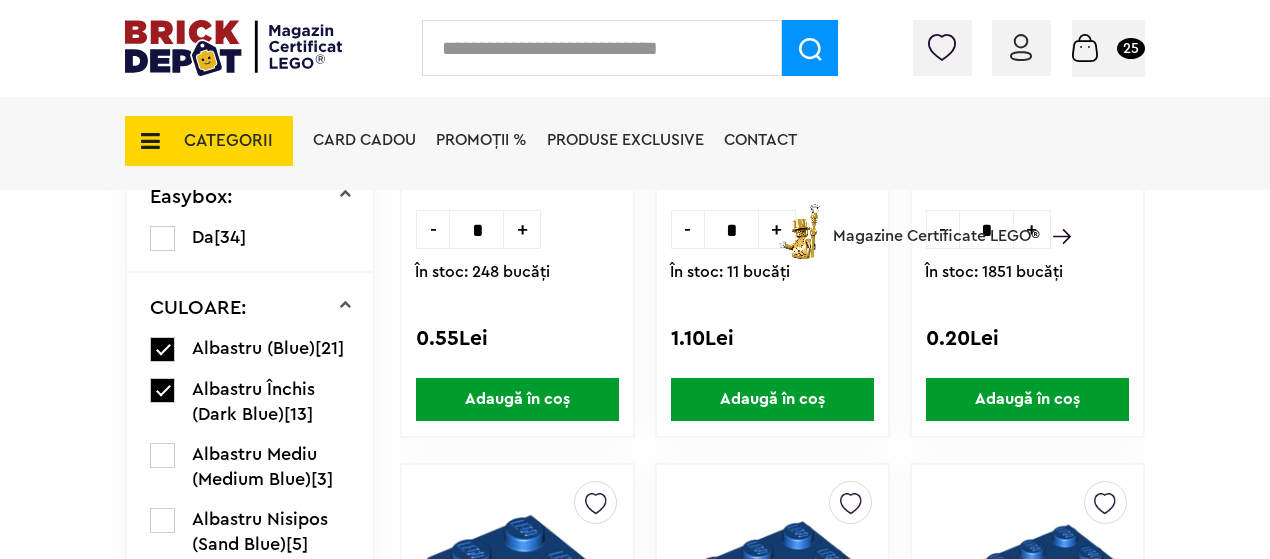 click on "Adaugă în coș" at bounding box center [517, 399] 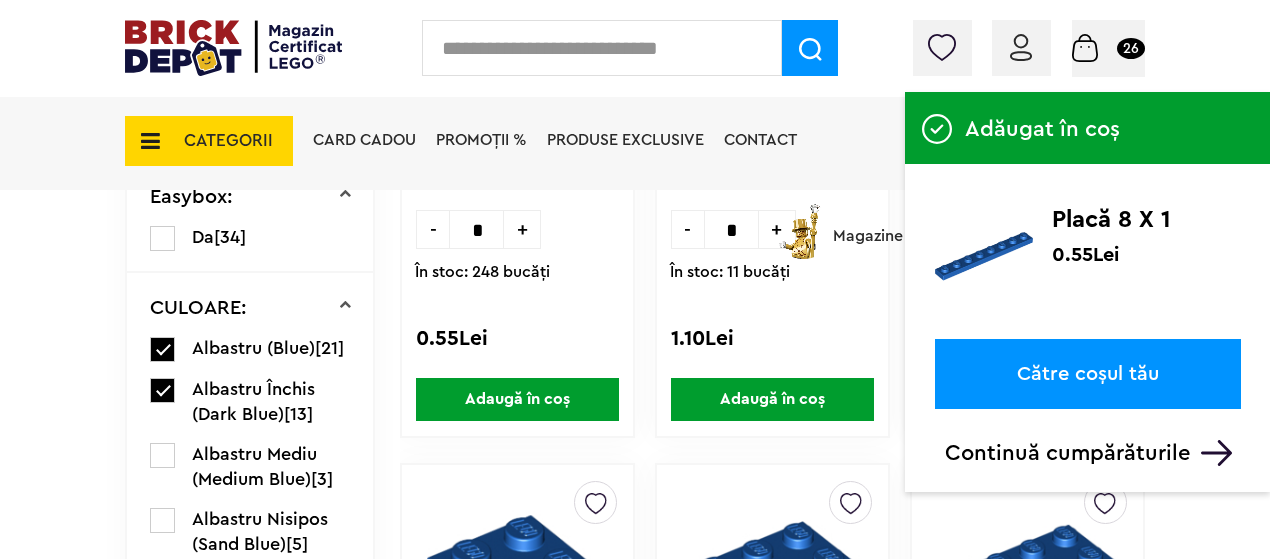 click on "Adaugă în coș" at bounding box center (517, 399) 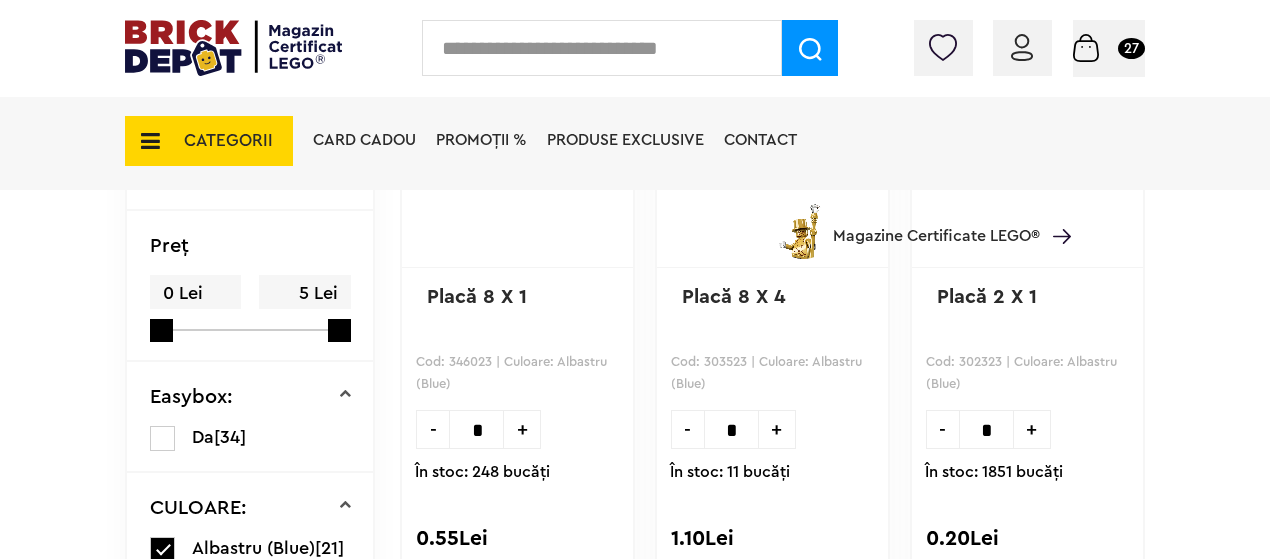 scroll, scrollTop: 800, scrollLeft: 0, axis: vertical 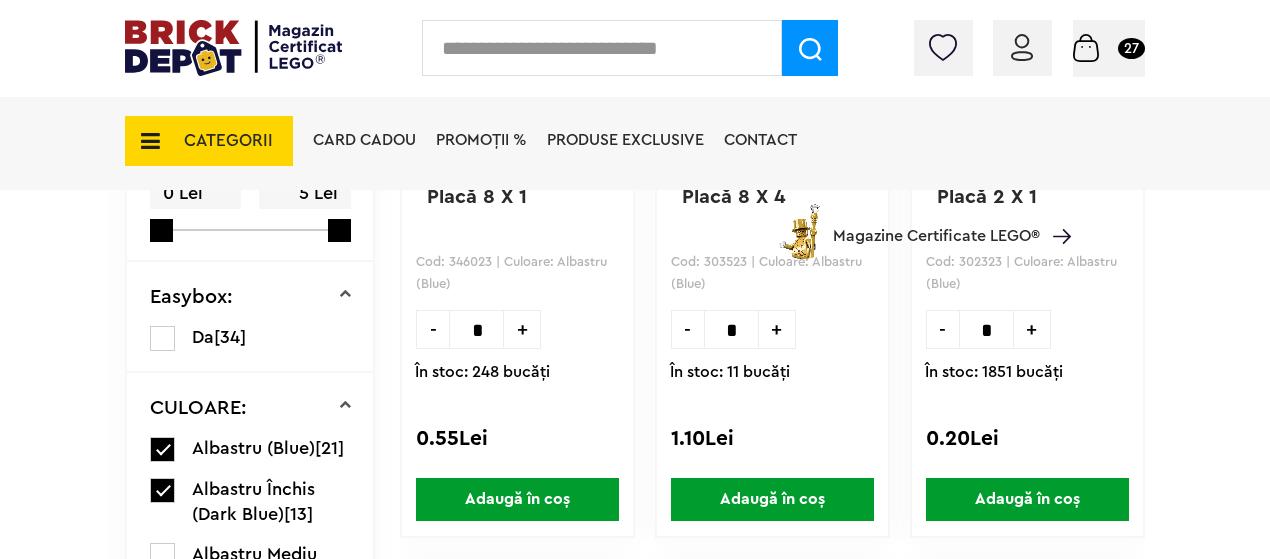 click on "Adaugă în coș" at bounding box center [1027, 499] 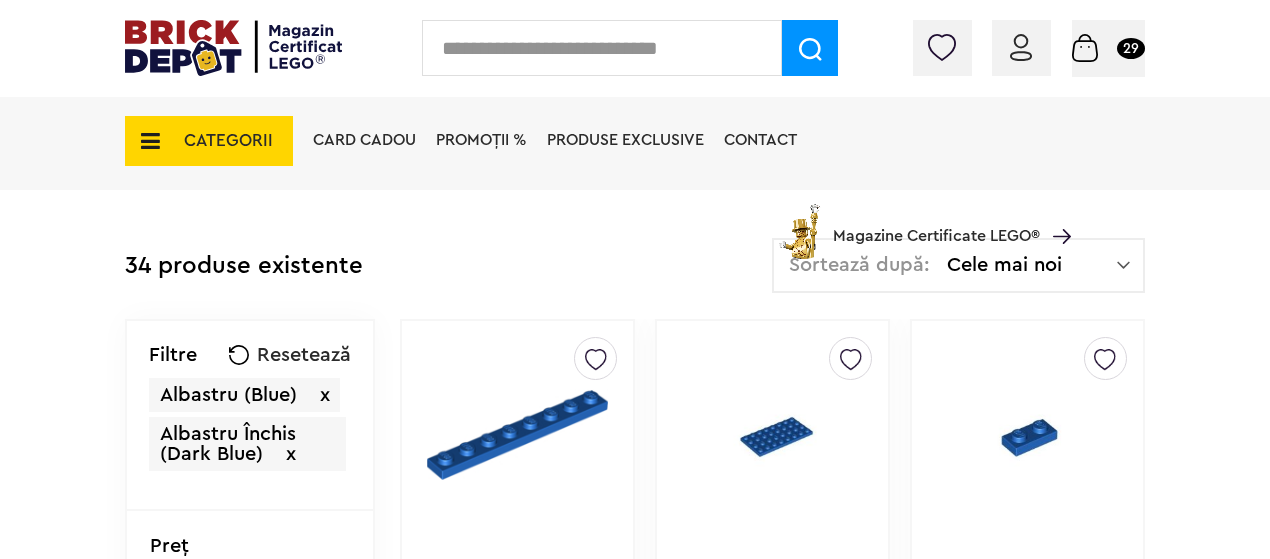 scroll, scrollTop: 300, scrollLeft: 0, axis: vertical 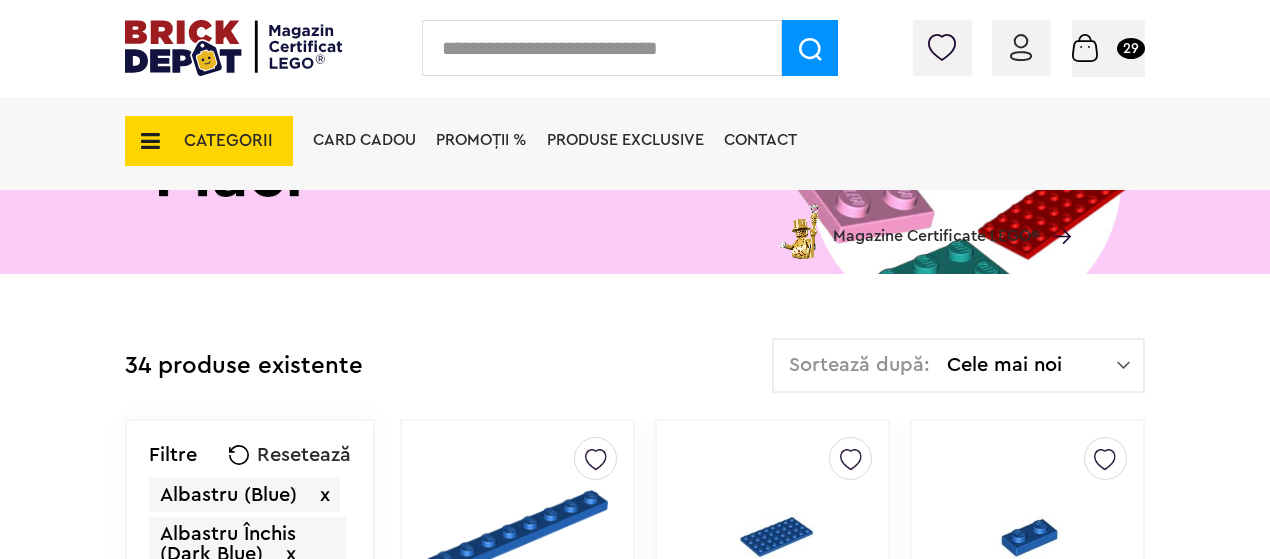 click on "Resetează" at bounding box center (304, 455) 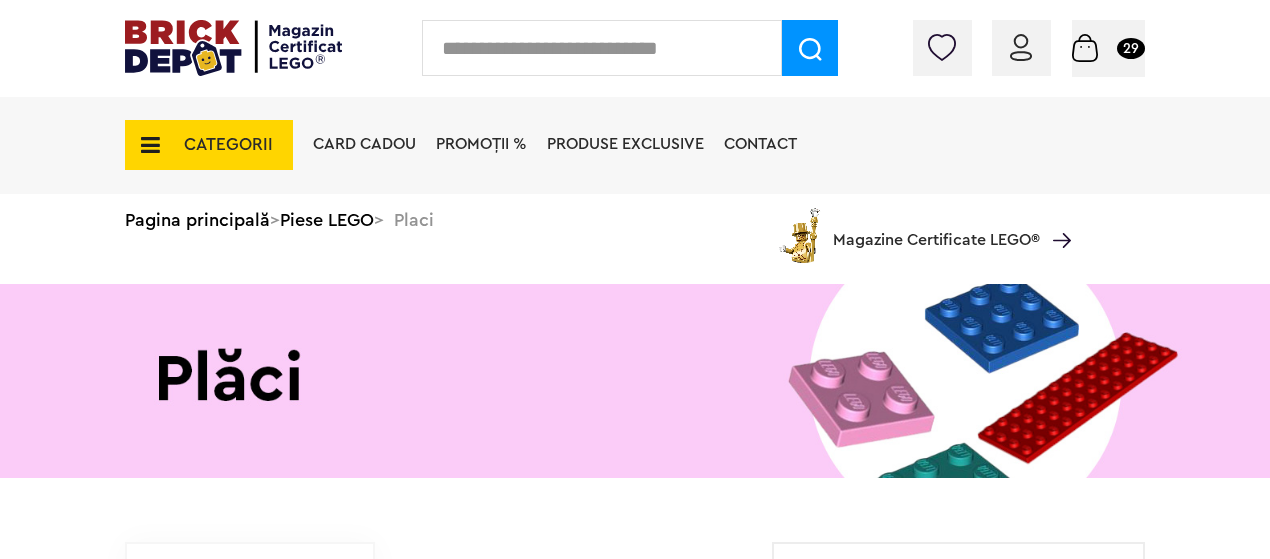 scroll, scrollTop: 0, scrollLeft: 0, axis: both 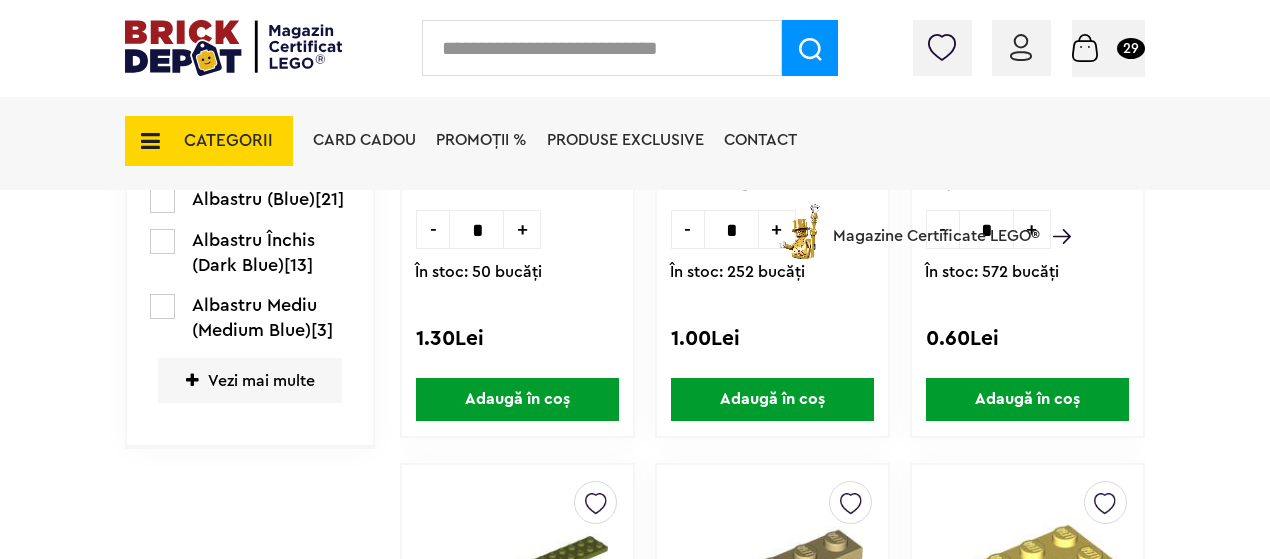 click on "Vezi mai multe" at bounding box center (250, 380) 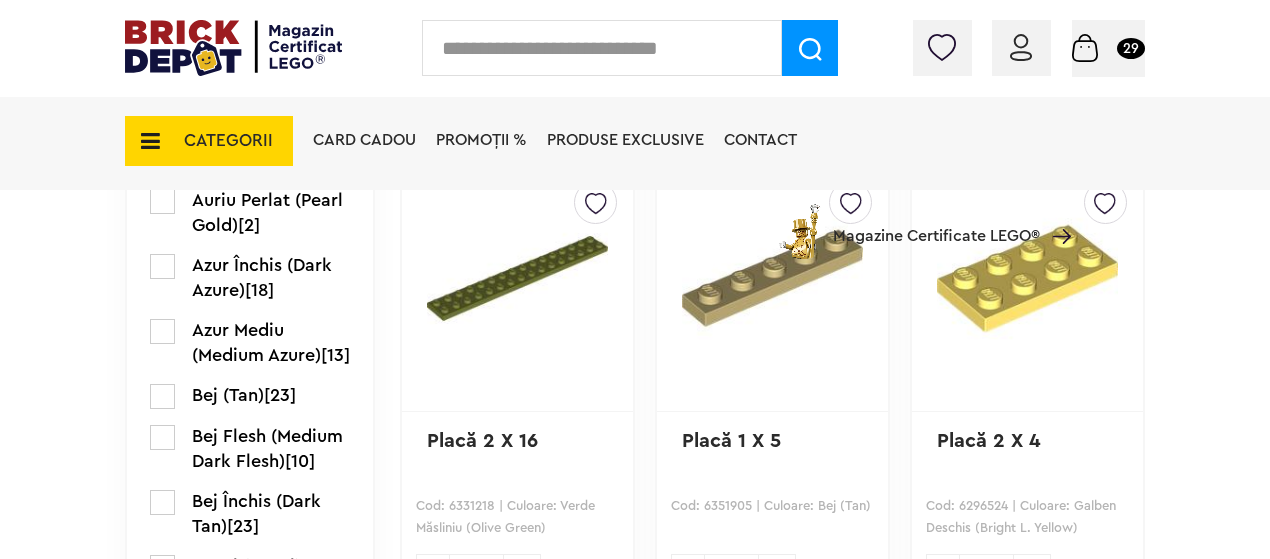 scroll, scrollTop: 1300, scrollLeft: 0, axis: vertical 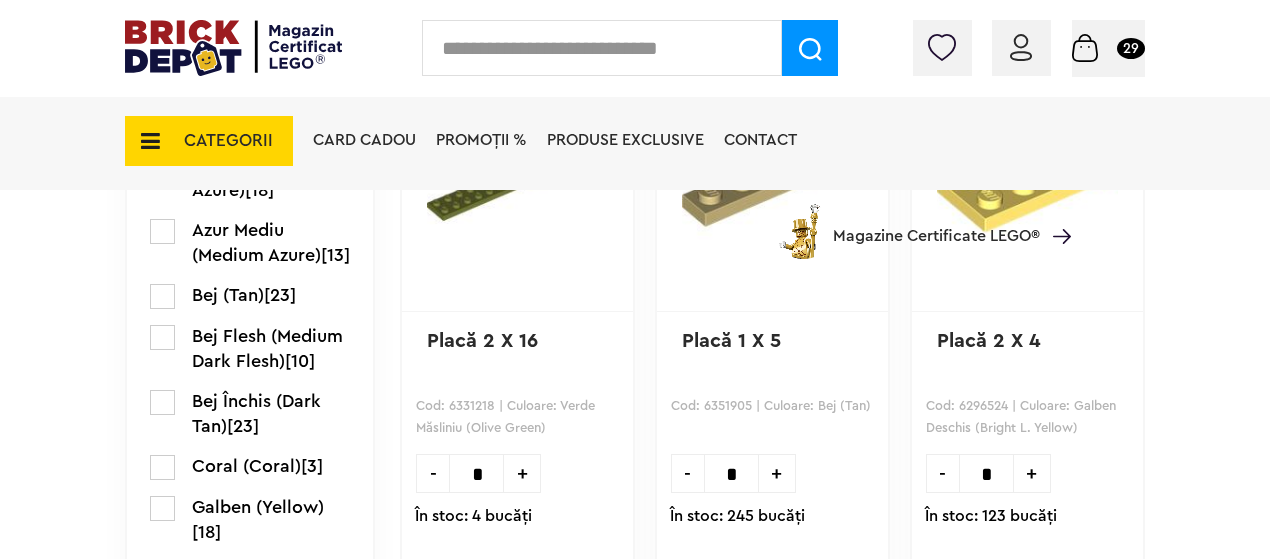 click at bounding box center (162, 296) 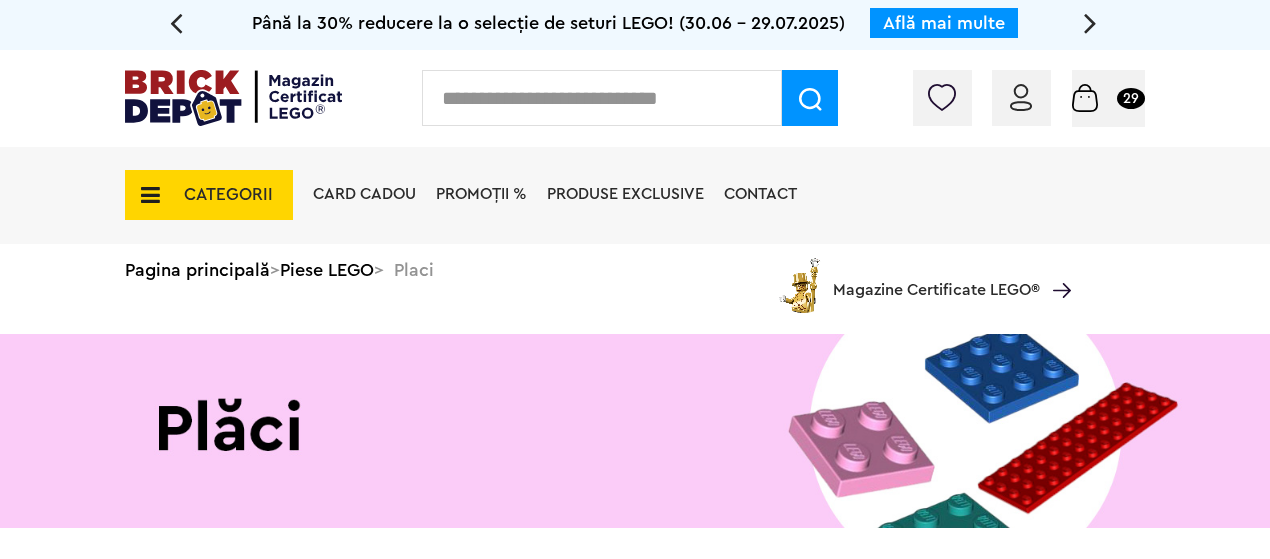 scroll, scrollTop: 0, scrollLeft: 0, axis: both 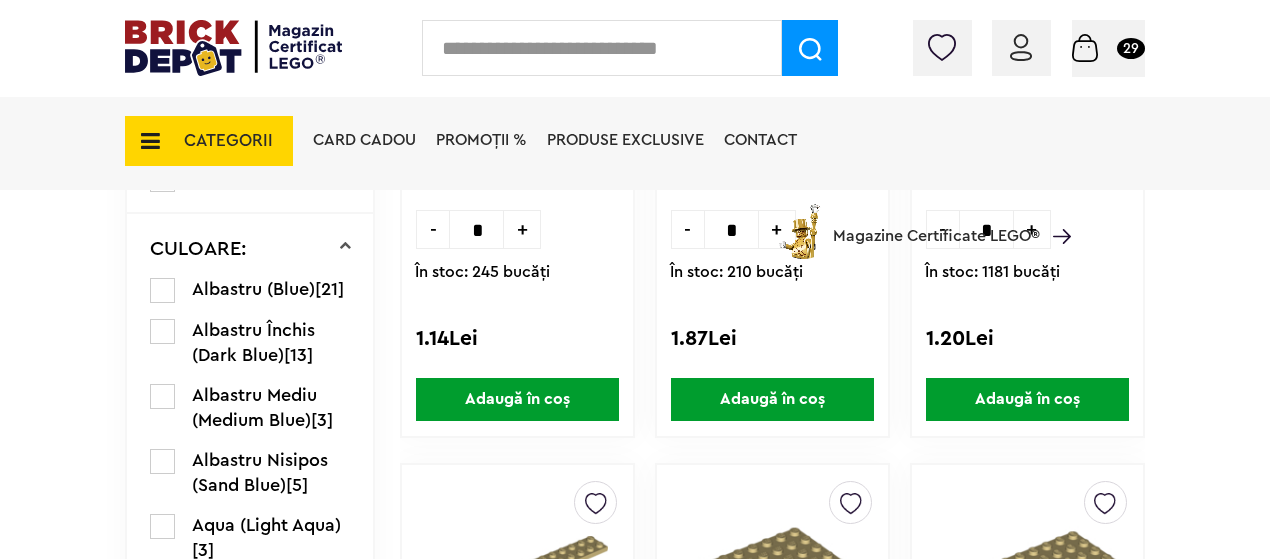 click on "Adaugă în coș" at bounding box center [517, 399] 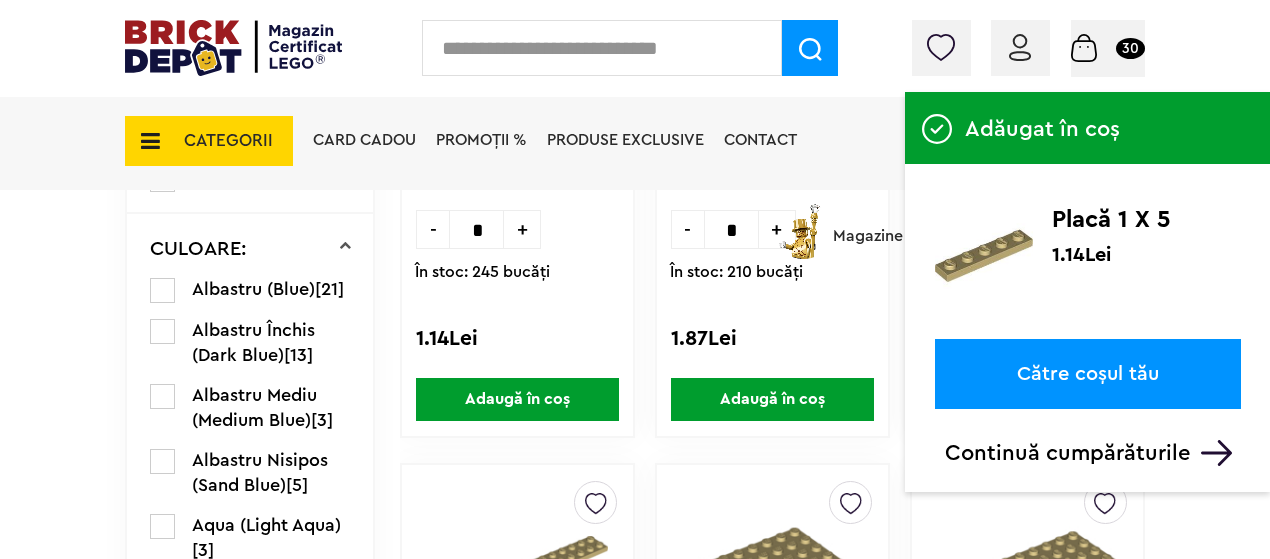 click on "Adaugă în coș" at bounding box center (517, 399) 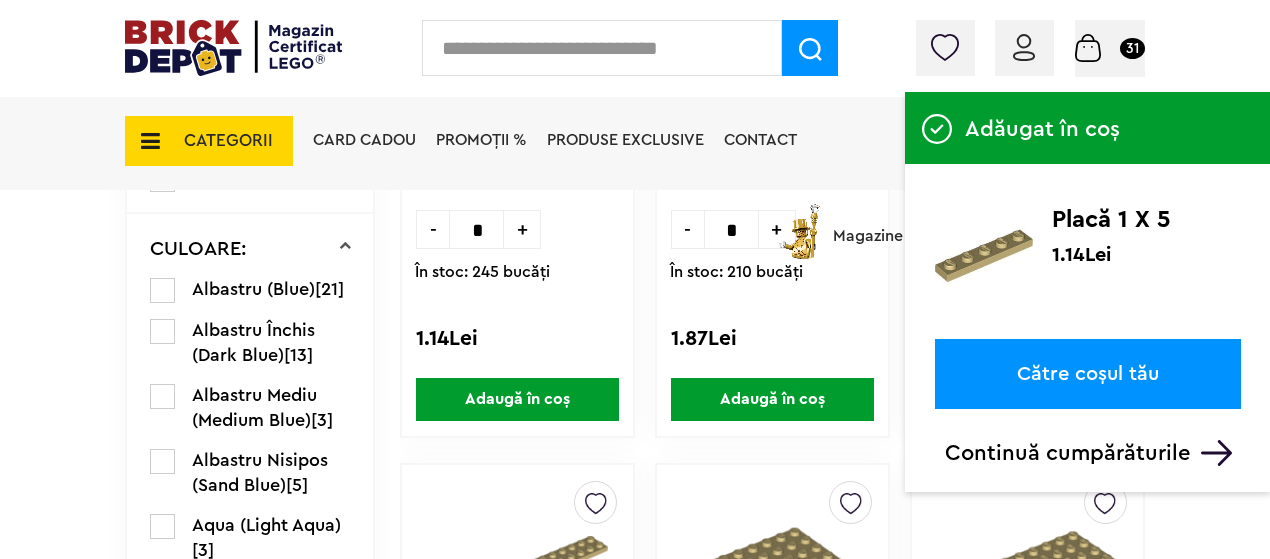 click on "Adaugă în coș" at bounding box center (517, 399) 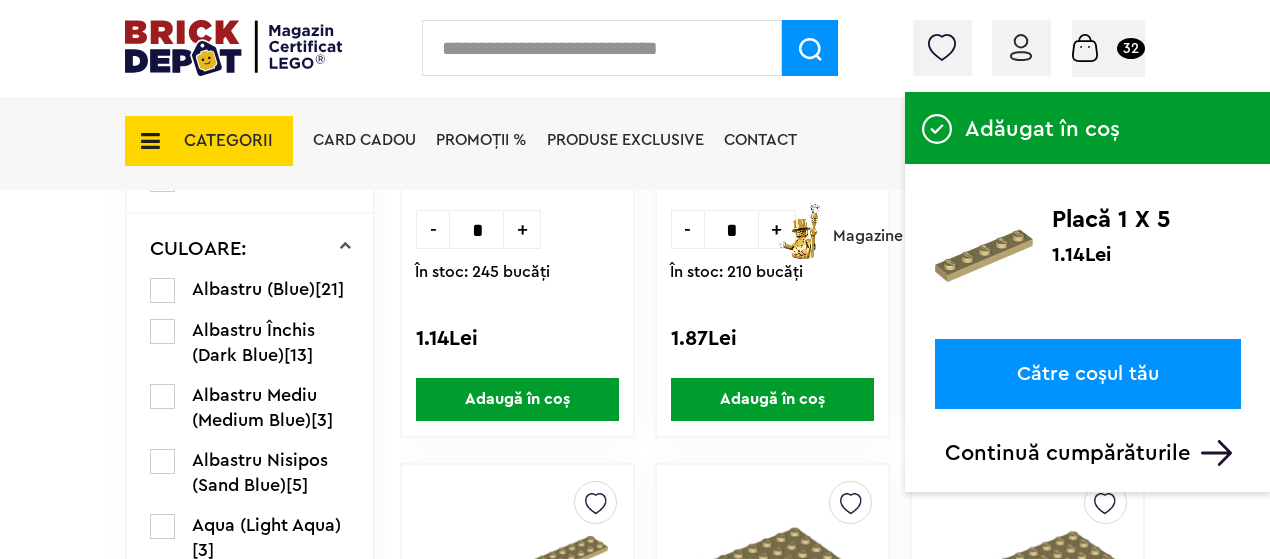 click on "Adaugă în coș" at bounding box center [517, 399] 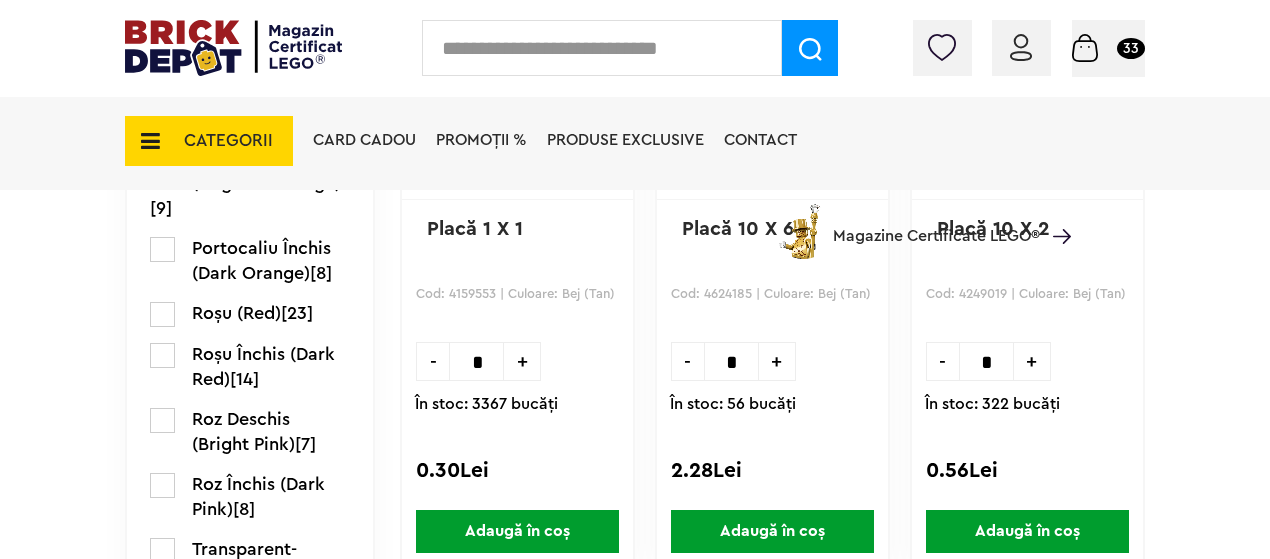 scroll, scrollTop: 2800, scrollLeft: 0, axis: vertical 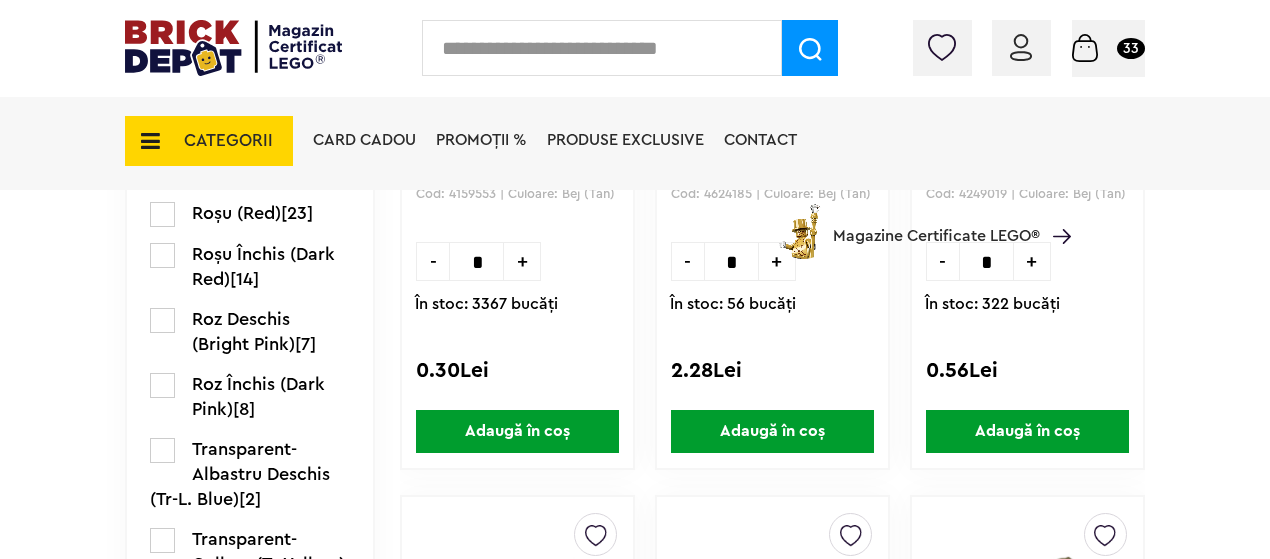 click on "Adaugă în coș" at bounding box center [517, 431] 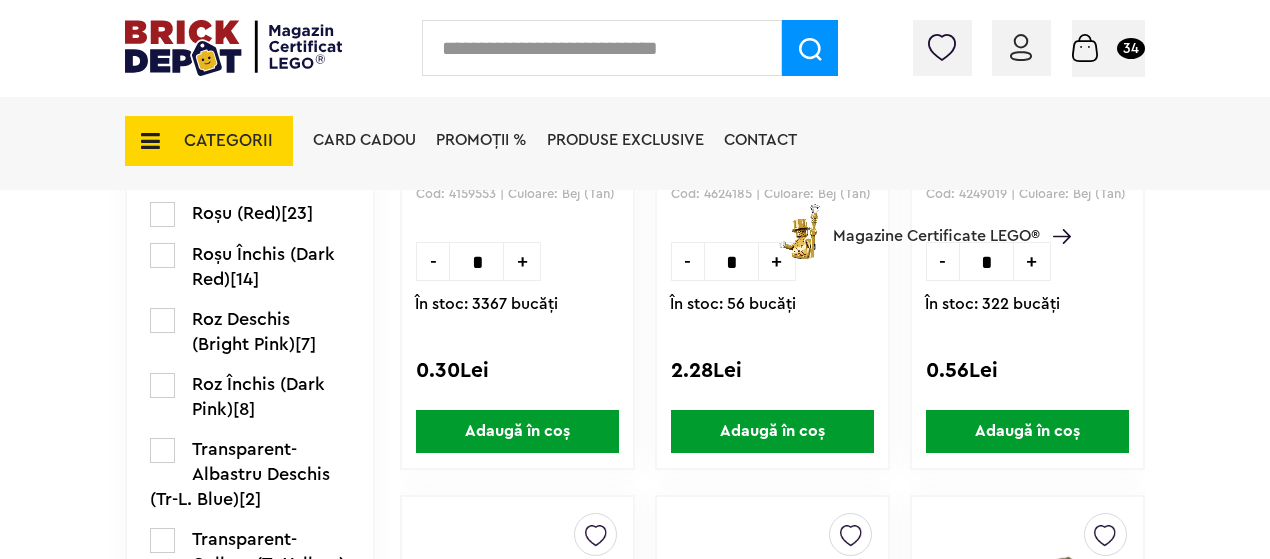 click on "Adaugă în coș" at bounding box center (517, 431) 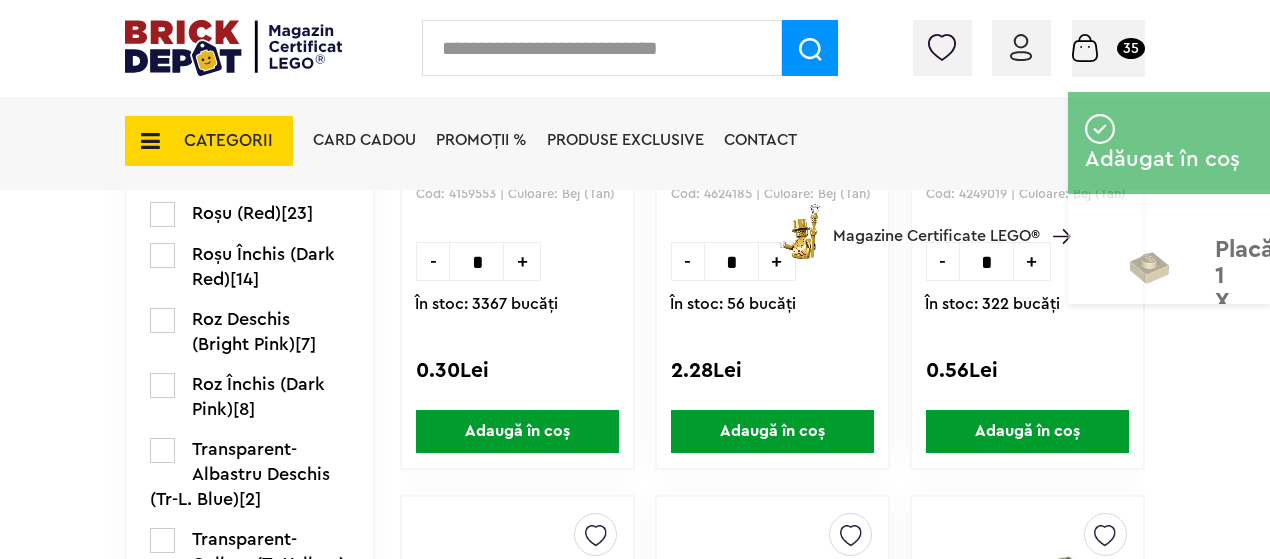 click on "Adaugă în coș" at bounding box center [517, 431] 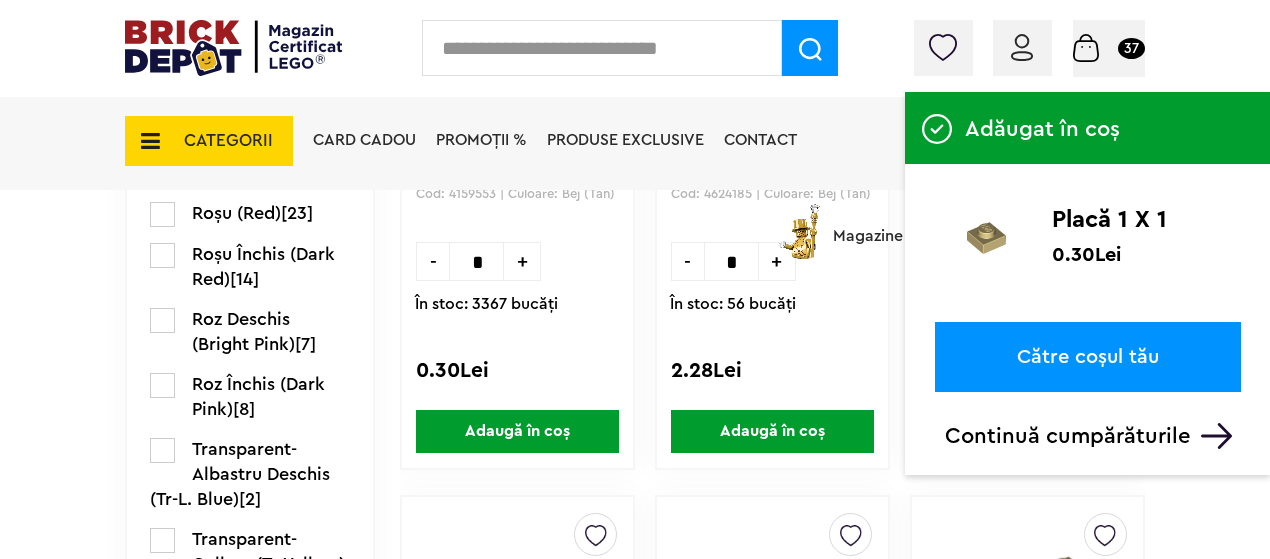click on "Adaugă în coș" at bounding box center (517, 431) 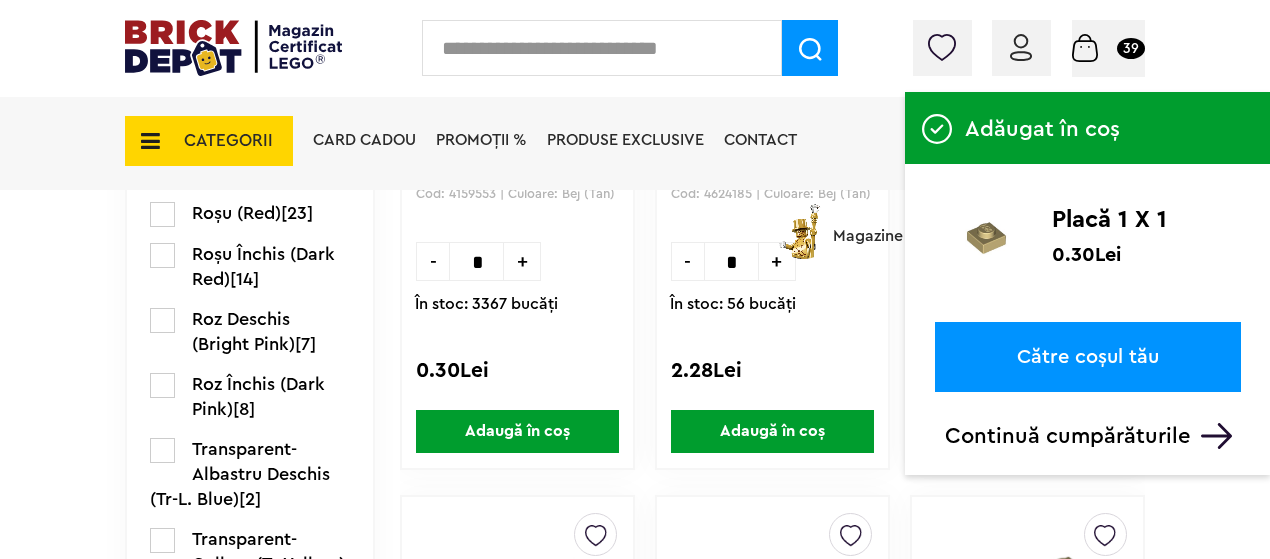 click on "Adaugă în coș" at bounding box center [517, 431] 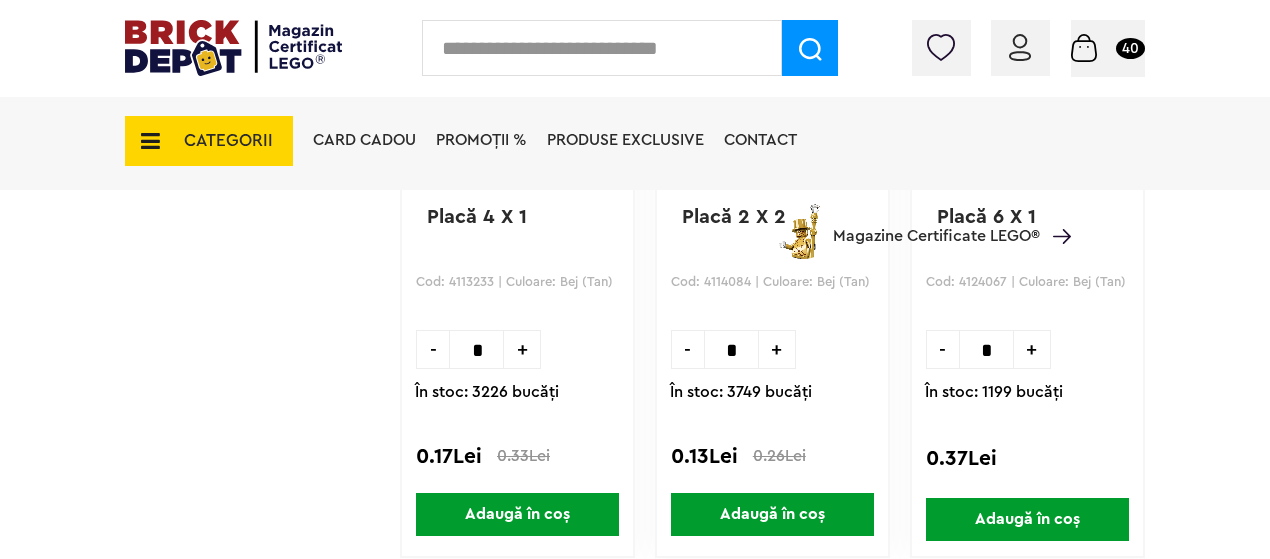 scroll, scrollTop: 4100, scrollLeft: 0, axis: vertical 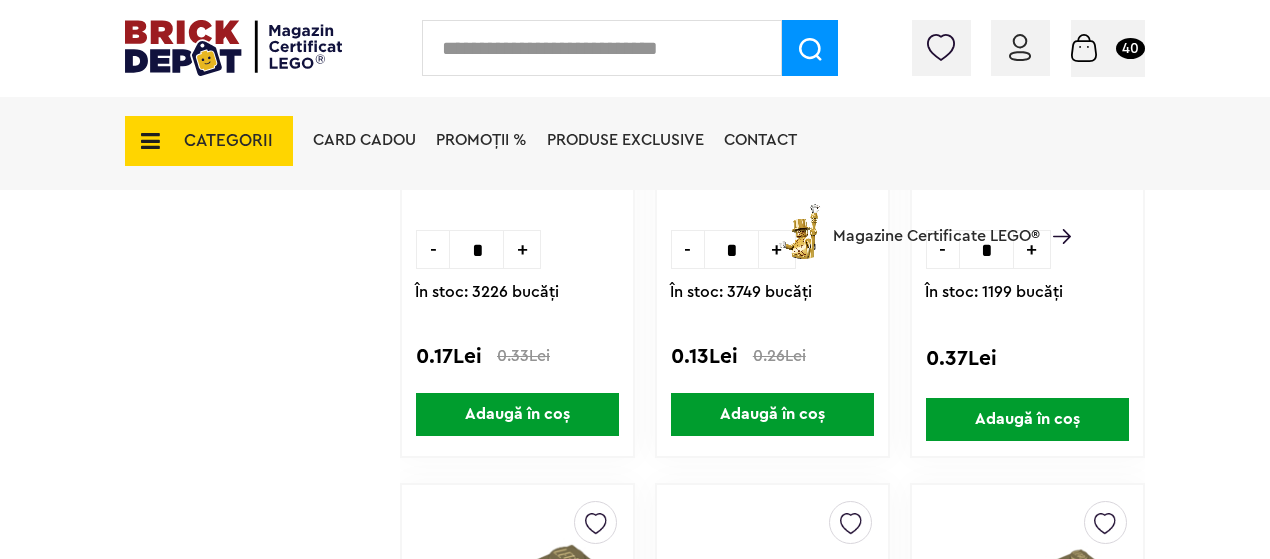 click on "Adaugă în coș" at bounding box center (517, 414) 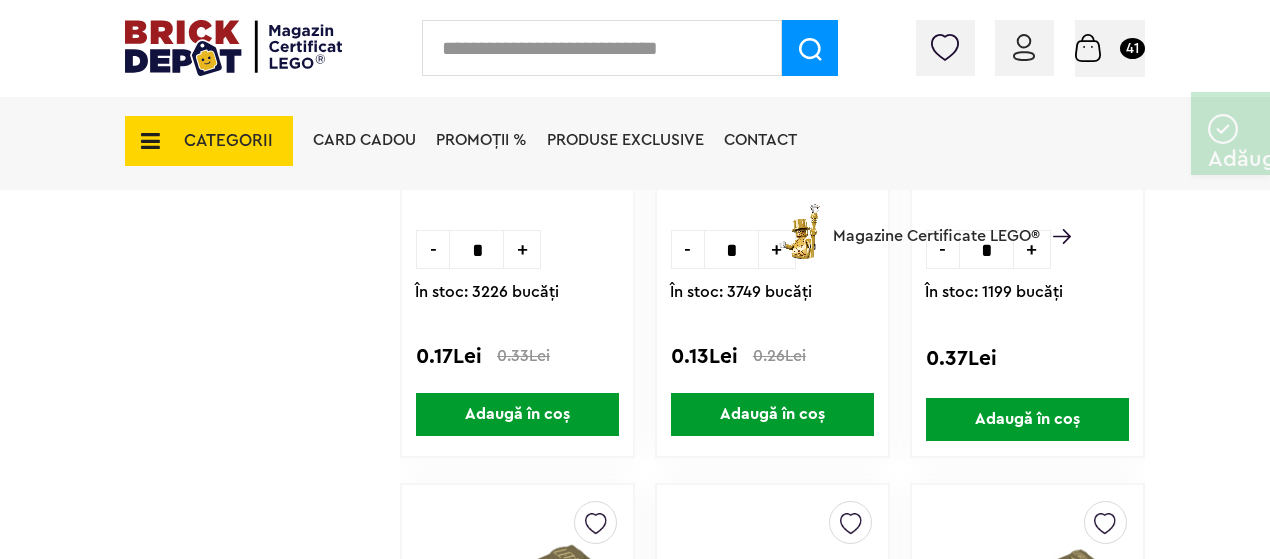 click on "Adaugă în coș" at bounding box center (517, 414) 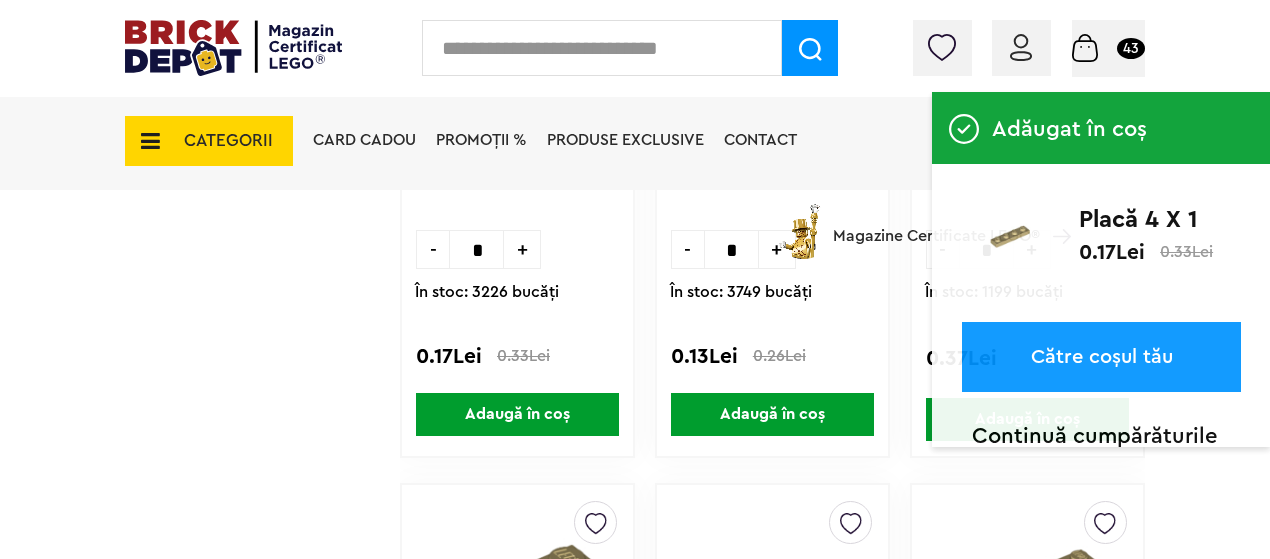 click on "Adaugă în coș" at bounding box center [517, 414] 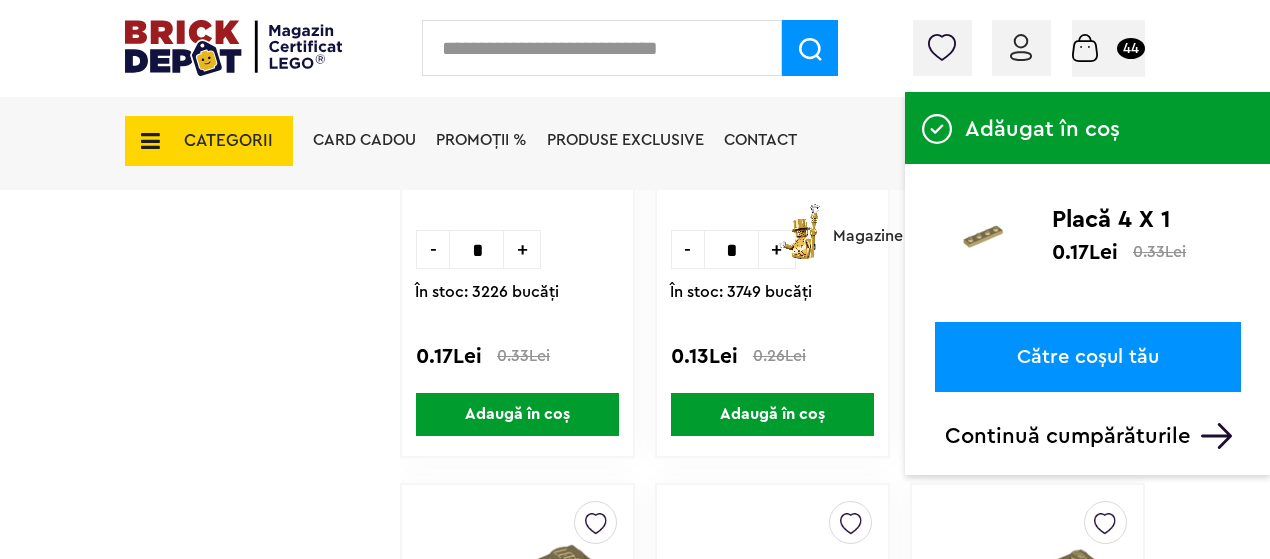 click on "Adaugă în coș" at bounding box center (517, 414) 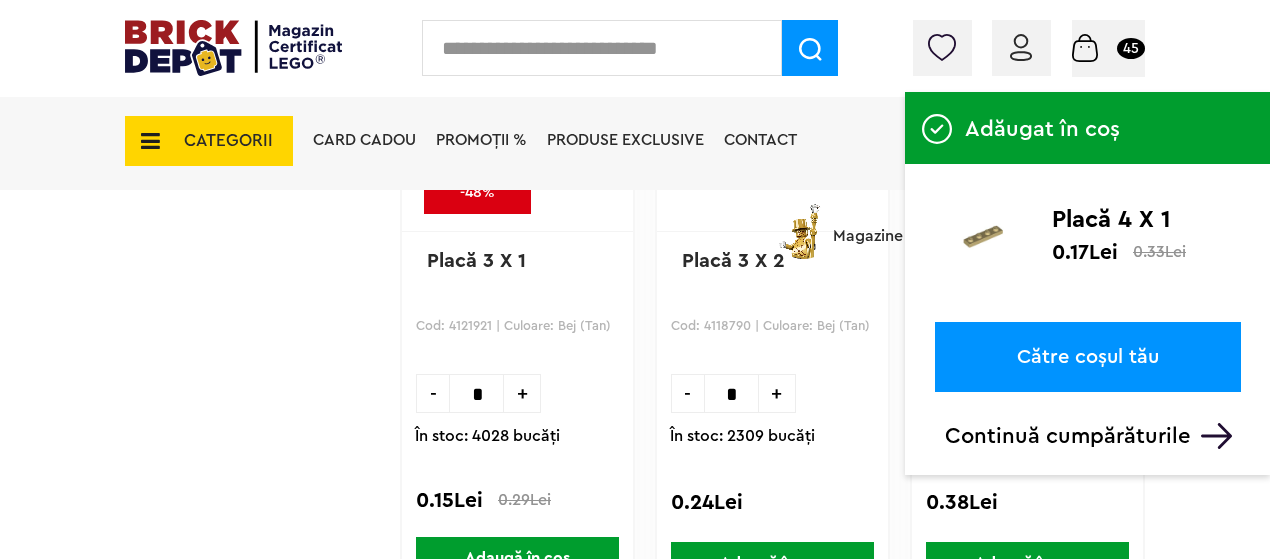 scroll, scrollTop: 4700, scrollLeft: 0, axis: vertical 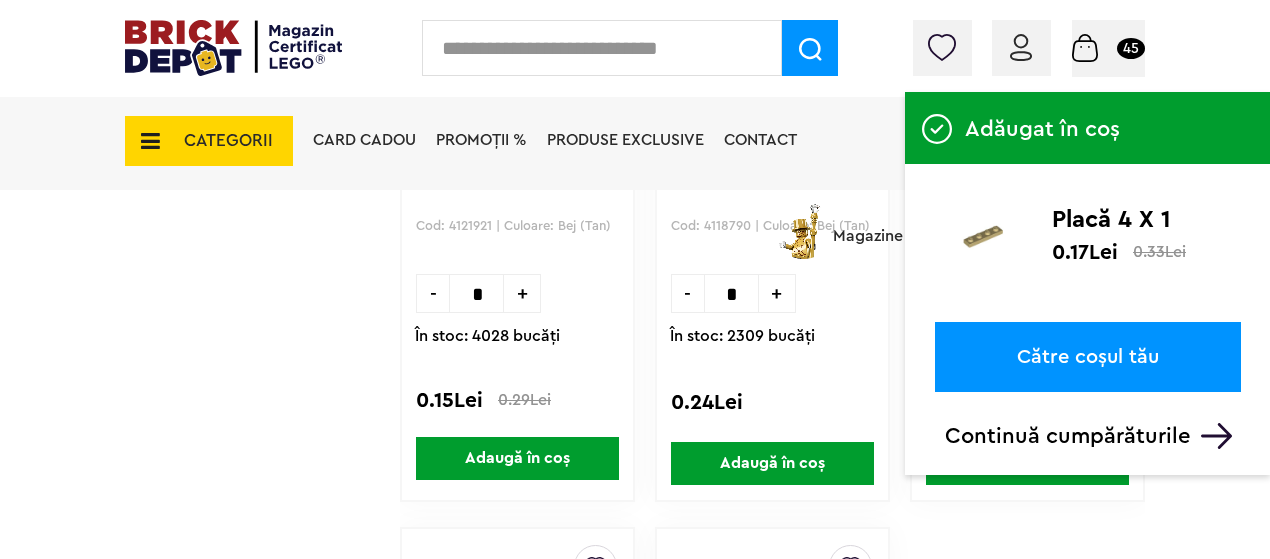 click on "Adaugă în coș" at bounding box center [517, 458] 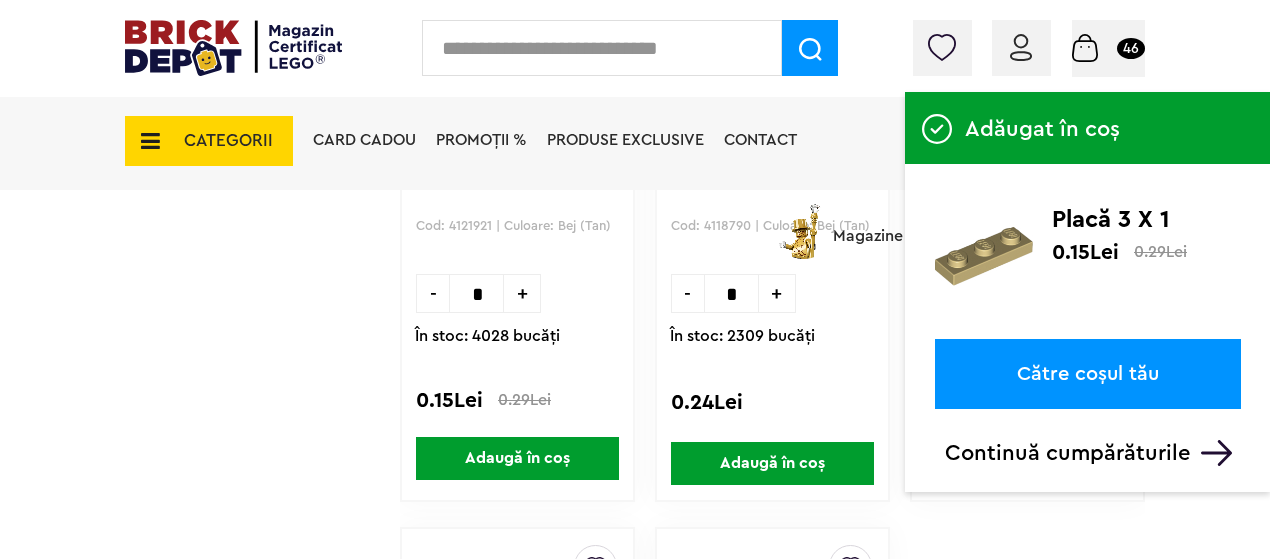 click on "Adaugă în coș" at bounding box center [517, 458] 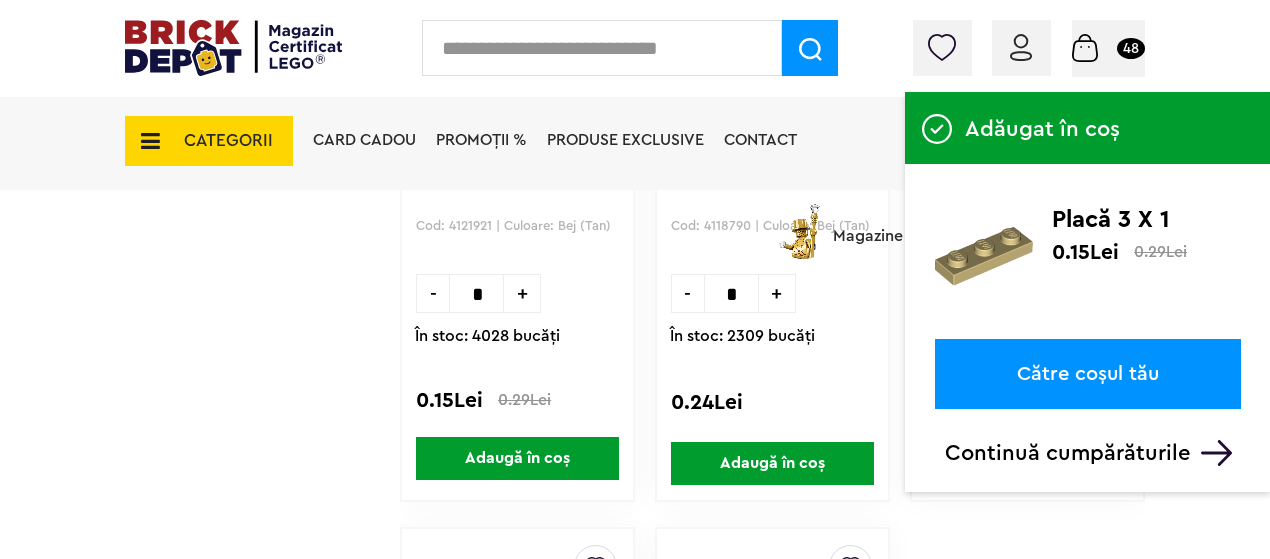 click on "Adaugă în coș" at bounding box center [517, 458] 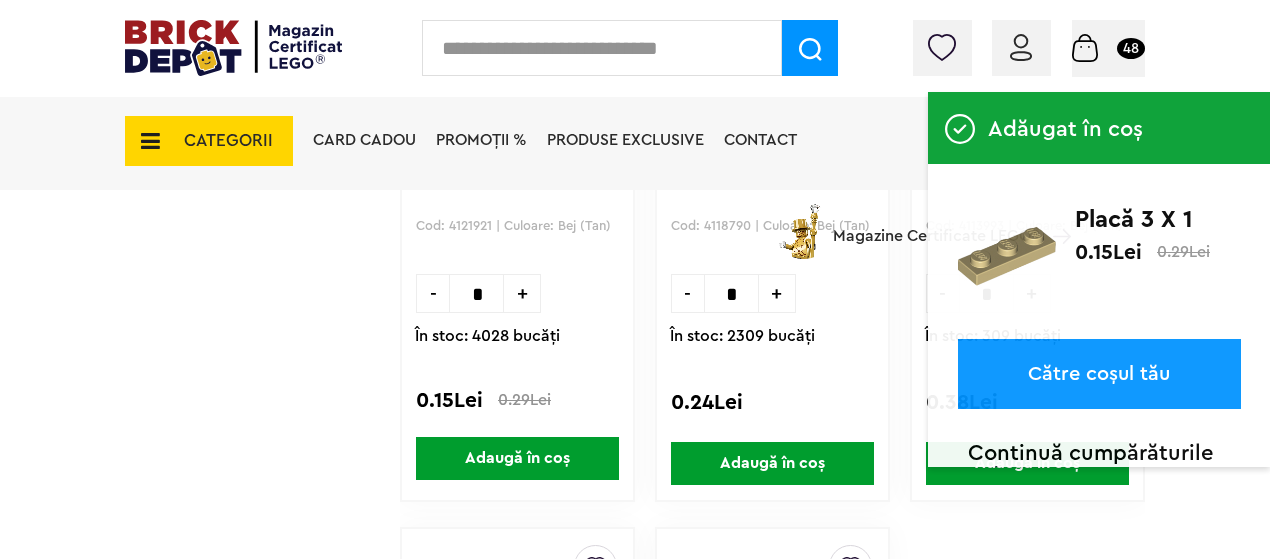 click on "Adaugă în coș" at bounding box center (517, 458) 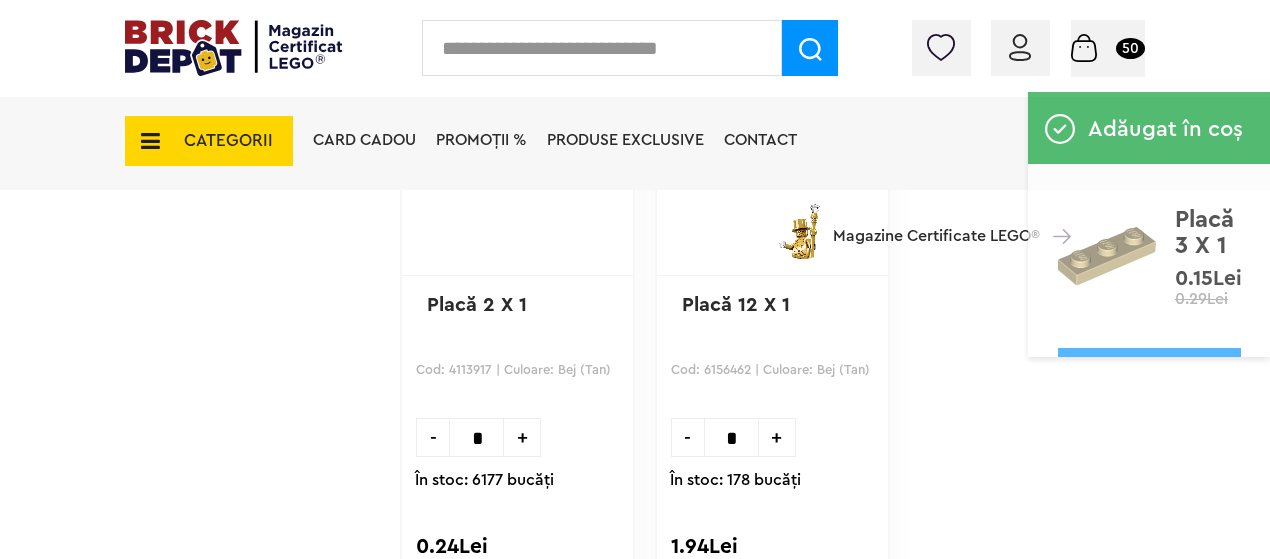 scroll, scrollTop: 5300, scrollLeft: 0, axis: vertical 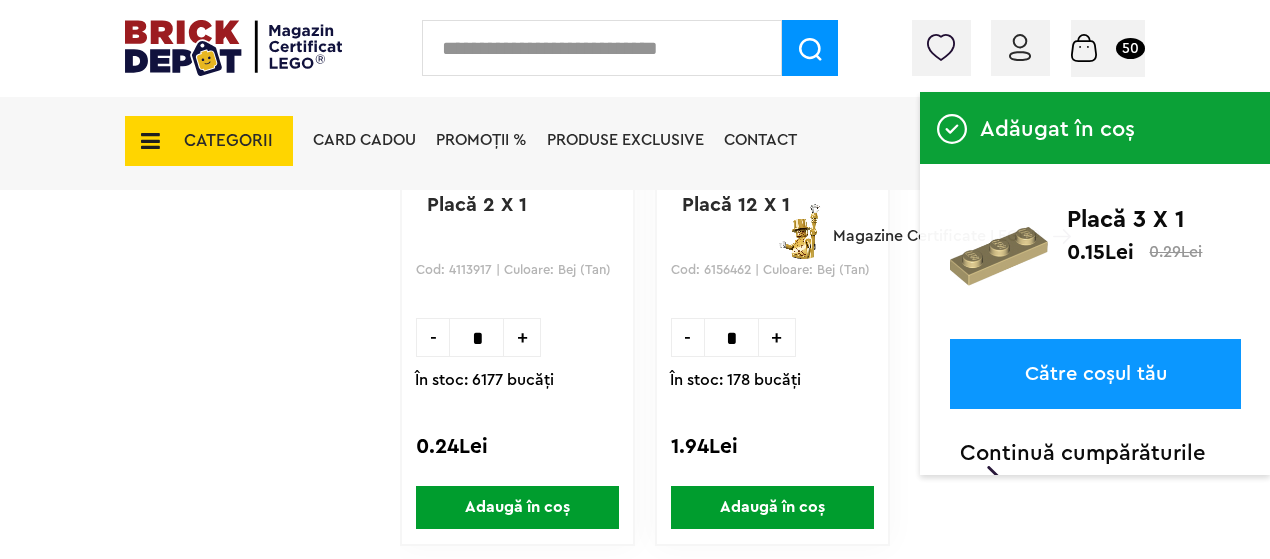click on "Adaugă în coș" at bounding box center [517, 507] 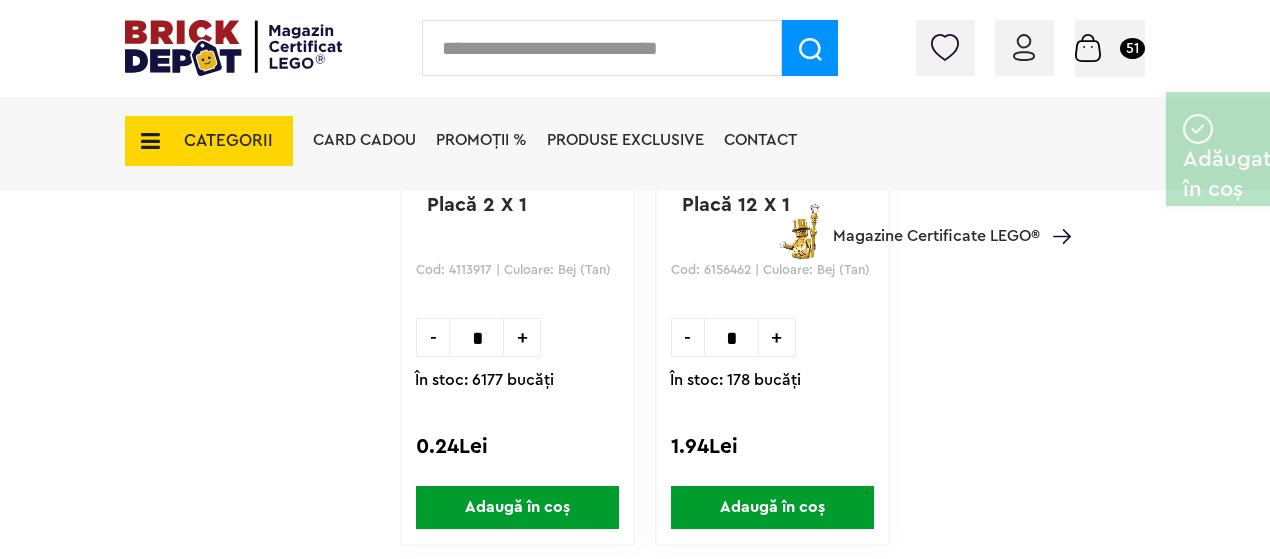 click on "Adaugă în coș" at bounding box center [517, 507] 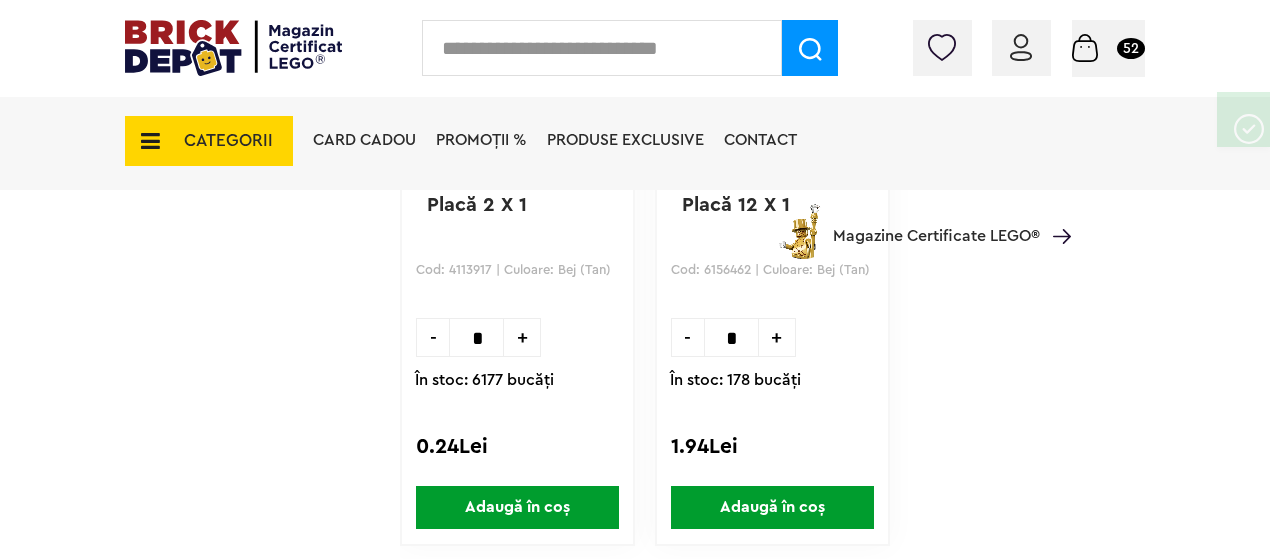 click on "Adaugă în coș" at bounding box center (517, 507) 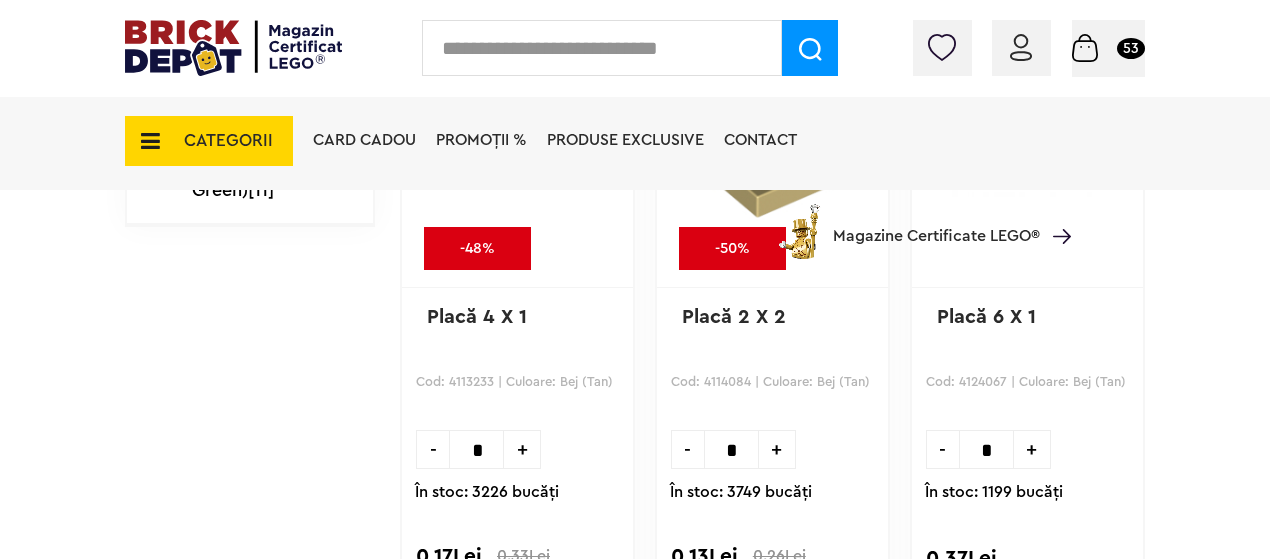scroll, scrollTop: 3800, scrollLeft: 0, axis: vertical 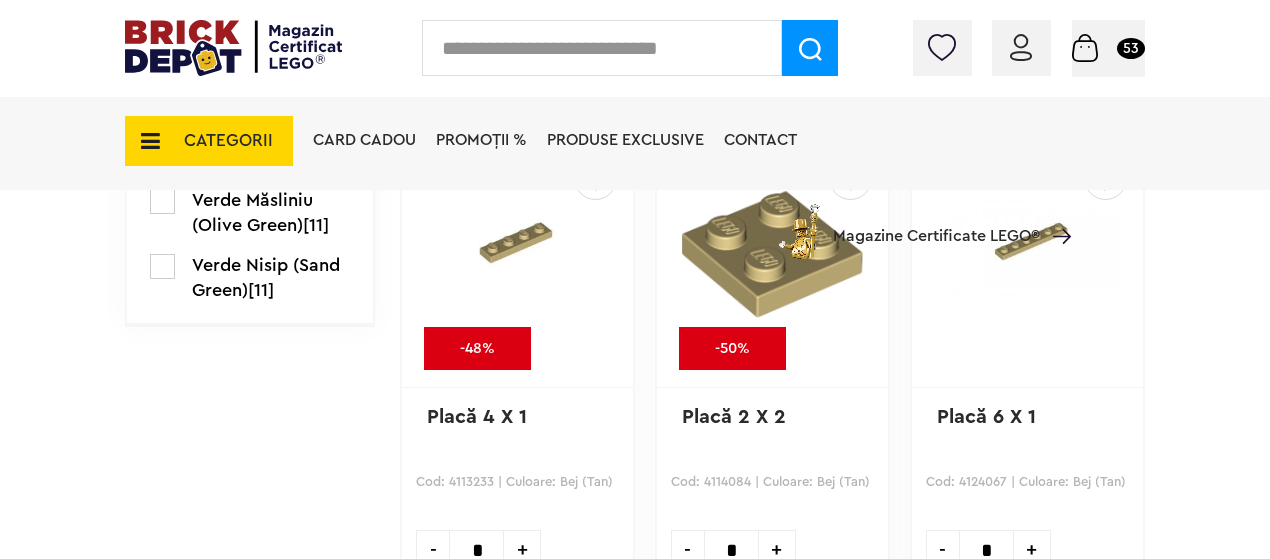 click on "CATEGORII
Jucării LEGO
Card Cadou LEGO Animal Crossing Architecture Art Nou Bluey Nou Brickheadz City Nou Classic Colecția Botanică Nou Creator DC Super Heroes Disney Nou DOTS DREAMZzz Nou DUPLO Nou Education Festivaluri Tradiţionale Chinezesti Fortnite Nou Friends Nou Gabby s Dollhouse Harry Potter Nou Icons (Creator Expert) Nou Ideas Nou Indiana Jones Jurassic World Nou Marvel Super Heroes Nou Minecraft Nou Minifigurine Minions Monkie Kid NIKE Nou Ninjago Nou One Piece Sonic the Hedgehog Speed Champions Nou Star Wars Nou Super Mario Nou Technic Nou The Legend of Zelda Wednesday Wicked Vezi Toate >> Card Cadou LEGO
Piese LEGO
Accesorii Nou Animale Autocolante Caramizi Nou Caramizi cu panta Nou Caramizi curbate Nou Caramizi rotunde Nou Caramizi speciale Nou Componente Figurine actiune Nou Minifigurine Minifigurine - Accesorii Minifigurine - Parti componente Piese decorate Nou Placi Nou Placi cu unghiuri ascutite Nou Placi netede Nou Placi netede modificate Nou Nou" at bounding box center (635, 176) 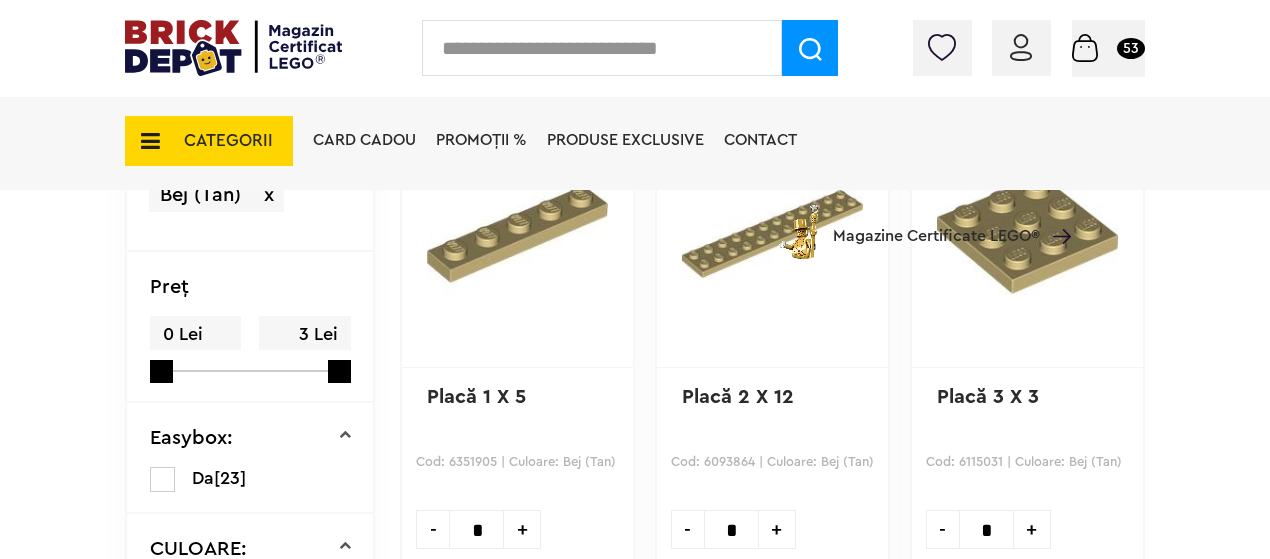 scroll, scrollTop: 500, scrollLeft: 0, axis: vertical 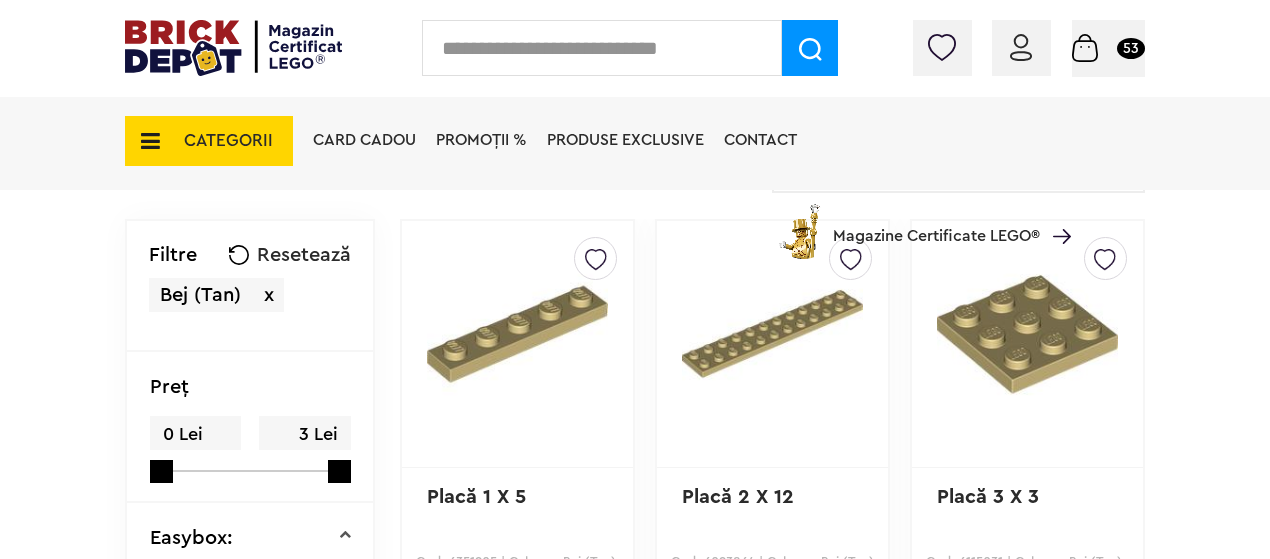 click on "Bej (Tan) x" at bounding box center (216, 295) 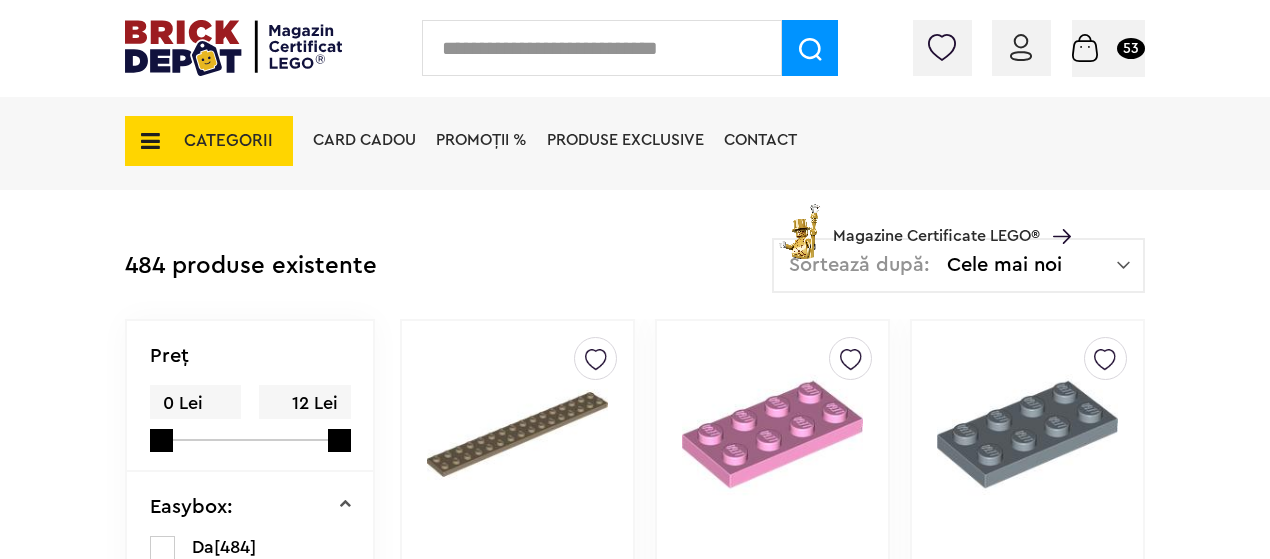 scroll, scrollTop: 1048, scrollLeft: 0, axis: vertical 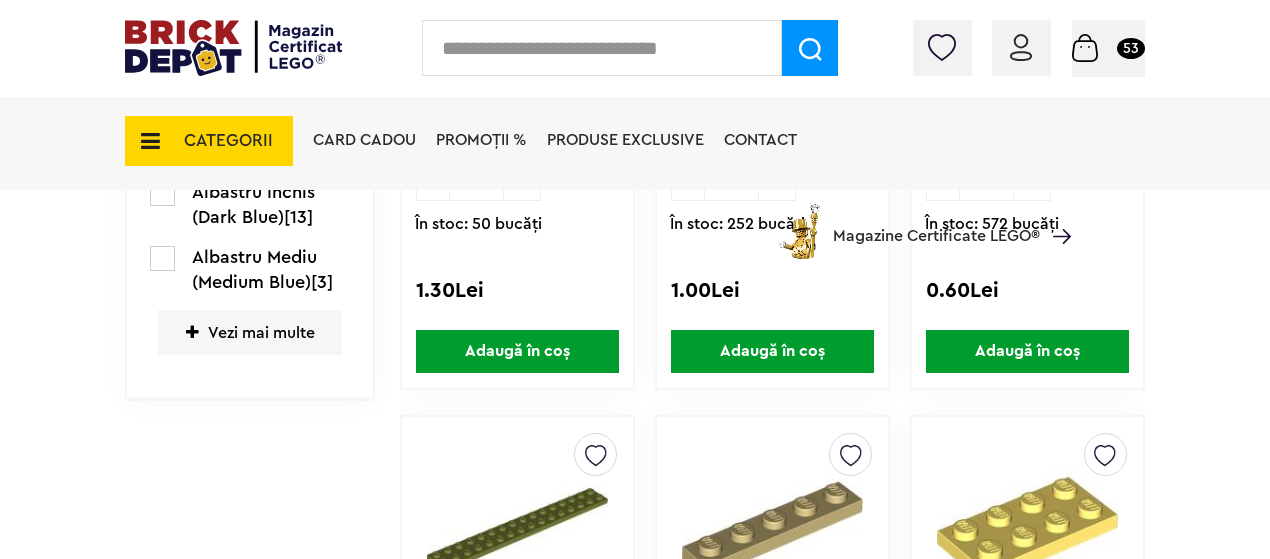 click on "Vezi mai multe" at bounding box center [250, 332] 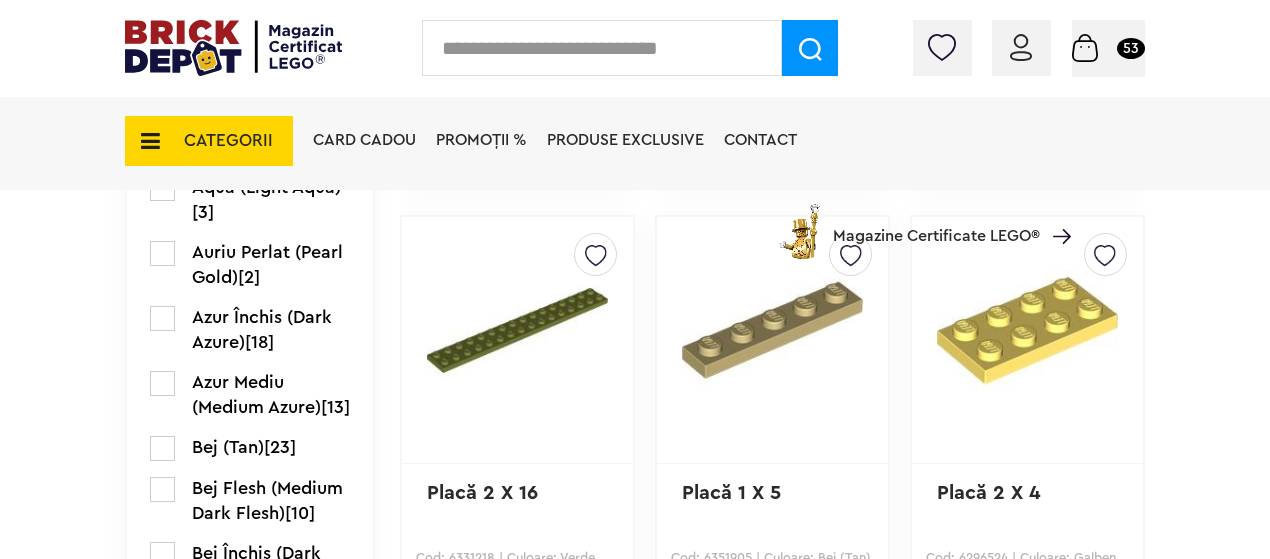 scroll, scrollTop: 1248, scrollLeft: 0, axis: vertical 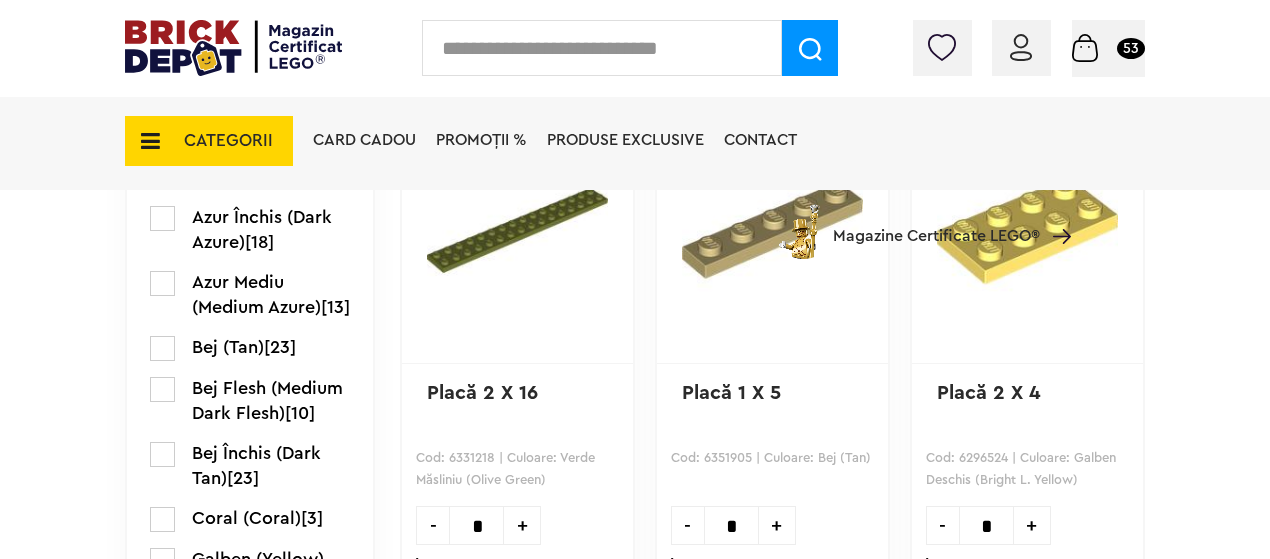 click at bounding box center [162, 389] 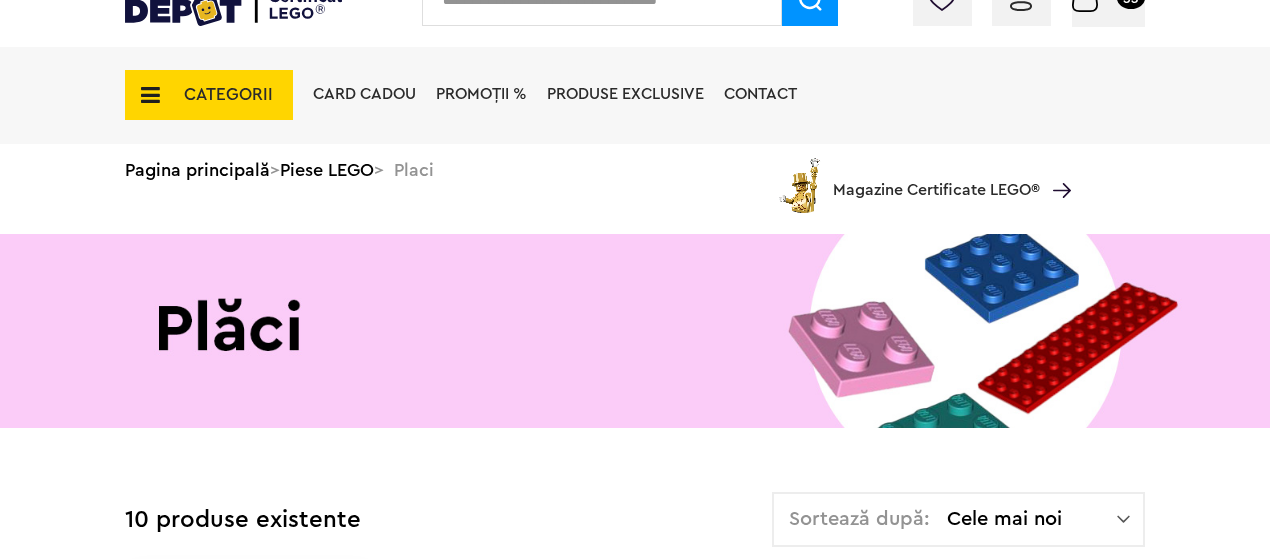 scroll, scrollTop: 0, scrollLeft: 0, axis: both 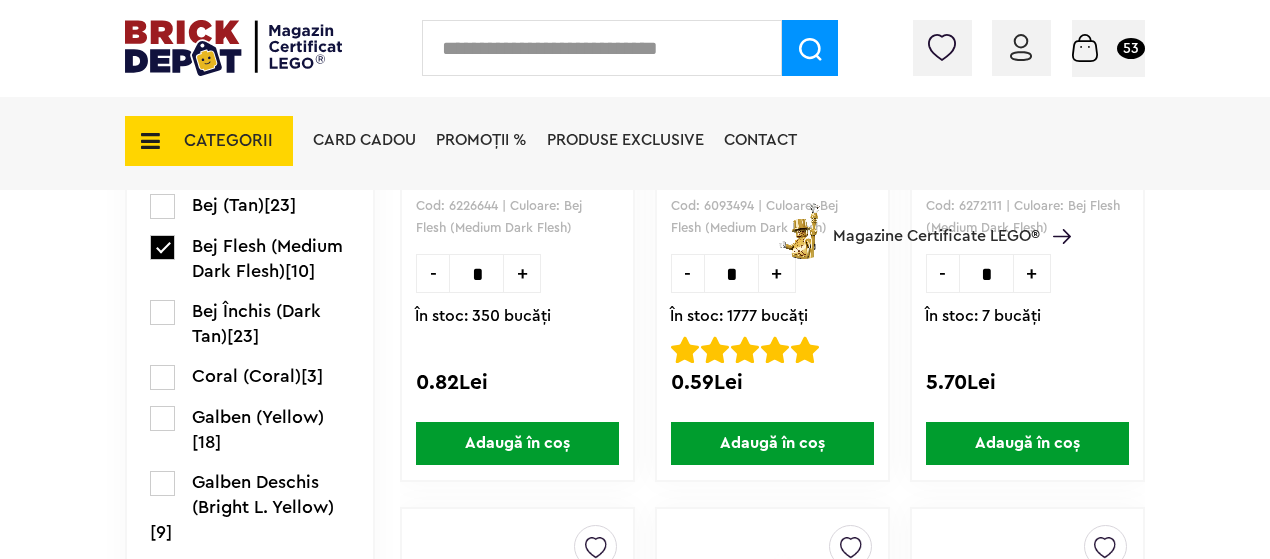 click at bounding box center (162, 312) 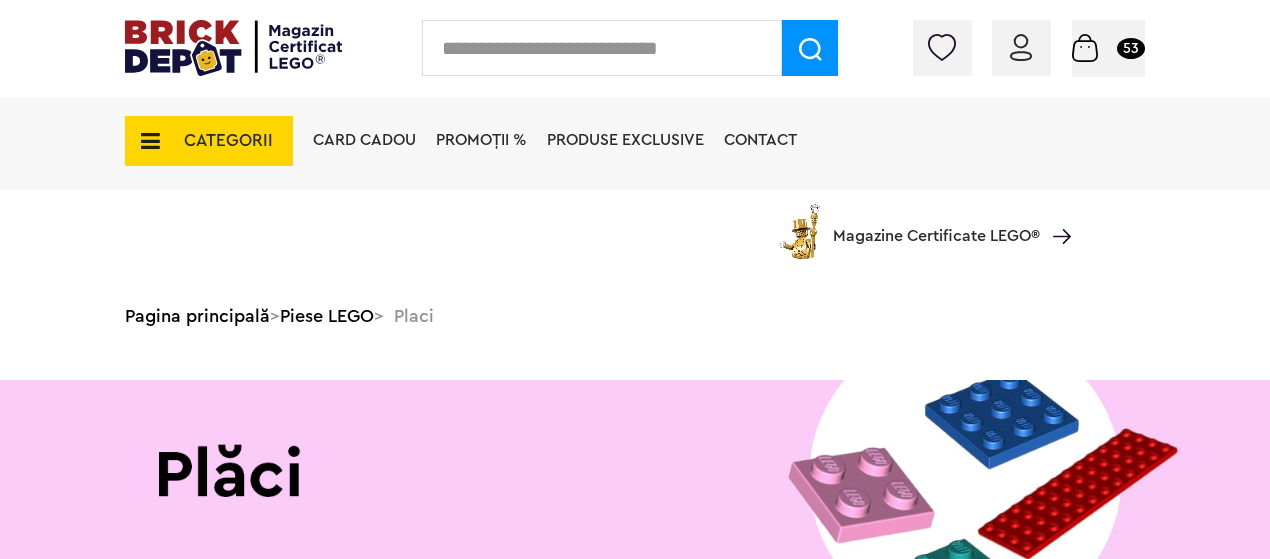scroll, scrollTop: 300, scrollLeft: 0, axis: vertical 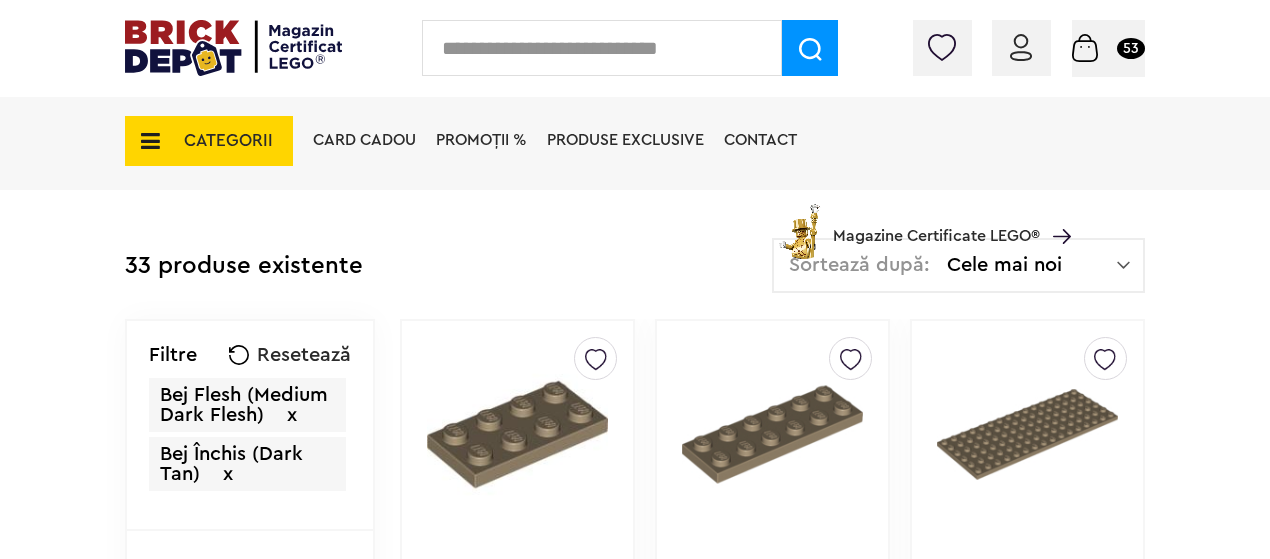 click on "Coș   53" at bounding box center (1108, 47) 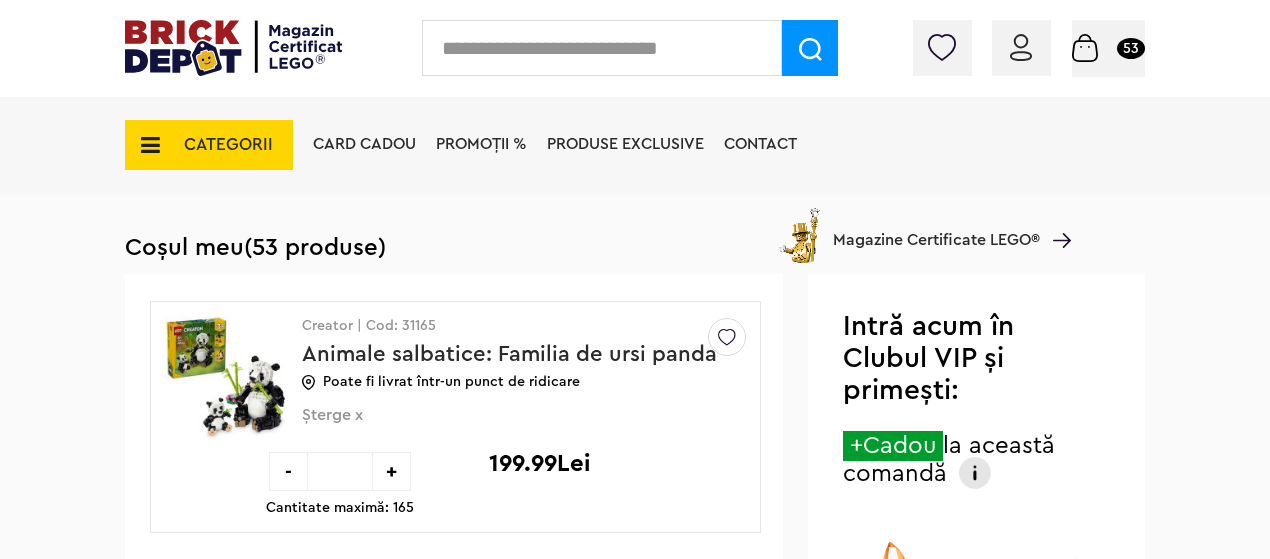 scroll, scrollTop: 0, scrollLeft: 0, axis: both 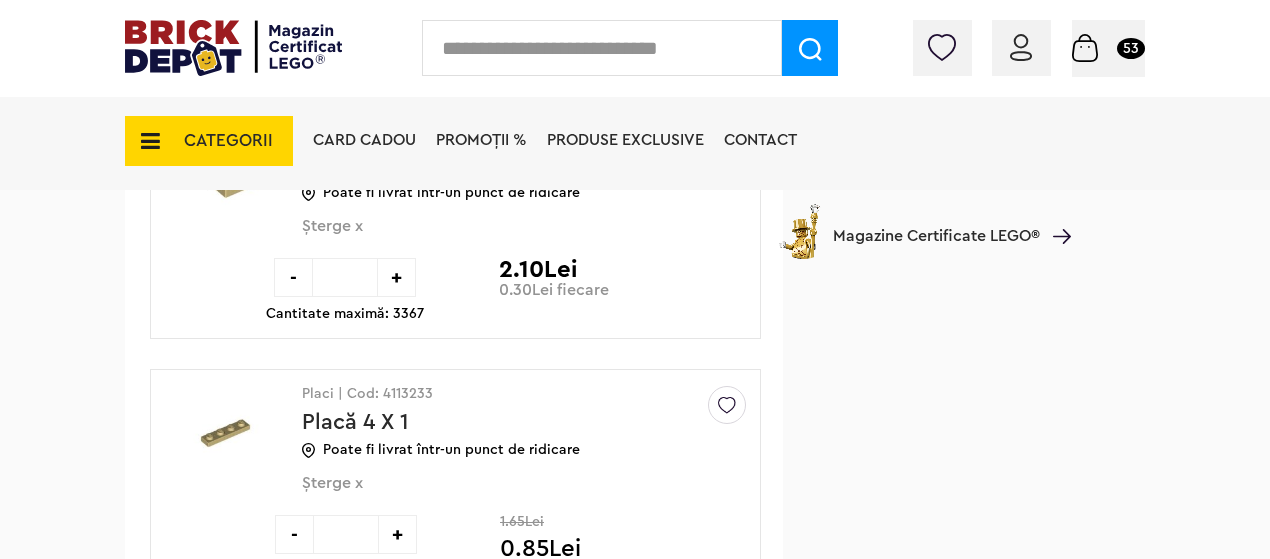 click on "CATEGORII" at bounding box center [228, 140] 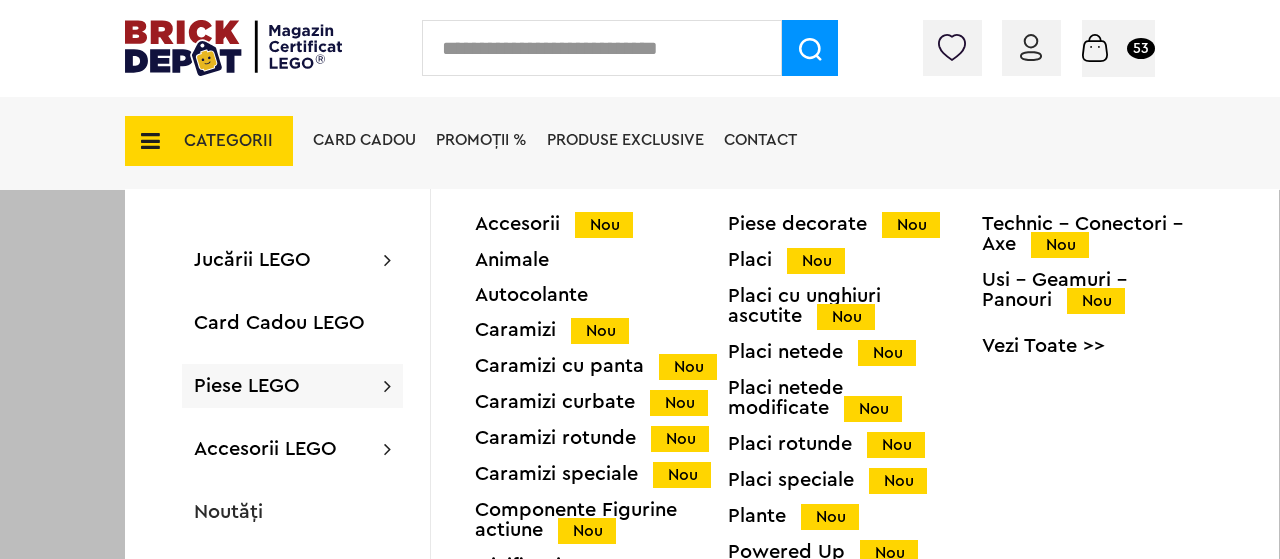 click on "Piese LEGO" at bounding box center [247, 386] 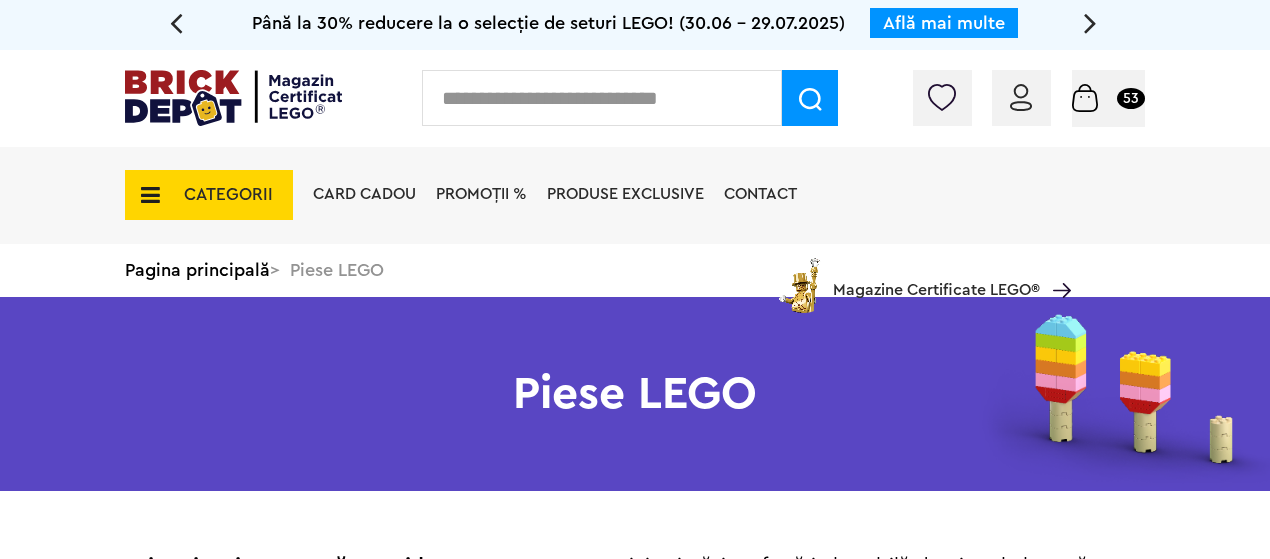 scroll, scrollTop: 0, scrollLeft: 0, axis: both 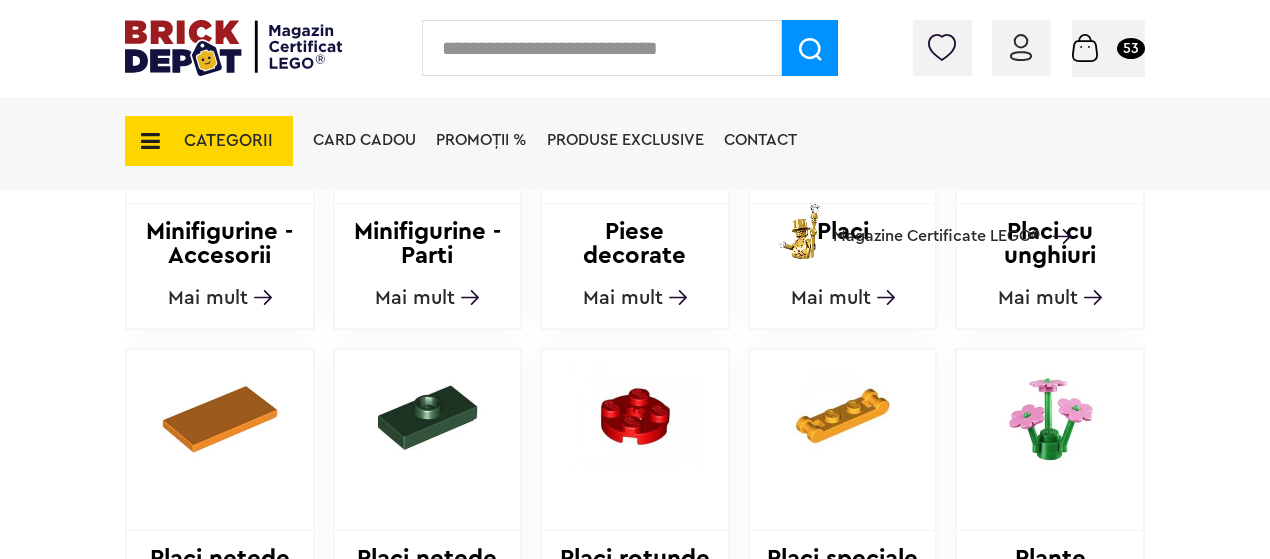 click on "Mai mult" at bounding box center [831, 298] 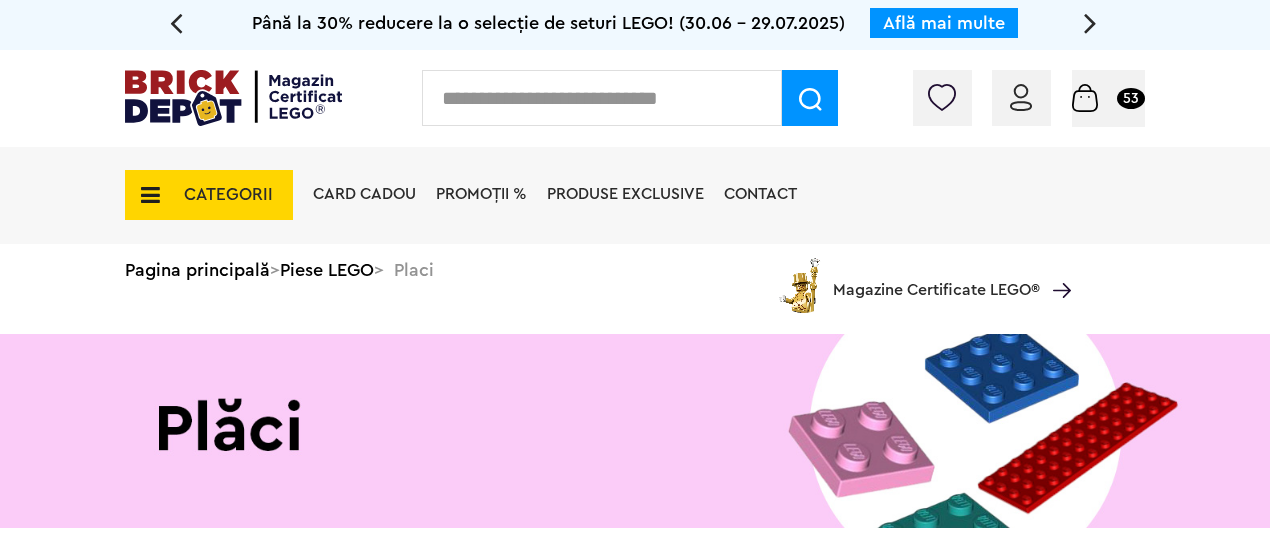 scroll, scrollTop: 0, scrollLeft: 0, axis: both 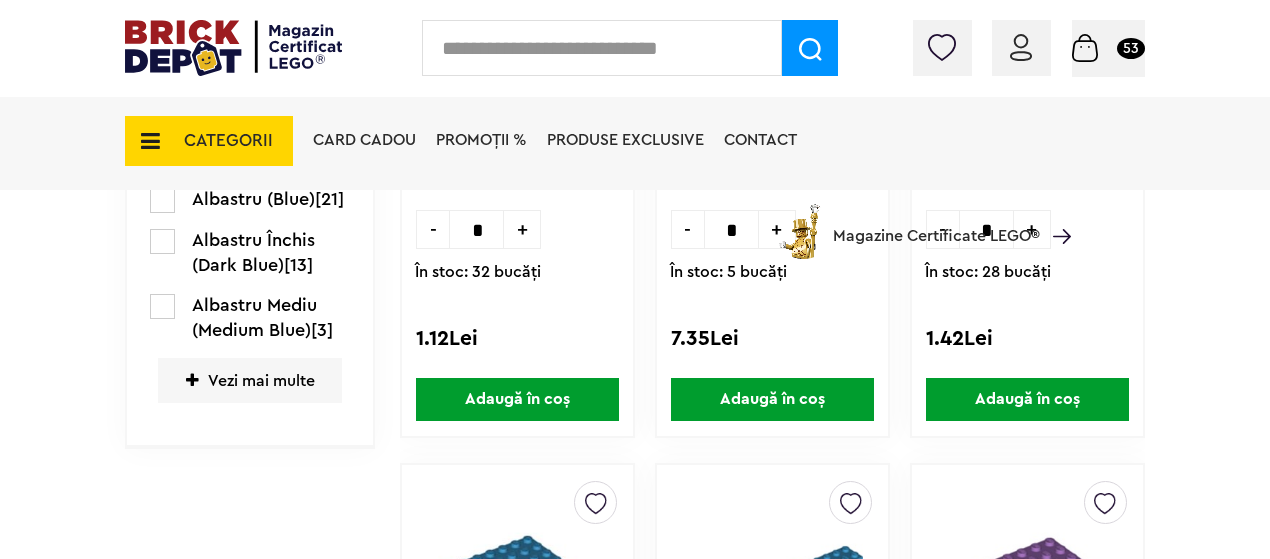 click on "Vezi mai multe" at bounding box center (250, 380) 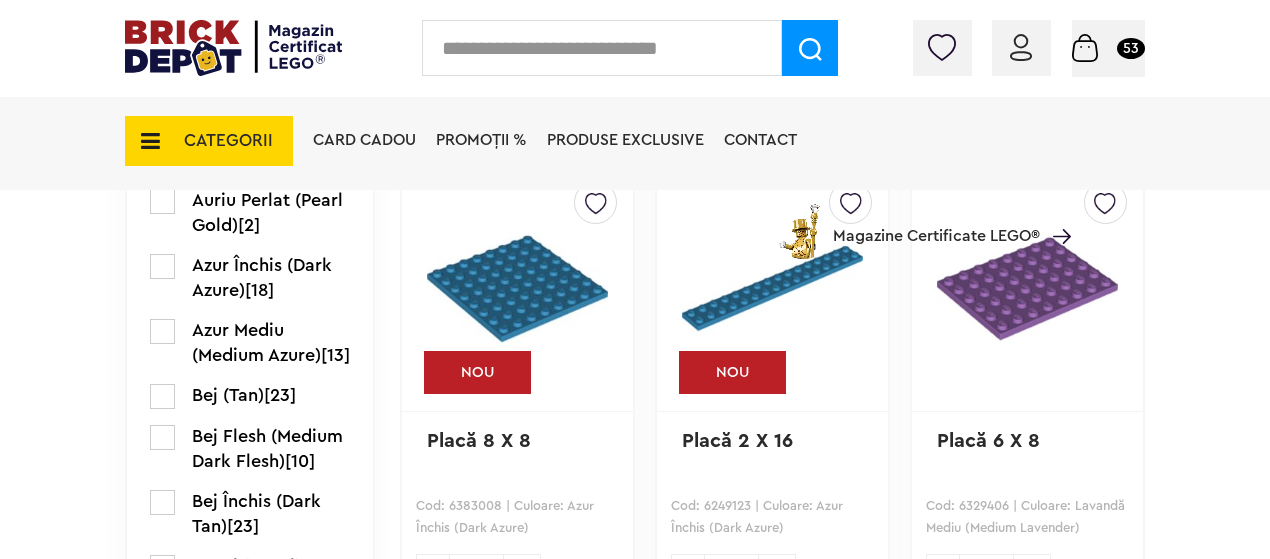 scroll, scrollTop: 1300, scrollLeft: 0, axis: vertical 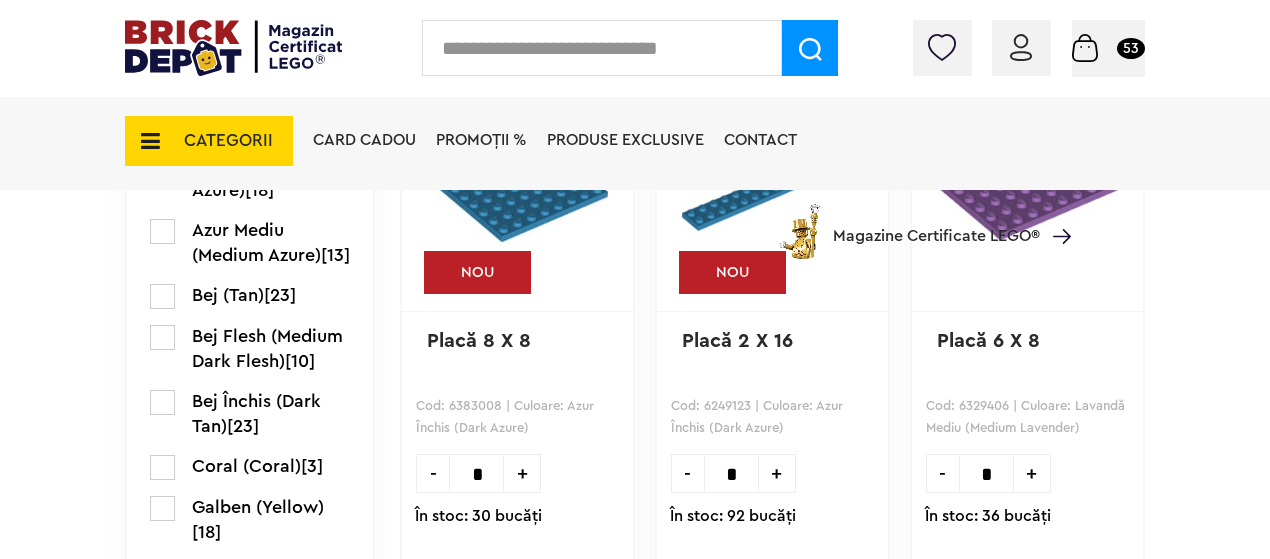 click at bounding box center (162, 296) 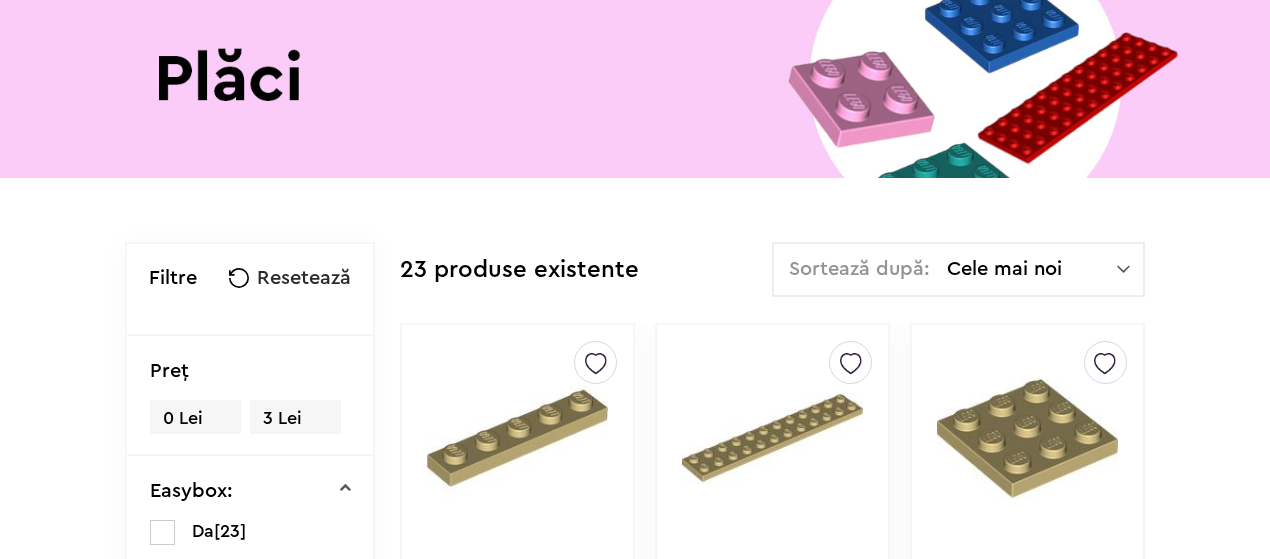 scroll, scrollTop: 0, scrollLeft: 0, axis: both 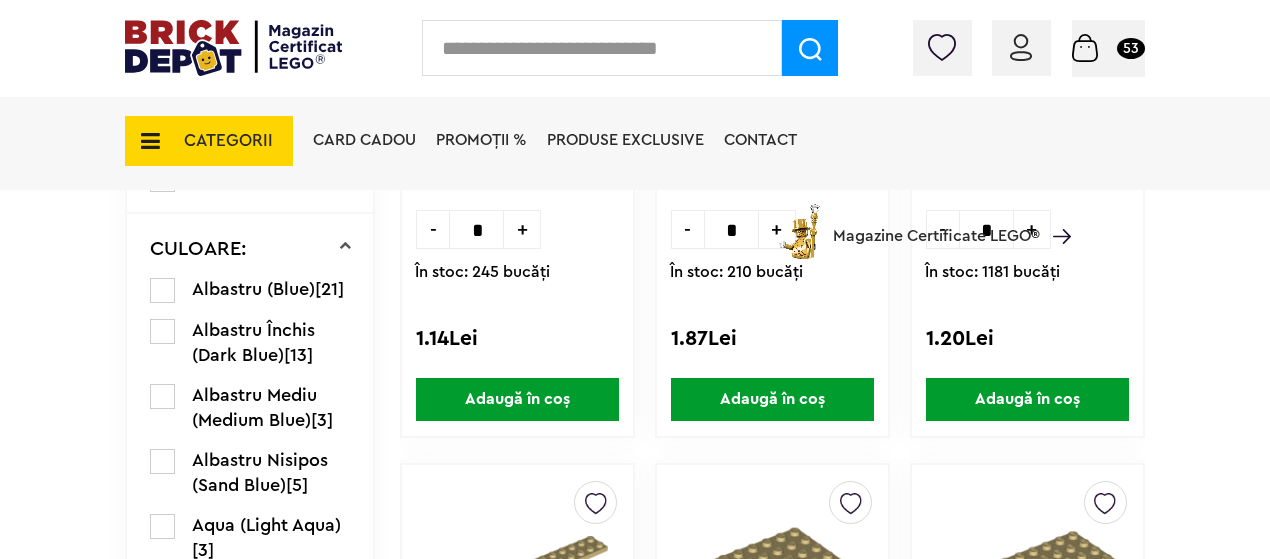 click on "Adaugă în coș" at bounding box center (1027, 399) 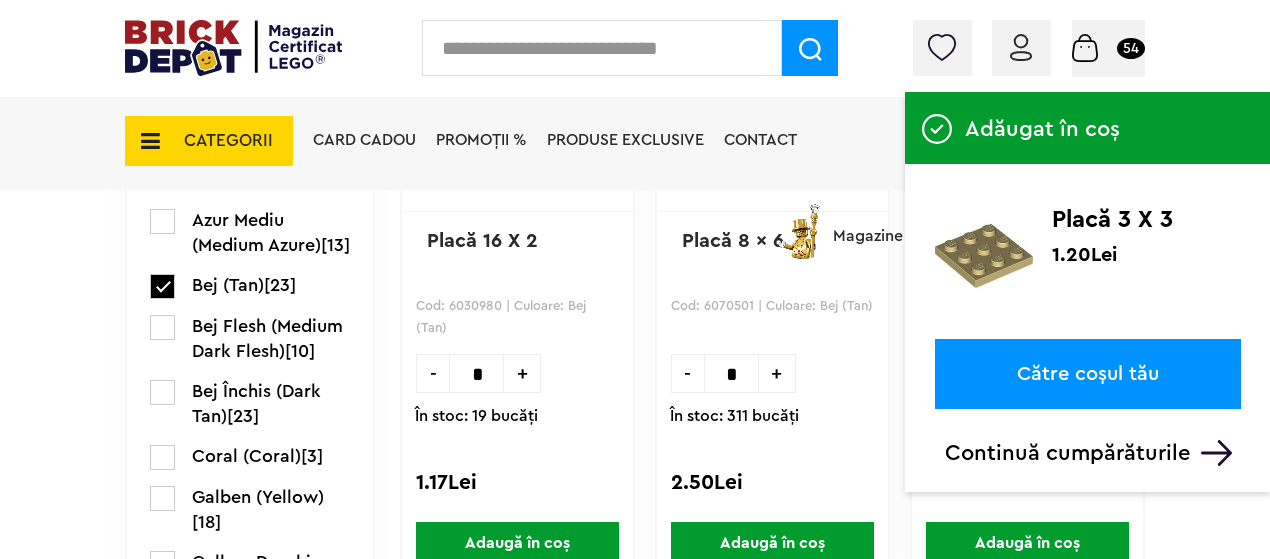 scroll, scrollTop: 1500, scrollLeft: 0, axis: vertical 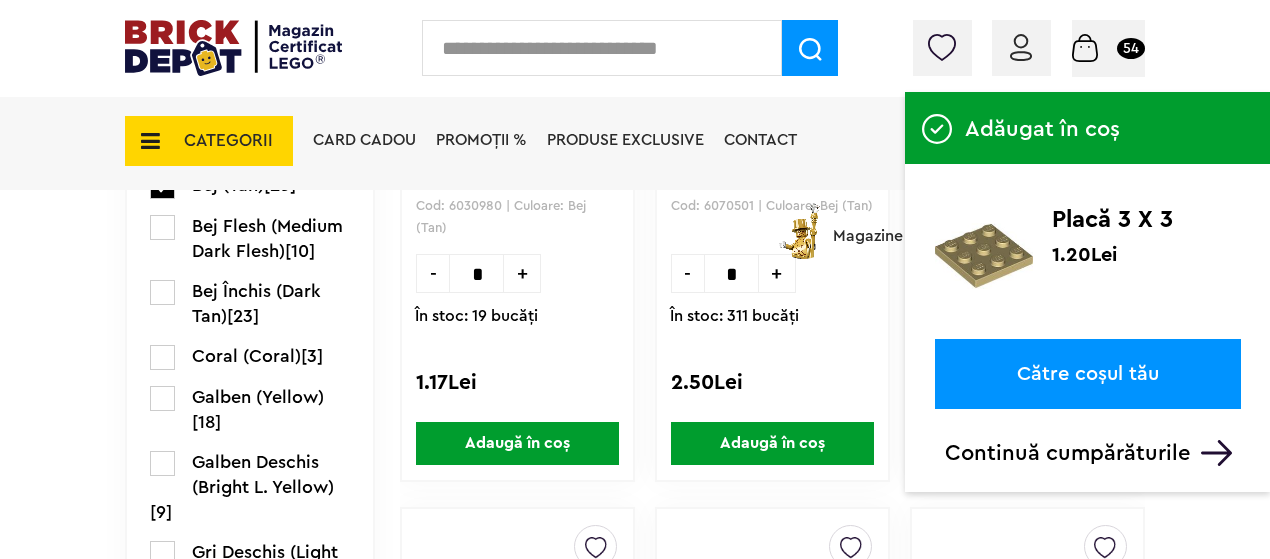 click on "Adaugă în coș" at bounding box center [772, 443] 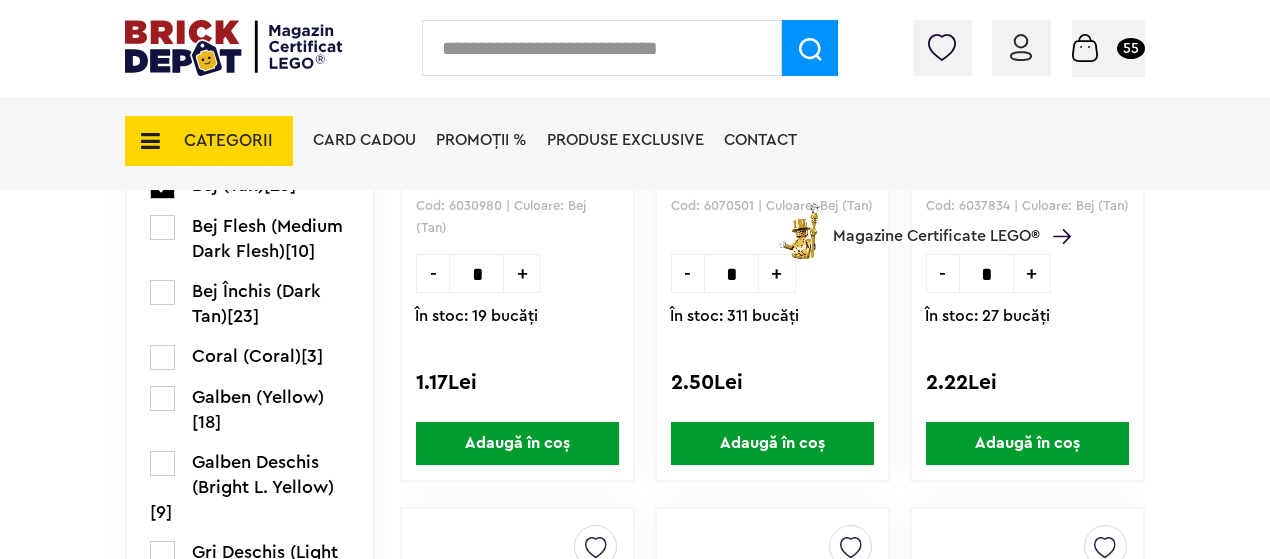 click on "Adaugă în coș" at bounding box center [1027, 443] 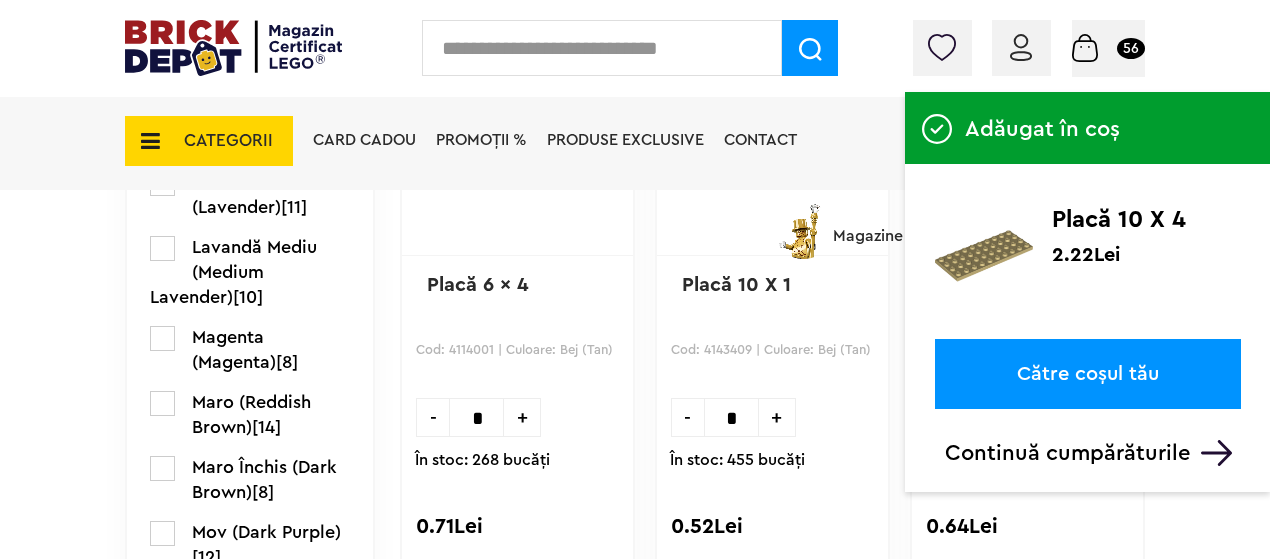scroll, scrollTop: 2200, scrollLeft: 0, axis: vertical 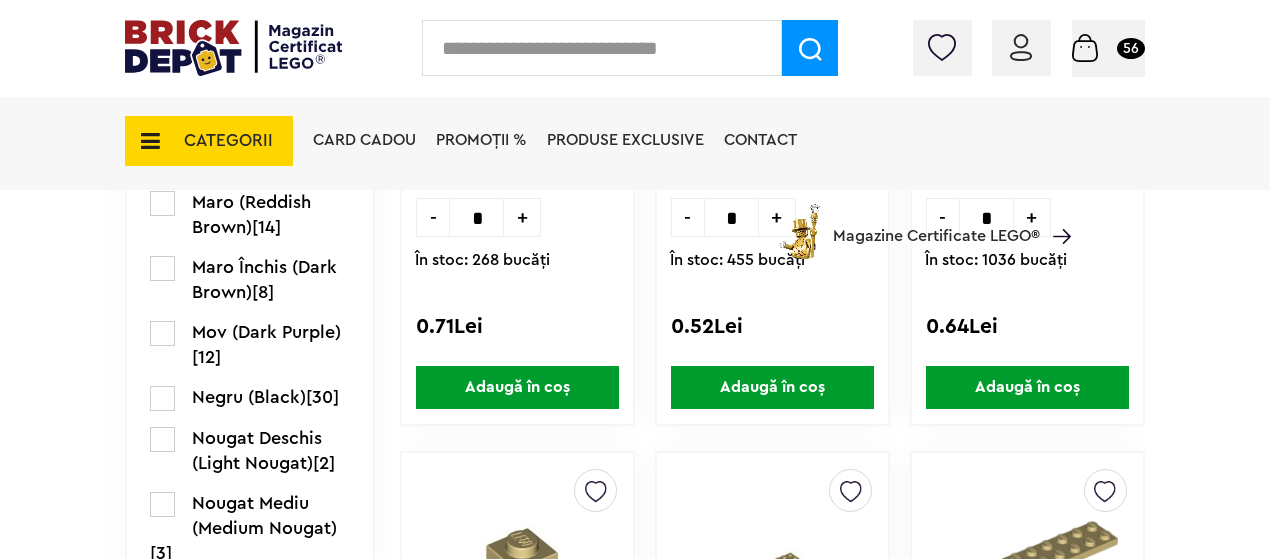 click on "Adaugă în coș" at bounding box center [517, 387] 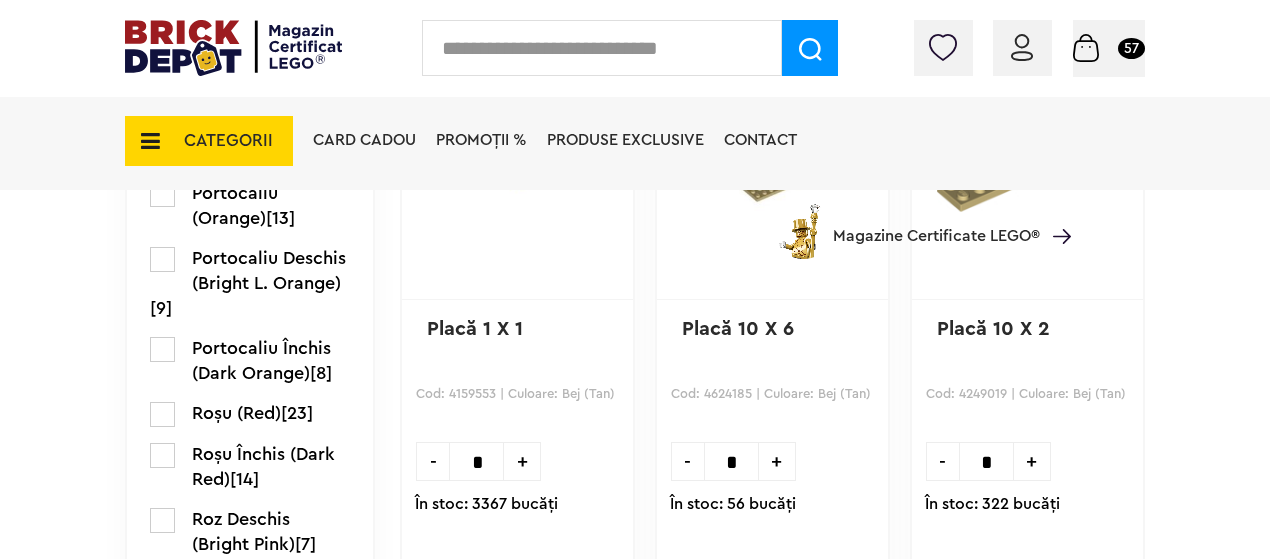 scroll, scrollTop: 2700, scrollLeft: 0, axis: vertical 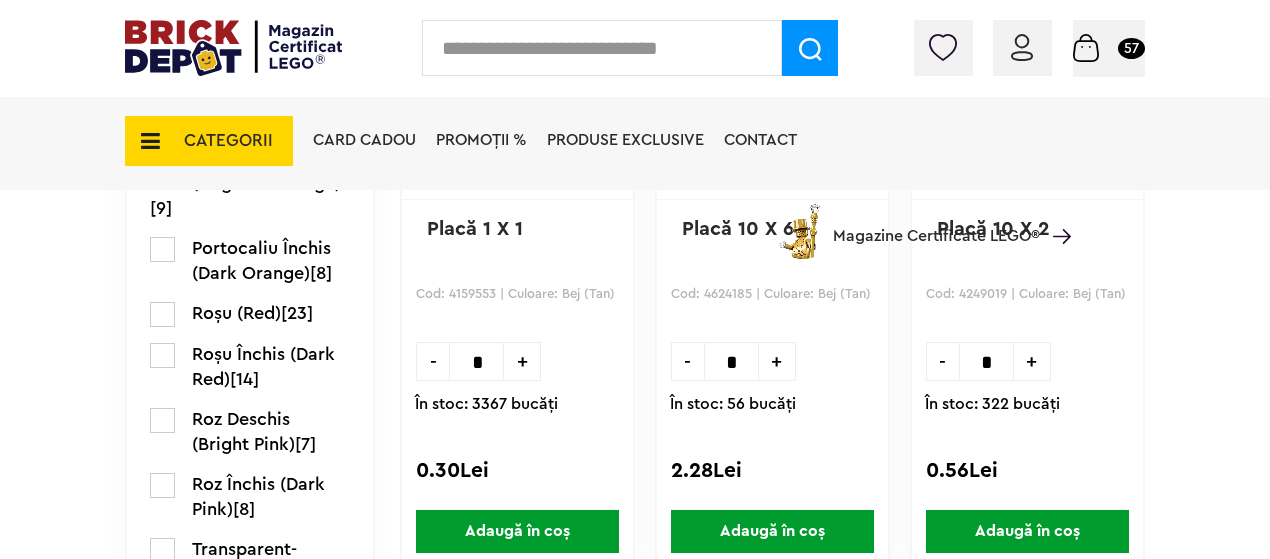 click on "Adaugă în coș" at bounding box center (1027, 531) 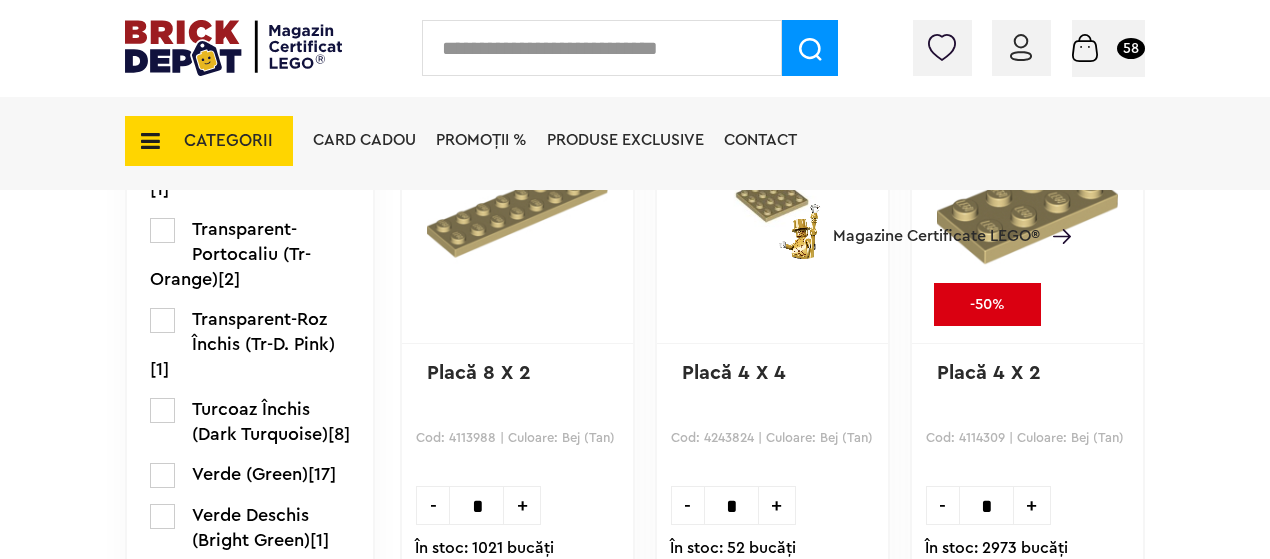 scroll, scrollTop: 3400, scrollLeft: 0, axis: vertical 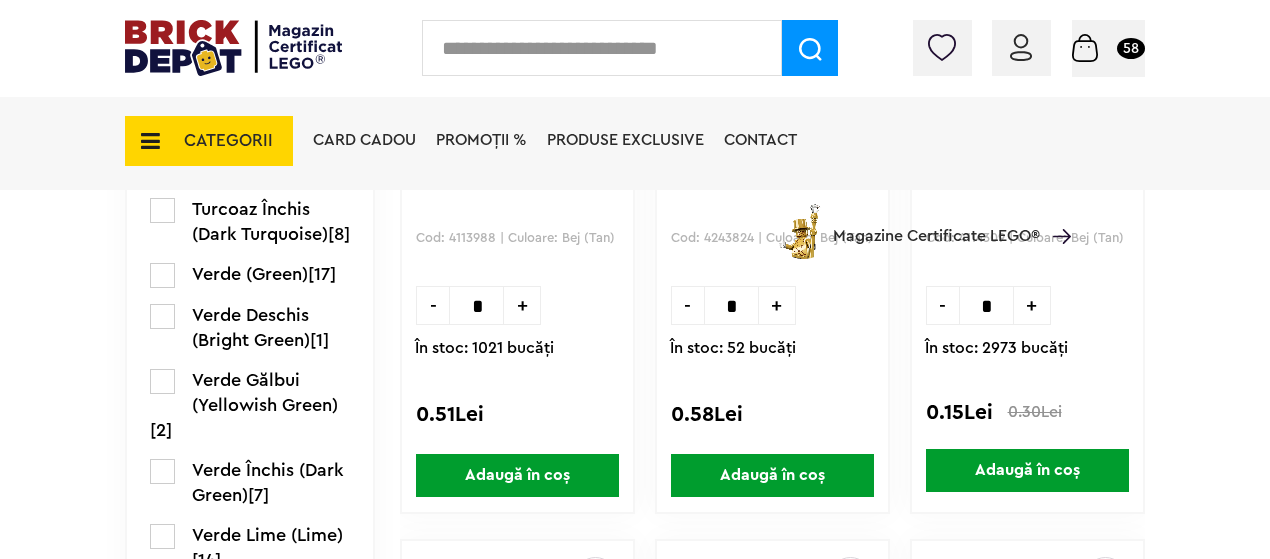 click at bounding box center (162, 381) 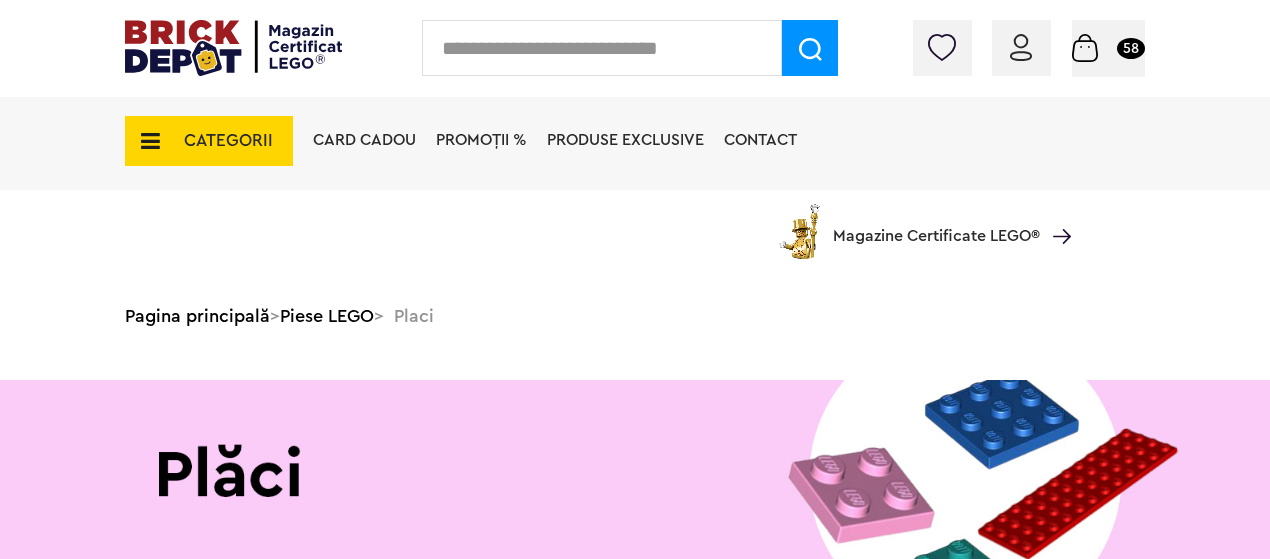 scroll, scrollTop: 550, scrollLeft: 0, axis: vertical 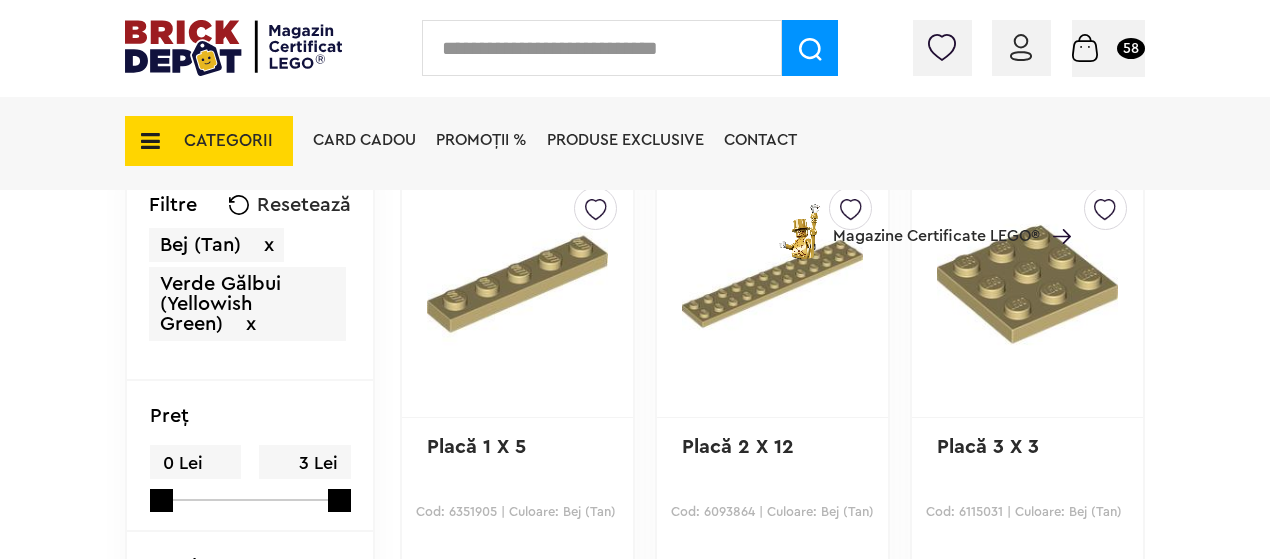 click on "CATEGORII
Jucării LEGO
Card Cadou LEGO Animal Crossing Architecture Art Nou Bluey Nou Brickheadz City Nou Classic Colecția Botanică Nou Creator DC Super Heroes Disney Nou DOTS DREAMZzz Nou DUPLO Nou Education Festivaluri Tradiţionale Chinezesti Fortnite Nou Friends Nou Gabby s Dollhouse Harry Potter Nou Icons (Creator Expert) Nou Ideas Nou Indiana Jones Jurassic World Nou Marvel Super Heroes Nou Minecraft Nou Minifigurine Minions Monkie Kid NIKE Nou Ninjago Nou One Piece Sonic the Hedgehog Speed Champions Nou Star Wars Nou Super Mario Nou Technic Nou The Legend of Zelda Wednesday Wicked Vezi Toate >> Card Cadou LEGO
Piese LEGO
Accesorii Nou Animale Autocolante Caramizi Nou Caramizi cu panta Nou Caramizi curbate Nou Caramizi rotunde Nou Caramizi speciale Nou Componente Figurine actiune Nou Minifigurine Minifigurine - Accesorii Minifigurine - Parti componente Piese decorate Nou Placi Nou Placi cu unghiuri ascutite Nou Placi netede Nou Placi netede modificate Nou Nou" at bounding box center (635, 176) 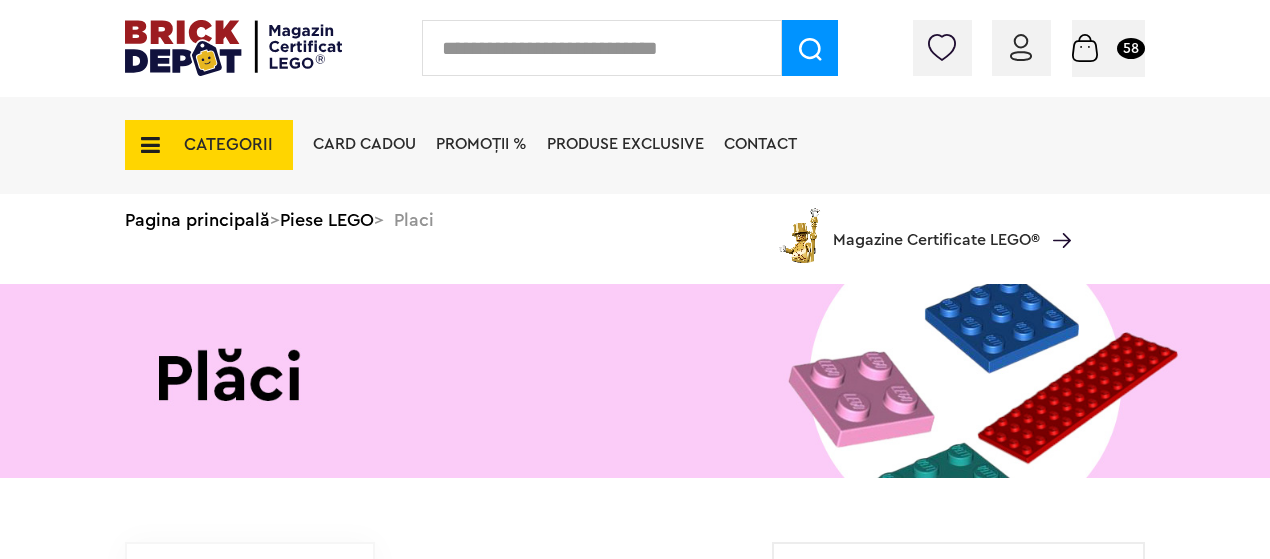 scroll, scrollTop: 100, scrollLeft: 0, axis: vertical 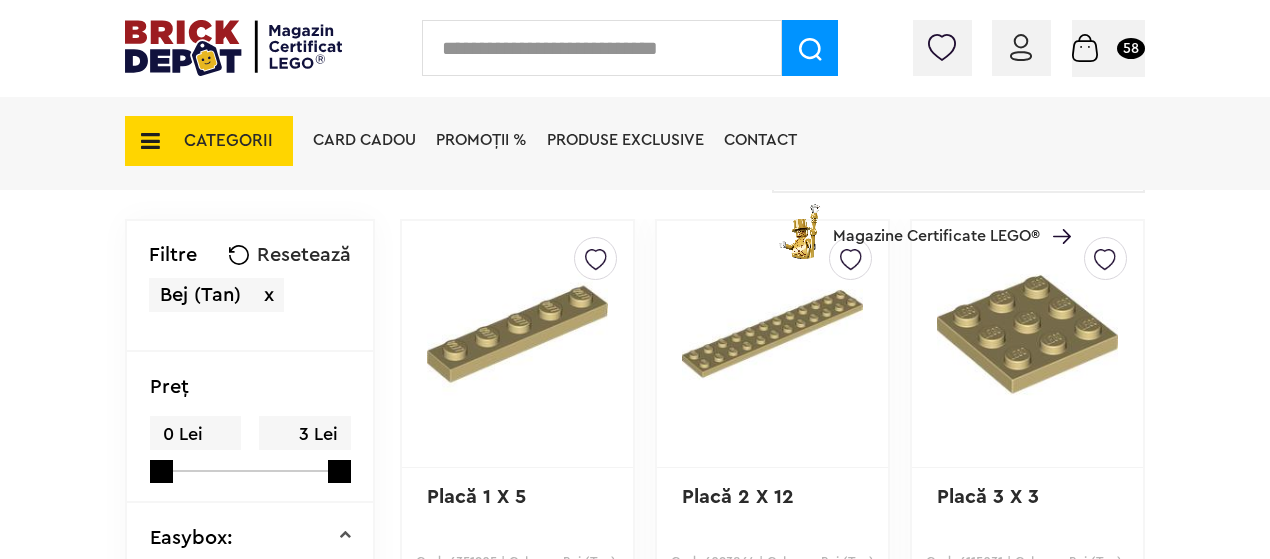 click on "x" at bounding box center (269, 295) 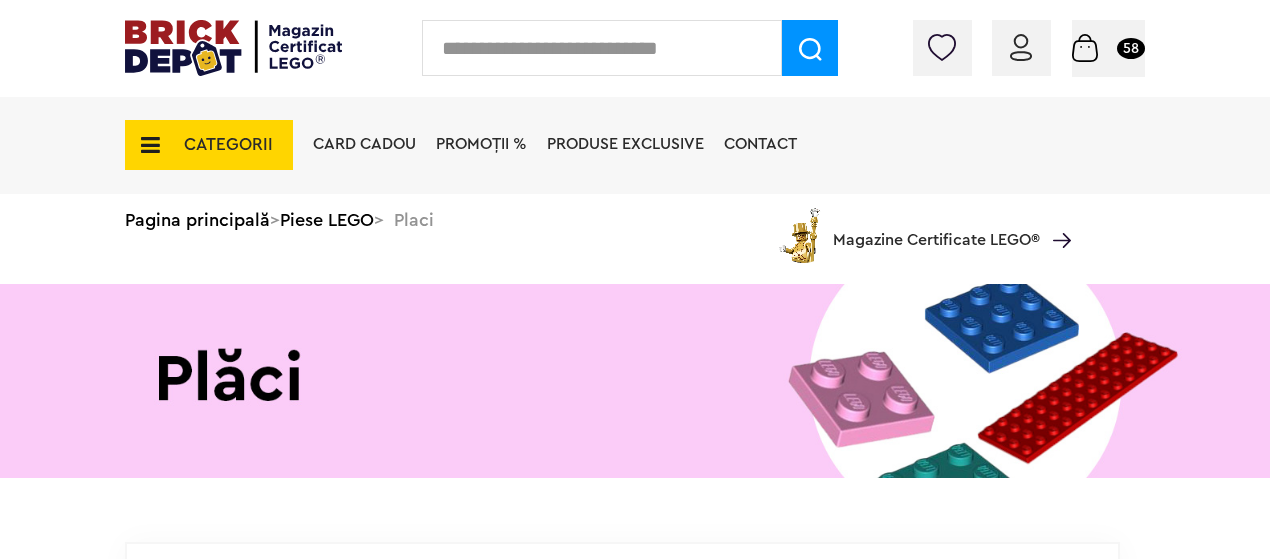scroll, scrollTop: 0, scrollLeft: 0, axis: both 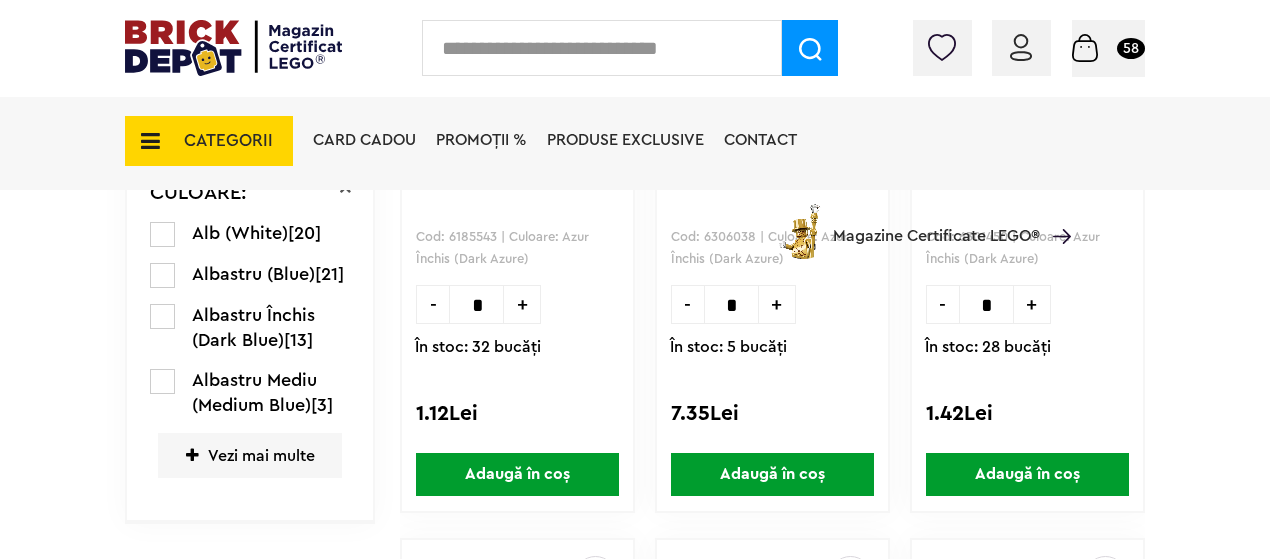 click on "Vezi mai multe" at bounding box center [250, 455] 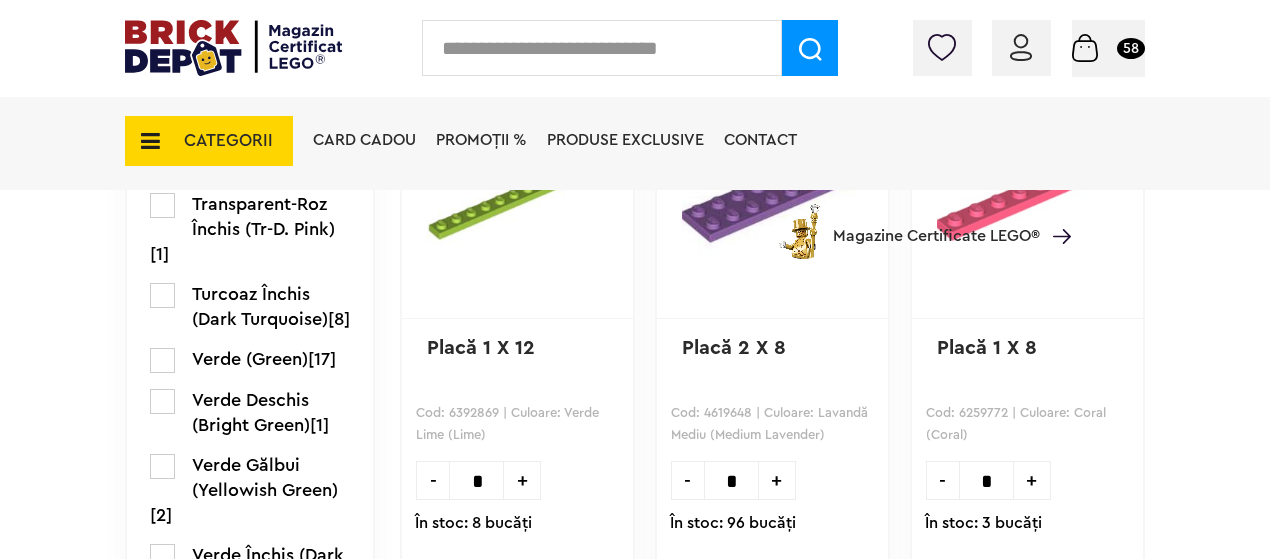 scroll, scrollTop: 3325, scrollLeft: 0, axis: vertical 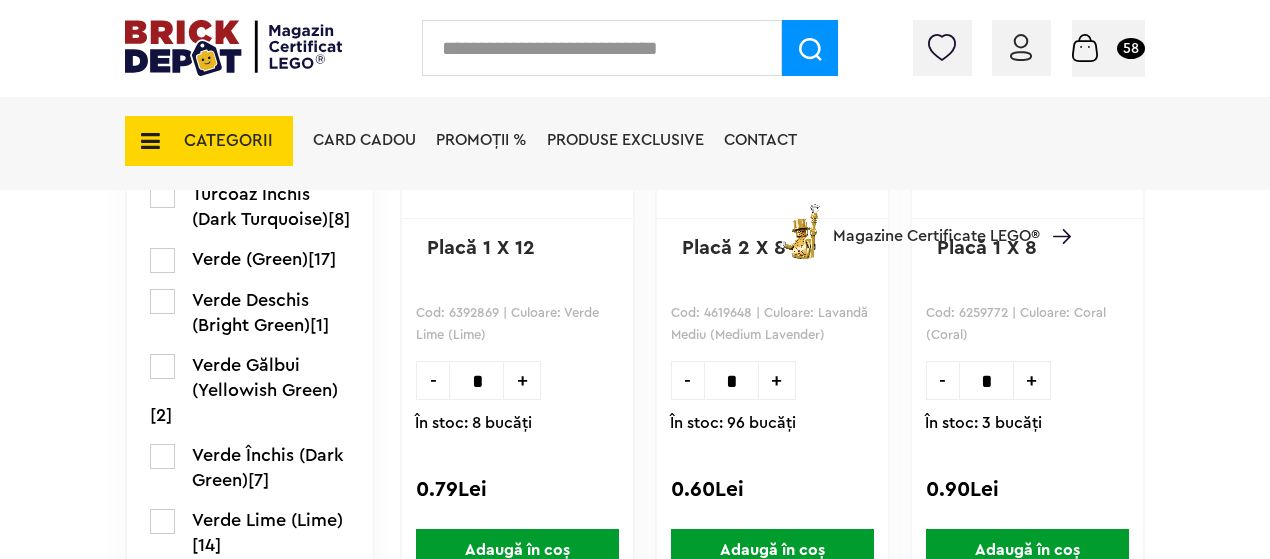 click on "Albastru Nisipos (Sand Blue)  [5] Aqua (Light Aqua)  [3] Auriu Perlat (Pearl Gold)  [2] Azur Închis (Dark Azure)  [18] Azur Mediu (Medium Azure)  [13] Bej (Tan)  [23] Bej Flesh (Medium Dark Flesh)  [10] Bej Închis (Dark Tan)  [23] Coral (Coral)  [3] Galben (Yellow)  [18] Galben Deschis (Bright L. Yellow)  [9] Gri Deschis (Light B. Grey)  [22] Gri Închis (Dark B. Grey)  [21] Lavandă (Lavender)  [11] Lavandă Mediu (Medium Lavender)  [10] Magenta (Magenta)  [8] Maro (Reddish Brown)  [14] Maro Închis (Dark Brown)  [8] Mov (Dark Purple)  [12] Negru (Black)  [30] Nougat Deschis (Light Nougat)  [2] Nougat Mediu (Medium Nougat)   [3] Portocaliu (Orange)  [13] Portocaliu Deschis (Bright L. Orange)  [9] Portocaliu Închis (Dark Orange)  [8] Roşu (Red)  [23] Roşu Închis (Dark Red)  [14] Roz Deschis (Bright Pink)  [7] Roz Închis (Dark Pink)  [8] Transparent-Albastru Deschis (Tr-L. Blue)  [2] Transparent-Galben (Tr-Yellow)  [1] Transparent-Portocaliu (Tr-Orange)  [2] Transparent-Roz Închis (Tr-D. Pink)  [1]" at bounding box center [250, -690] 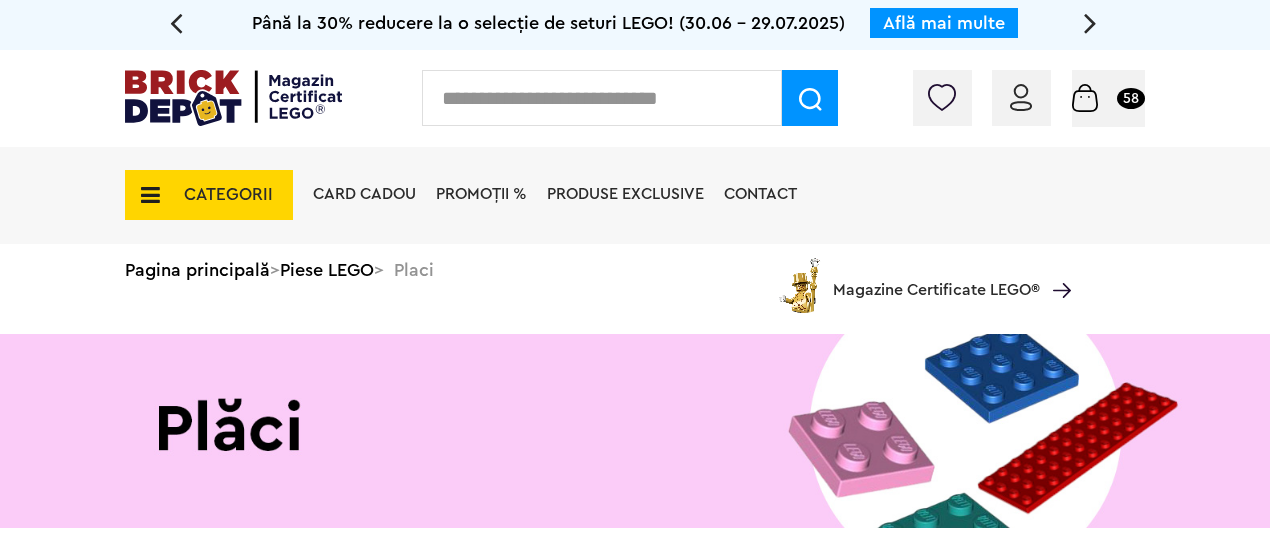 scroll, scrollTop: 0, scrollLeft: 0, axis: both 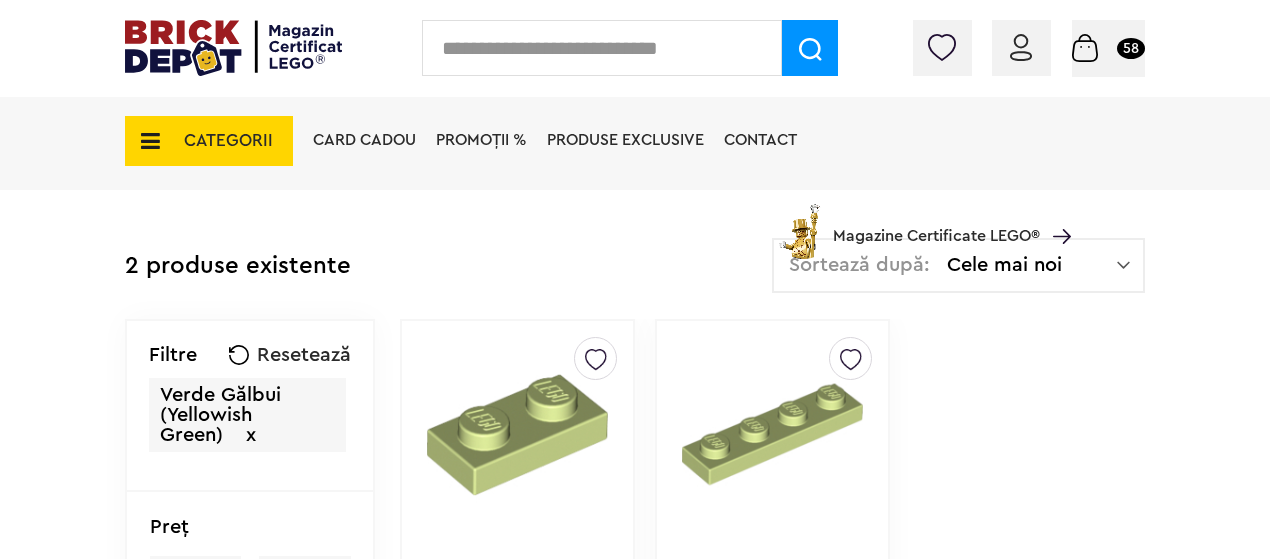click on "x" at bounding box center [251, 435] 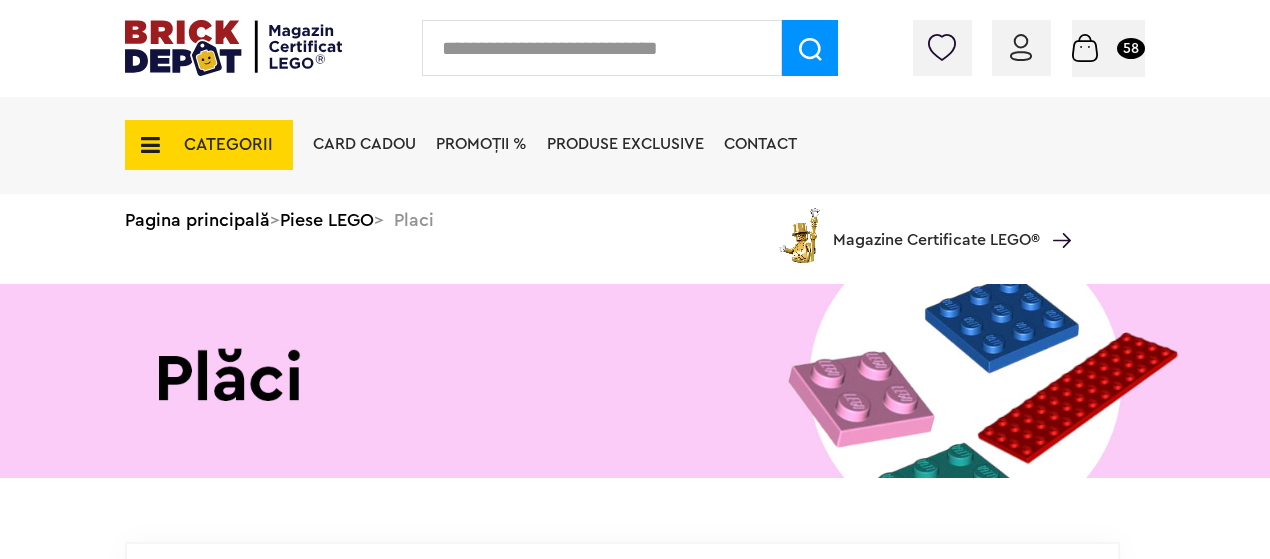 scroll, scrollTop: 0, scrollLeft: 0, axis: both 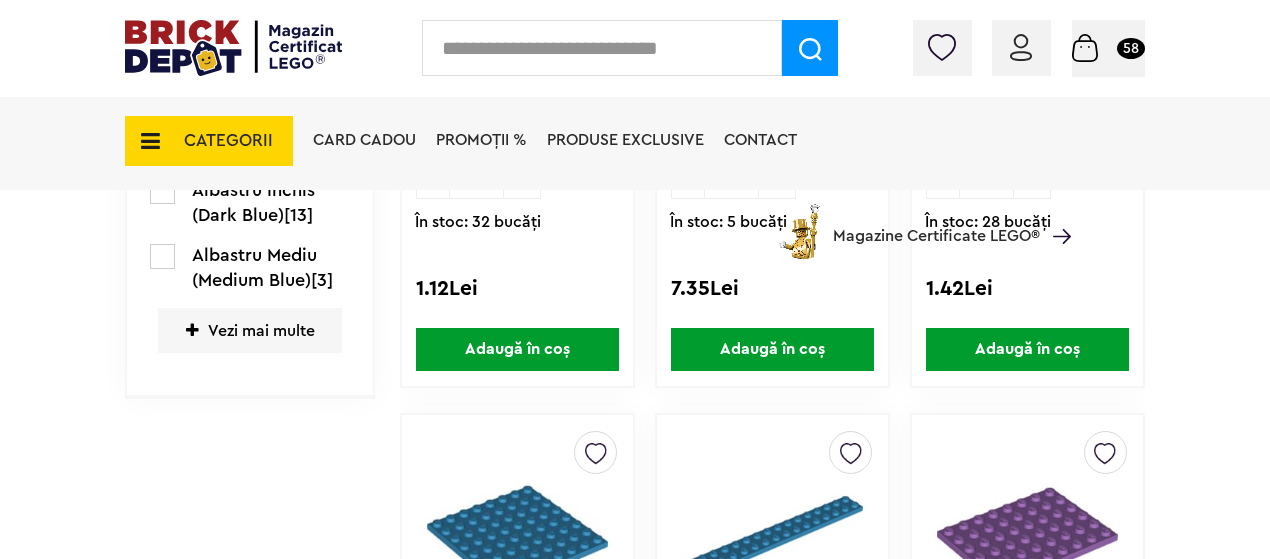 click on "Vezi mai multe" at bounding box center (250, 330) 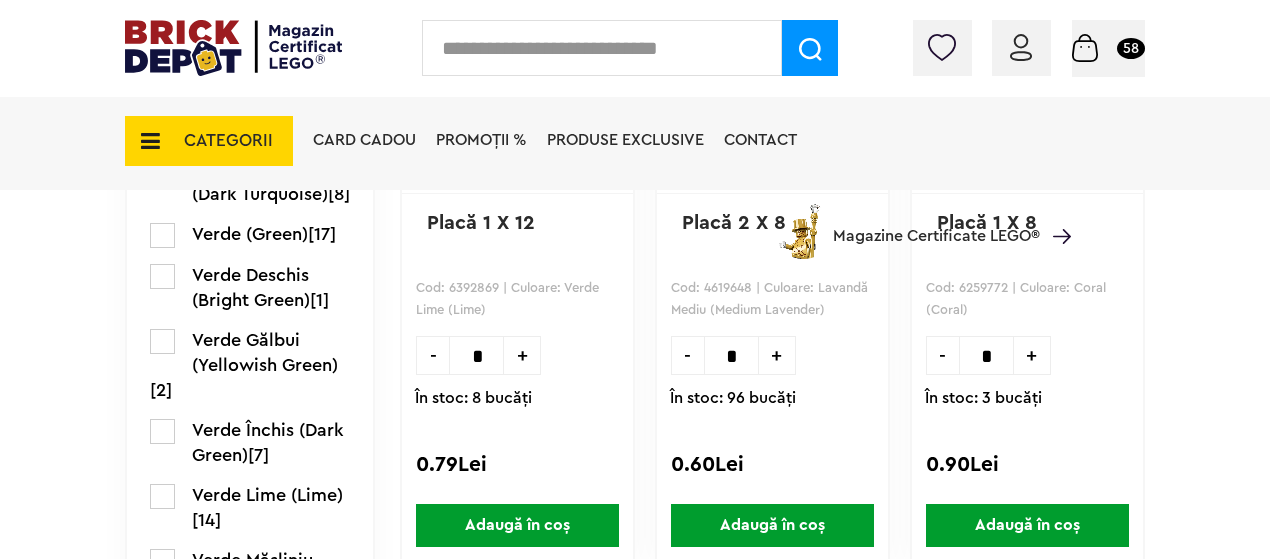 scroll, scrollTop: 3450, scrollLeft: 0, axis: vertical 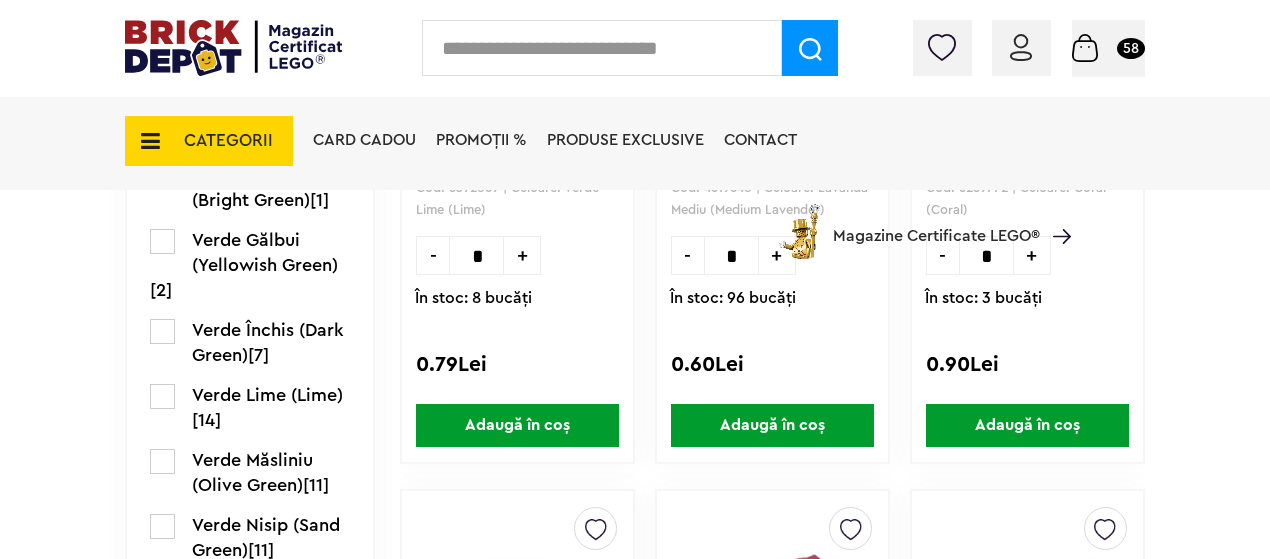 click at bounding box center [162, 461] 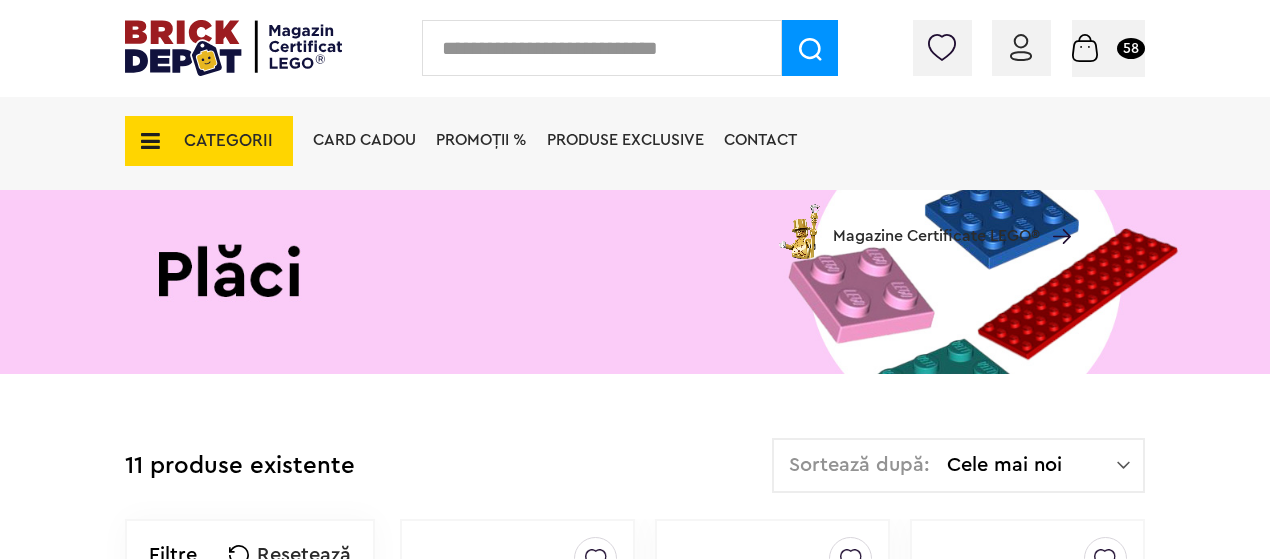 scroll, scrollTop: 400, scrollLeft: 0, axis: vertical 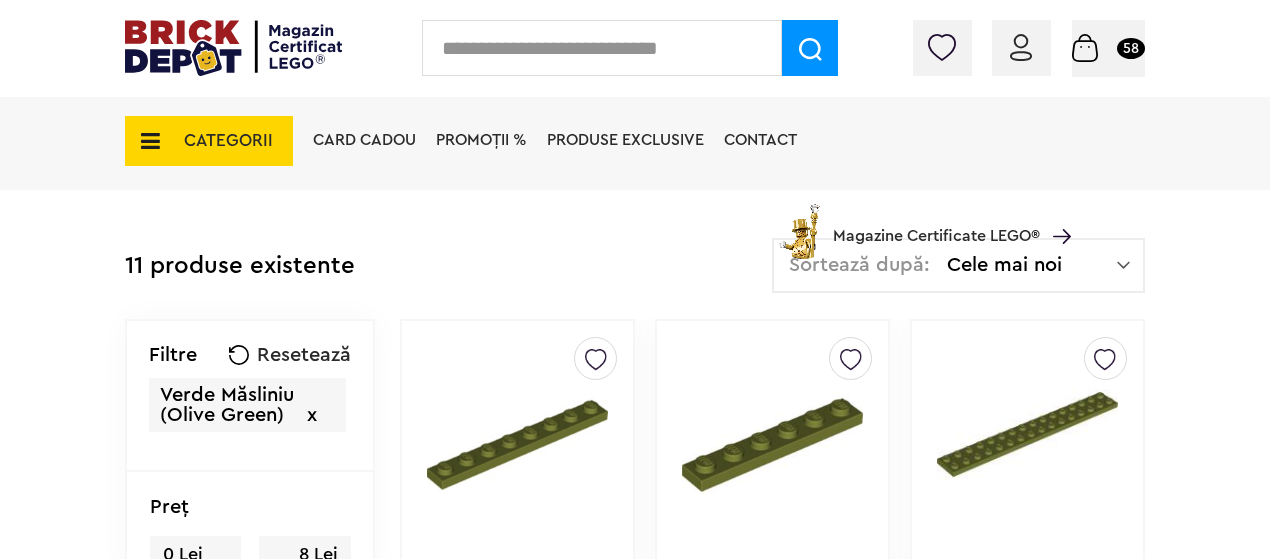 click on "Verde Măsliniu (Olive Green) x" at bounding box center (247, 405) 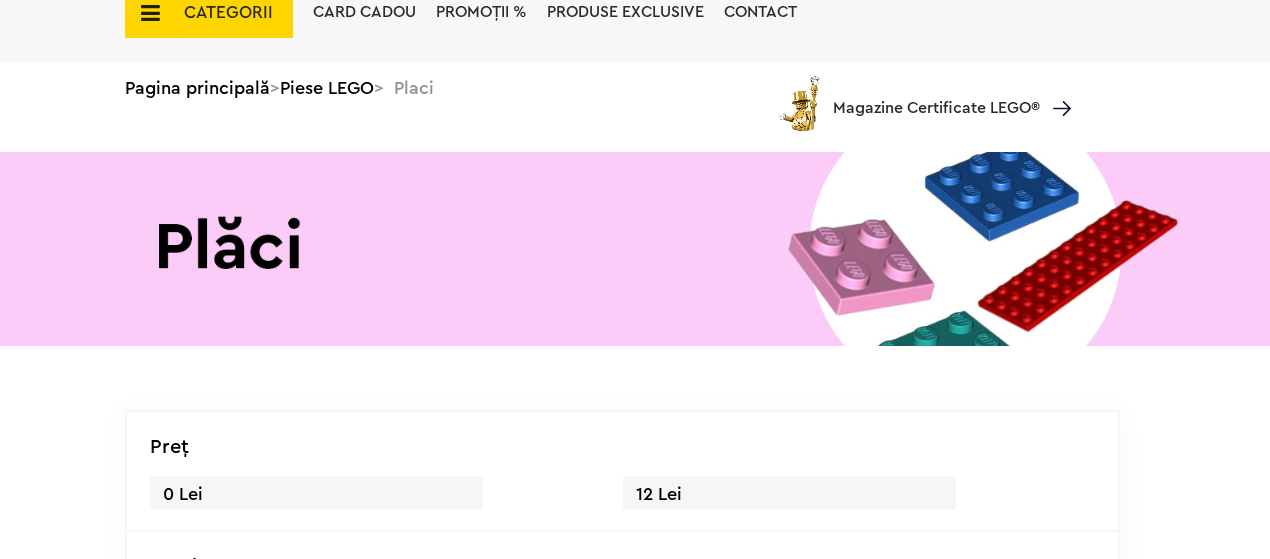 scroll, scrollTop: 0, scrollLeft: 0, axis: both 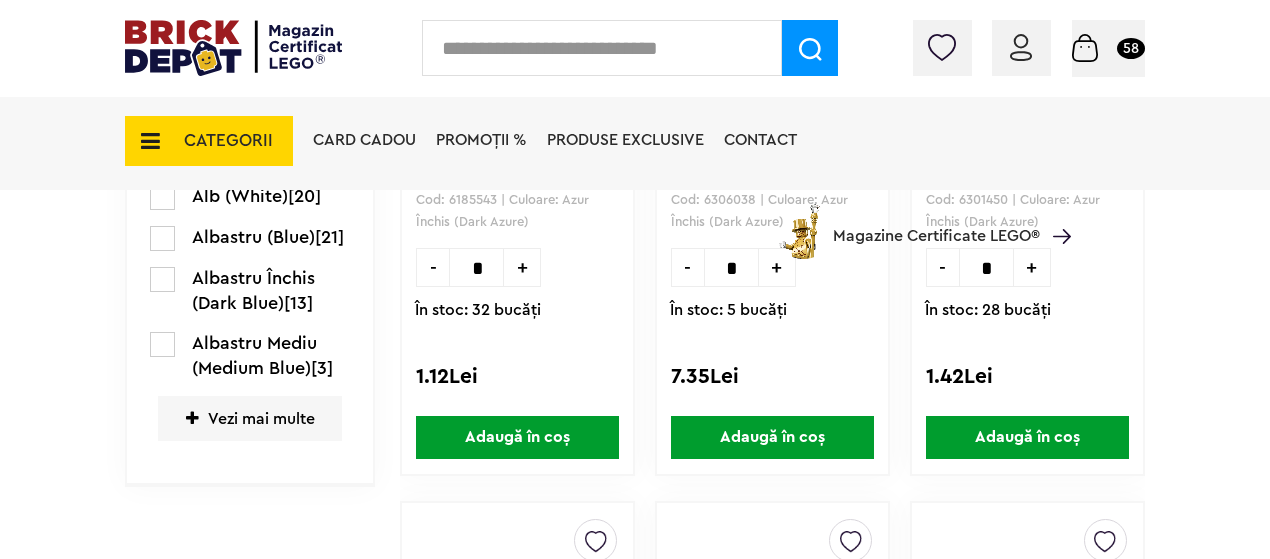 click on "Vezi mai multe" at bounding box center [250, 418] 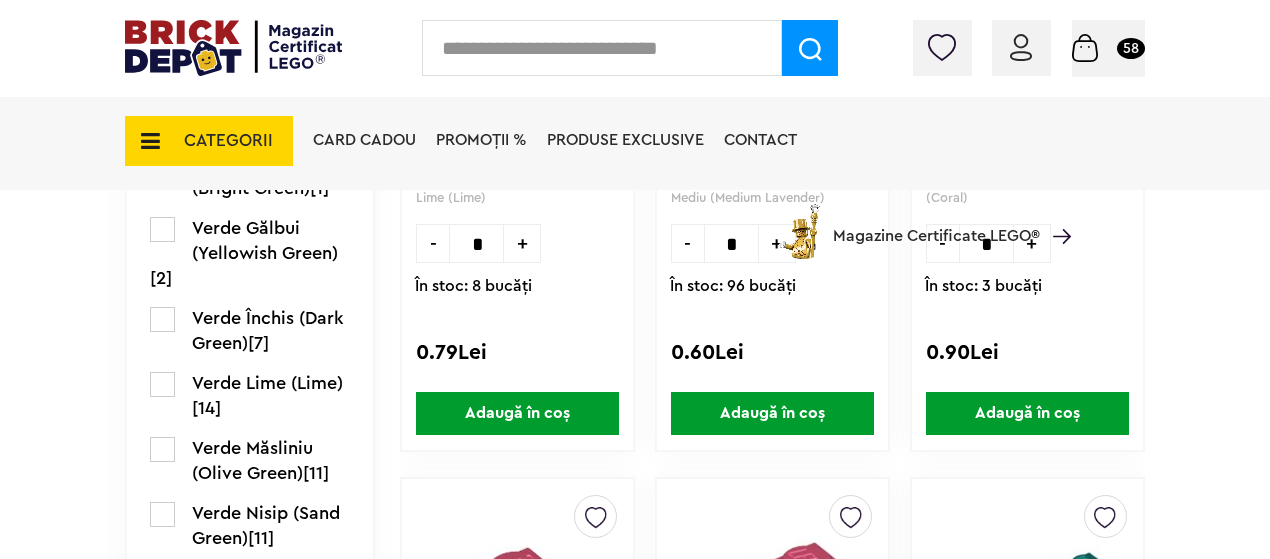 scroll, scrollTop: 3562, scrollLeft: 0, axis: vertical 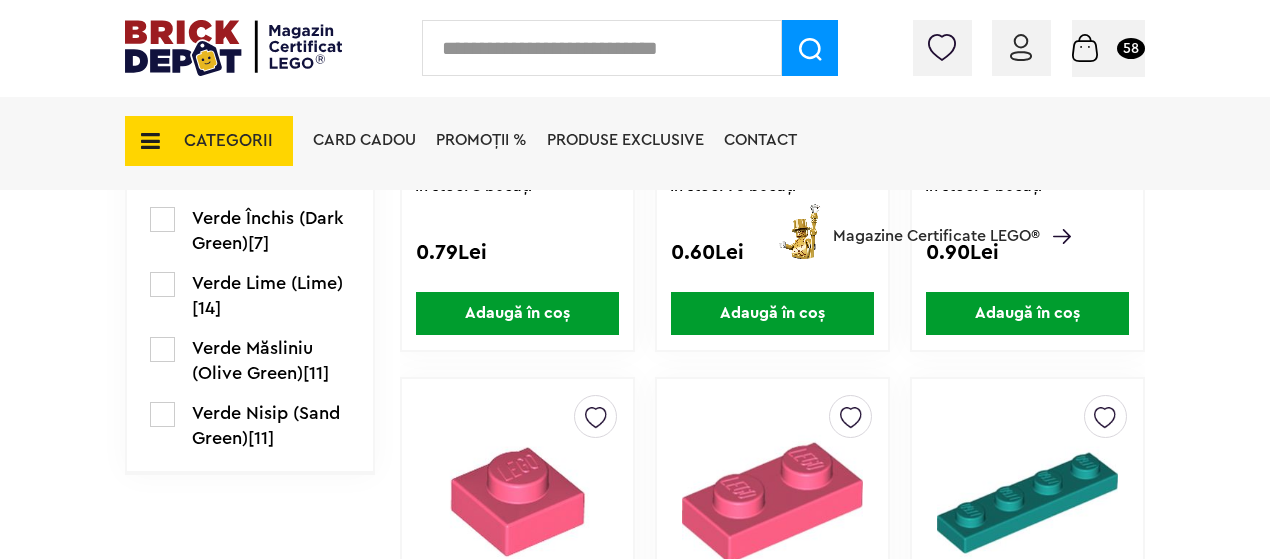 click at bounding box center (162, 284) 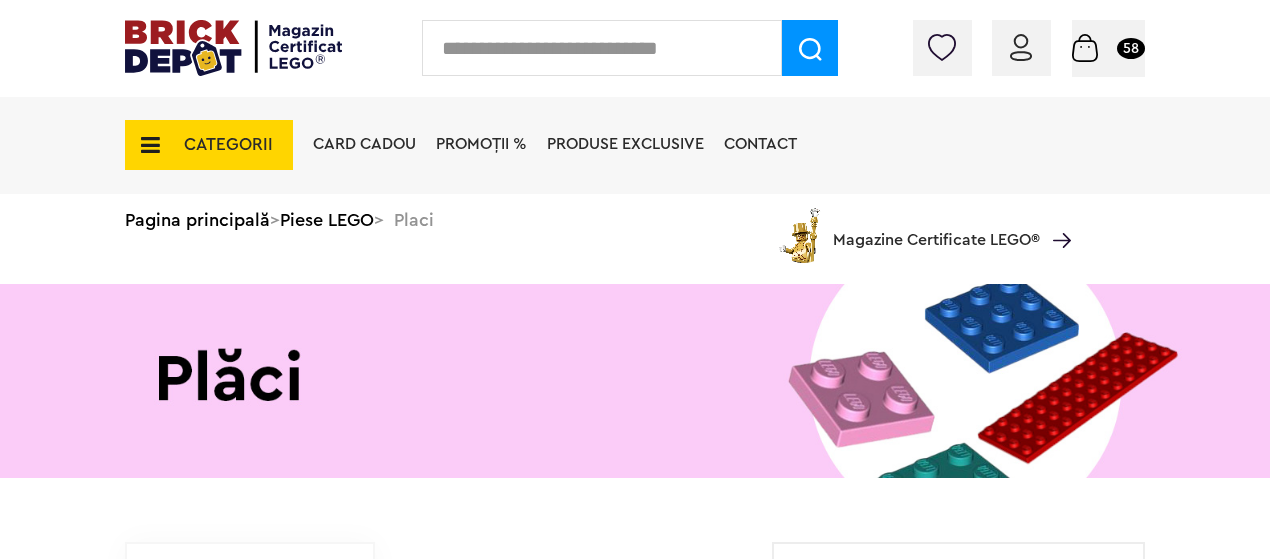 scroll, scrollTop: 200, scrollLeft: 0, axis: vertical 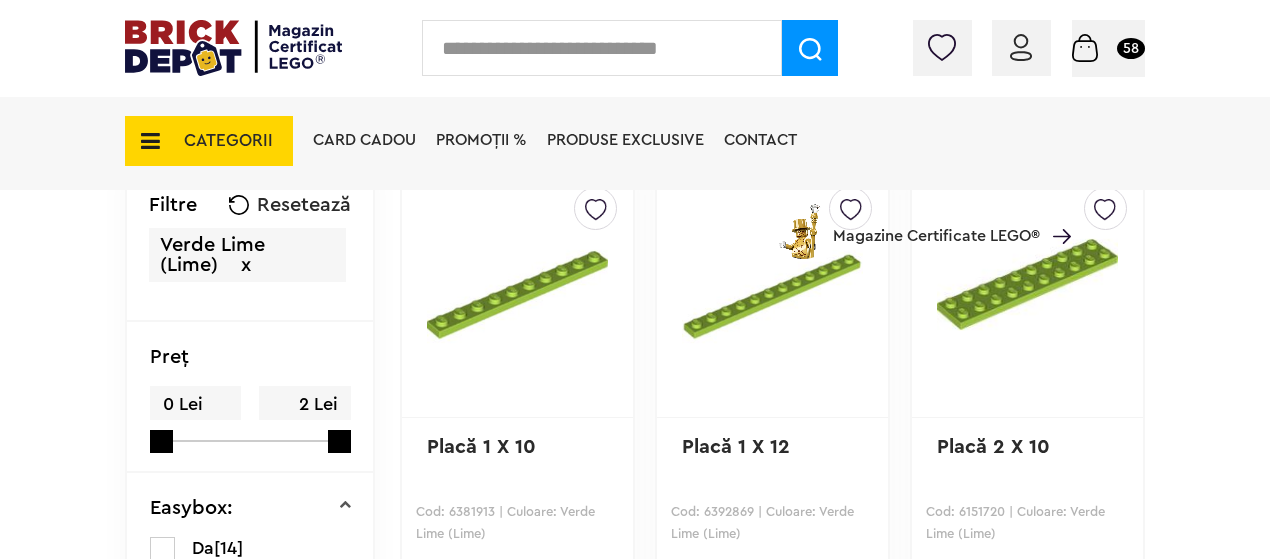 click on "CATEGORII
Jucării LEGO
Card Cadou LEGO Animal Crossing Architecture Art Nou Bluey Nou Brickheadz City Nou Classic Colecția Botanică Nou Creator DC Super Heroes Disney Nou DOTS DREAMZzz Nou DUPLO Nou Education Festivaluri Tradiţionale Chinezesti Fortnite Nou Friends Nou Gabby s Dollhouse Harry Potter Nou Icons (Creator Expert) Nou Ideas Nou Indiana Jones Jurassic World Nou Marvel Super Heroes Nou Minecraft Nou Minifigurine Minions Monkie Kid NIKE Nou Ninjago Nou One Piece Sonic the Hedgehog Speed Champions Nou Star Wars Nou Super Mario Nou Technic Nou The Legend of Zelda Wednesday Wicked Vezi Toate >> Card Cadou LEGO
Piese LEGO
Accesorii Nou Animale Autocolante Caramizi Nou Caramizi cu panta Nou Caramizi curbate Nou Caramizi rotunde Nou Caramizi speciale Nou Componente Figurine actiune Nou Minifigurine Minifigurine - Accesorii Minifigurine - Parti componente Piese decorate Nou Placi Nou Placi cu unghiuri ascutite Nou Placi netede Nou Placi netede modificate Nou Nou" at bounding box center [635, 176] 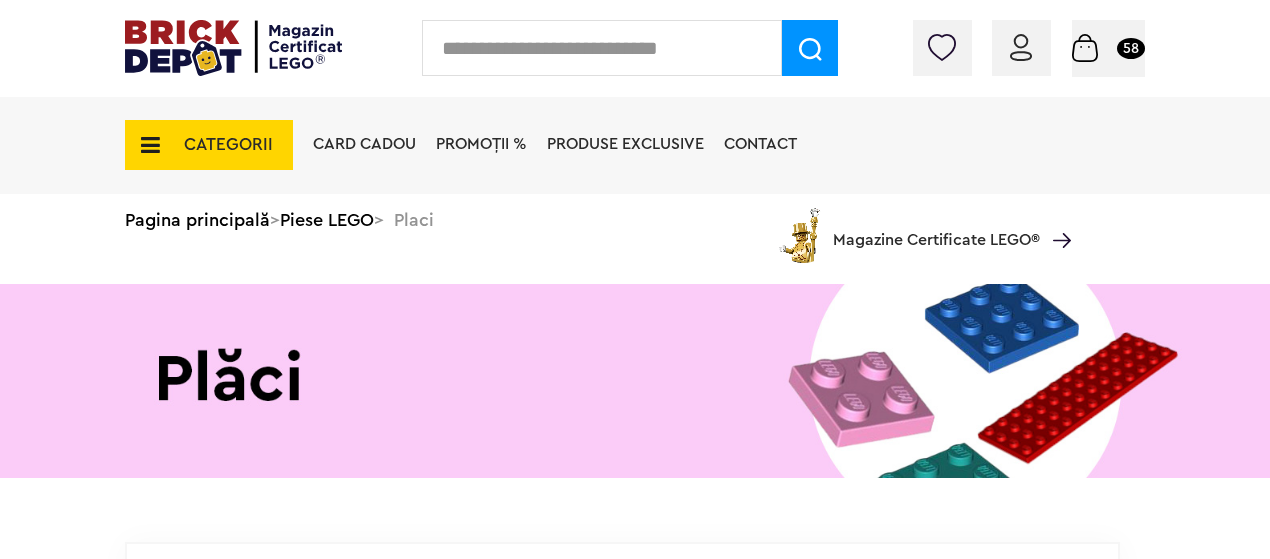 scroll, scrollTop: 0, scrollLeft: 0, axis: both 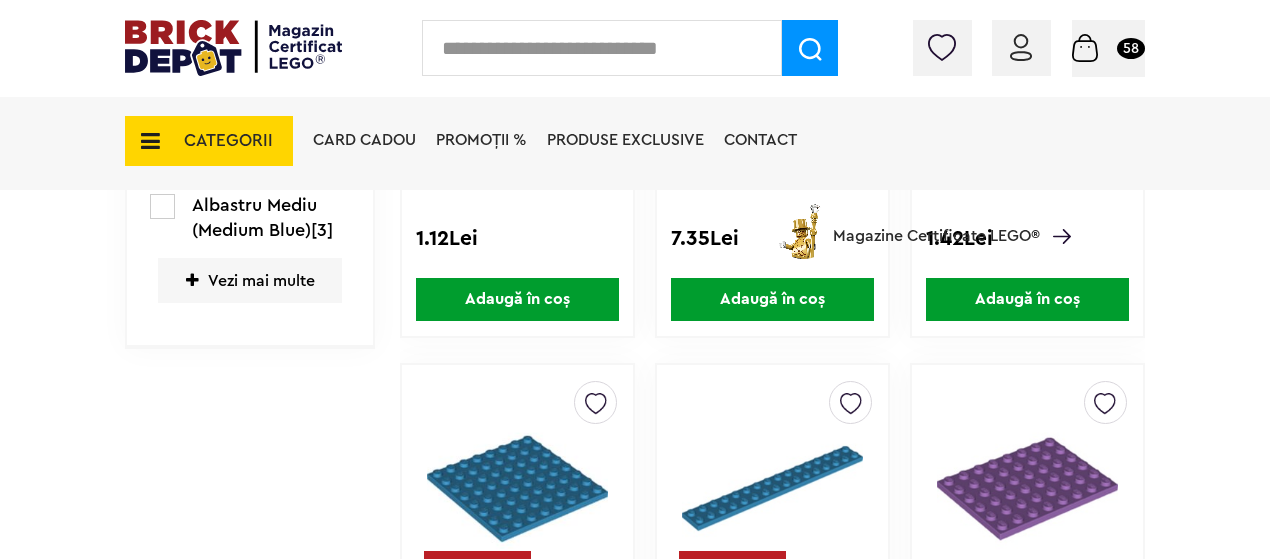 click on "Vezi mai multe" at bounding box center [250, 280] 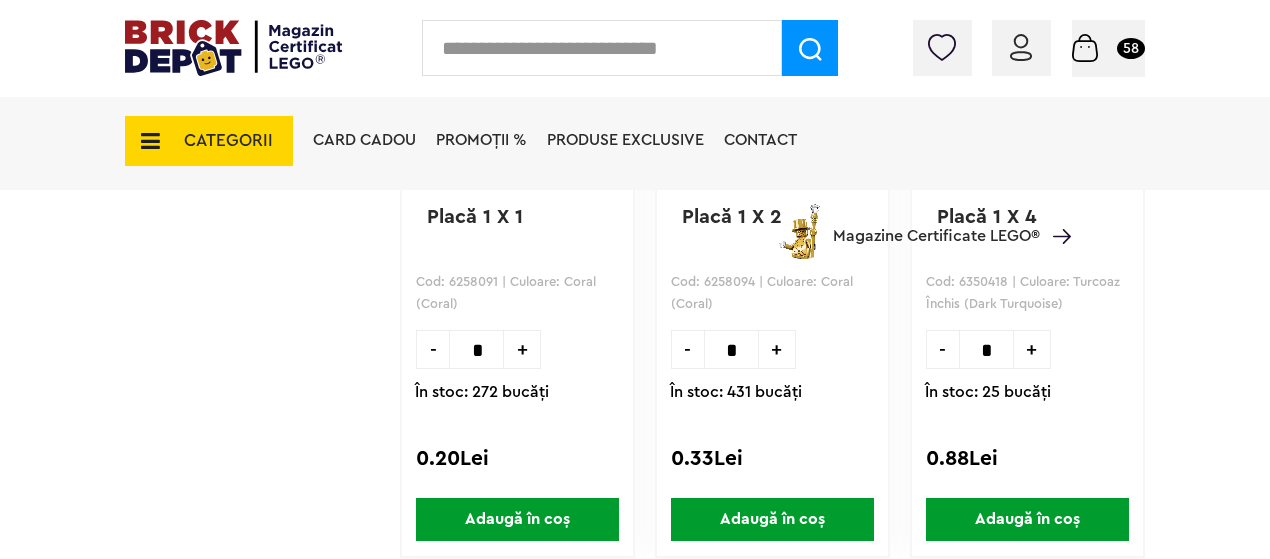 scroll, scrollTop: 3800, scrollLeft: 0, axis: vertical 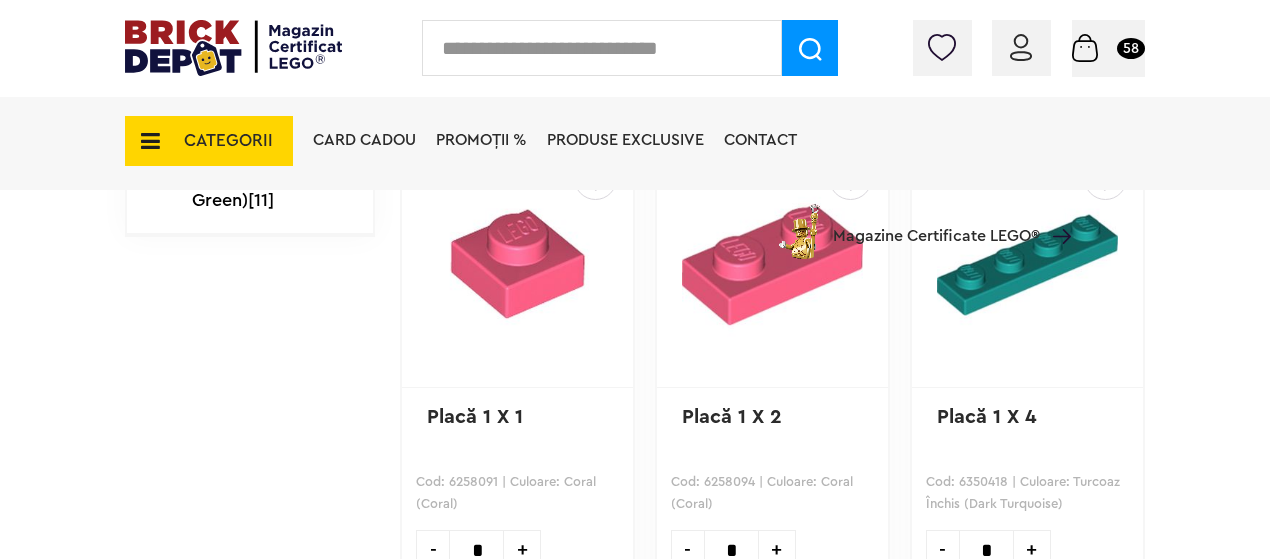 click on "CATEGORII
Jucării LEGO
Card Cadou LEGO Animal Crossing Architecture Art Nou Bluey Nou Brickheadz City Nou Classic Colecția Botanică Nou Creator DC Super Heroes Disney Nou DOTS DREAMZzz Nou DUPLO Nou Education Festivaluri Tradiţionale Chinezesti Fortnite Nou Friends Nou Gabby s Dollhouse Harry Potter Nou Icons (Creator Expert) Nou Ideas Nou Indiana Jones Jurassic World Nou Marvel Super Heroes Nou Minecraft Nou Minifigurine Minions Monkie Kid NIKE Nou Ninjago Nou One Piece Sonic the Hedgehog Speed Champions Nou Star Wars Nou Super Mario Nou Technic Nou The Legend of Zelda Wednesday Wicked Vezi Toate >> Card Cadou LEGO
Piese LEGO
Accesorii Nou Animale Autocolante Caramizi Nou Caramizi cu panta Nou Caramizi curbate Nou Caramizi rotunde Nou Caramizi speciale Nou Componente Figurine actiune Nou Minifigurine Minifigurine - Accesorii Minifigurine - Parti componente Piese decorate Nou Placi Nou Placi cu unghiuri ascutite Nou Placi netede Nou Placi netede modificate Nou Nou" at bounding box center (635, 176) 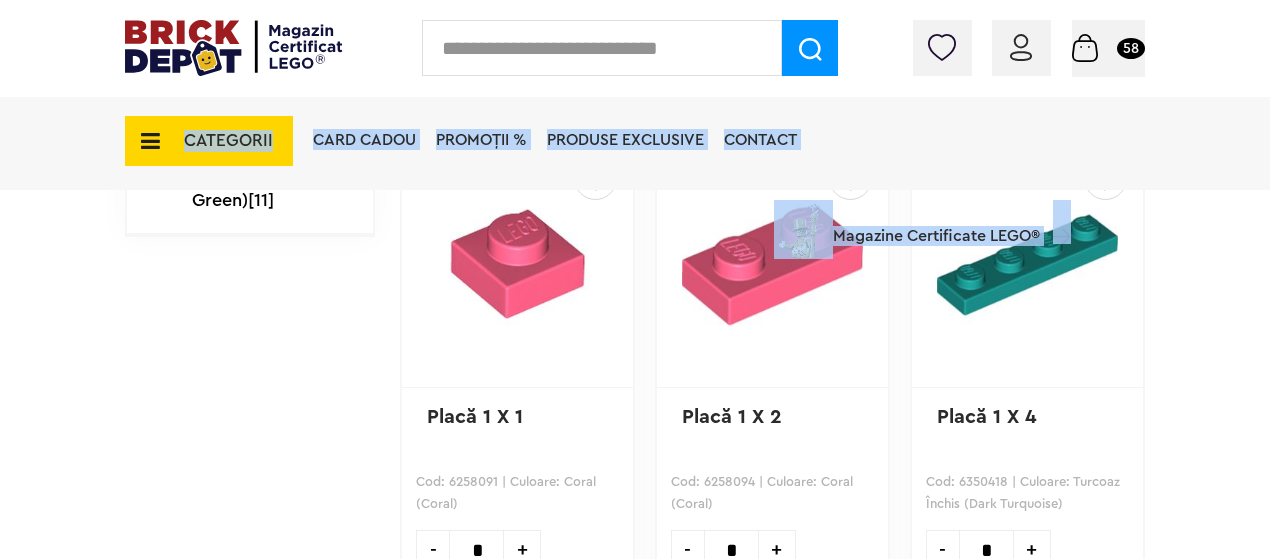 drag, startPoint x: 150, startPoint y: 194, endPoint x: 102, endPoint y: 241, distance: 67.17886 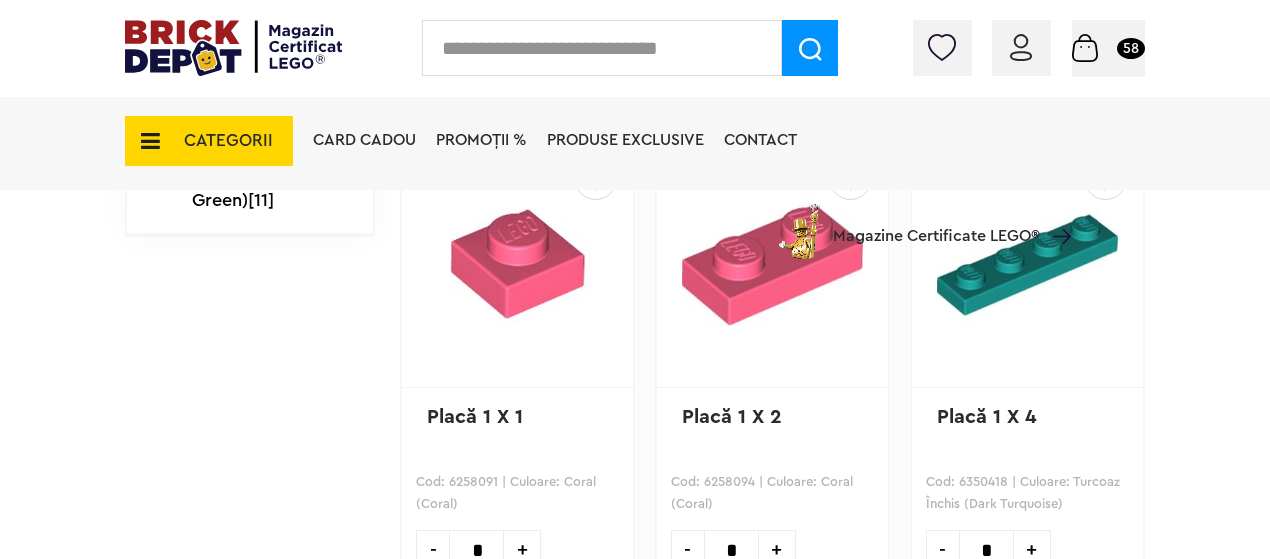 click on "CATEGORII
Jucării LEGO
Card Cadou LEGO Animal Crossing Architecture Art Nou Bluey Nou Brickheadz City Nou Classic Colecția Botanică Nou Creator DC Super Heroes Disney Nou DOTS DREAMZzz Nou DUPLO Nou Education Festivaluri Tradiţionale Chinezesti Fortnite Nou Friends Nou Gabby s Dollhouse Harry Potter Nou Icons (Creator Expert) Nou Ideas Nou Indiana Jones Jurassic World Nou Marvel Super Heroes Nou Minecraft Nou Minifigurine Minions Monkie Kid NIKE Nou Ninjago Nou One Piece Sonic the Hedgehog Speed Champions Nou Star Wars Nou Super Mario Nou Technic Nou The Legend of Zelda Wednesday Wicked Vezi Toate >> Card Cadou LEGO
Piese LEGO
Accesorii Nou Animale Autocolante Caramizi Nou Caramizi cu panta Nou Caramizi curbate Nou Caramizi rotunde Nou Caramizi speciale Nou Componente Figurine actiune Nou Minifigurine Minifigurine - Accesorii Minifigurine - Parti componente Piese decorate Nou Placi Nou Placi cu unghiuri ascutite Nou Placi netede Nou Placi netede modificate Nou Nou" at bounding box center [635, 176] 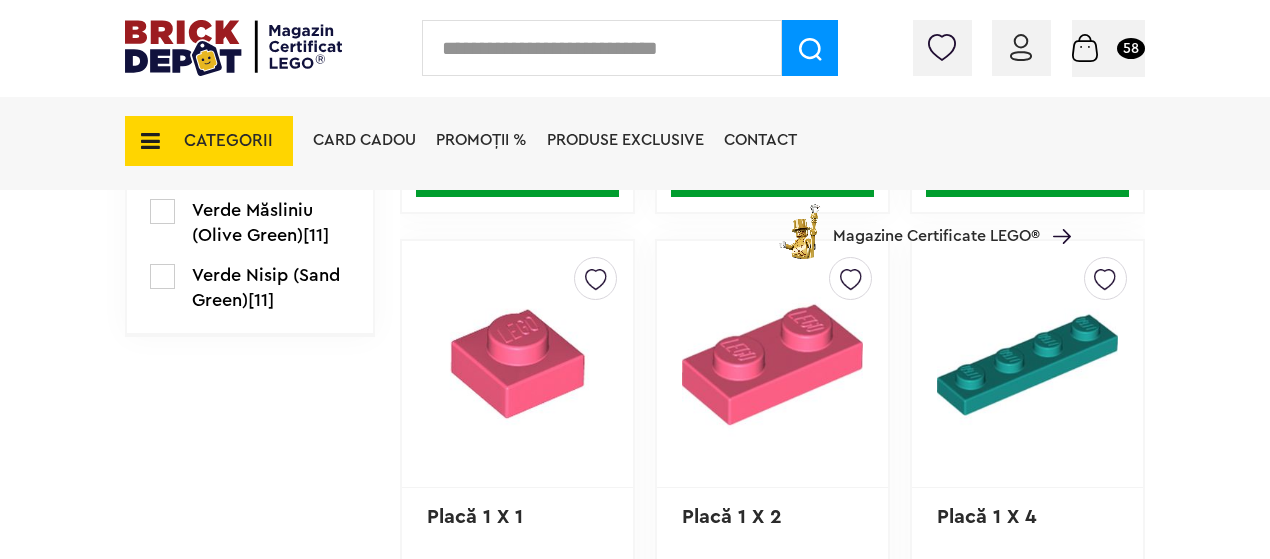click on "CATEGORII
Jucării LEGO
Card Cadou LEGO Animal Crossing Architecture Art Nou Bluey Nou Brickheadz City Nou Classic Colecția Botanică Nou Creator DC Super Heroes Disney Nou DOTS DREAMZzz Nou DUPLO Nou Education Festivaluri Tradiţionale Chinezesti Fortnite Nou Friends Nou Gabby s Dollhouse Harry Potter Nou Icons (Creator Expert) Nou Ideas Nou Indiana Jones Jurassic World Nou Marvel Super Heroes Nou Minecraft Nou Minifigurine Minions Monkie Kid NIKE Nou Ninjago Nou One Piece Sonic the Hedgehog Speed Champions Nou Star Wars Nou Super Mario Nou Technic Nou The Legend of Zelda Wednesday Wicked Vezi Toate >> Card Cadou LEGO
Piese LEGO
Accesorii Nou Animale Autocolante Caramizi Nou Caramizi cu panta Nou Caramizi curbate Nou Caramizi rotunde Nou Caramizi speciale Nou Componente Figurine actiune Nou Minifigurine Minifigurine - Accesorii Minifigurine - Parti componente Piese decorate Nou Placi Nou Placi cu unghiuri ascutite Nou Placi netede Nou Placi netede modificate Nou Nou" at bounding box center [635, 176] 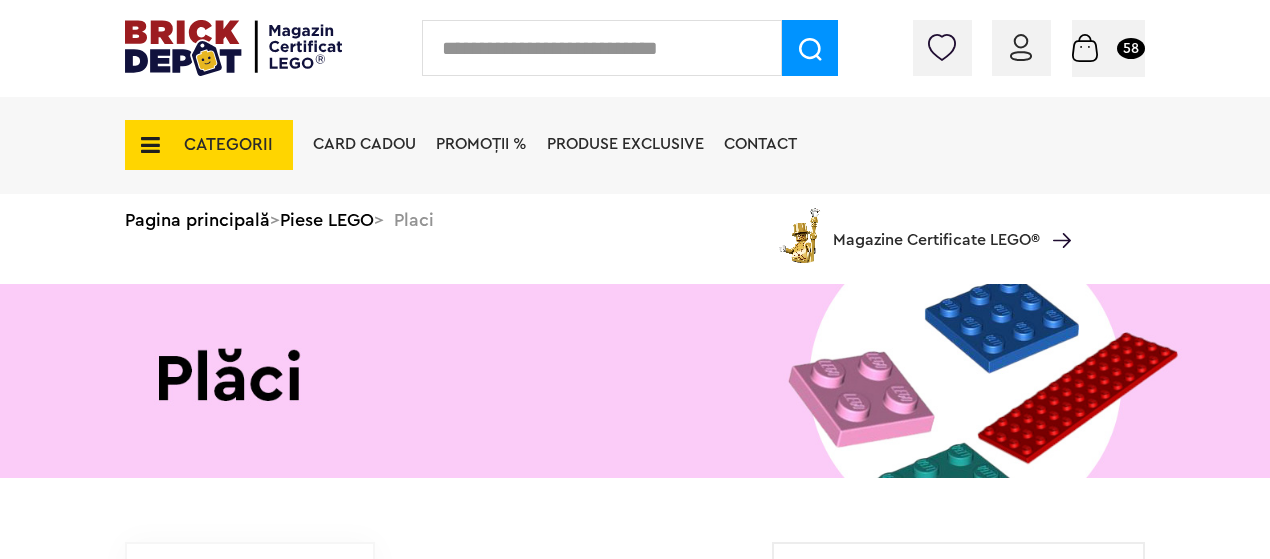 scroll, scrollTop: 0, scrollLeft: 0, axis: both 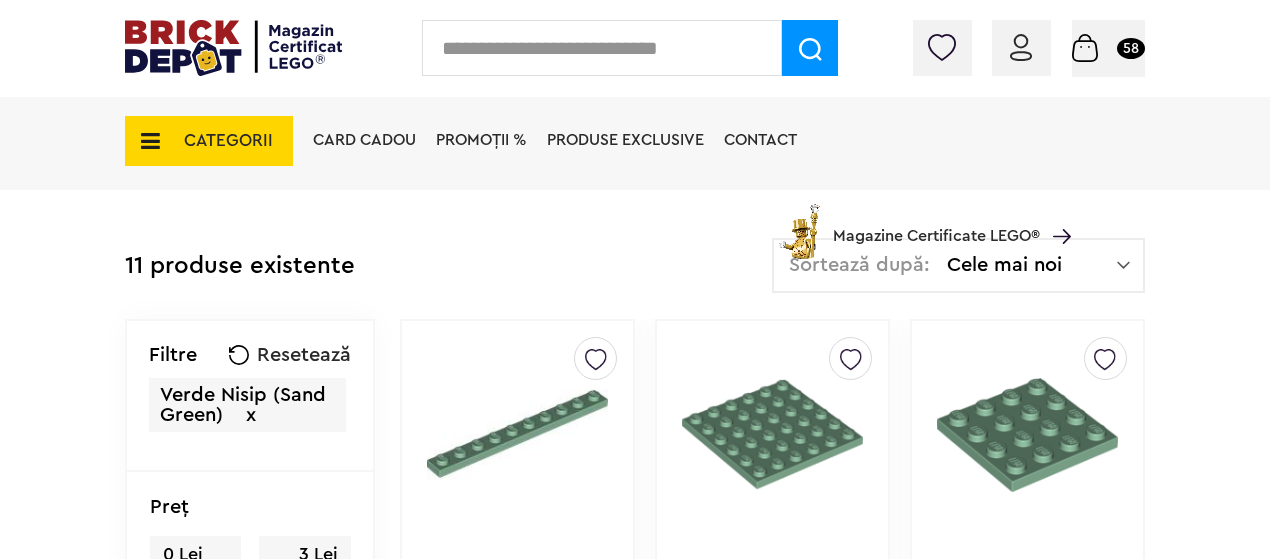 click on "x" at bounding box center (251, 415) 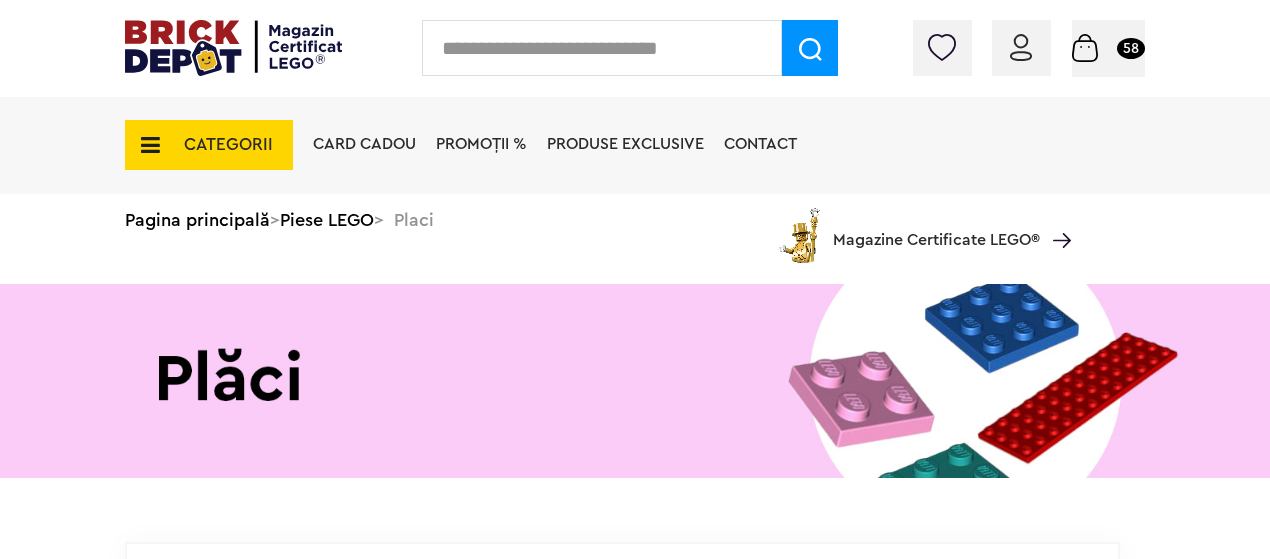 scroll, scrollTop: 0, scrollLeft: 0, axis: both 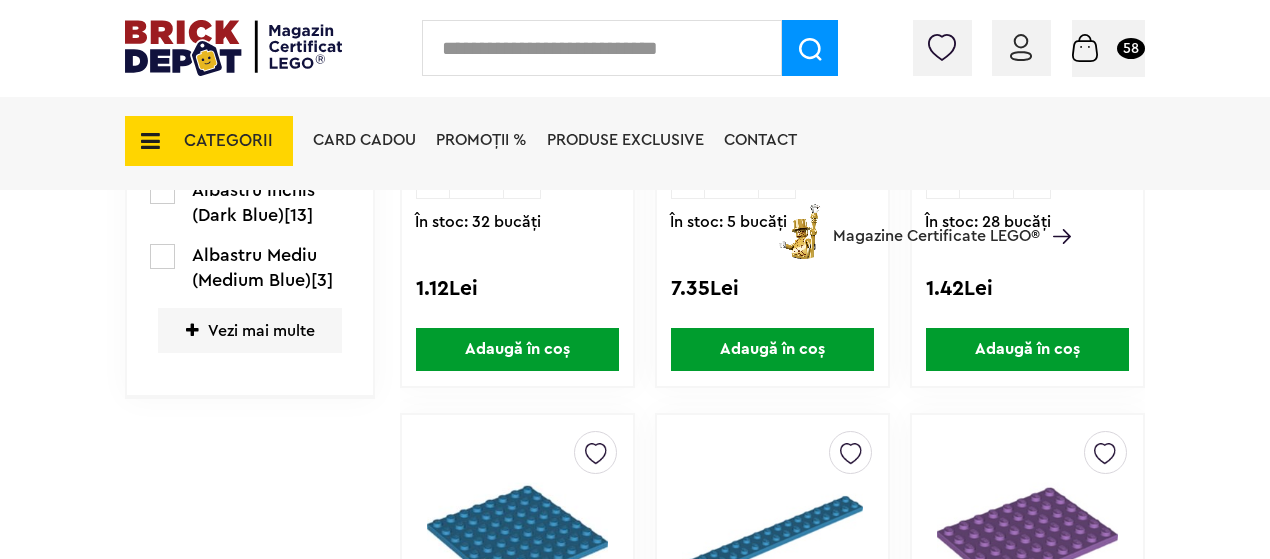 click on "Vezi mai multe" at bounding box center (250, 330) 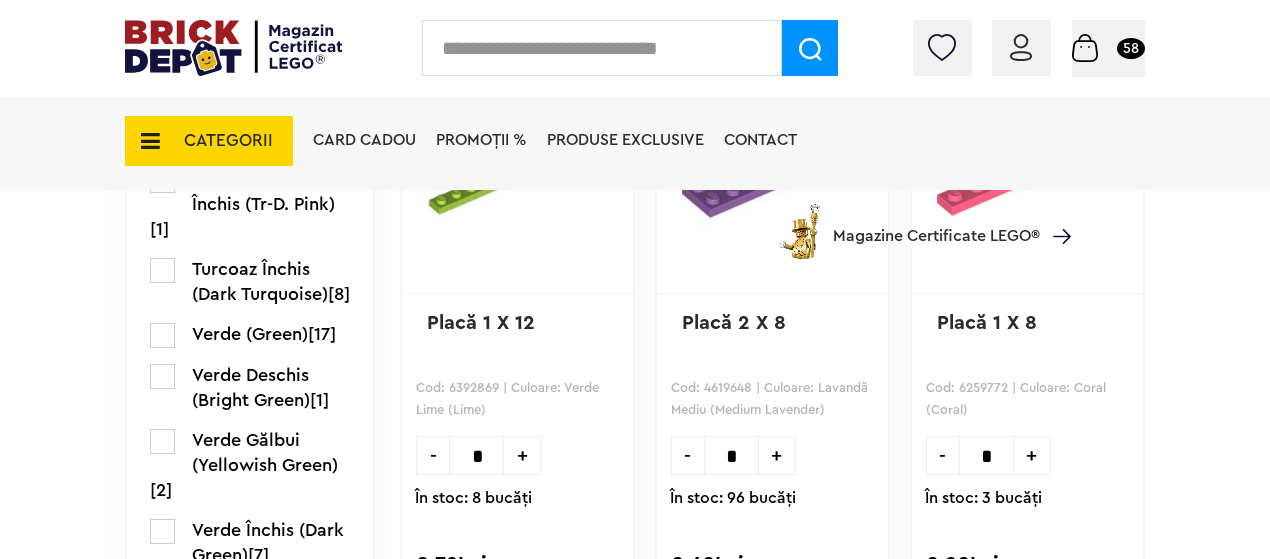 scroll, scrollTop: 3450, scrollLeft: 0, axis: vertical 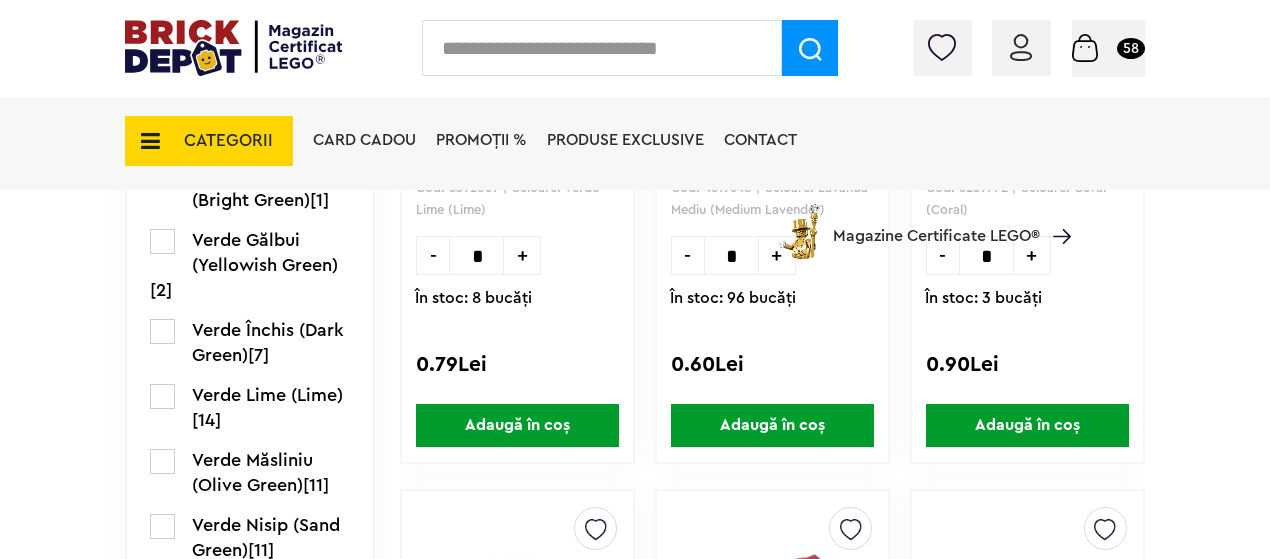click at bounding box center (162, 241) 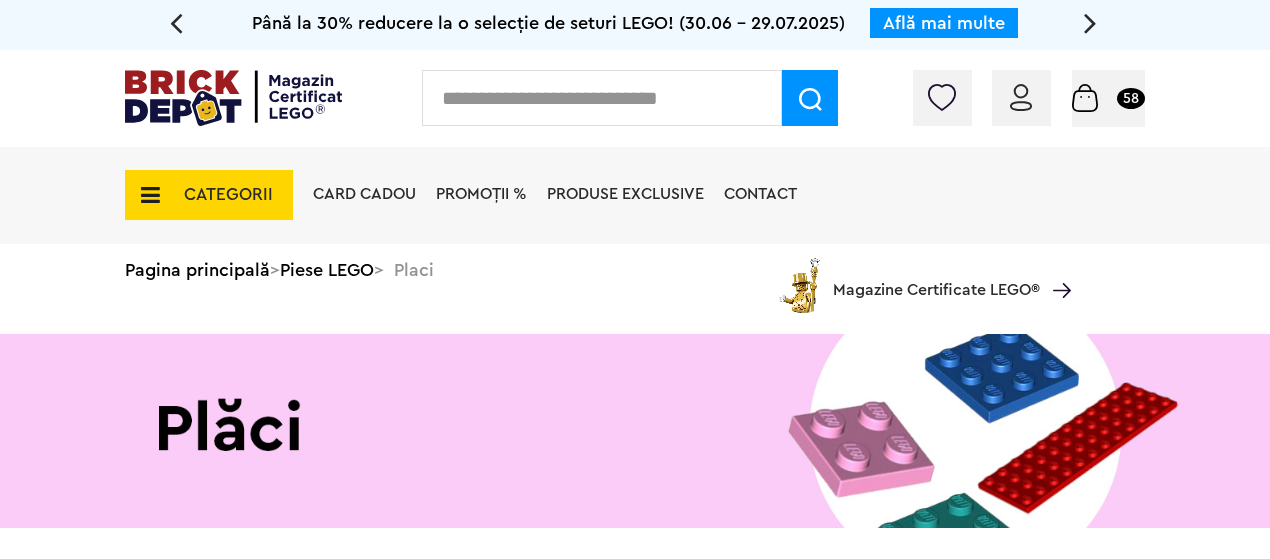 scroll, scrollTop: 0, scrollLeft: 0, axis: both 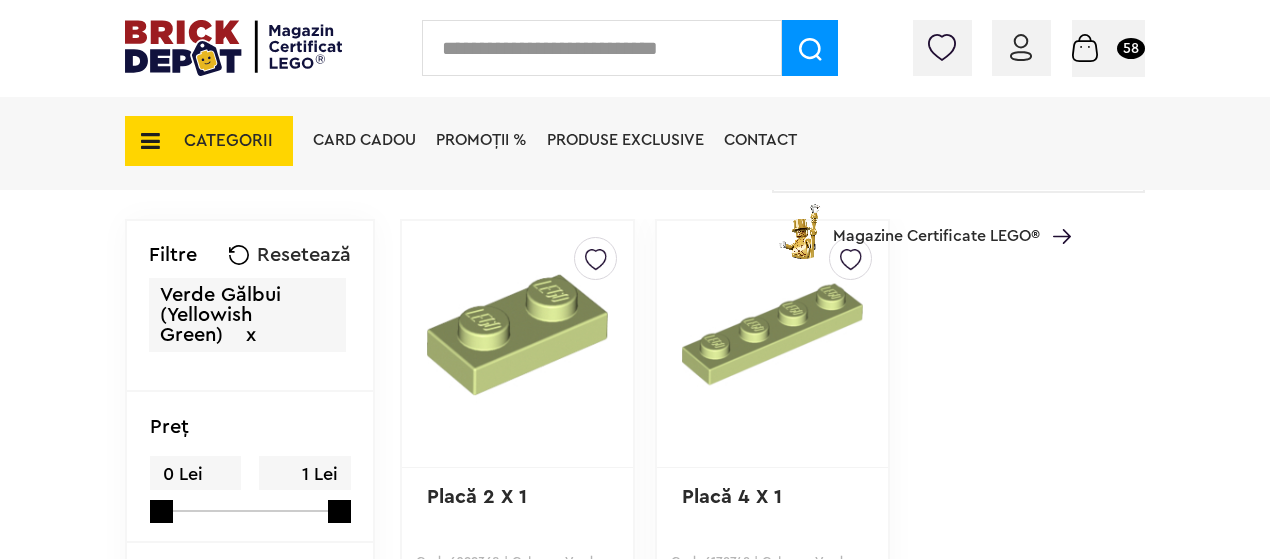 click on "x" at bounding box center (251, 335) 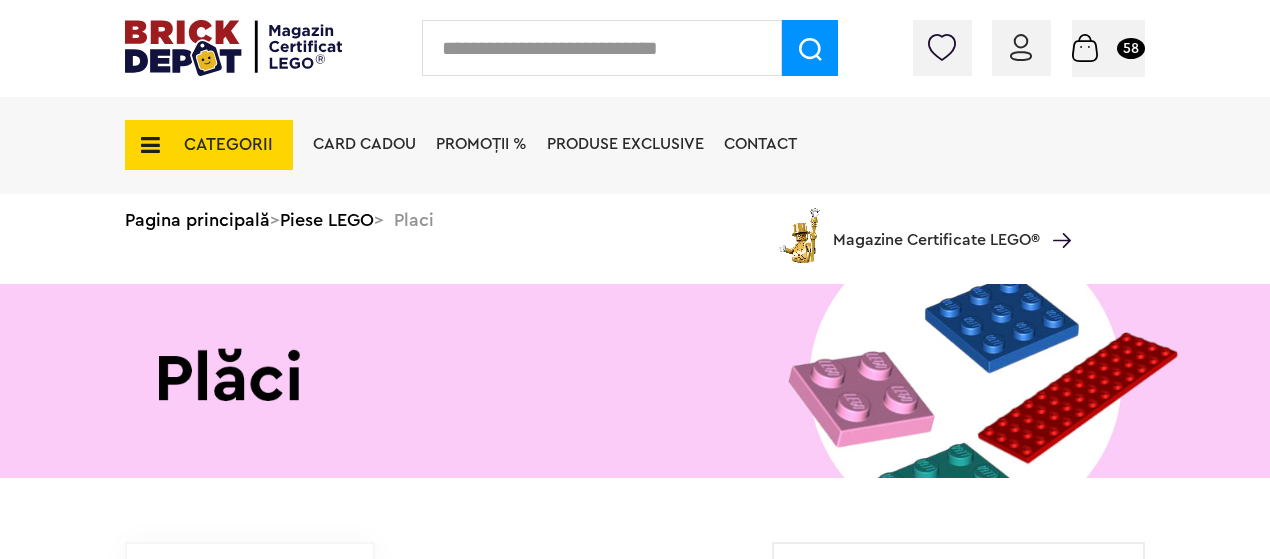 scroll, scrollTop: 0, scrollLeft: 0, axis: both 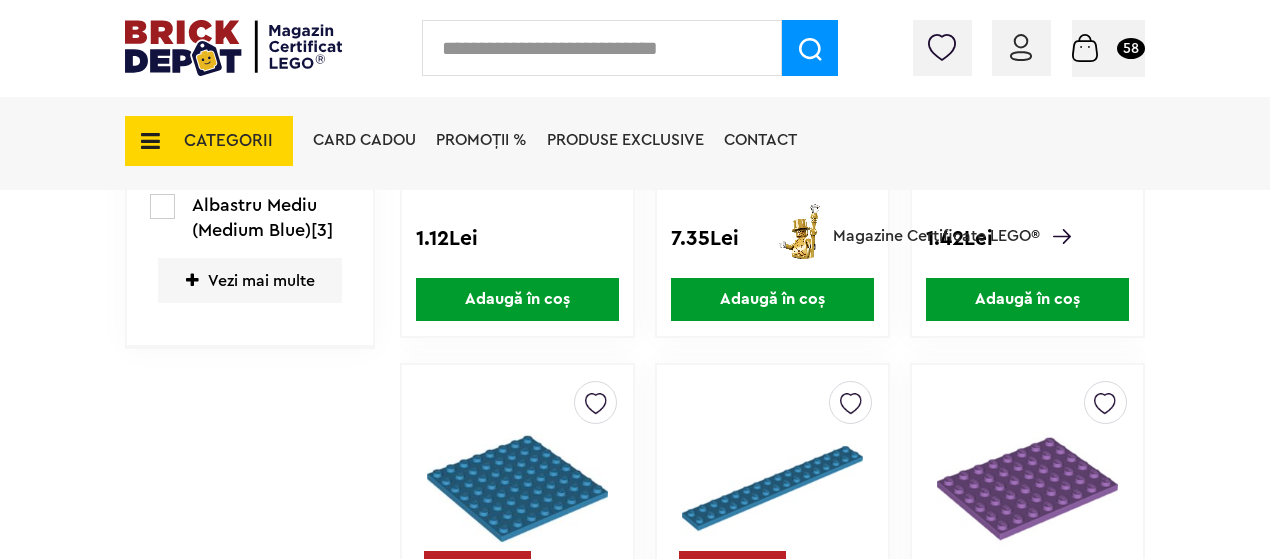 click on "Vezi mai multe" at bounding box center (250, 280) 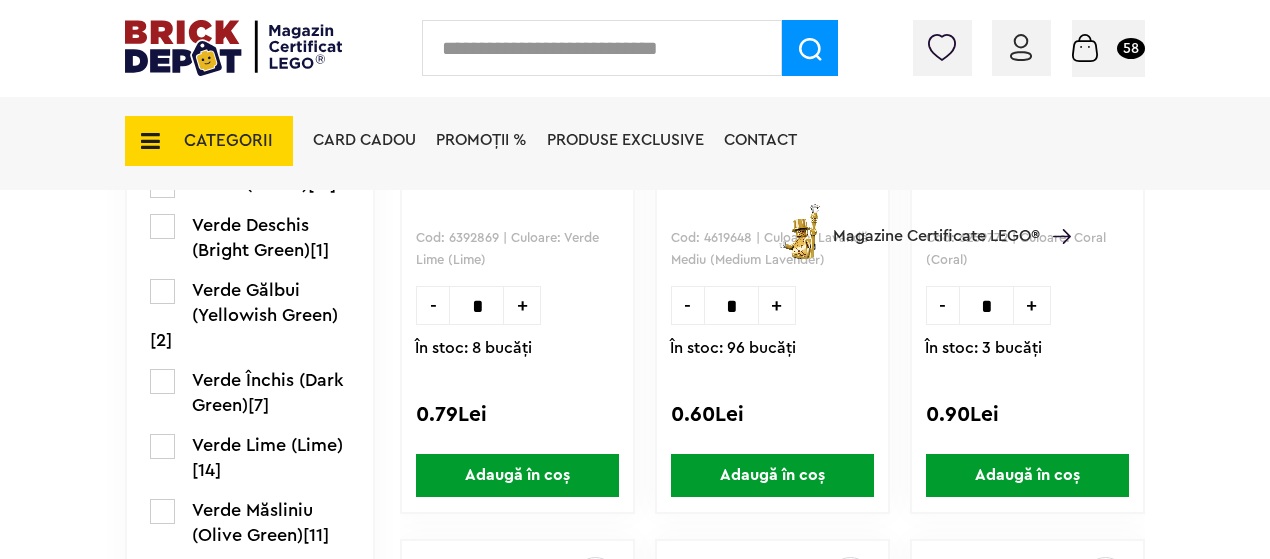 scroll, scrollTop: 3500, scrollLeft: 0, axis: vertical 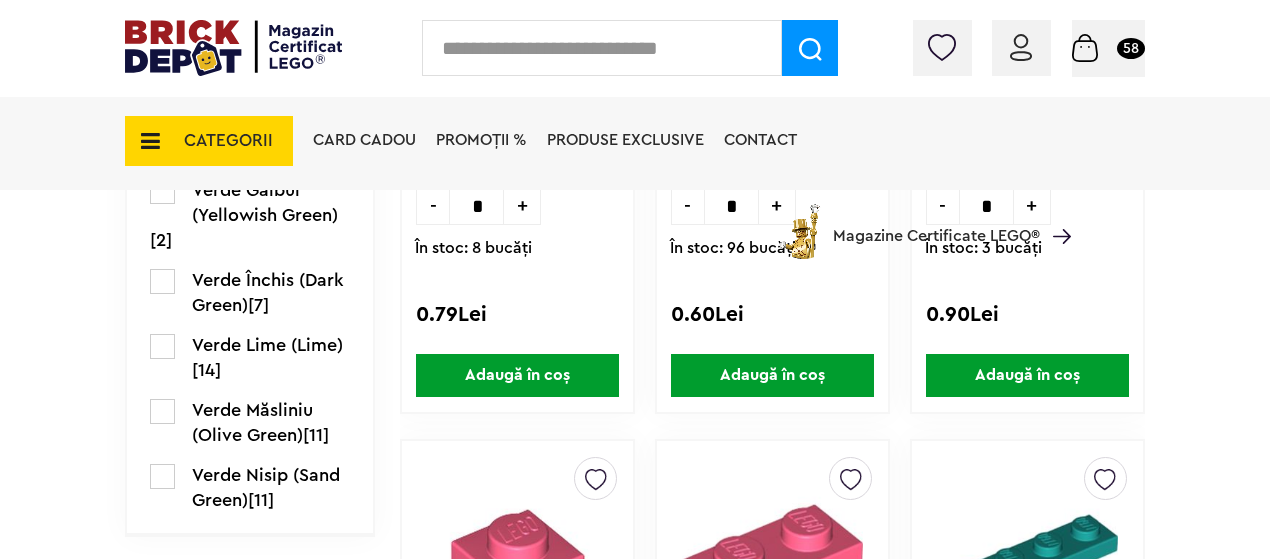 click at bounding box center (162, 346) 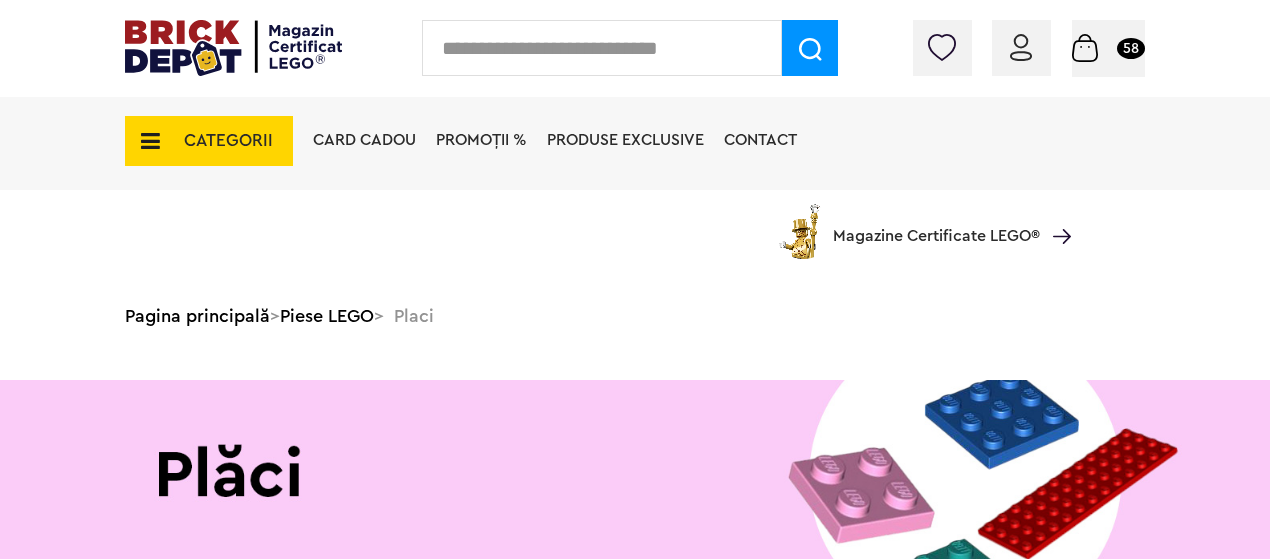 scroll, scrollTop: 400, scrollLeft: 0, axis: vertical 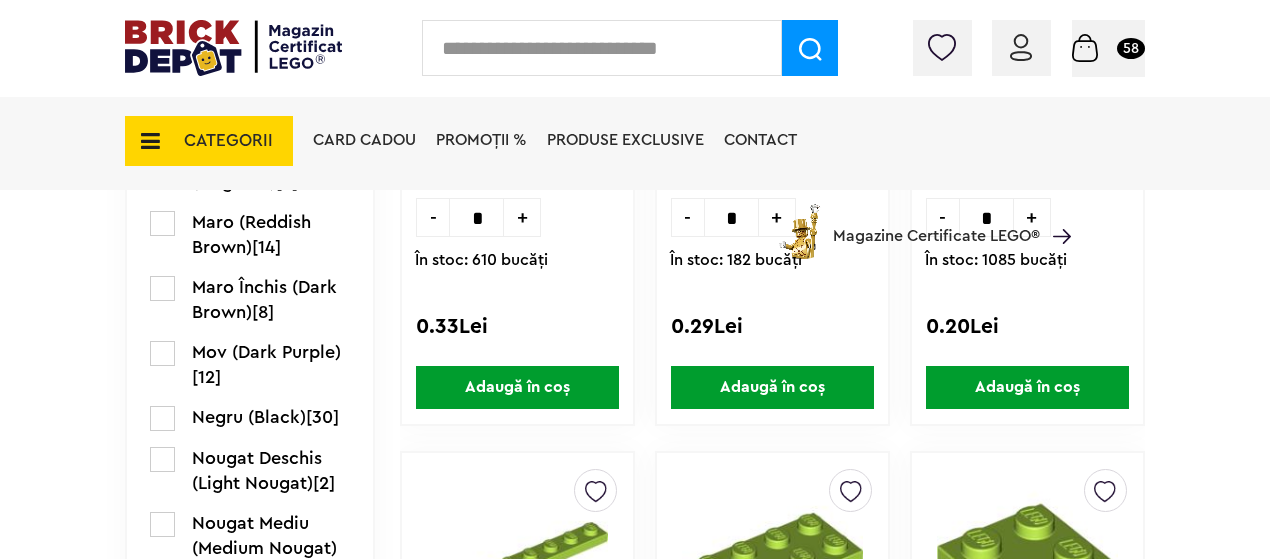 click on "Adaugă în coș" at bounding box center (772, 387) 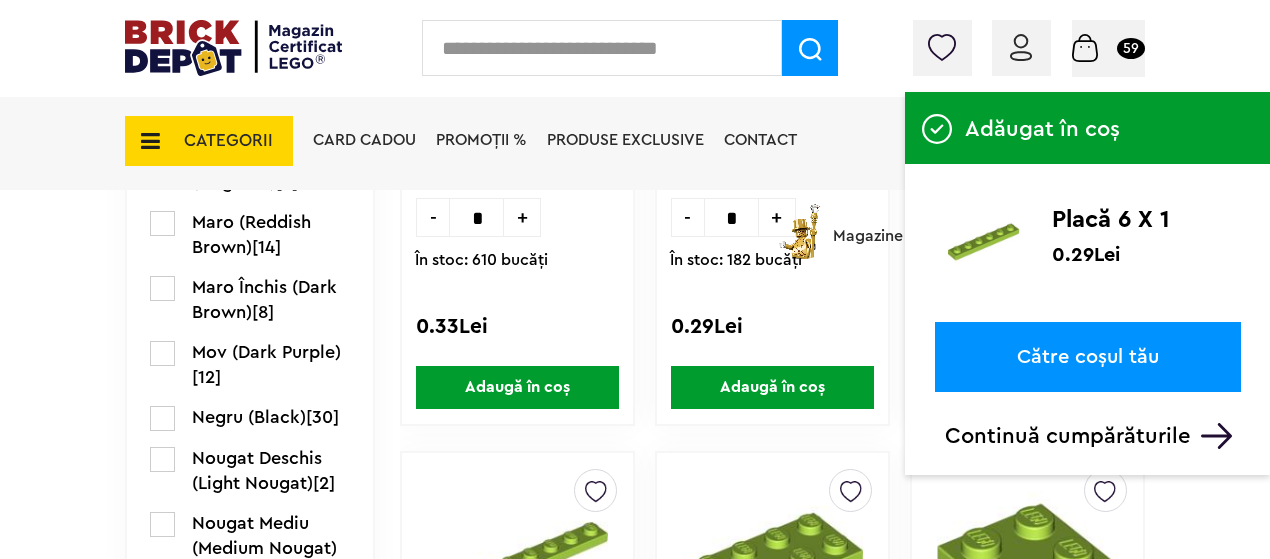 click on "Adaugă în coș" at bounding box center (772, 387) 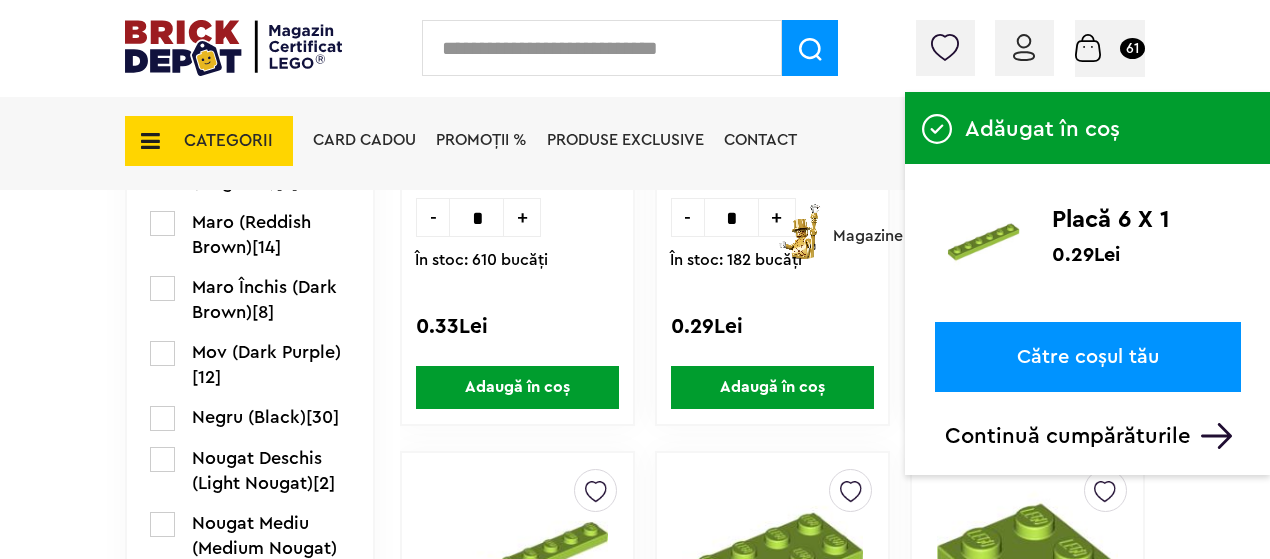 click on "Adaugă în coș" at bounding box center [772, 387] 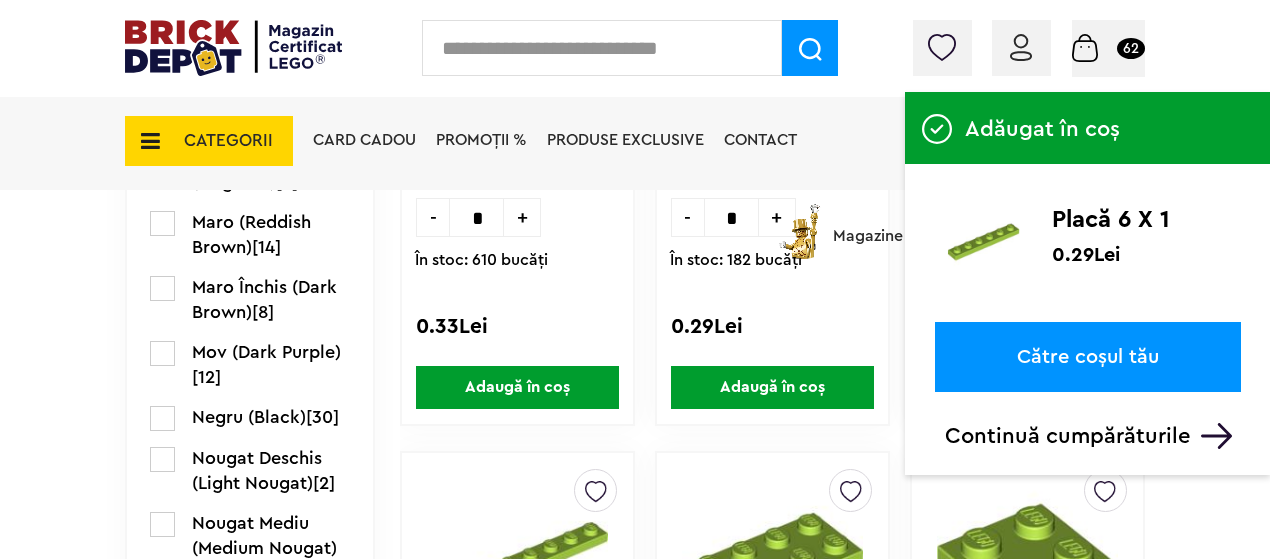 click on "Adaugă în coș" at bounding box center (772, 387) 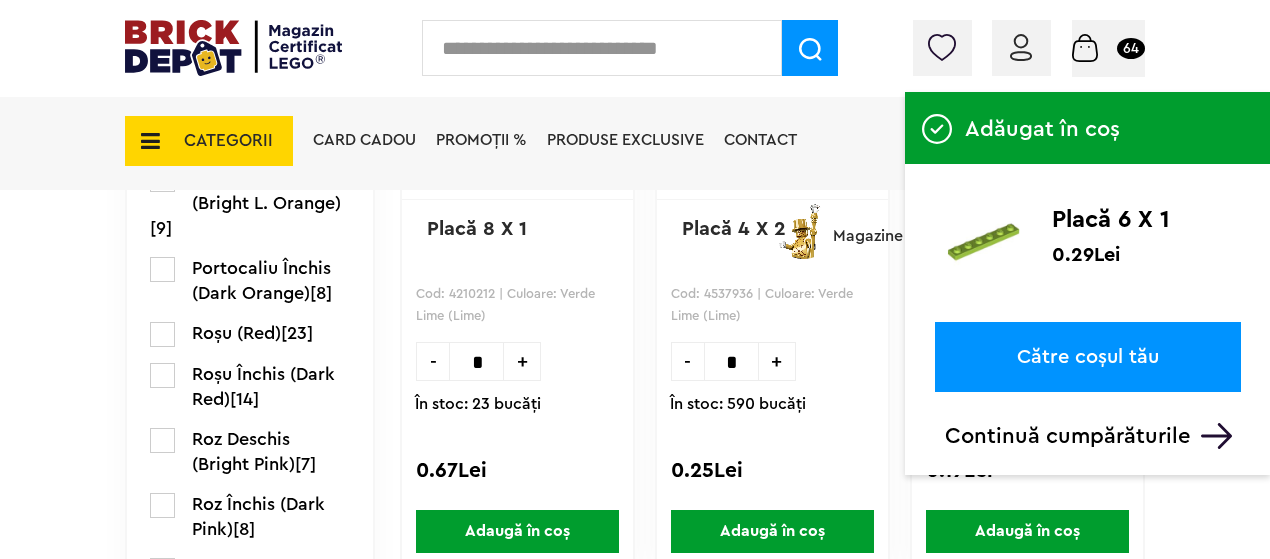 scroll, scrollTop: 2800, scrollLeft: 0, axis: vertical 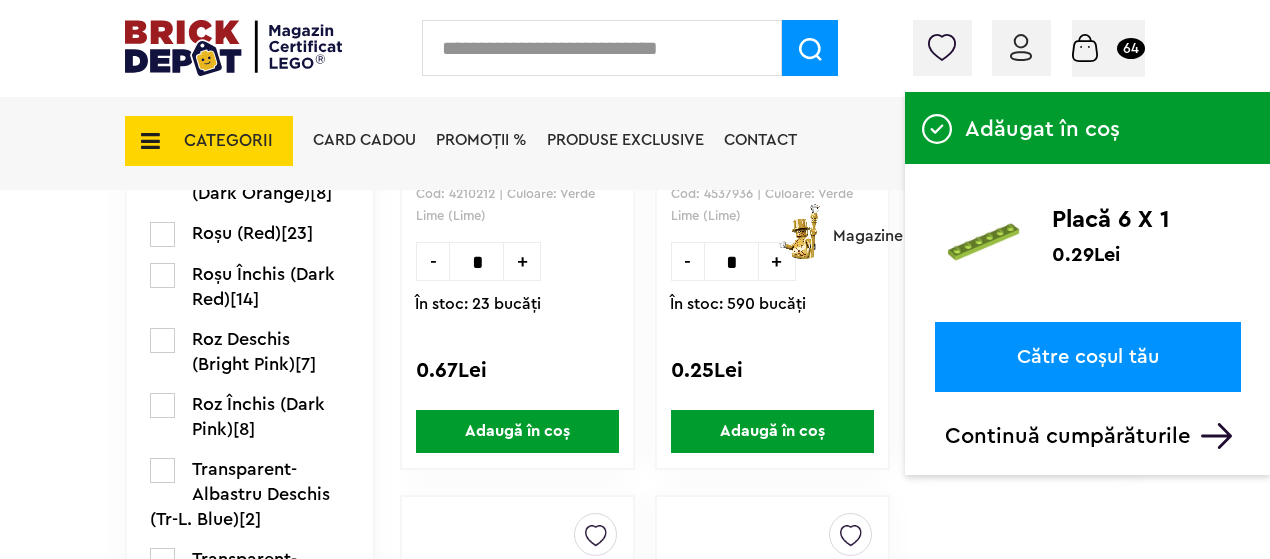 click on "Adaugă în coș" at bounding box center (772, 431) 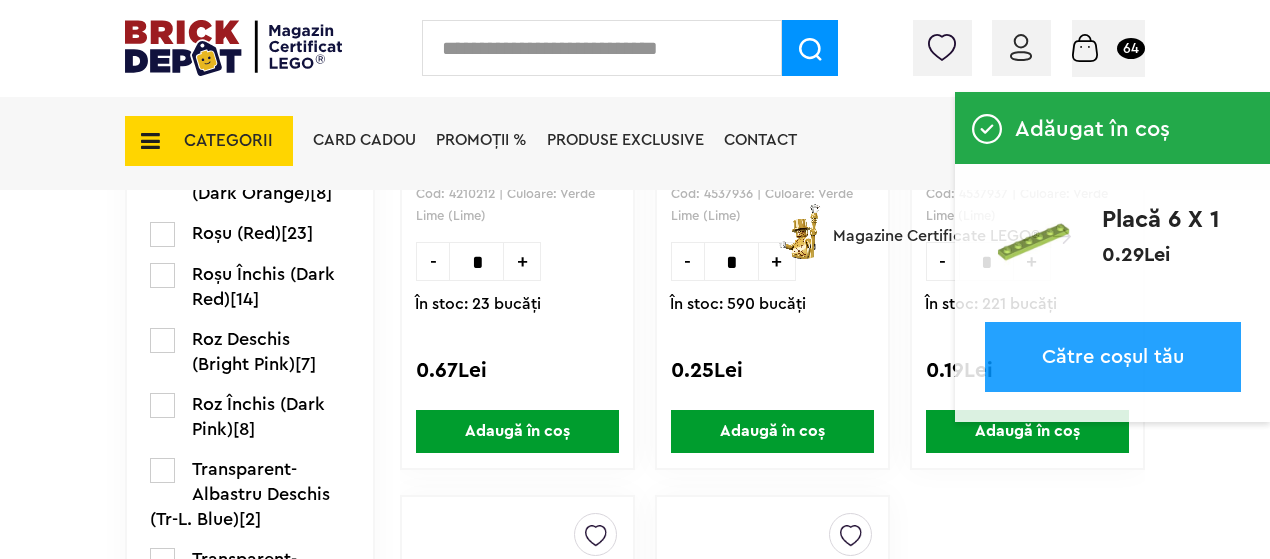 click on "Adaugă în coș" at bounding box center (772, 431) 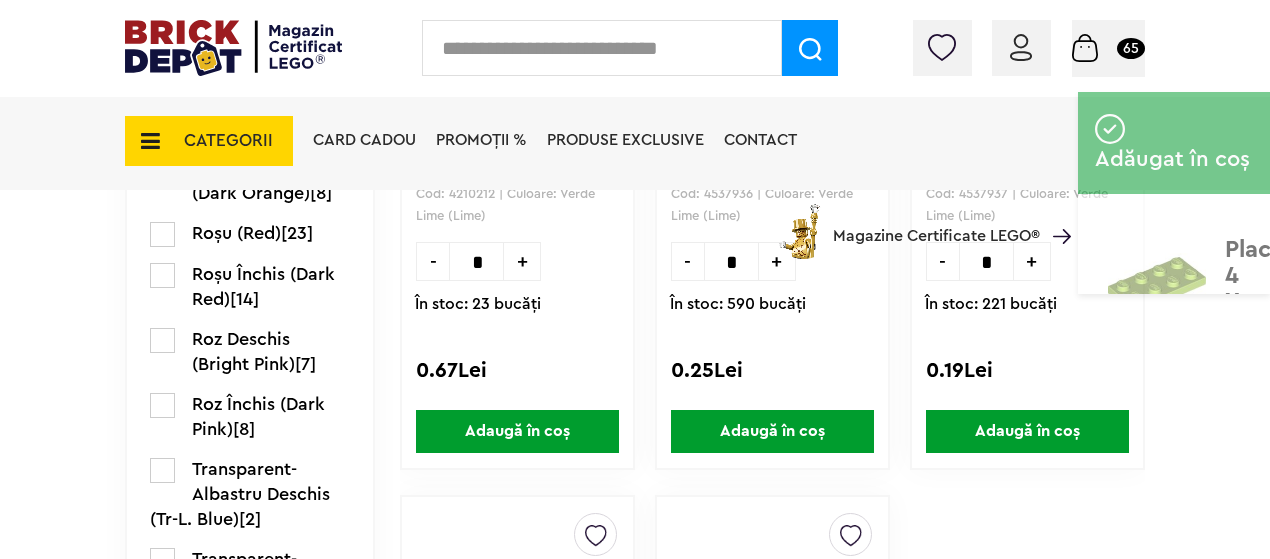 click on "Adaugă în coș" at bounding box center (772, 431) 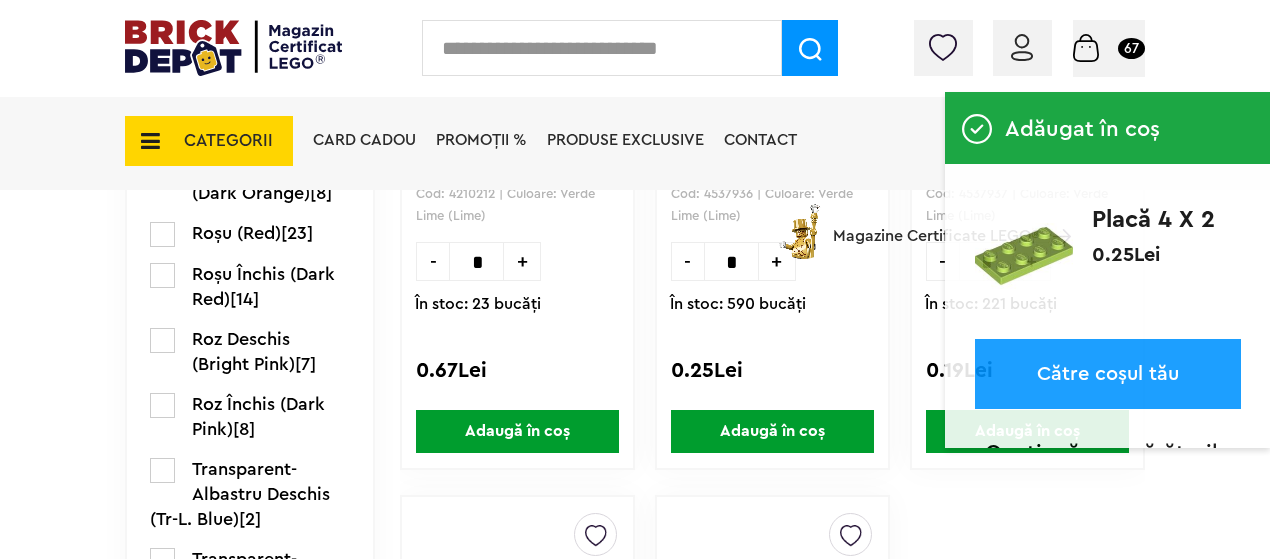 click on "Creează o listă nouă Placă 8 X 1 Cod: 4210212 | Culoare: Verde Lime (Lime) - * + În stoc: 23 bucăţi 0.67Lei  Adaugă în coș" at bounding box center [517, 160] 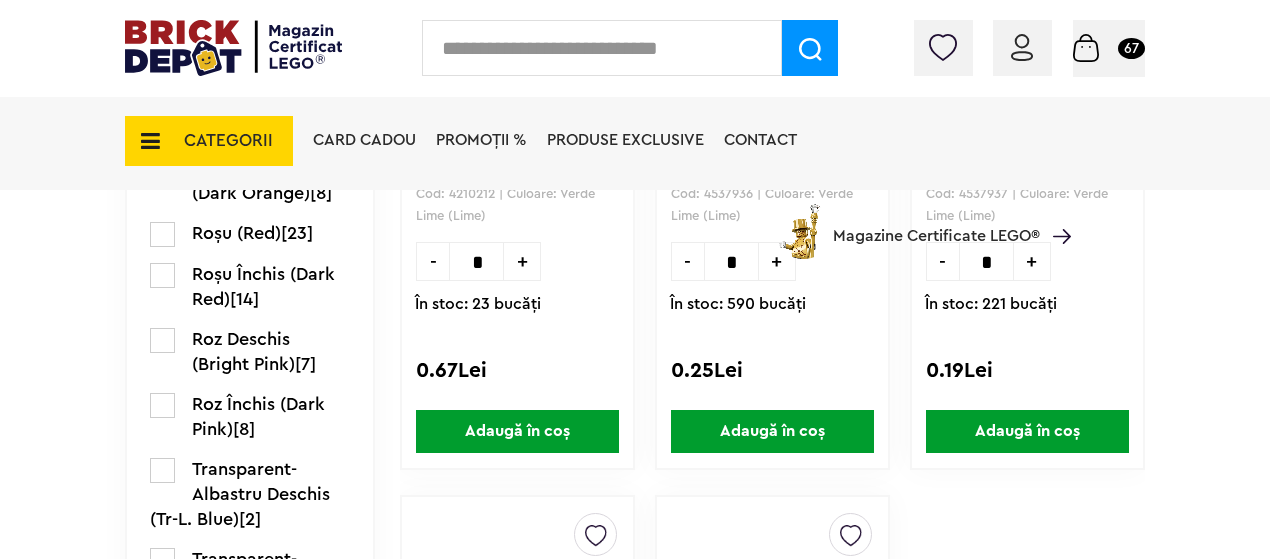 click on "Adaugă în coș" at bounding box center [517, 431] 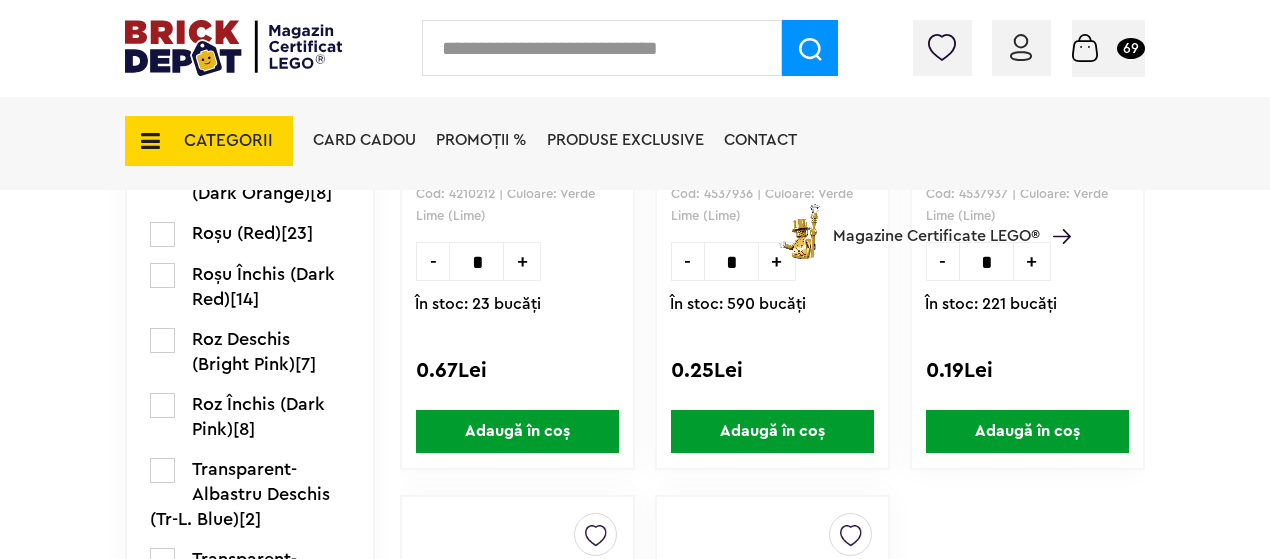 click on "Coș   69" at bounding box center [1108, 48] 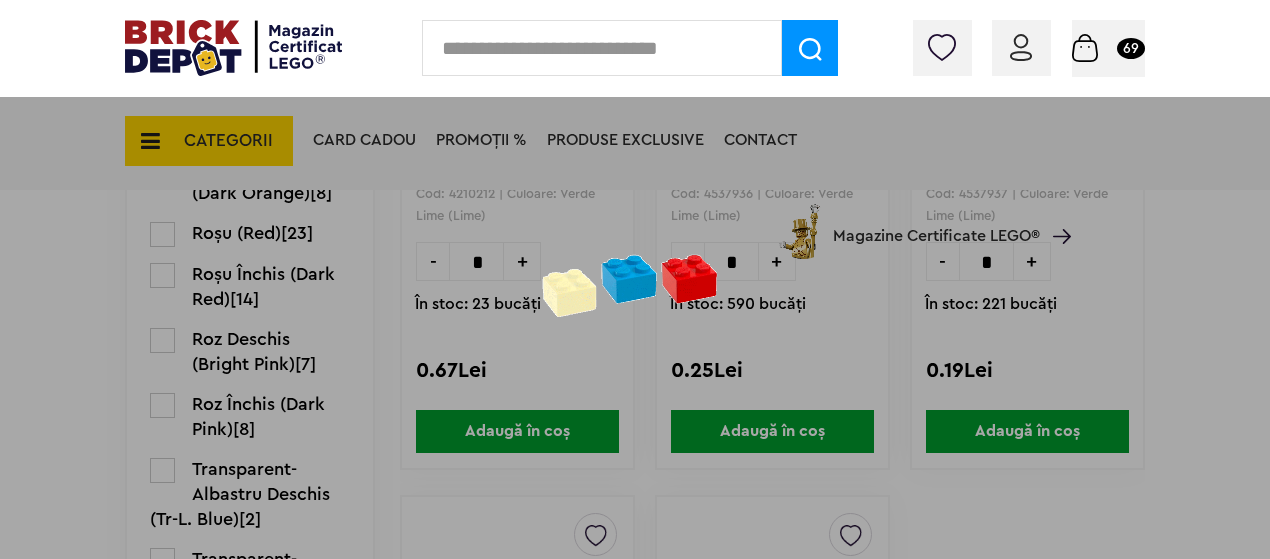 scroll, scrollTop: 2900, scrollLeft: 0, axis: vertical 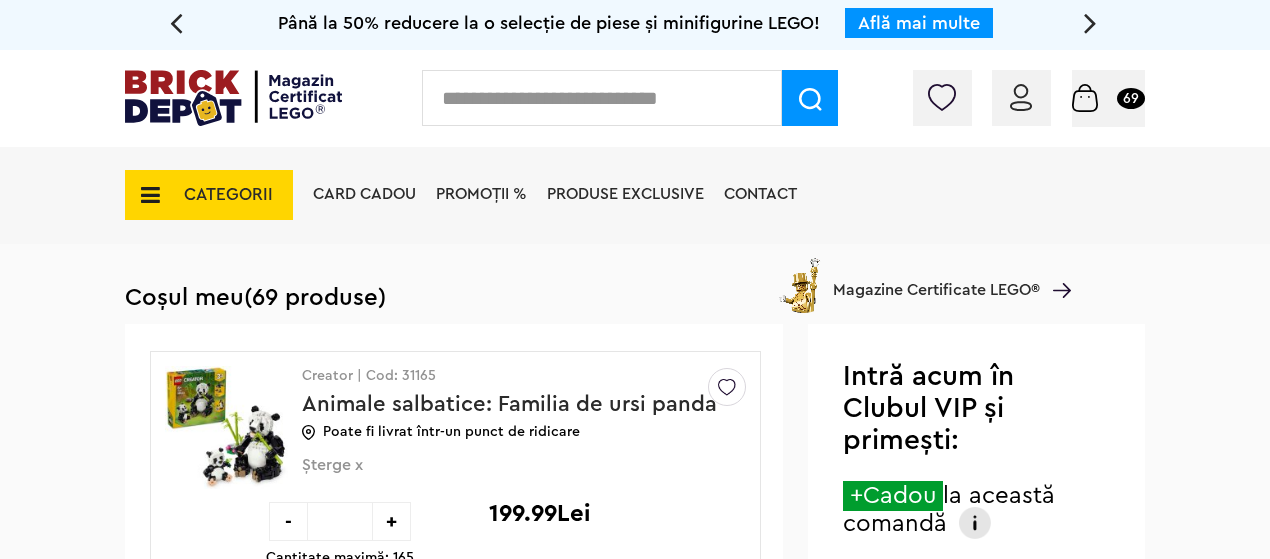 click on "CATEGORII" at bounding box center [209, 195] 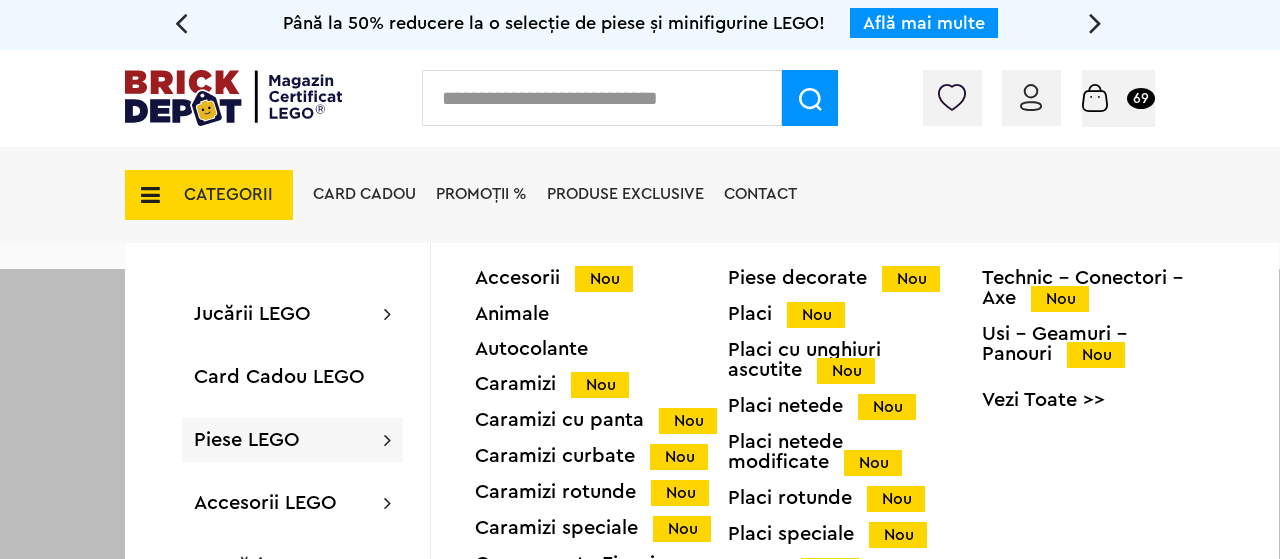 click on "Piese LEGO
Accesorii Nou Animale Autocolante Caramizi Nou Caramizi cu panta Nou Caramizi curbate Nou Caramizi rotunde Nou Caramizi speciale Nou Componente Figurine actiune Nou Minifigurine Minifigurine - Accesorii Minifigurine - Parti componente Piese decorate Nou Placi Nou Placi cu unghiuri ascutite Nou Placi netede Nou Placi netede modificate Nou Placi rotunde Nou Placi speciale Nou Plante Nou Powered Up Nou Roti si mijloace de transport Nou Technic Nou Technic - Caramizi Nou Technic - Conectori - Axe Nou Usi - Geamuri - Panouri Nou Vezi Toate >>" at bounding box center [292, 440] 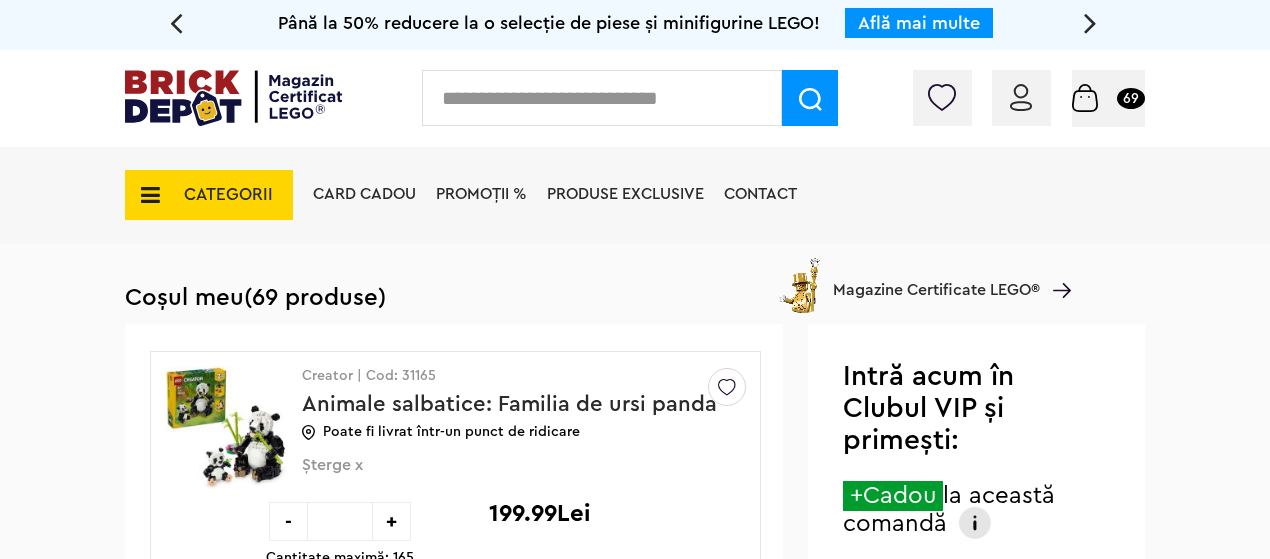 click on "CATEGORII" at bounding box center [228, 194] 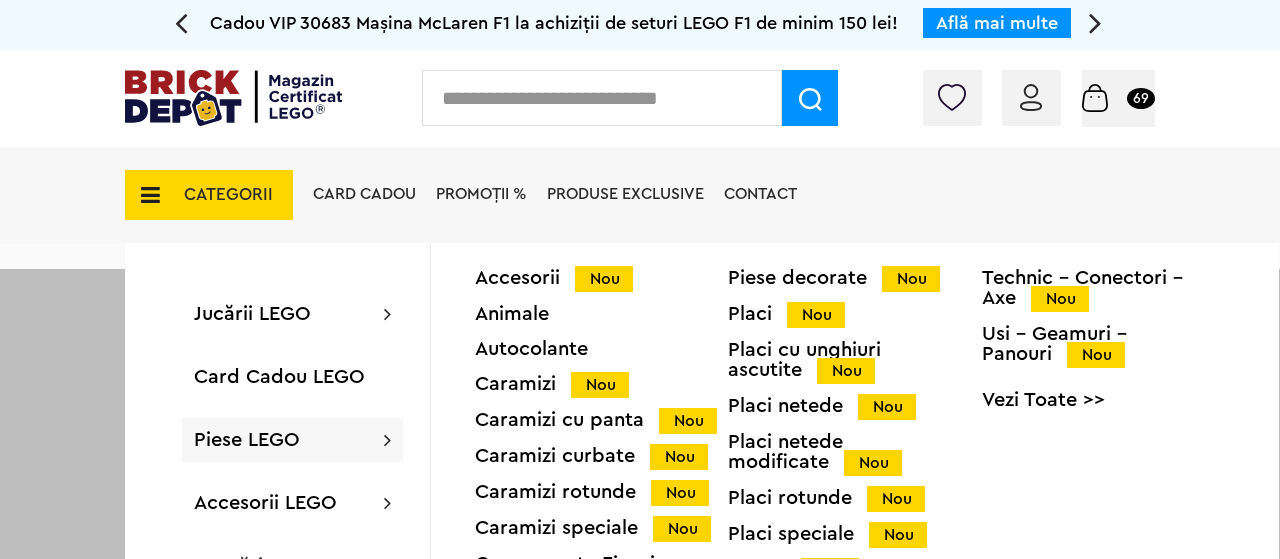 click on "Piese LEGO
Accesorii Nou Animale Autocolante Caramizi Nou Caramizi cu panta Nou Caramizi curbate Nou Caramizi rotunde Nou Caramizi speciale Nou Componente Figurine actiune Nou Minifigurine Minifigurine - Accesorii Minifigurine - Parti componente Piese decorate Nou Placi Nou Placi cu unghiuri ascutite Nou Placi netede Nou Placi netede modificate Nou Placi rotunde Nou Placi speciale Nou Plante Nou Powered Up Nou Roti si mijloace de transport Nou Technic Nou Technic - Caramizi Nou Technic - Conectori - Axe Nou Usi - Geamuri - Panouri Nou Vezi Toate >>" at bounding box center [292, 440] 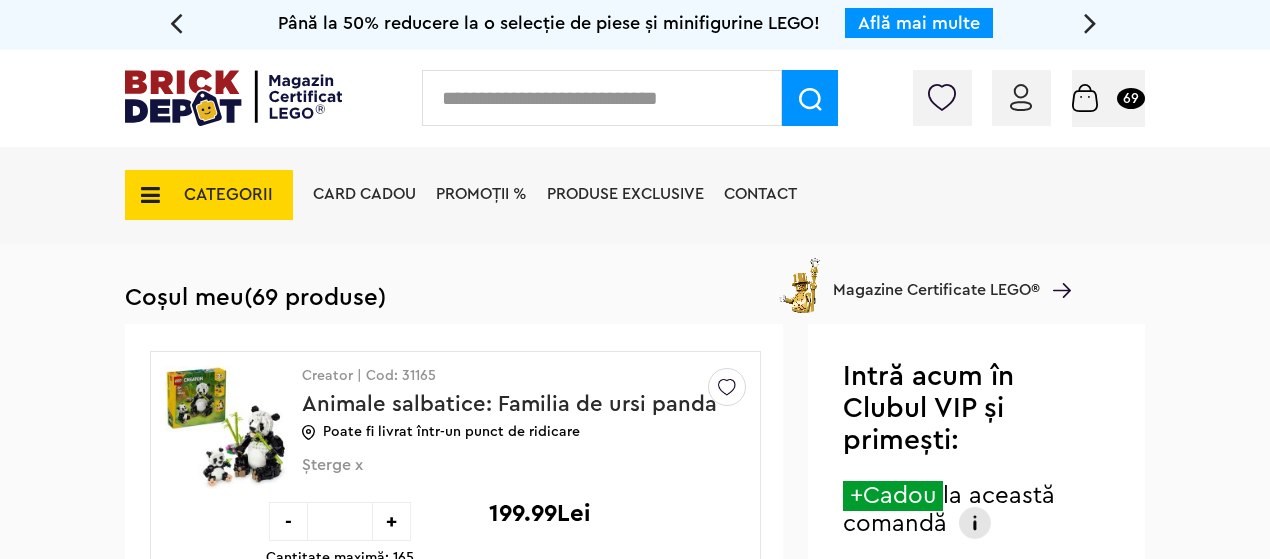 click on "CATEGORII" at bounding box center [209, 195] 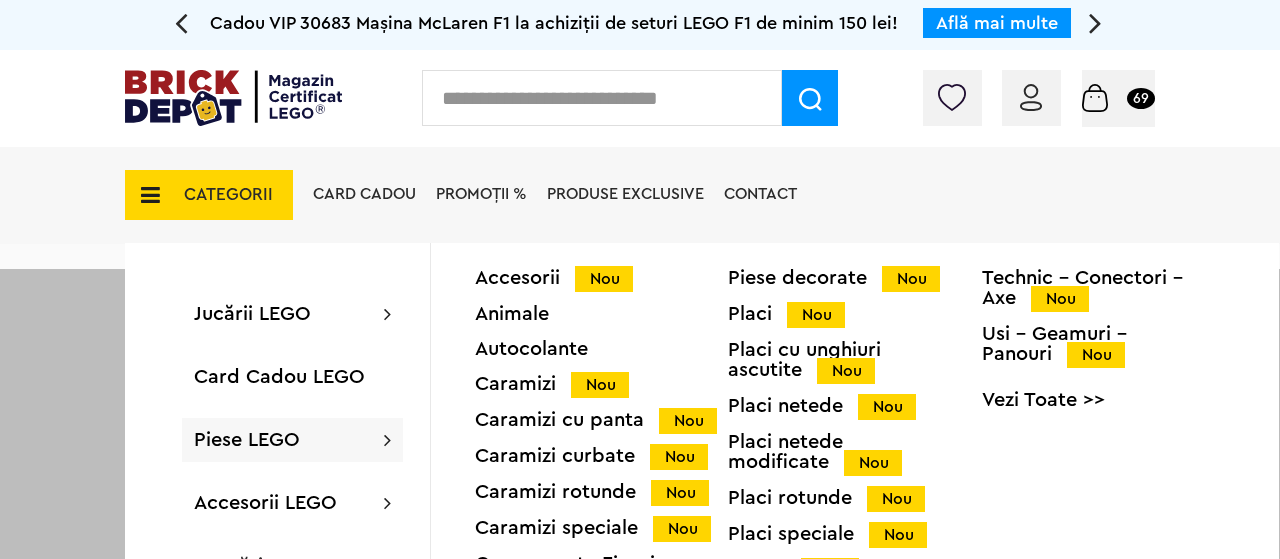 click on "Piese LEGO
Accesorii Nou Animale Autocolante Caramizi Nou Caramizi cu panta Nou Caramizi curbate Nou Caramizi rotunde Nou Caramizi speciale Nou Componente Figurine actiune Nou Minifigurine Minifigurine - Accesorii Minifigurine - Parti componente Piese decorate Nou Placi Nou Placi cu unghiuri ascutite Nou Placi netede Nou Placi netede modificate Nou Placi rotunde Nou Placi speciale Nou Plante Nou Powered Up Nou Roti si mijloace de transport Nou Technic Nou Technic - Caramizi Nou Technic - Conectori - Axe Nou Usi - Geamuri - Panouri Nou Vezi Toate >>" at bounding box center [292, 440] 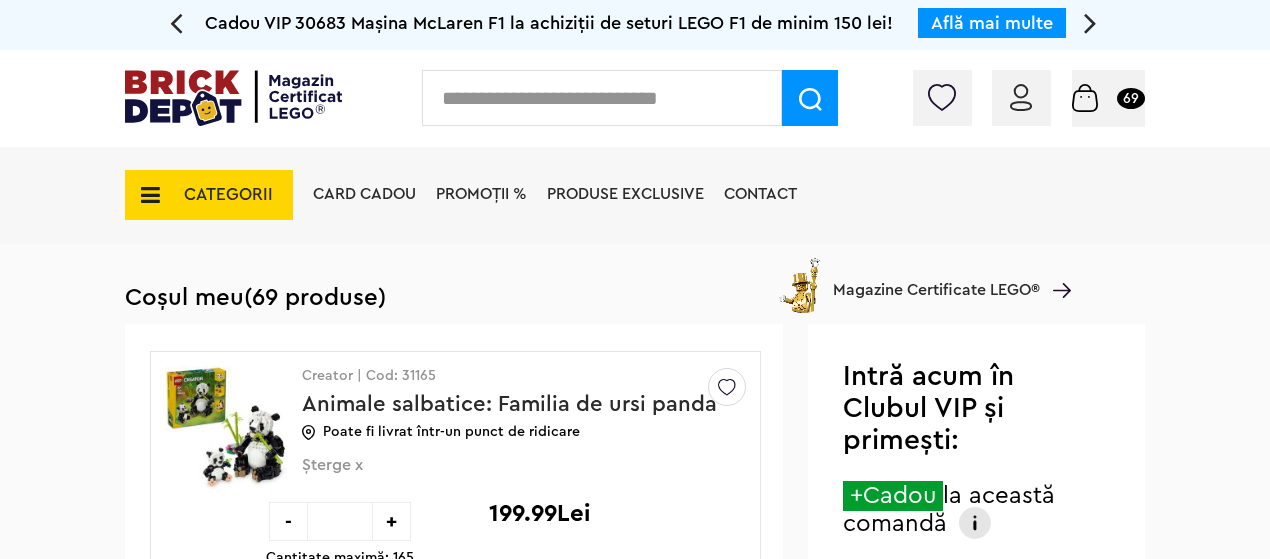 click on "CATEGORII" at bounding box center (209, 195) 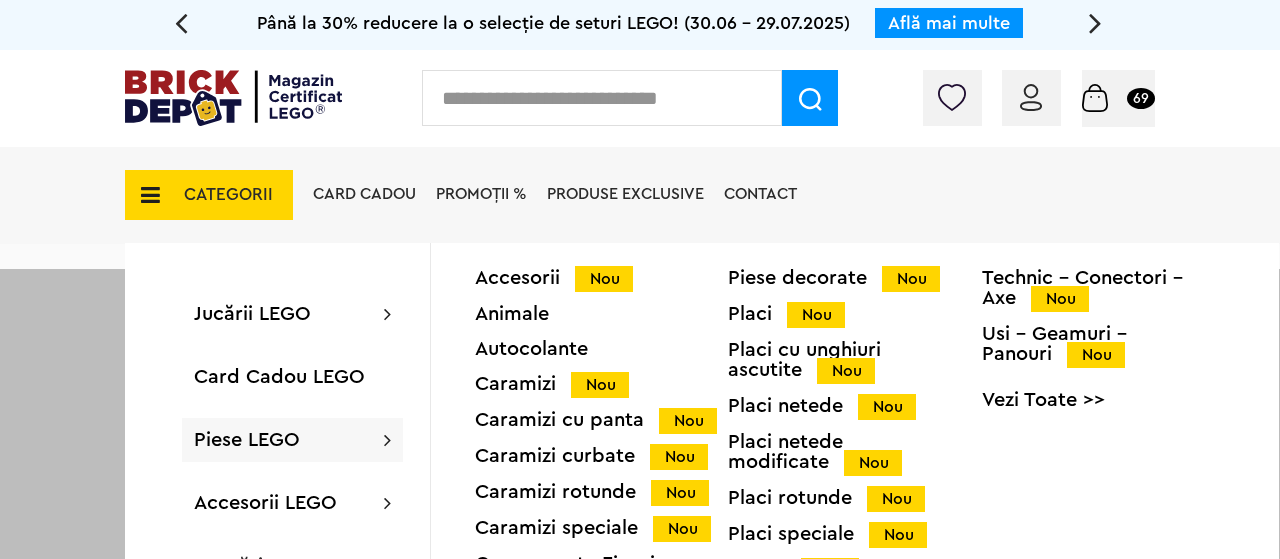 click on "Piese LEGO" at bounding box center [247, 440] 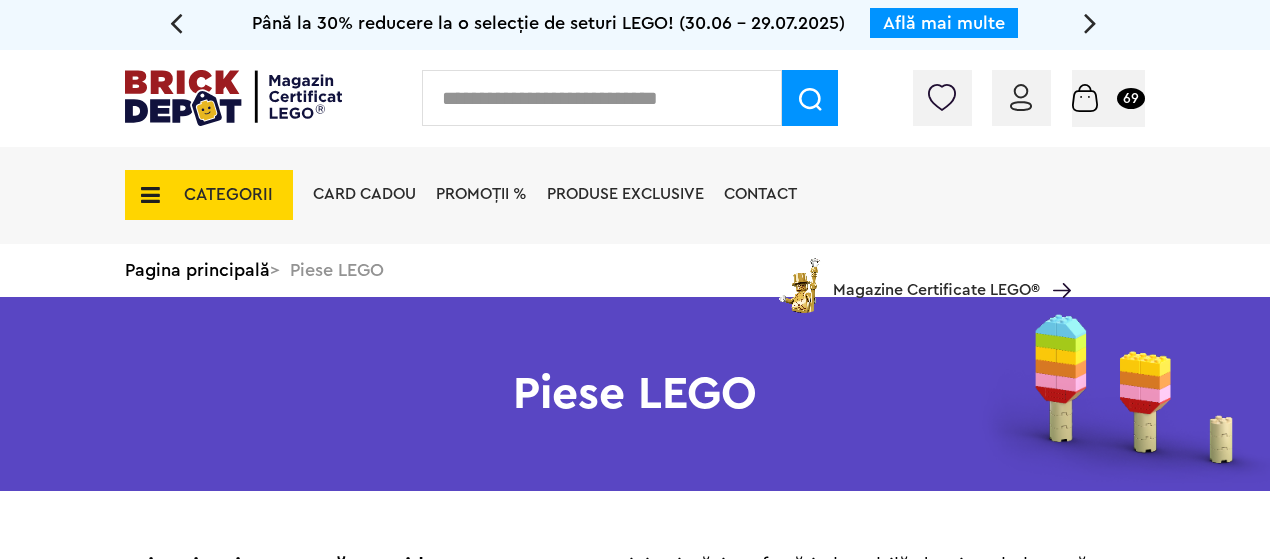 scroll, scrollTop: 0, scrollLeft: 0, axis: both 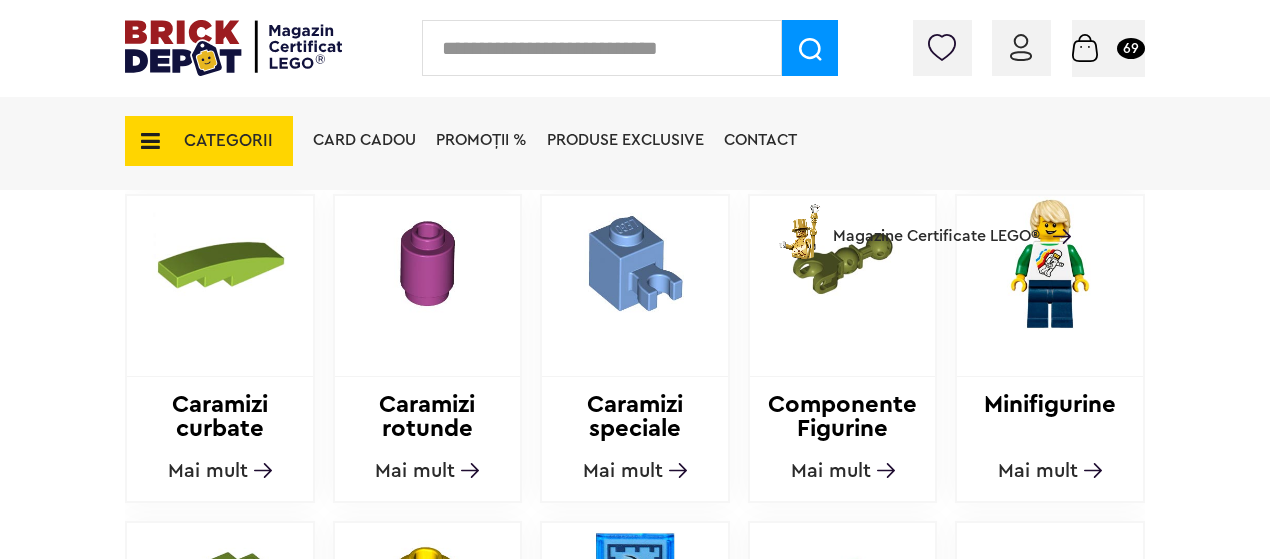 click on "Mai mult" at bounding box center [415, 471] 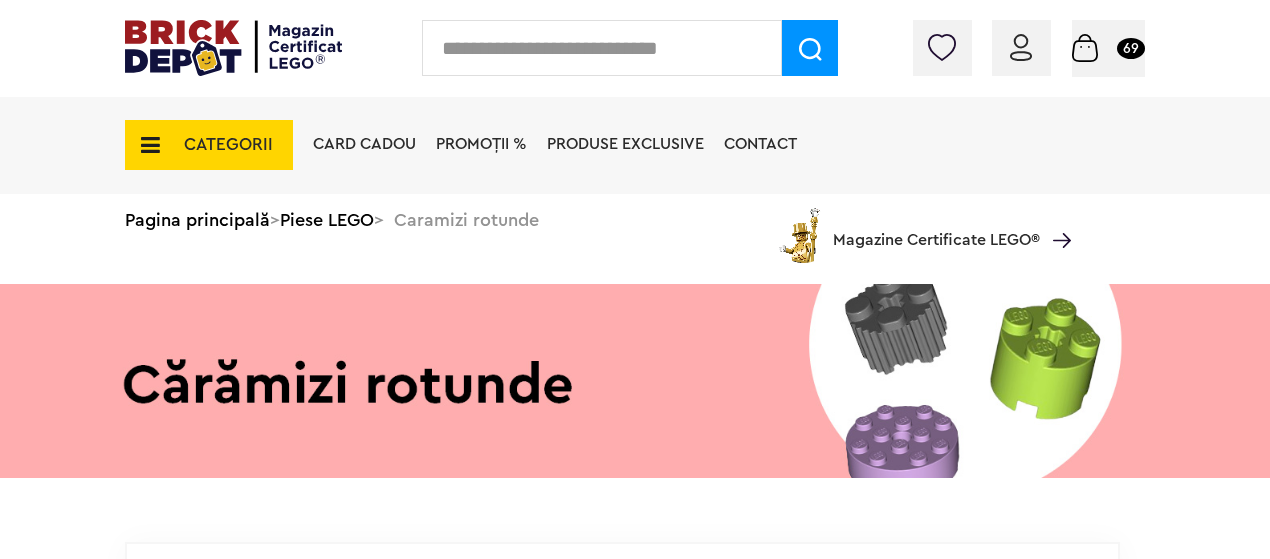 scroll, scrollTop: 0, scrollLeft: 0, axis: both 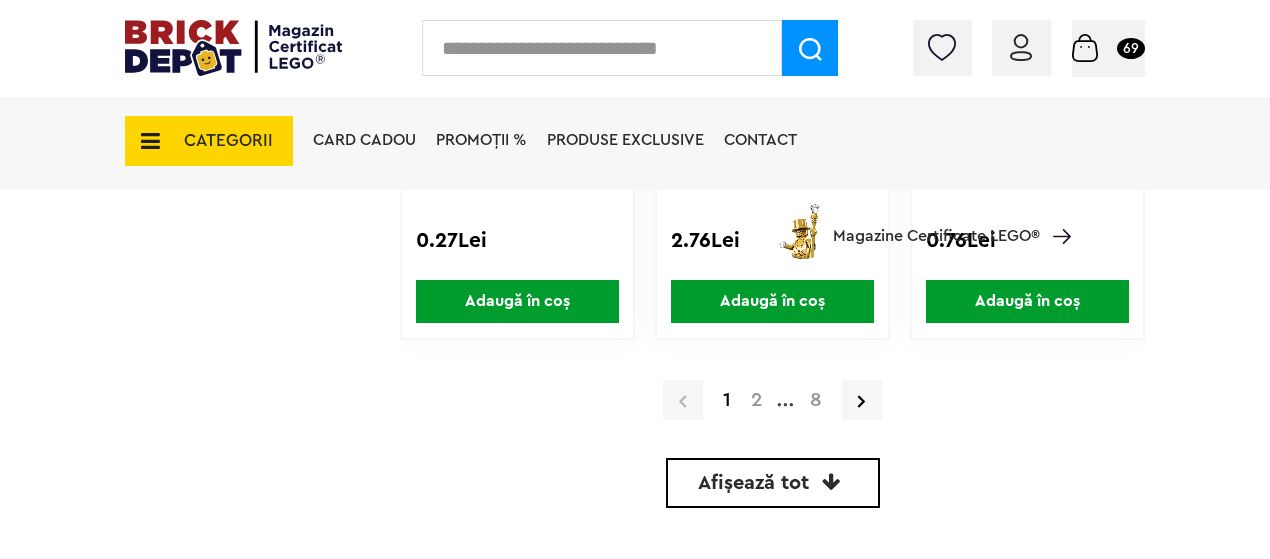 click on "2" at bounding box center [756, 400] 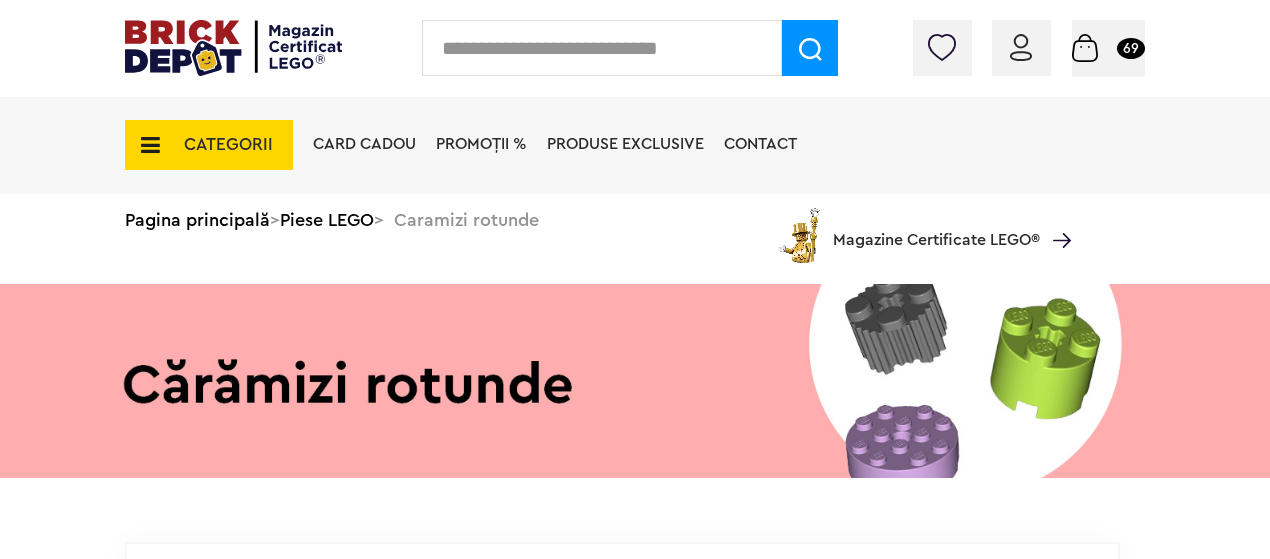 scroll, scrollTop: 0, scrollLeft: 0, axis: both 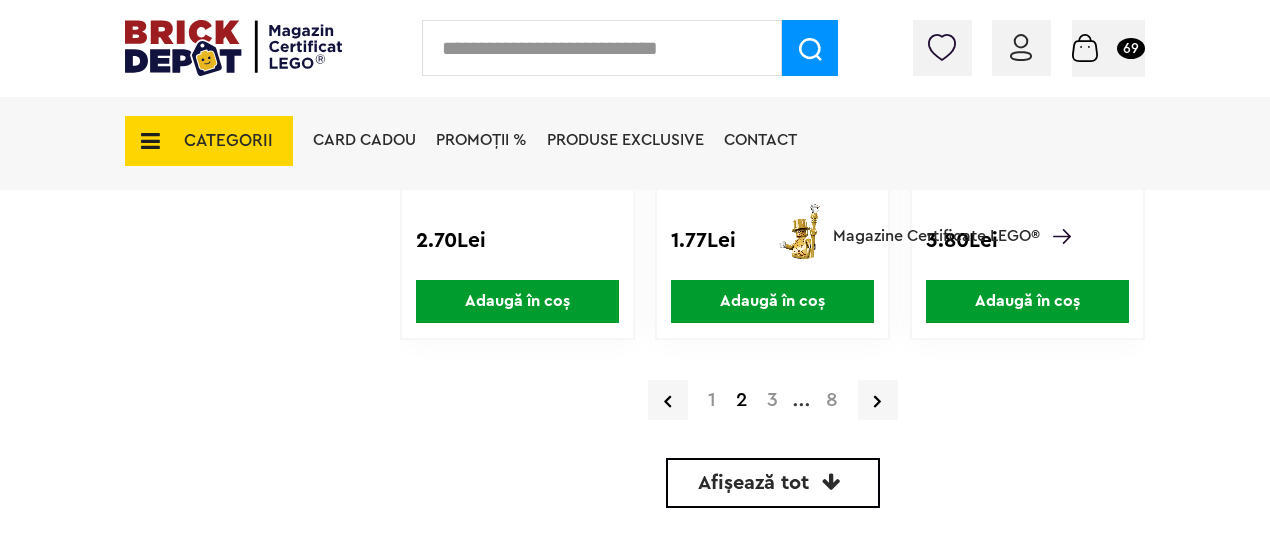 click on "3" at bounding box center (772, 400) 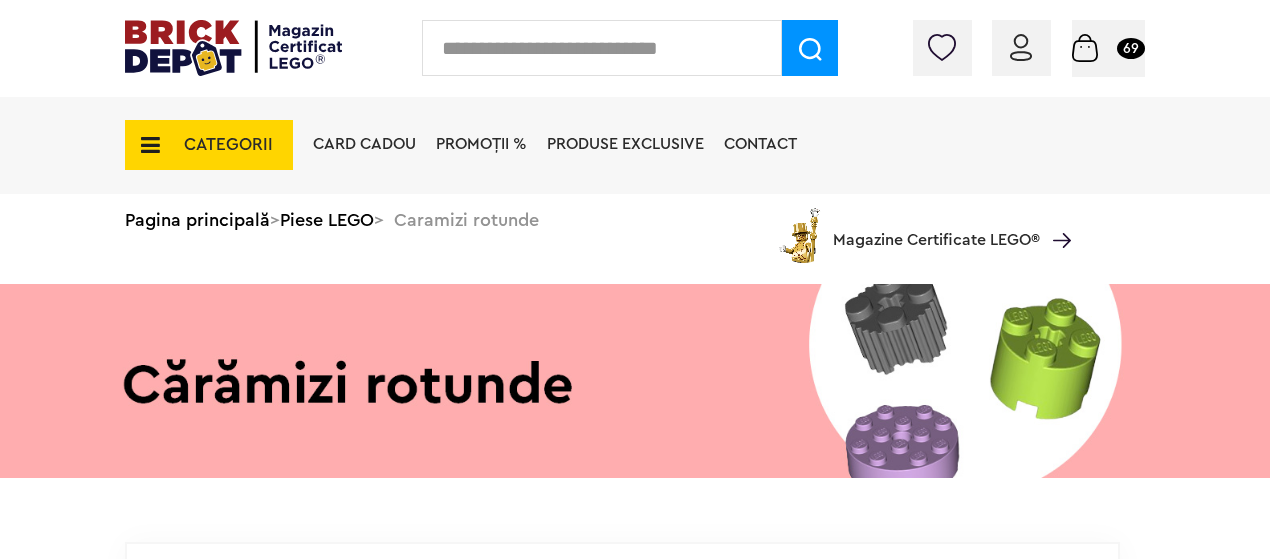 scroll, scrollTop: 0, scrollLeft: 0, axis: both 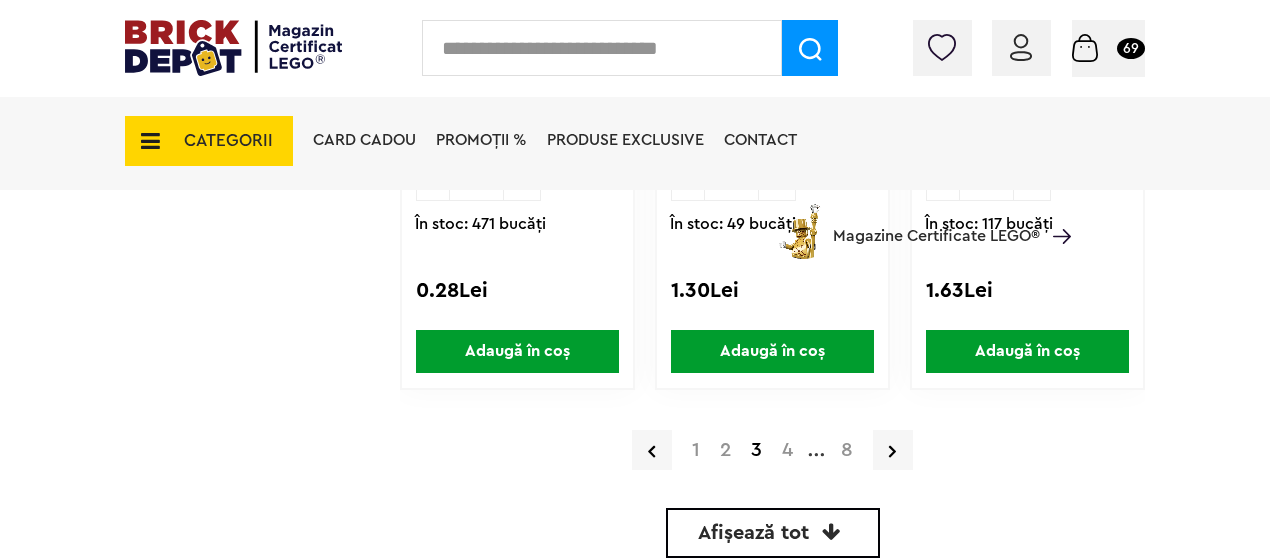 click on "Adaugă în coș" at bounding box center (517, 351) 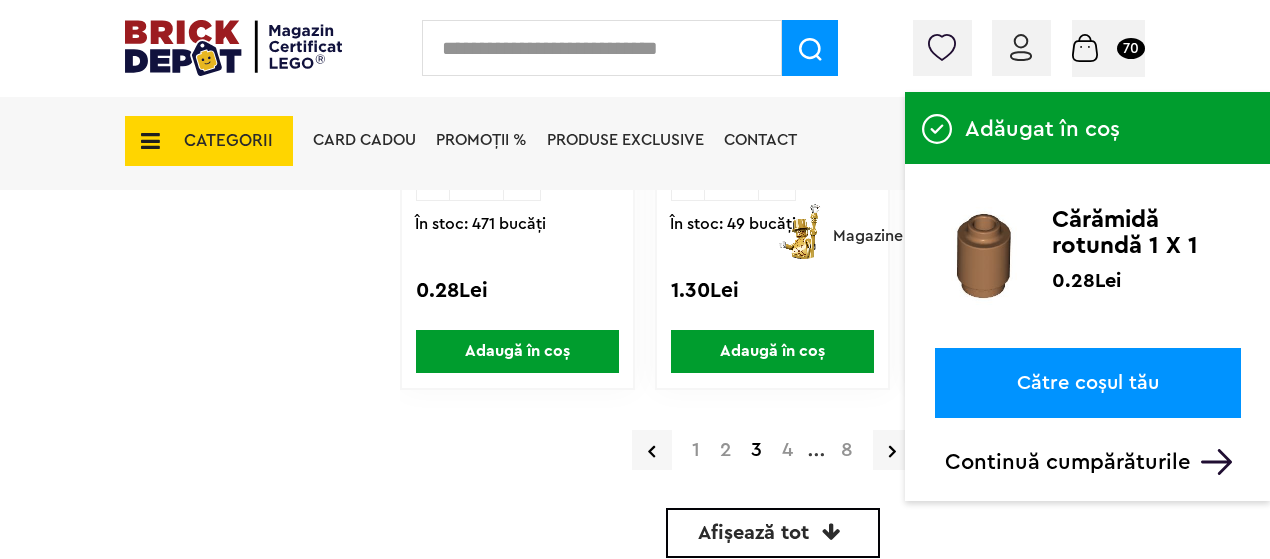 click on "4" at bounding box center (787, 450) 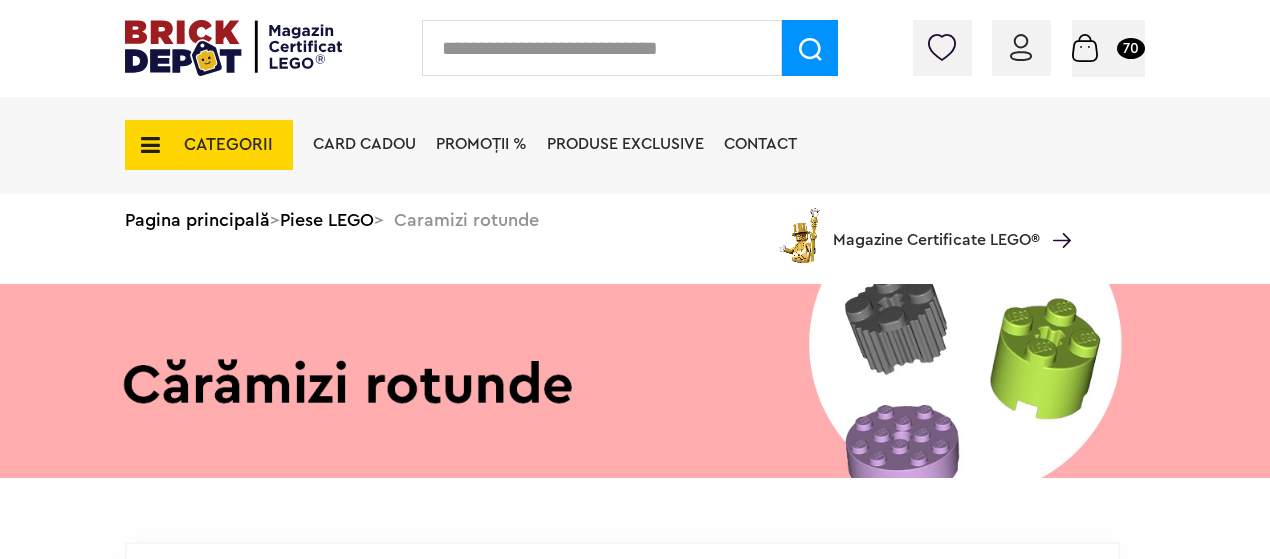 scroll, scrollTop: 0, scrollLeft: 0, axis: both 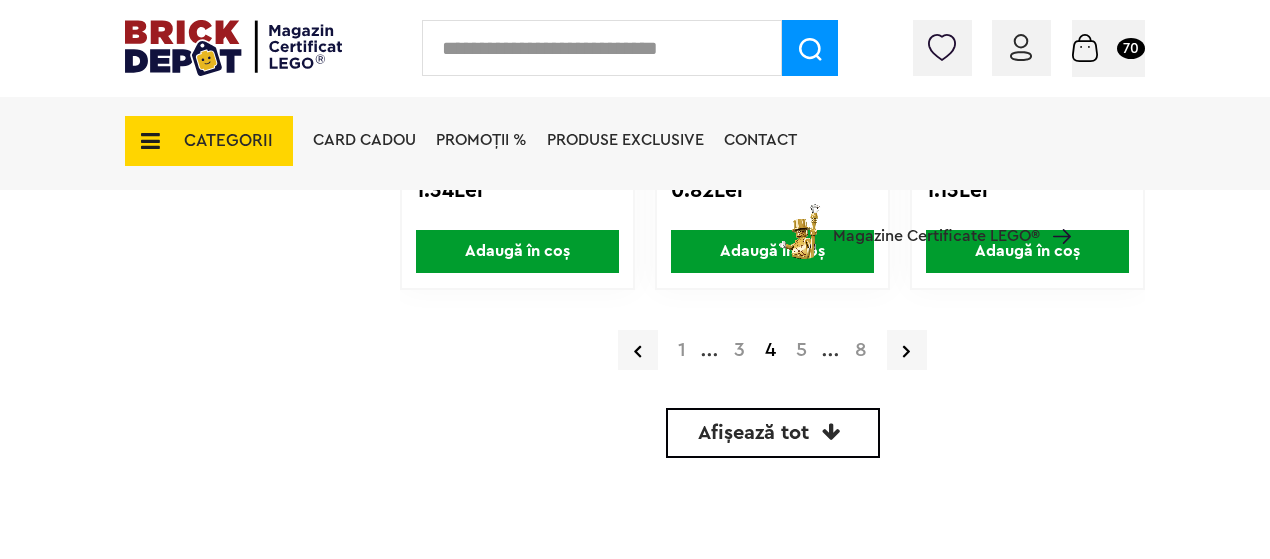 click on "5" at bounding box center (801, 350) 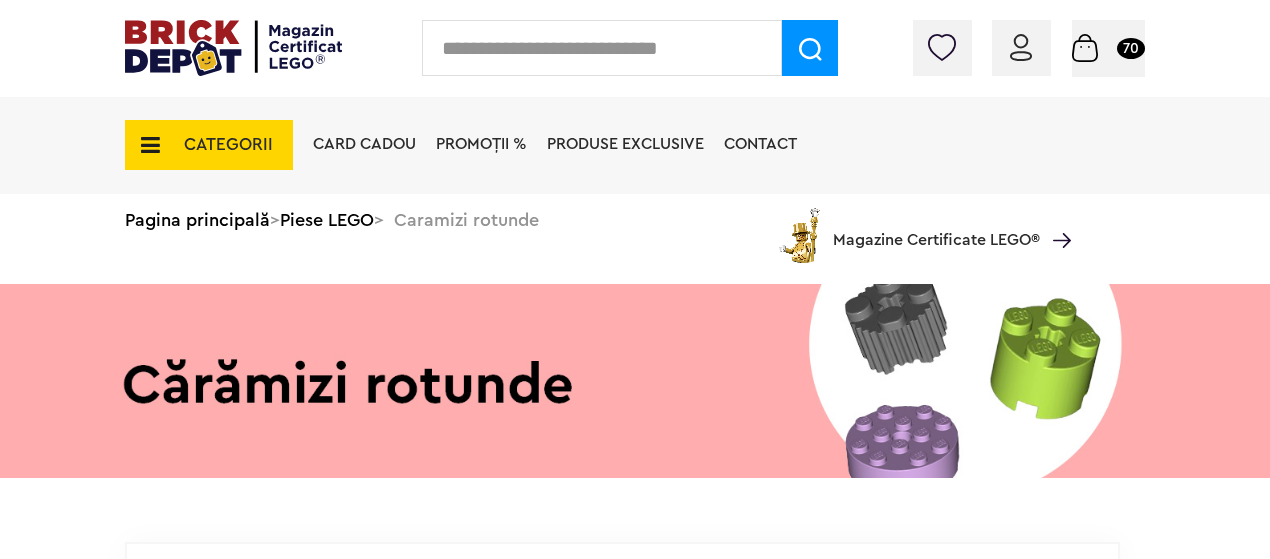 scroll, scrollTop: 0, scrollLeft: 0, axis: both 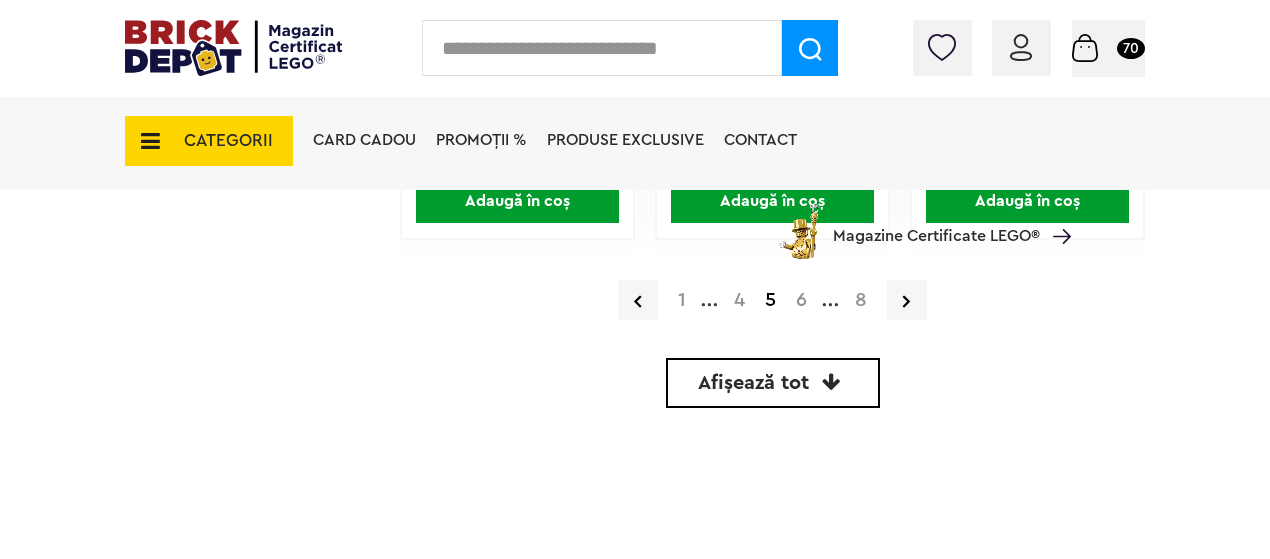 click on "6" at bounding box center (801, 300) 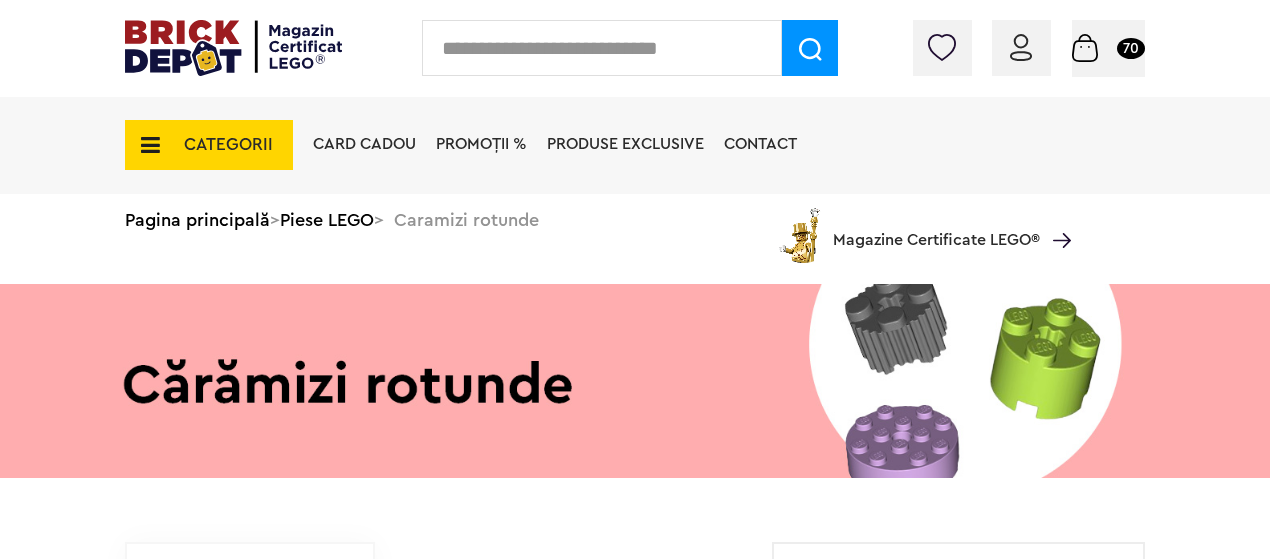scroll, scrollTop: 532, scrollLeft: 0, axis: vertical 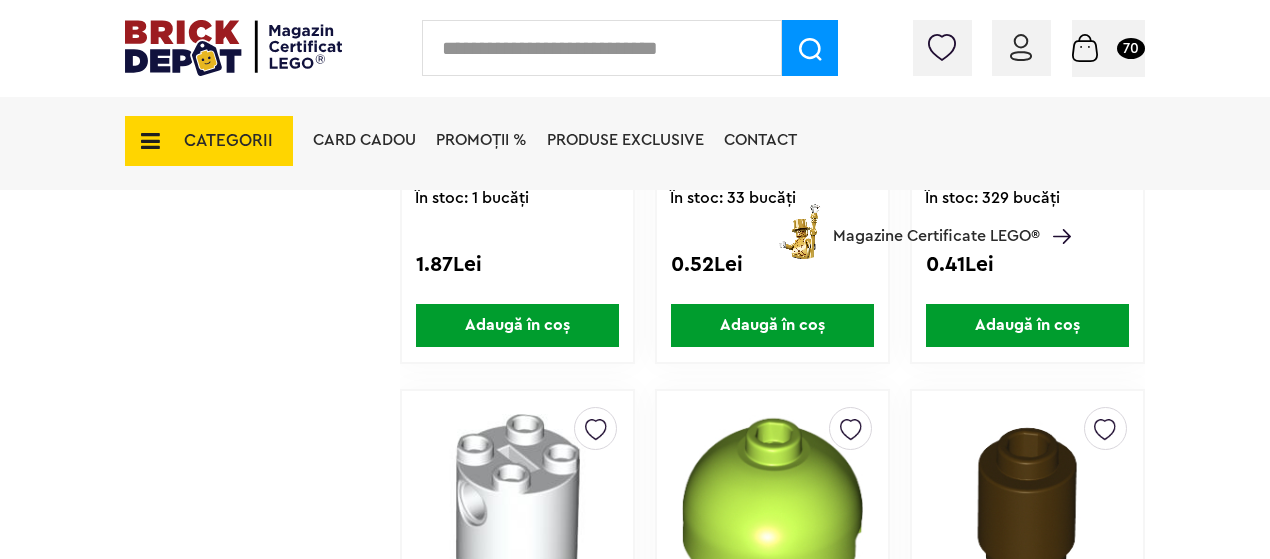 click on "Adaugă în coș" at bounding box center (772, 325) 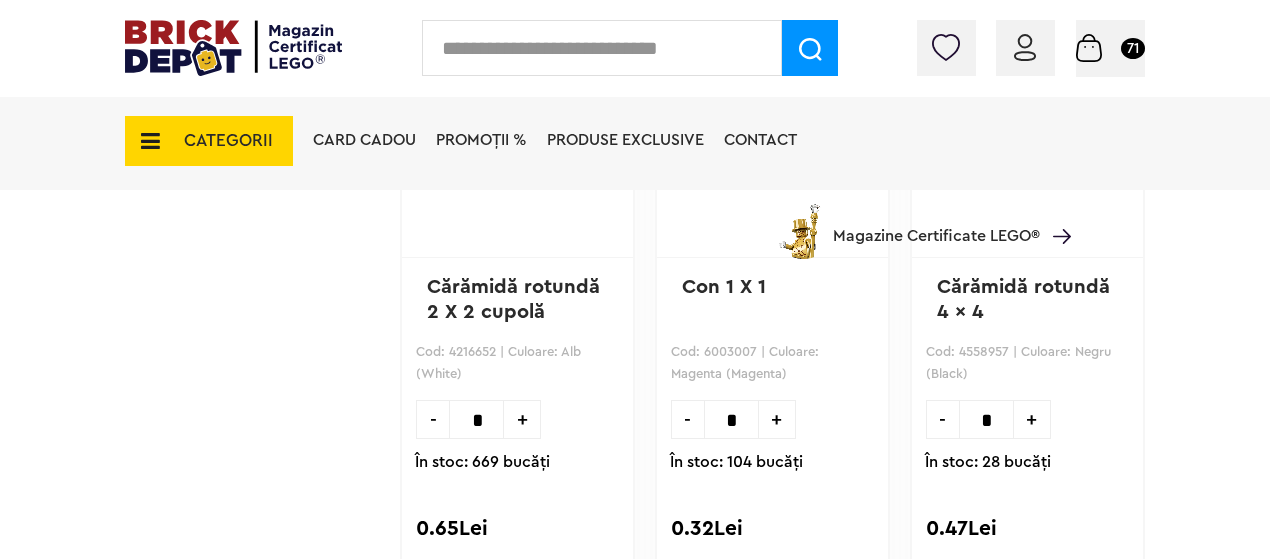 scroll, scrollTop: 6162, scrollLeft: 0, axis: vertical 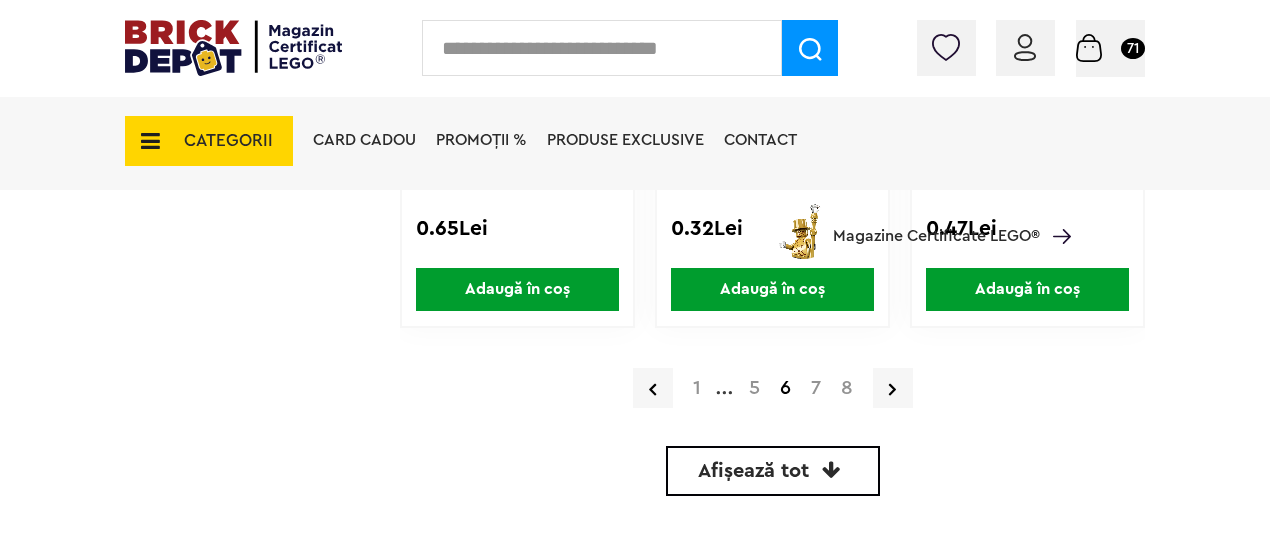 click on "7" at bounding box center [816, 388] 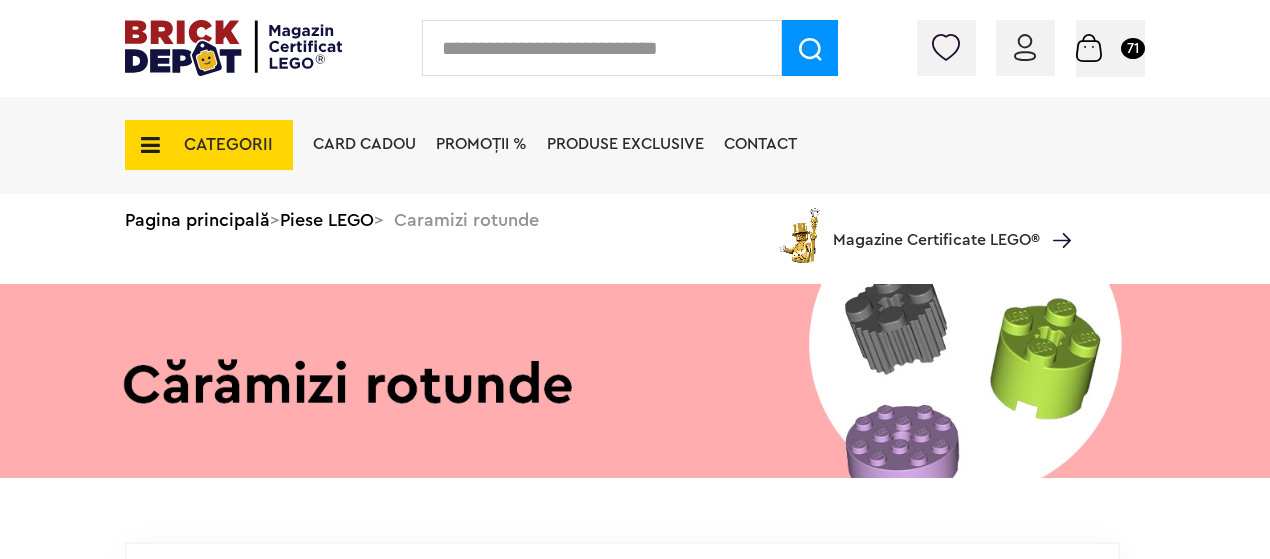 scroll, scrollTop: 0, scrollLeft: 0, axis: both 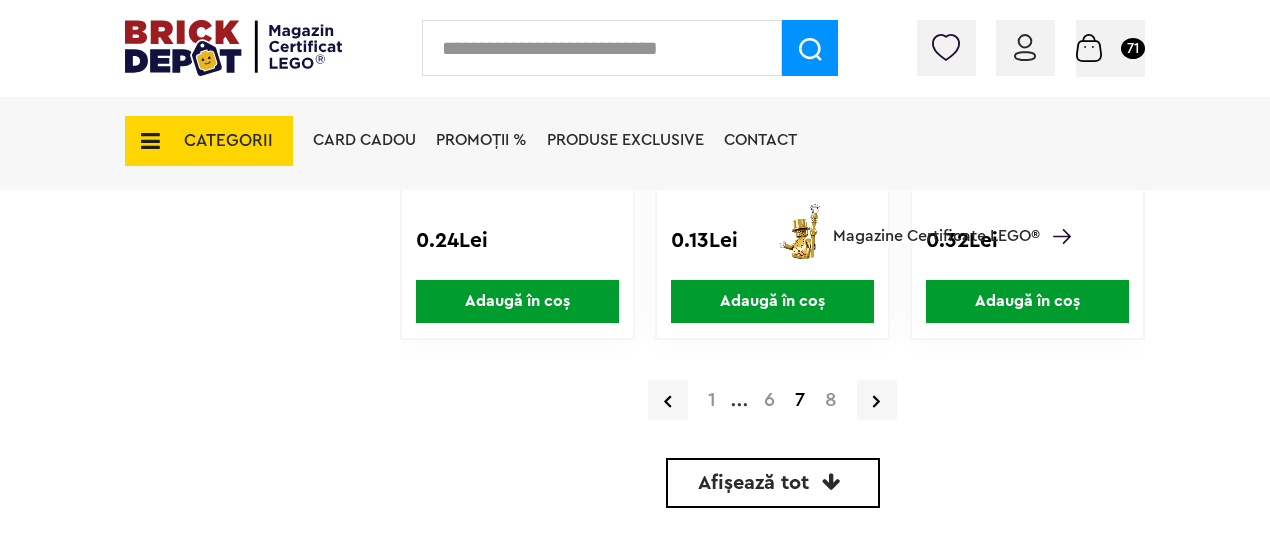 click on "8" at bounding box center [831, 400] 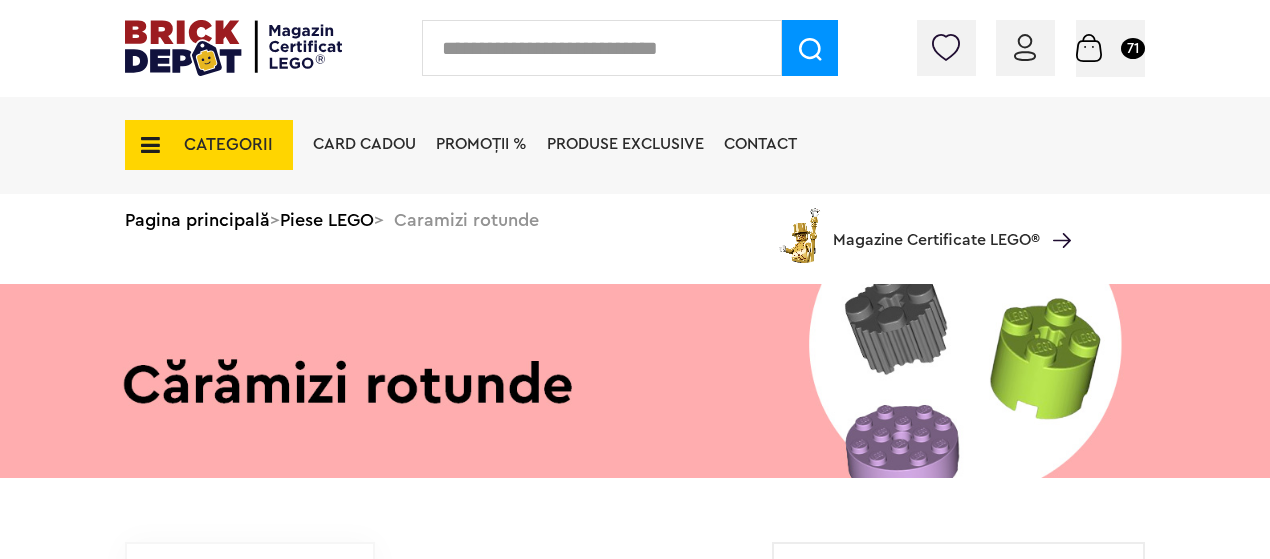 scroll, scrollTop: 400, scrollLeft: 0, axis: vertical 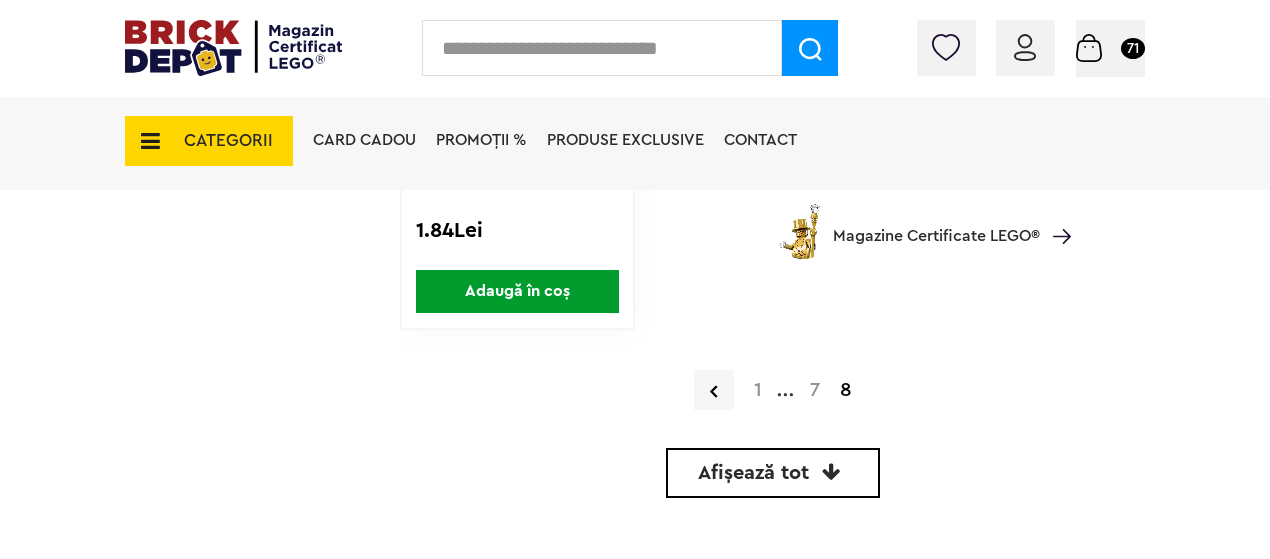 click on "CATEGORII" at bounding box center [228, 140] 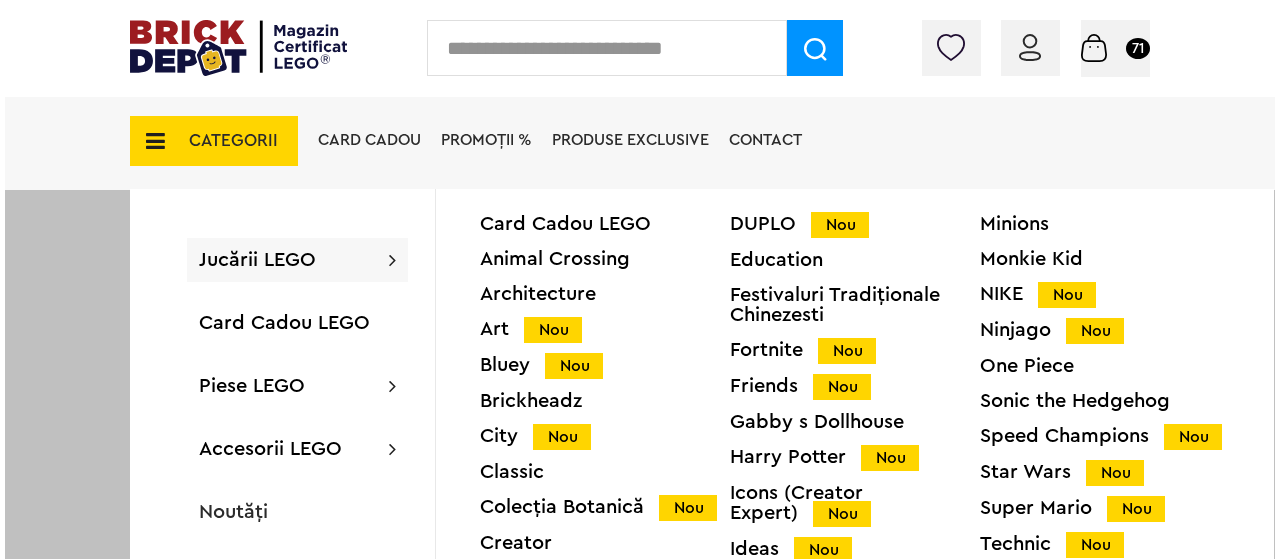 scroll, scrollTop: 6162, scrollLeft: 0, axis: vertical 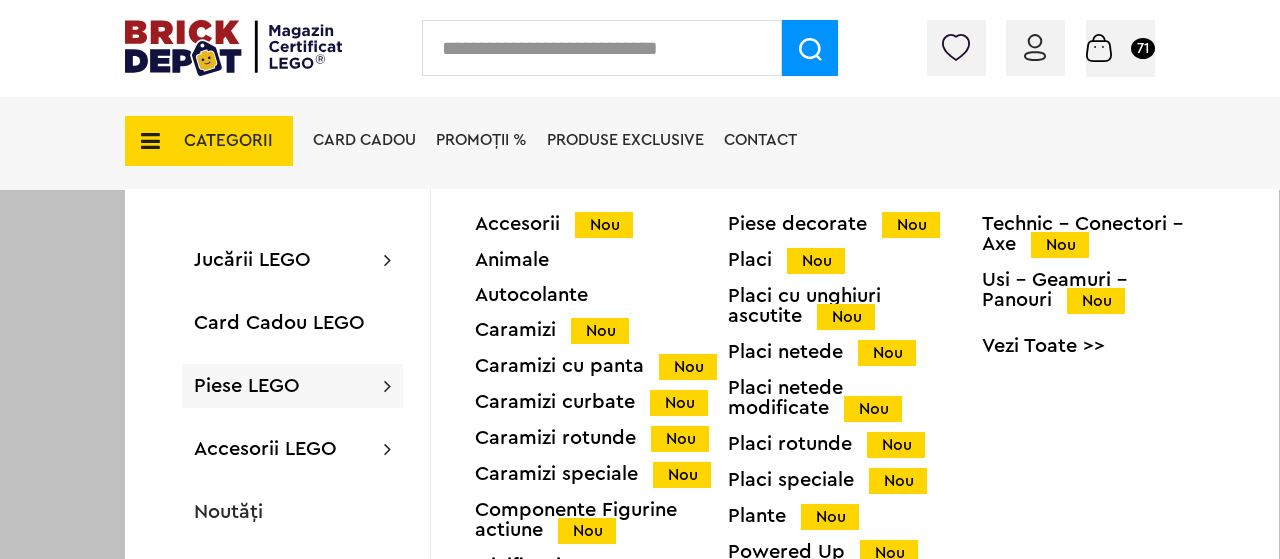 click on "Piese LEGO" at bounding box center (247, 386) 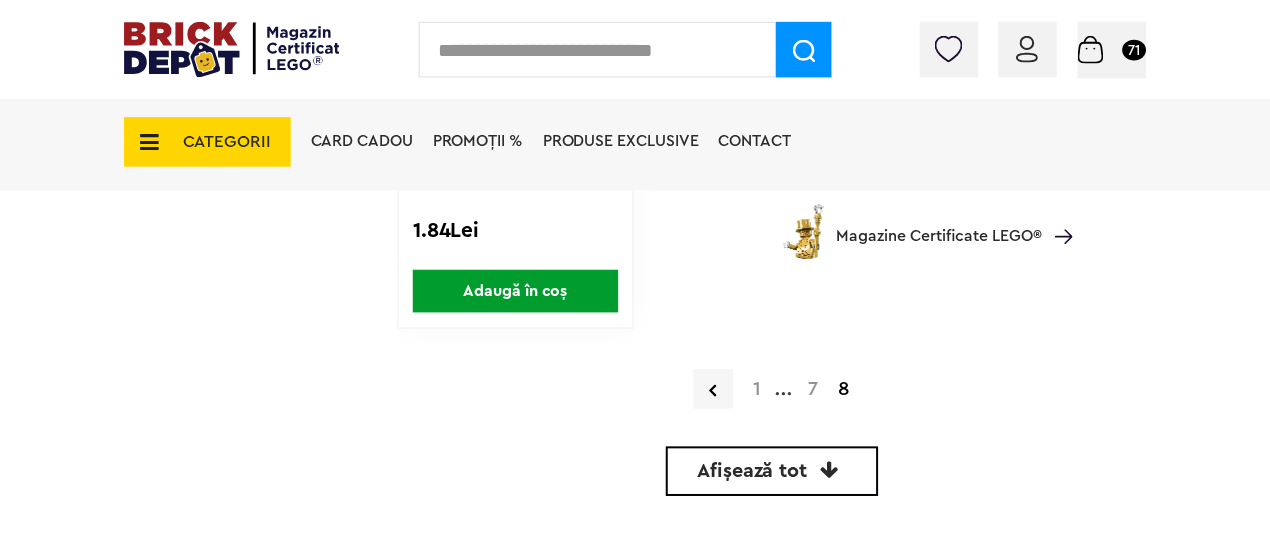 scroll, scrollTop: 6160, scrollLeft: 0, axis: vertical 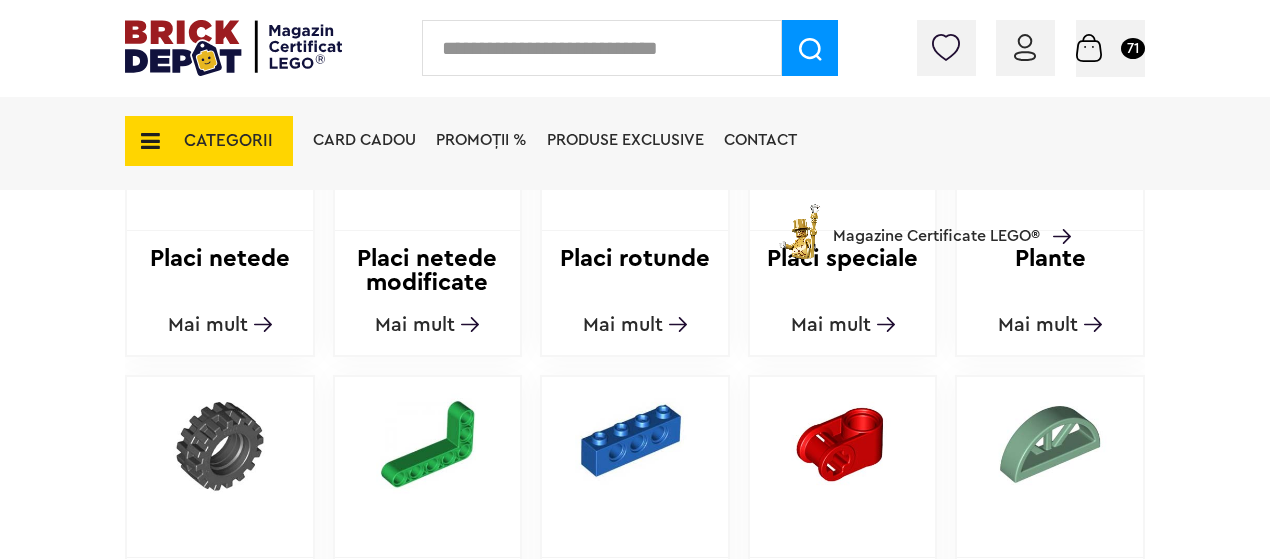 click on "Mai mult" at bounding box center [415, 325] 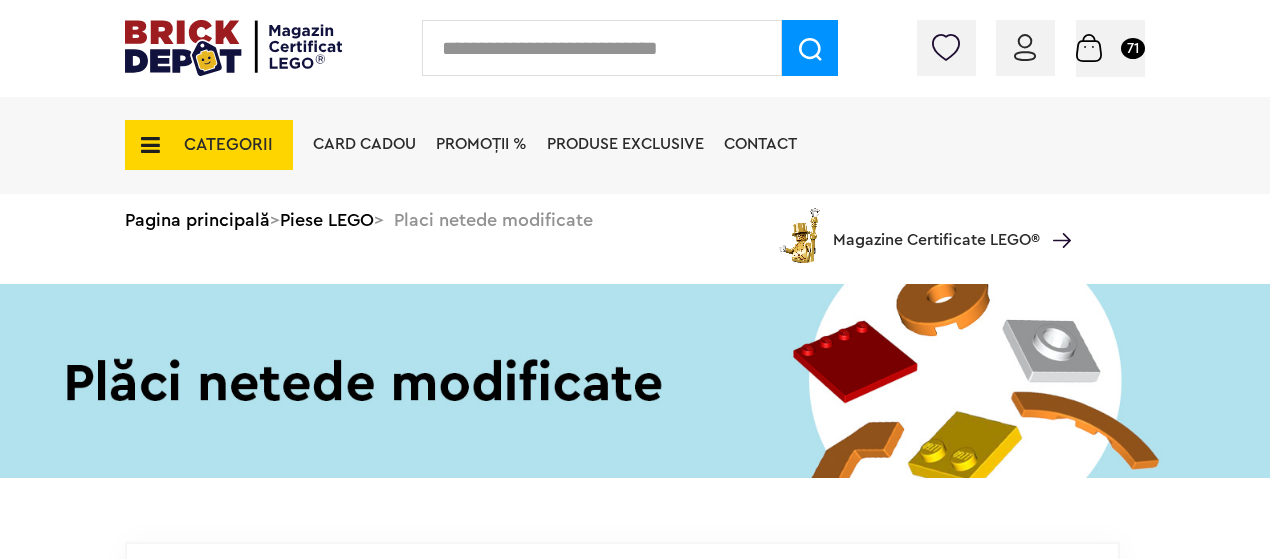 scroll, scrollTop: 0, scrollLeft: 0, axis: both 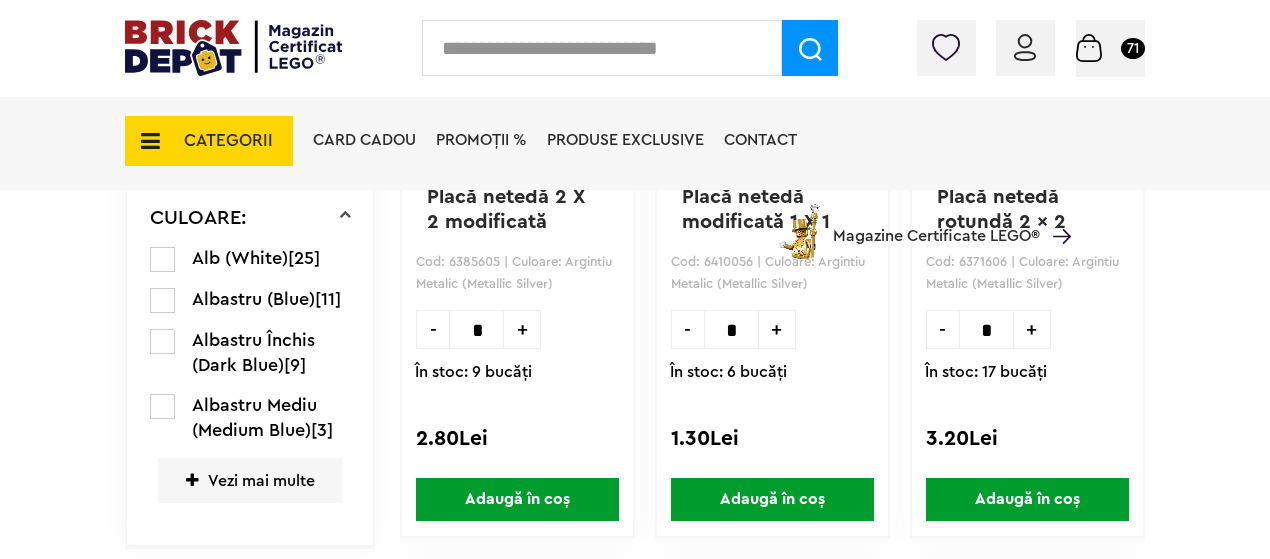 click on "Alb (White)  [25] Albastru (Blue)  [11] Albastru Închis (Dark Blue)  [9] Albastru Mediu (Medium Blue)  [3] Vezi mai multe Albastru Nisipos (Sand Blue)  [3] Aqua (Light Aqua)  [3] Argintiu (Silver)  [1] Argintiu Metalic (Metallic Silver)  [8] Auriu Metalic (Metallic Gold)  [1] Auriu Perlat (Pearl Gold)  [7] Azur Închis (Dark Azure)  [7] Azur Mediu (Medium Azure)  [11] Bej (Tan)  [16] Bej Flesh (Medium Dark Flesh)  [4] Bej Închis (Dark Tan)  [8] Coral (Coral)  [4] Galben (Yellow)  [13] Galben Deschis (Bright L. Yellow)  [5] Gri Deschis (Light B. Grey)  [25] Gri Închis (Dark B. Grey)  [22] Lavandă (Lavender)  [5] Lavandă Mediu (Medium Lavender)  [6] Magenta (Magenta)  [5] Maro (Reddish Brown)  [17] Maro Închis (Dark Brown)  [1] Mov (Dark Purple)  [6] Negru (Black)  [26] Nougat Mediu (Medium Nougat)   [4] Portocaliu (Orange)  [6] Portocaliu Deschis (Bright L. Orange)  [8] Portocaliu Închis (Dark Orange)  [6] Roşu (Red)  [23] Roşu Închis (Dark Red)  [12] Roz Deschis (Bright Pink)  [8]  [9]  [2]  [2]" at bounding box center [250, 388] 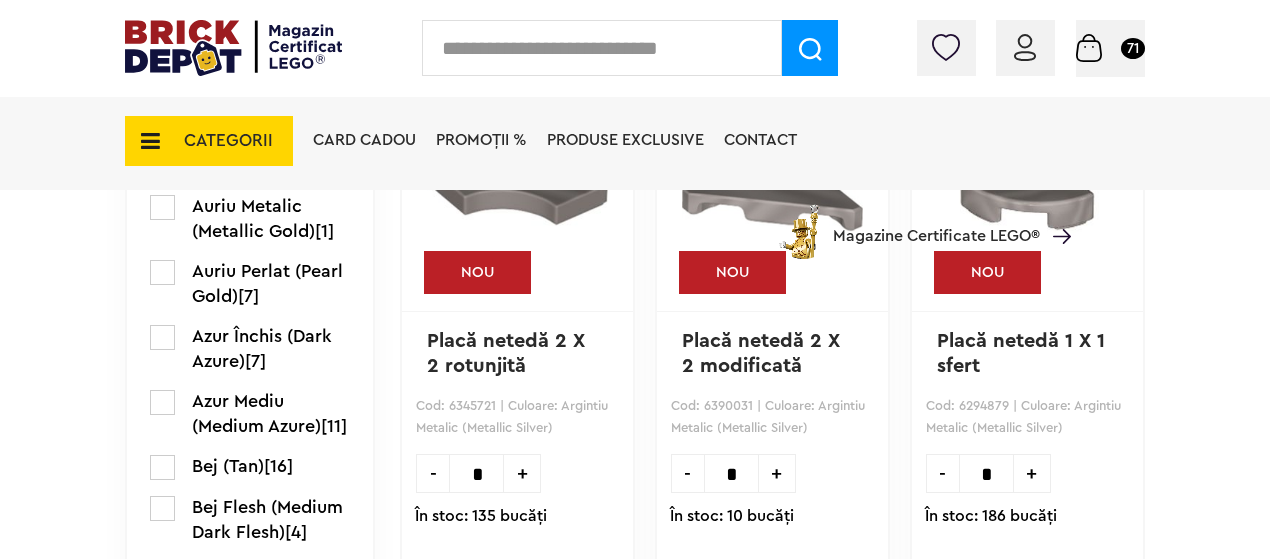 scroll, scrollTop: 1400, scrollLeft: 0, axis: vertical 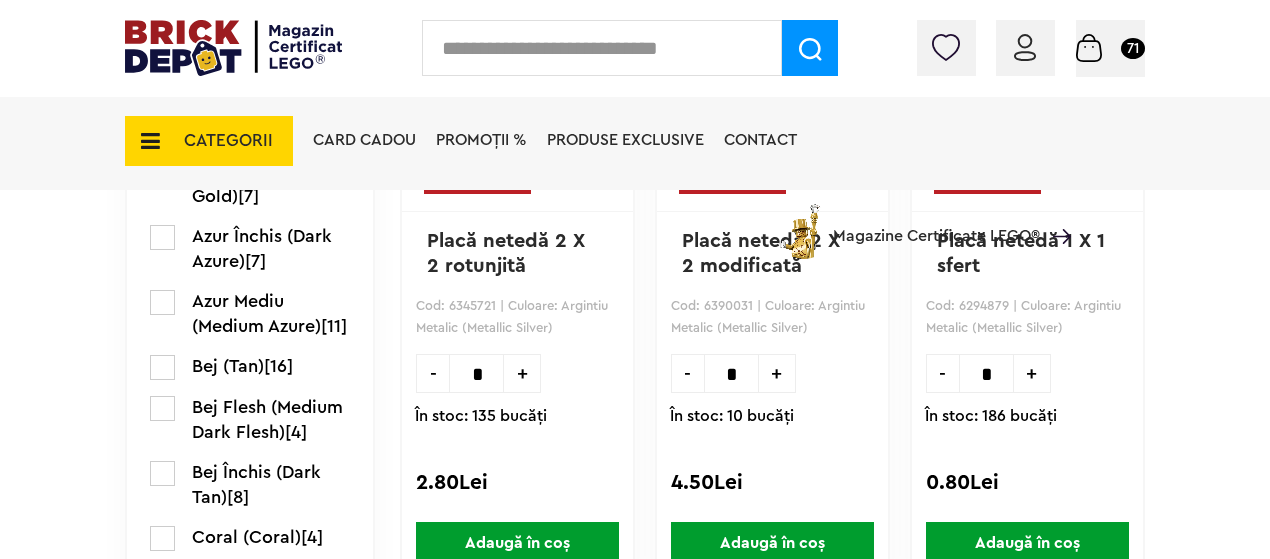 click at bounding box center (162, 367) 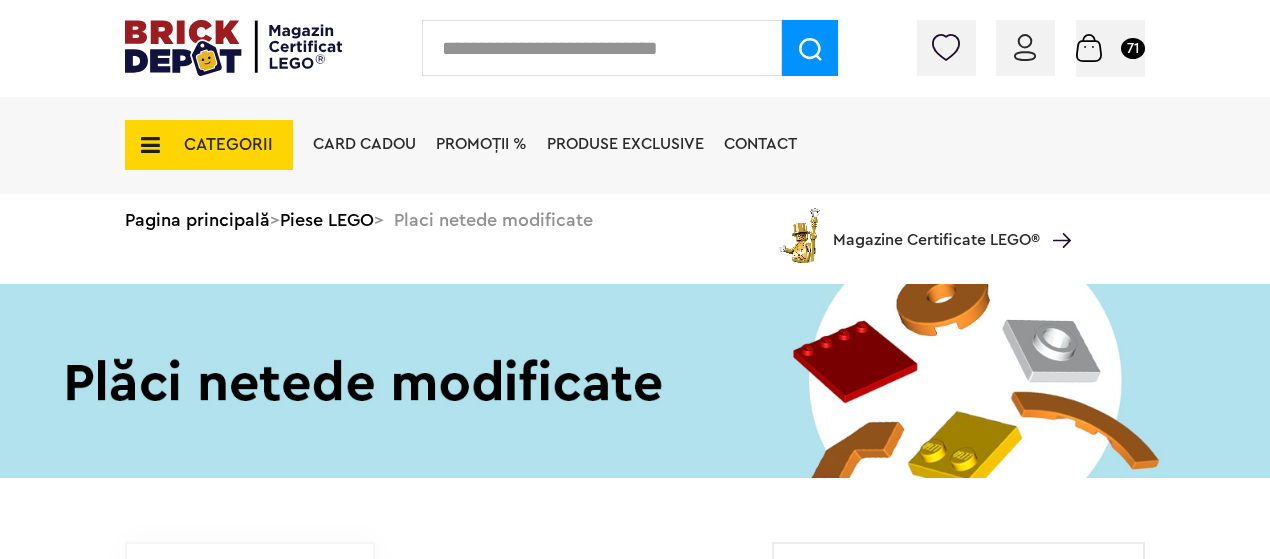 scroll, scrollTop: 0, scrollLeft: 0, axis: both 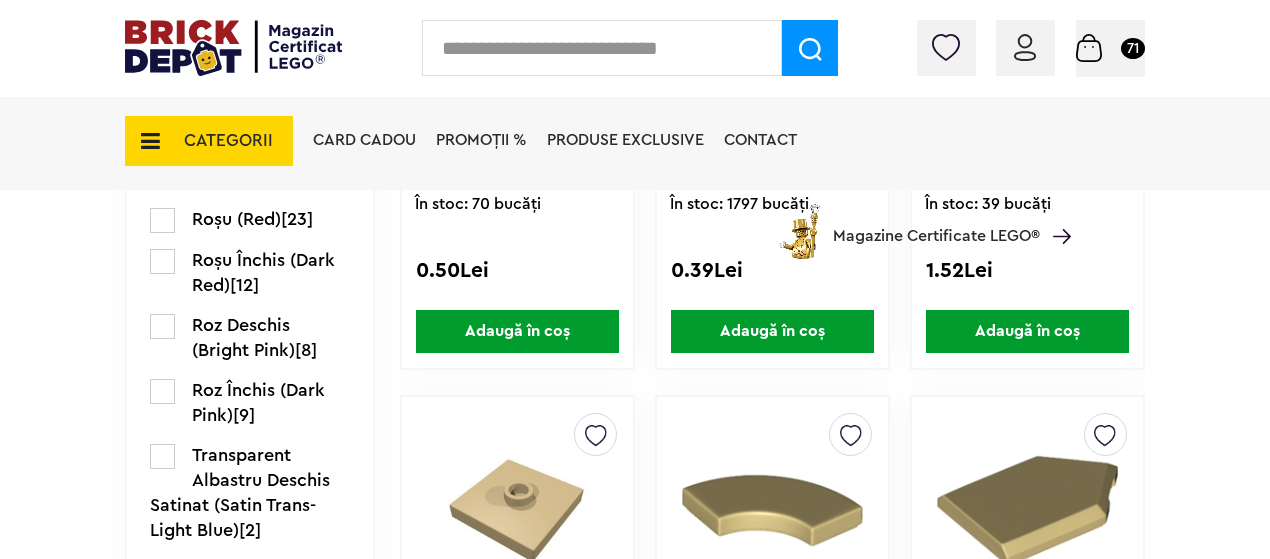 click on "Adaugă în coș" at bounding box center (772, 331) 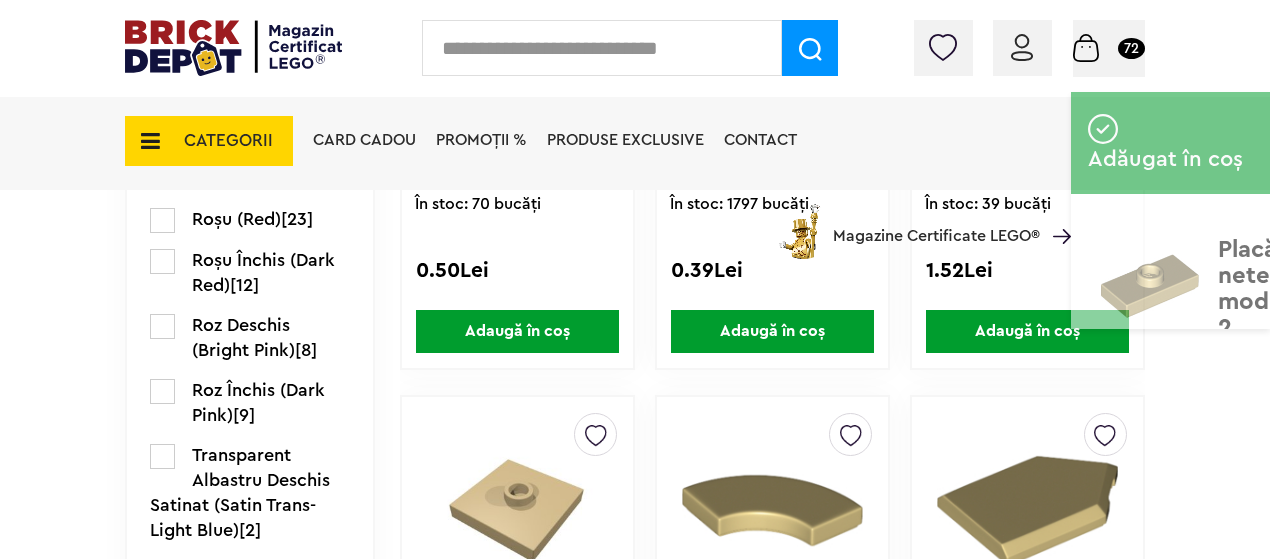 scroll, scrollTop: 3000, scrollLeft: 0, axis: vertical 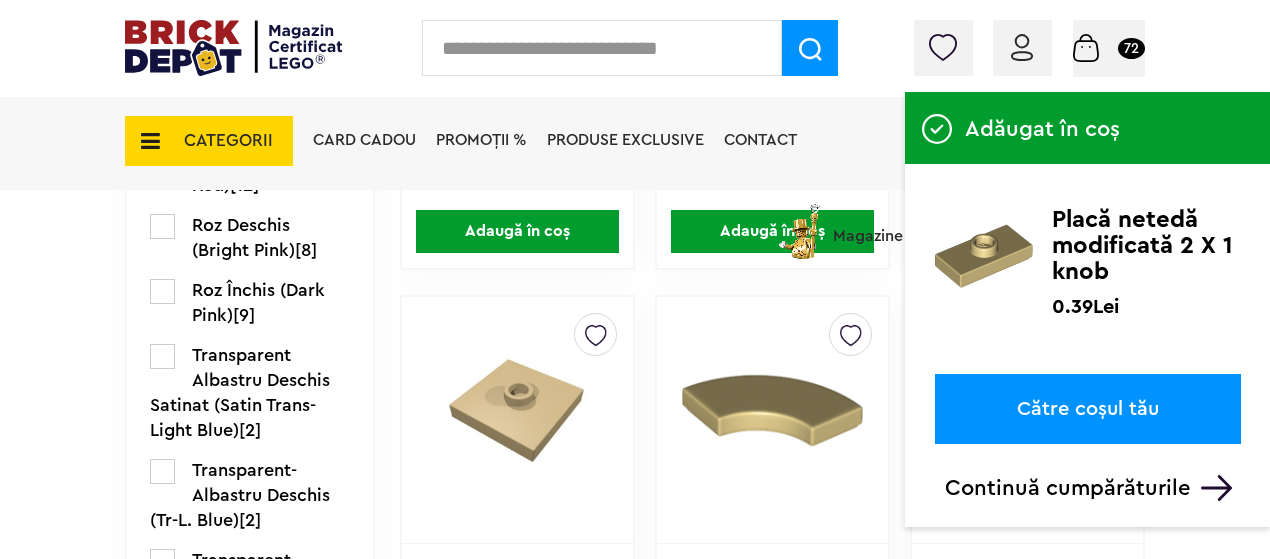 click on "Continuă cumpărăturile" at bounding box center (1093, 488) 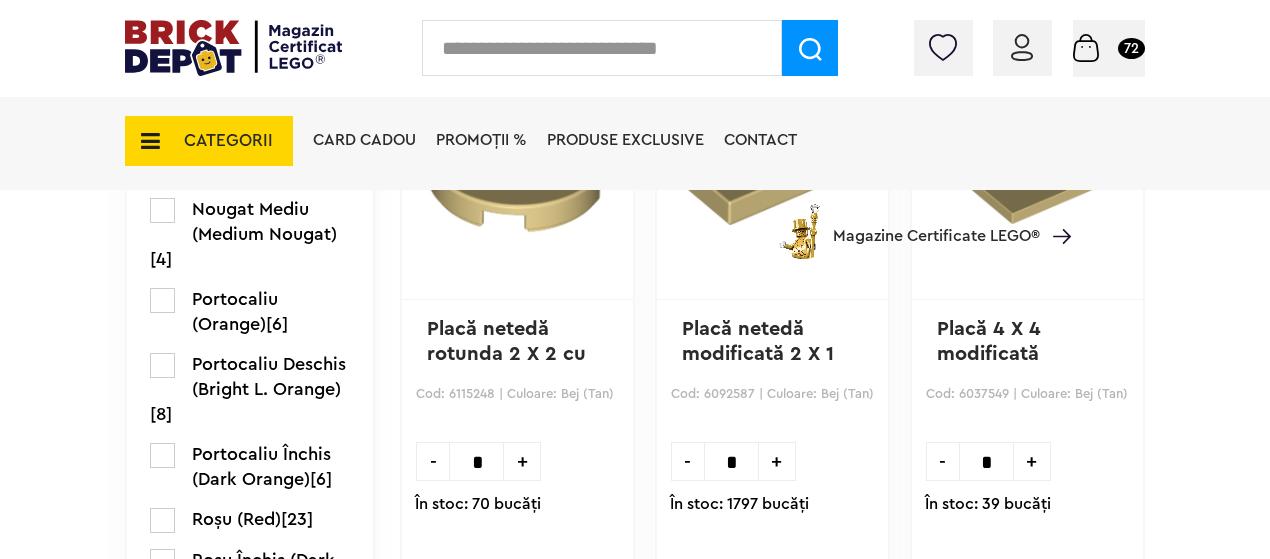 scroll, scrollTop: 2200, scrollLeft: 0, axis: vertical 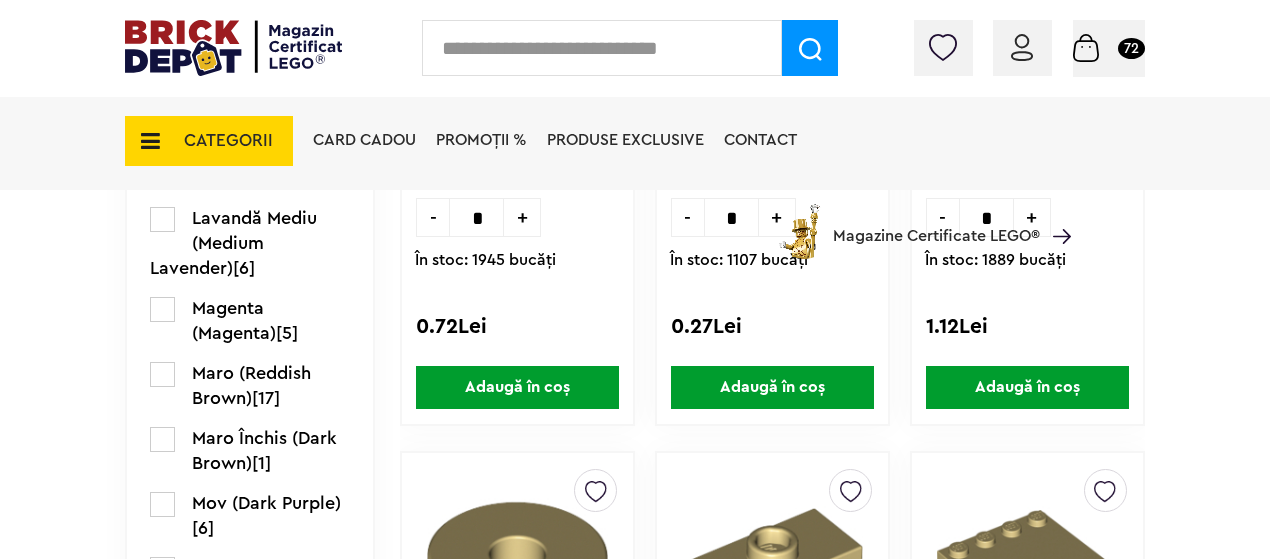 click on "CATEGORII" at bounding box center [209, 141] 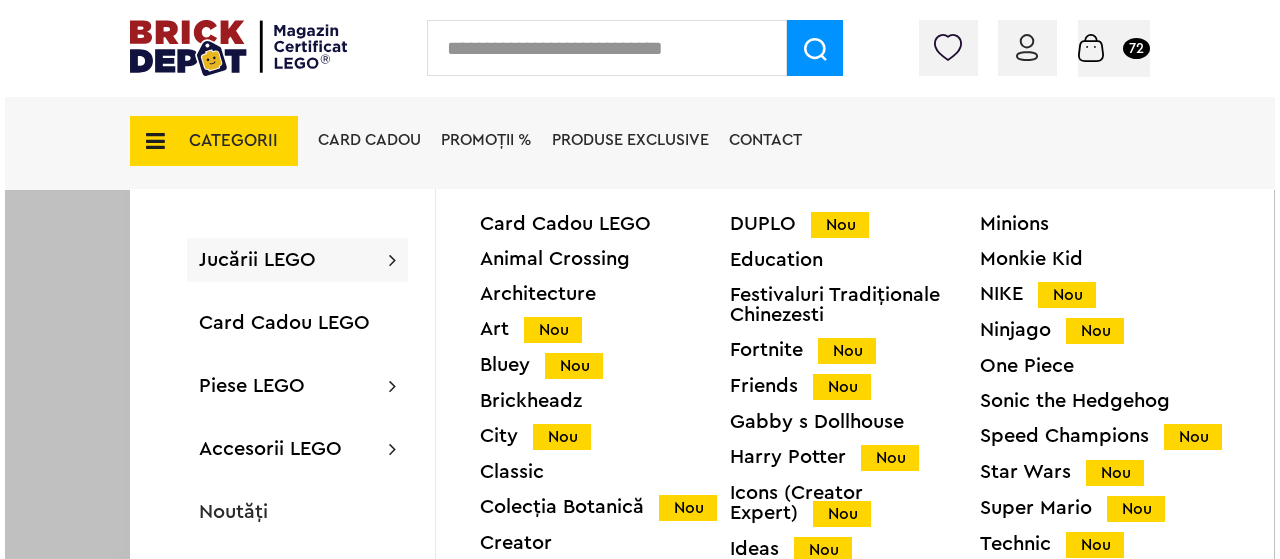 scroll, scrollTop: 2202, scrollLeft: 0, axis: vertical 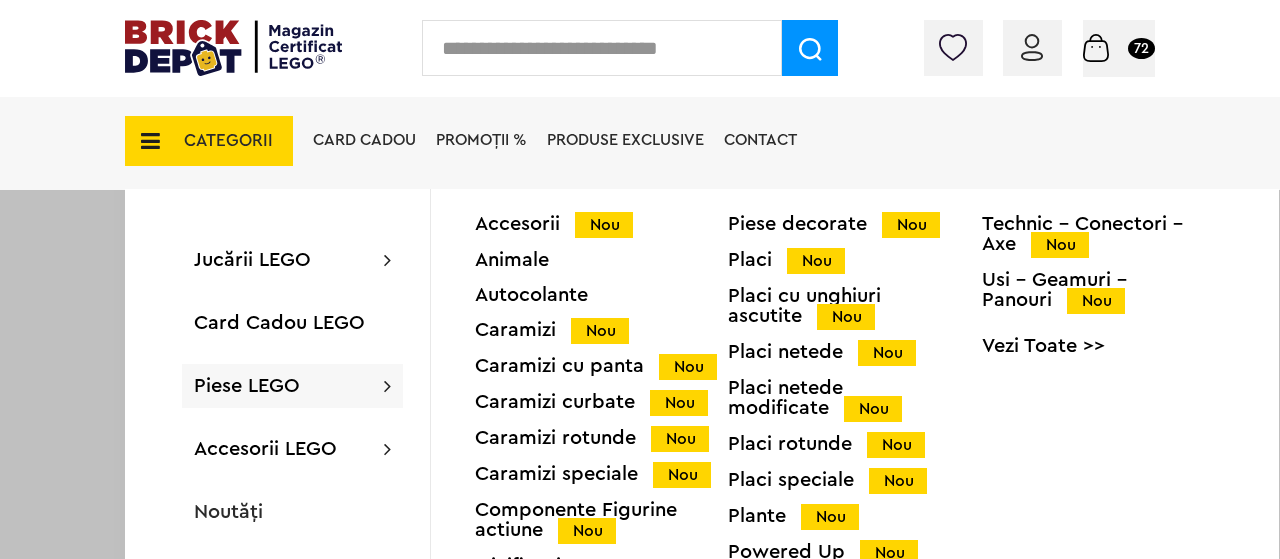 click on "Piese LEGO" at bounding box center [247, 386] 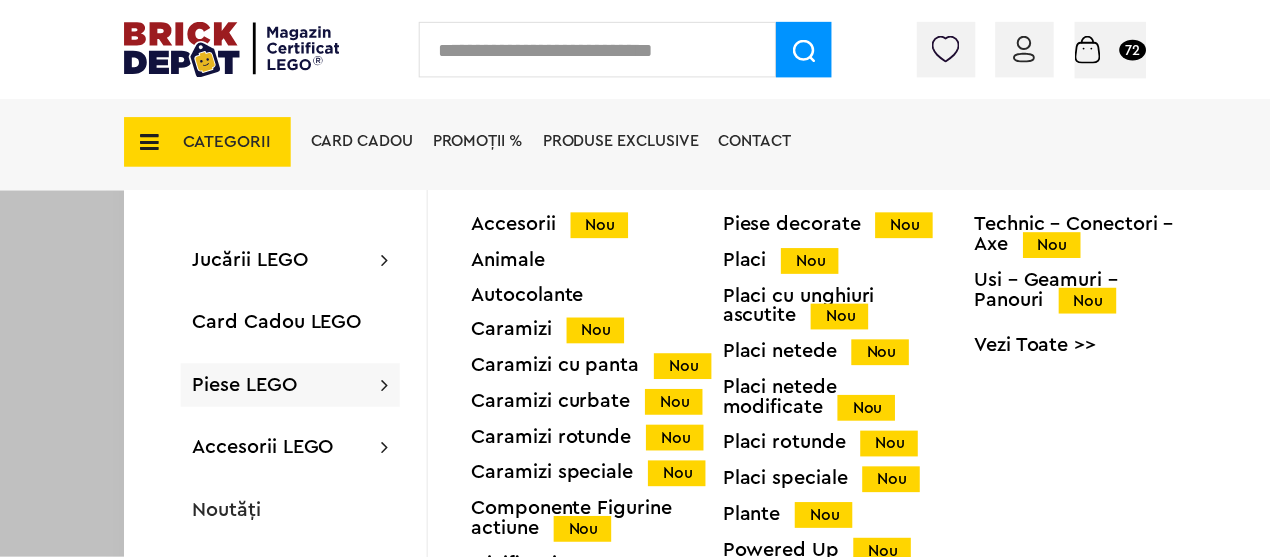scroll, scrollTop: 2200, scrollLeft: 0, axis: vertical 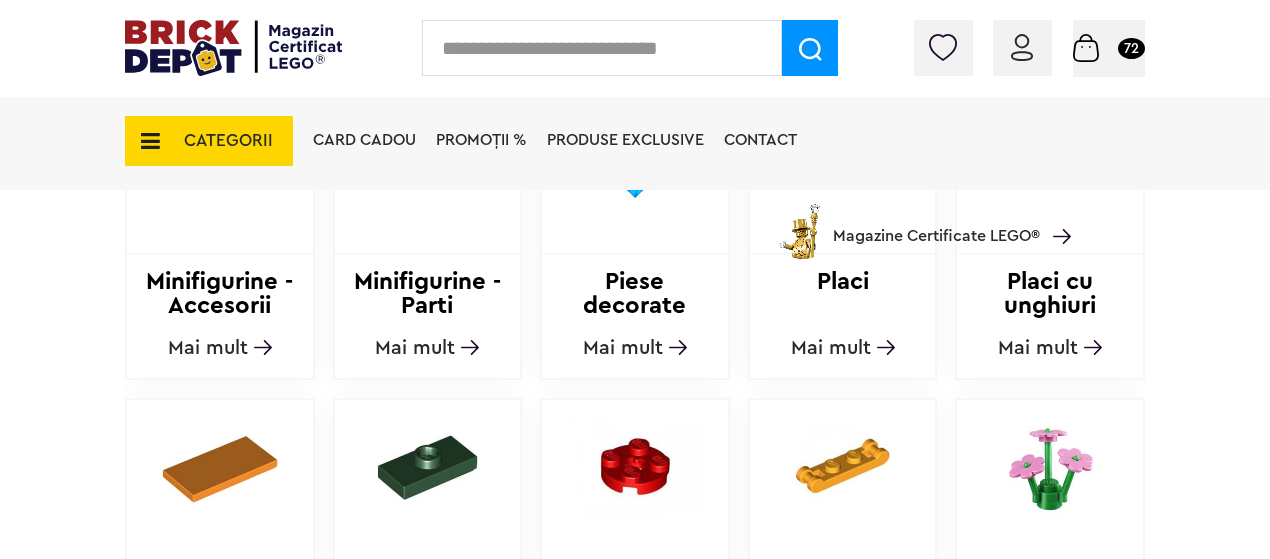 click on "Mai mult" at bounding box center [623, 348] 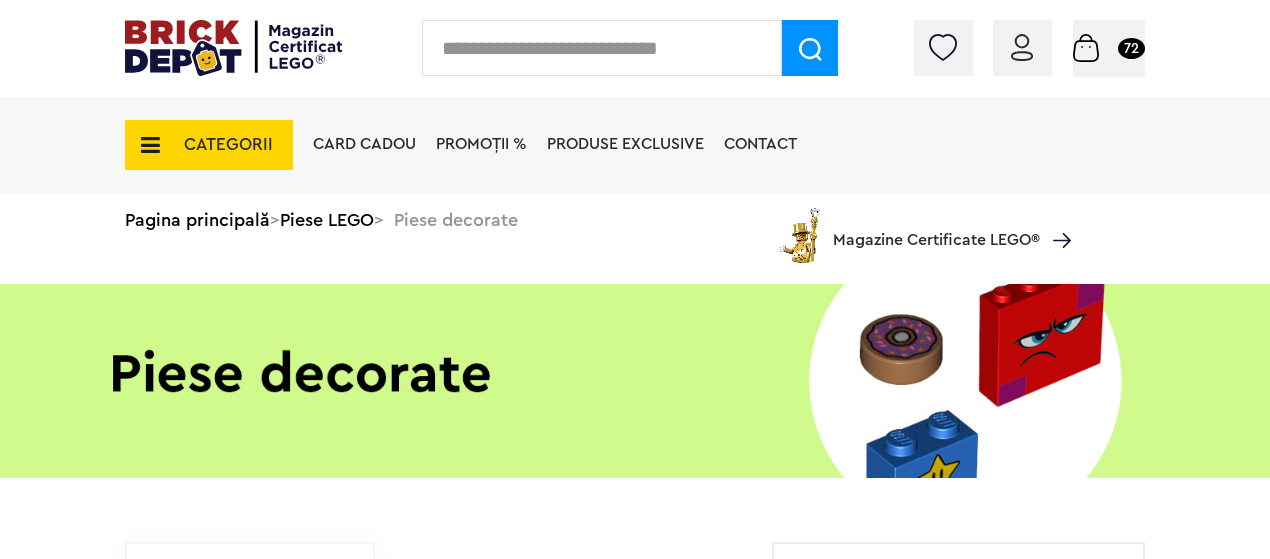 scroll, scrollTop: 100, scrollLeft: 0, axis: vertical 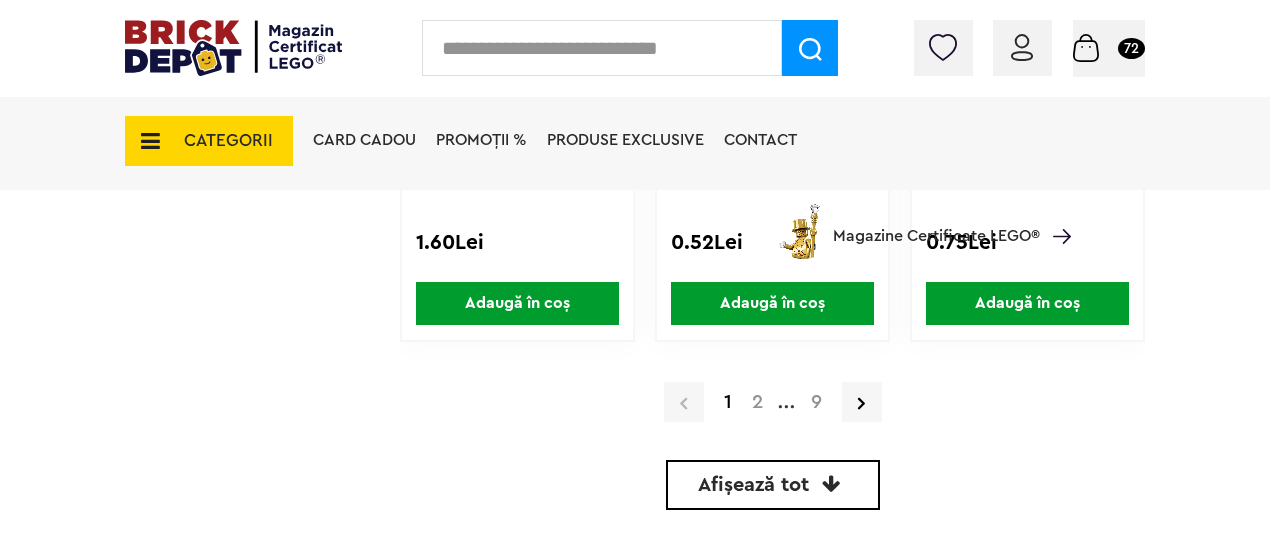 click on "2" at bounding box center (757, 402) 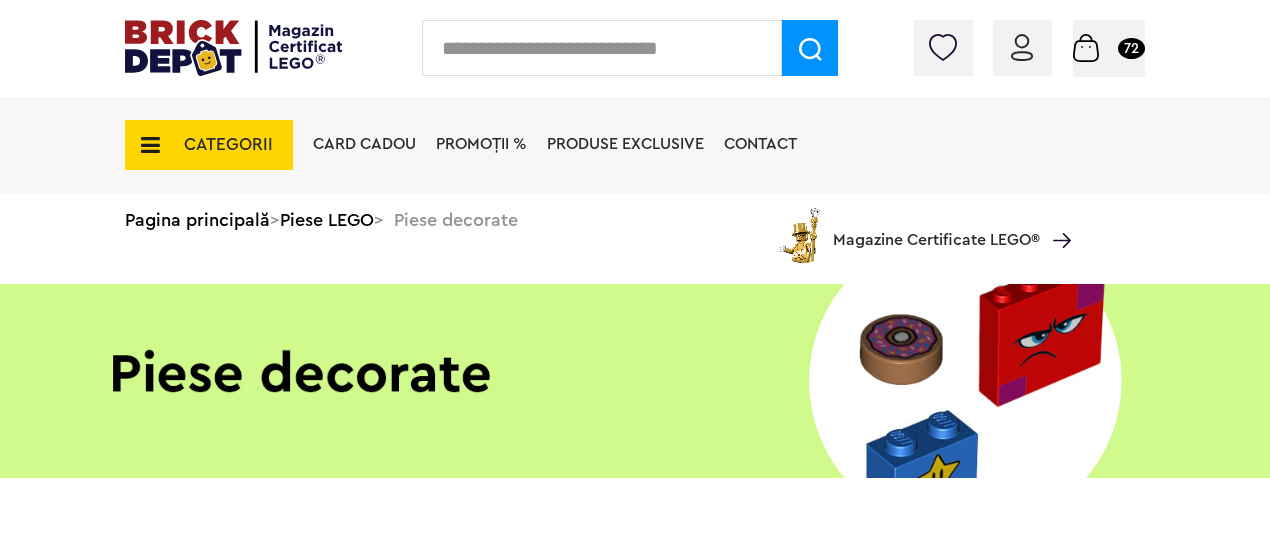 scroll, scrollTop: 6, scrollLeft: 0, axis: vertical 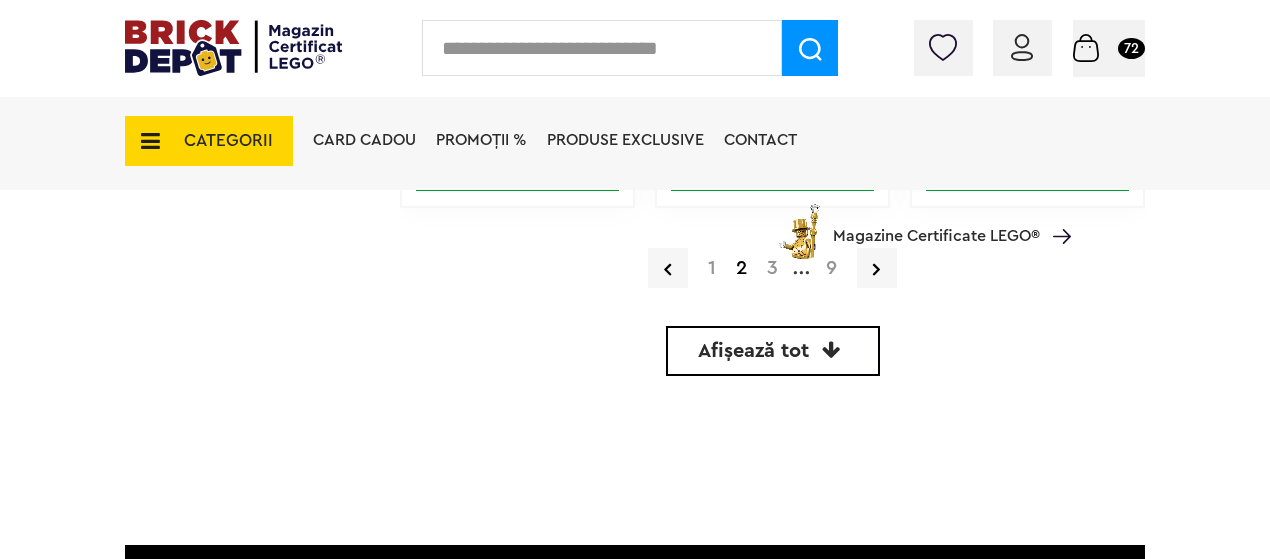 click on "3" at bounding box center (772, 268) 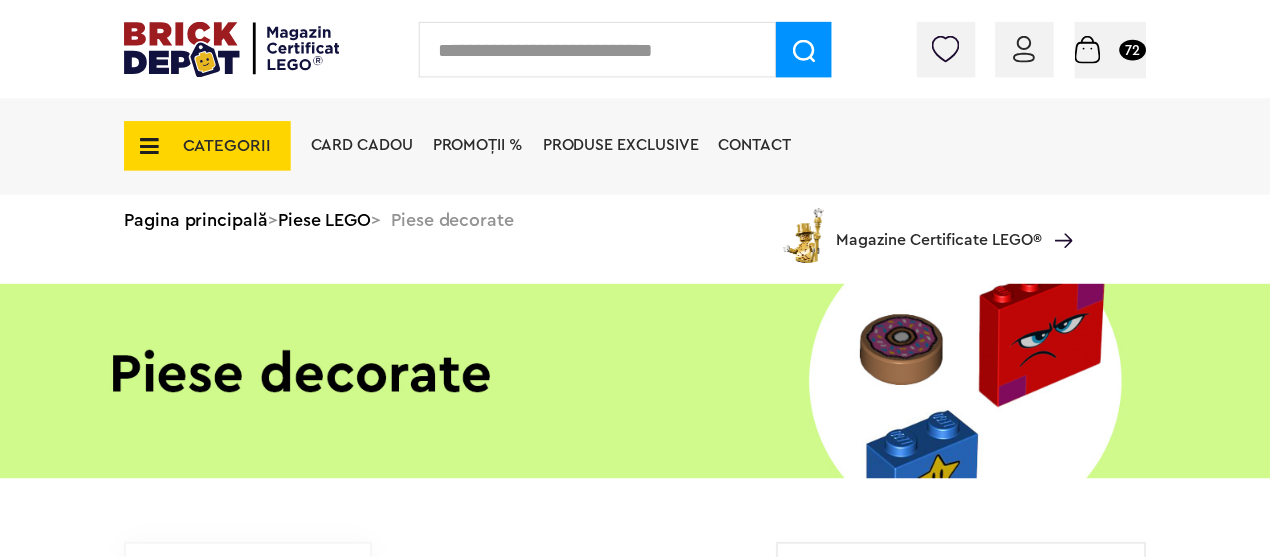 scroll, scrollTop: 0, scrollLeft: 0, axis: both 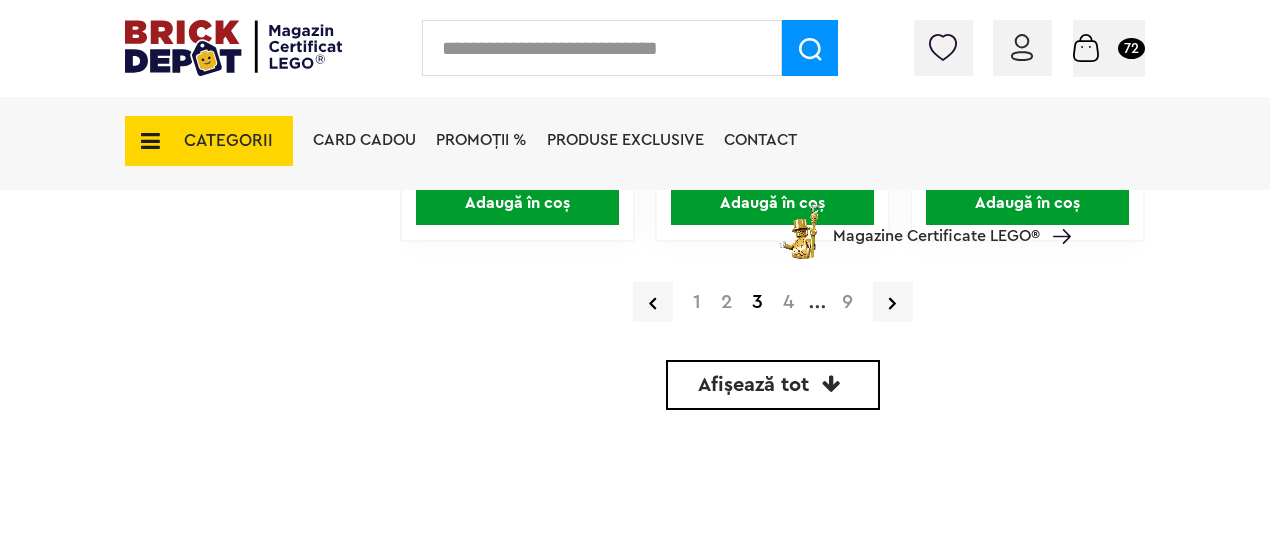 click on "4" at bounding box center [788, 302] 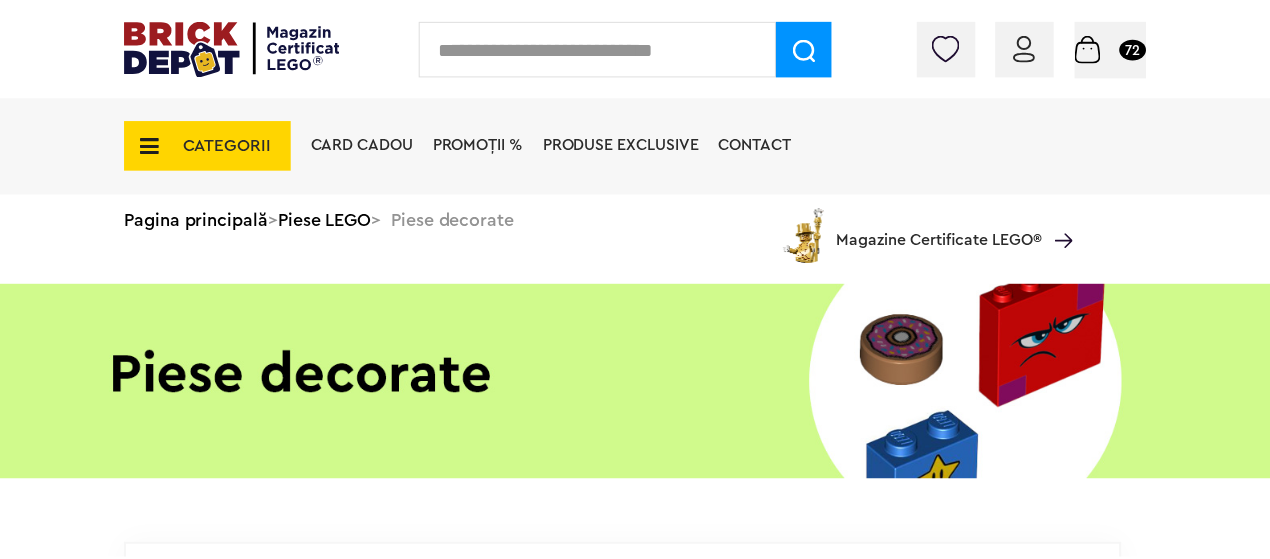 scroll, scrollTop: 0, scrollLeft: 0, axis: both 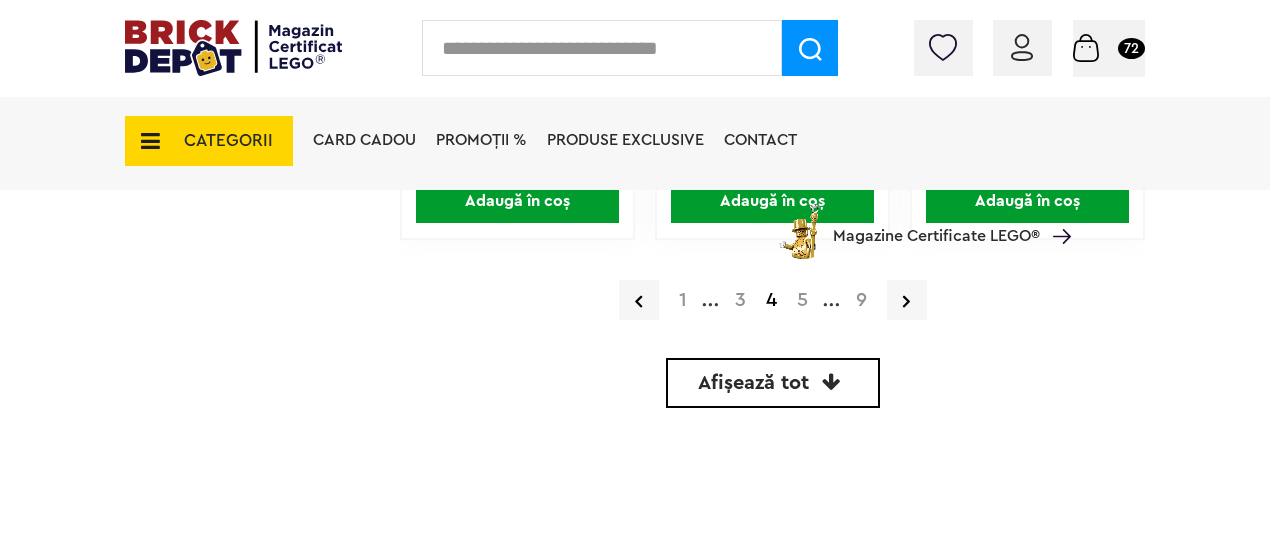 click on "5" at bounding box center [802, 300] 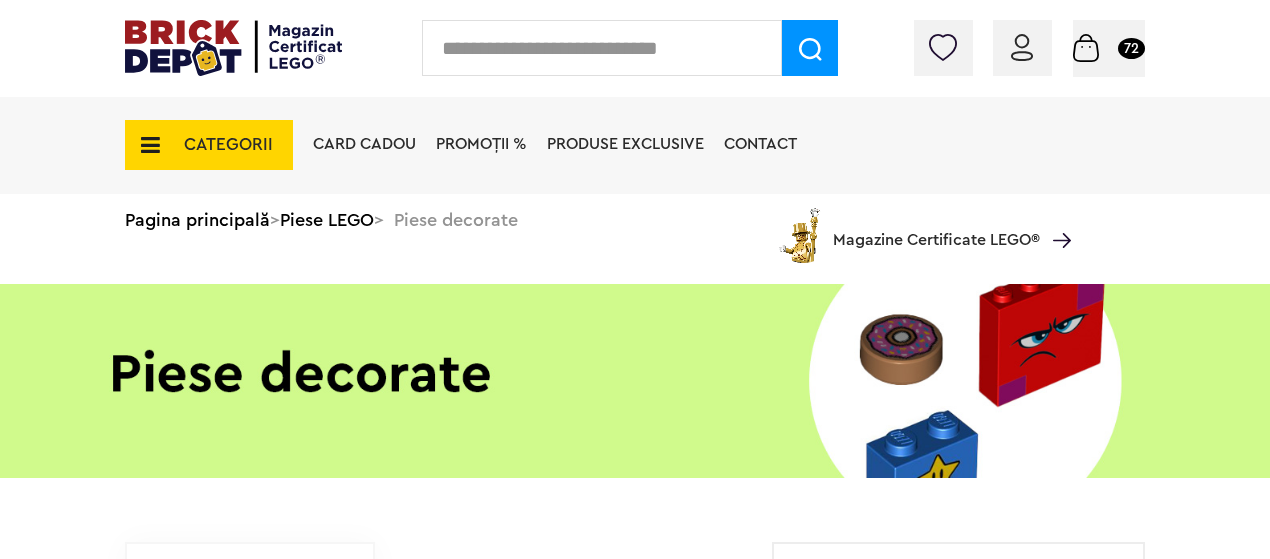 scroll, scrollTop: 0, scrollLeft: 0, axis: both 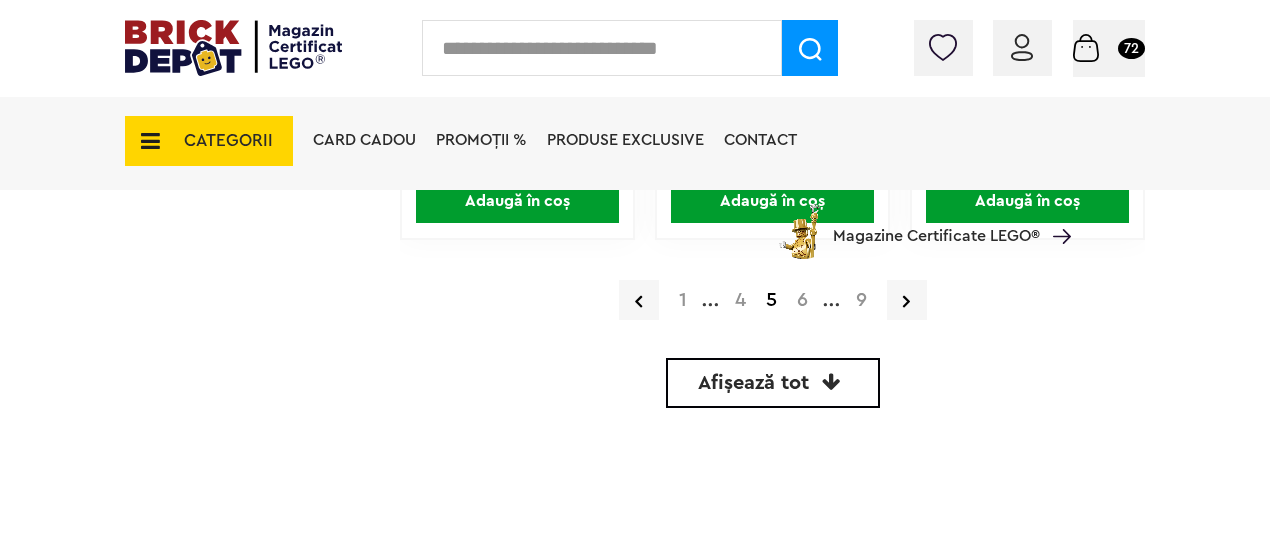 click on "6" at bounding box center [802, 300] 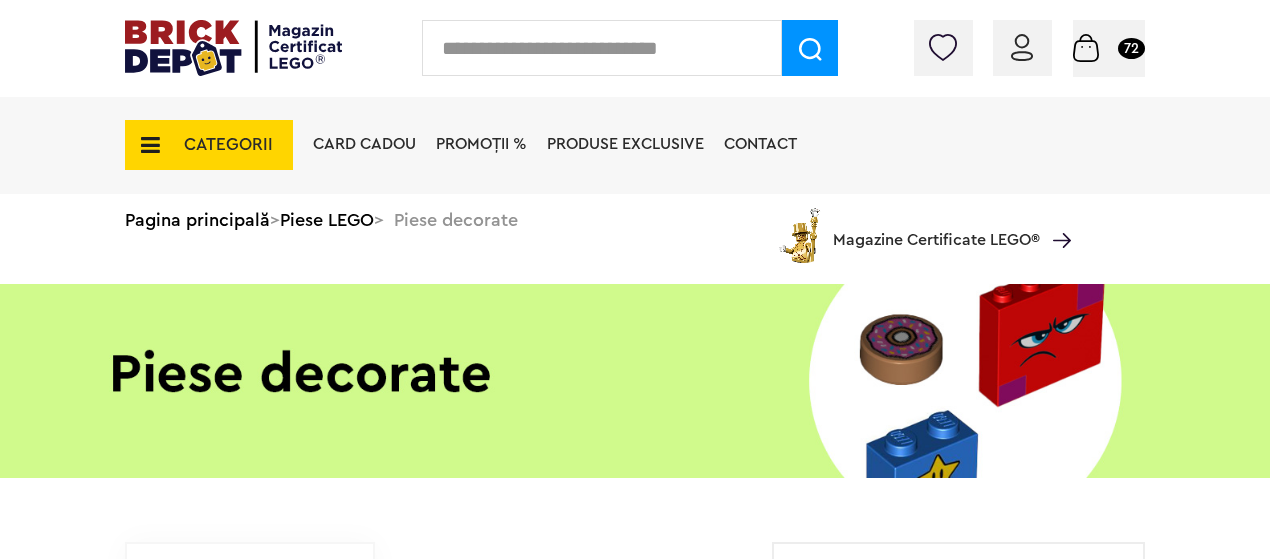 scroll, scrollTop: 800, scrollLeft: 0, axis: vertical 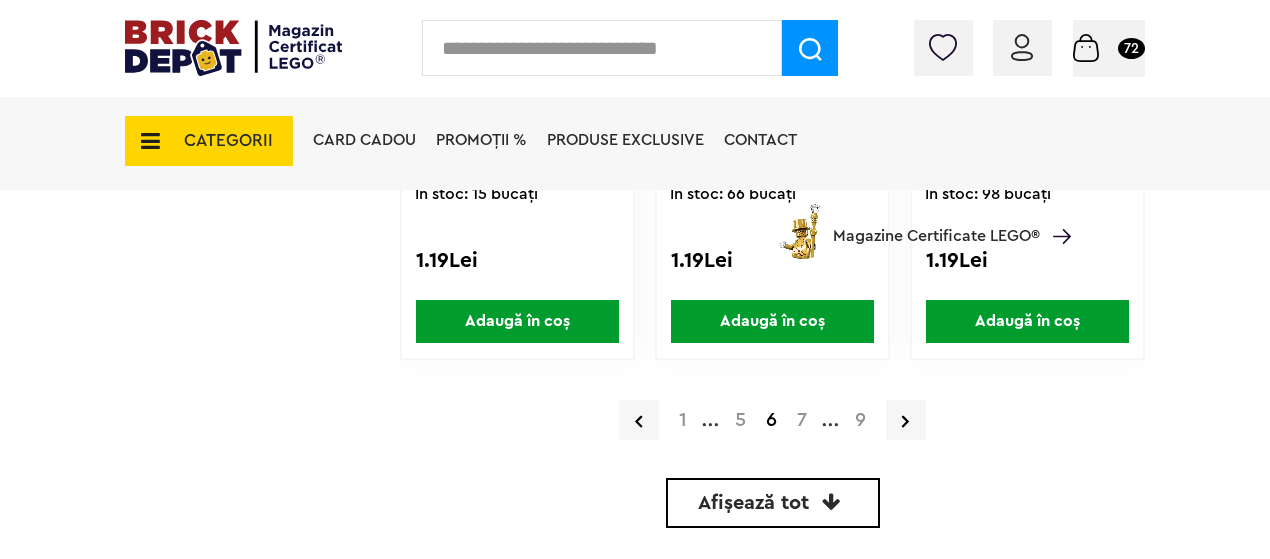 click on "7" at bounding box center (802, 420) 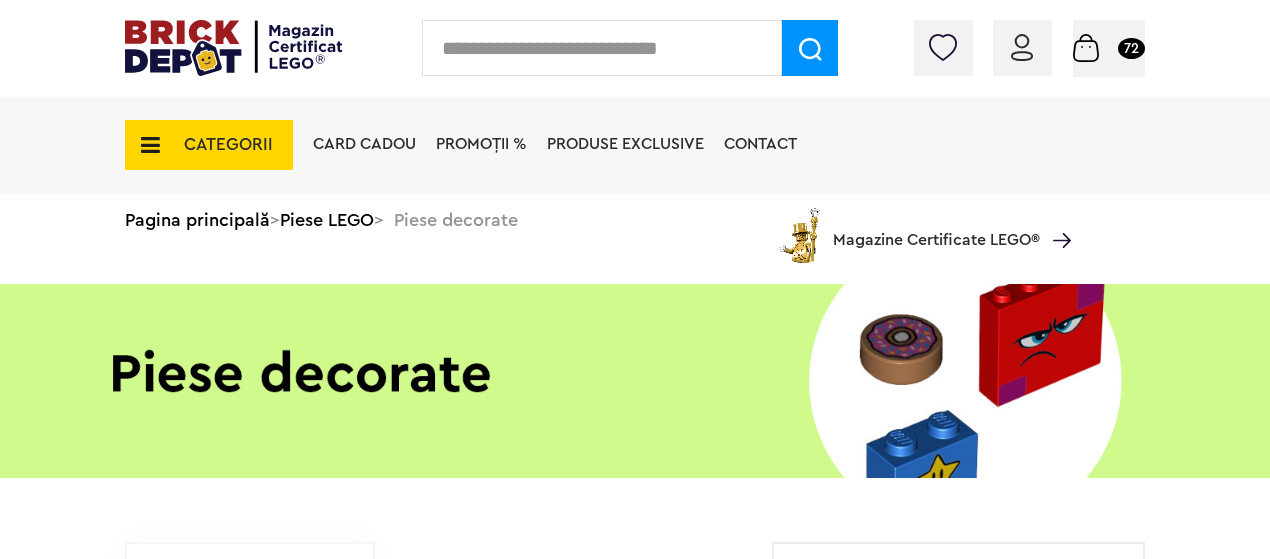 scroll, scrollTop: 0, scrollLeft: 0, axis: both 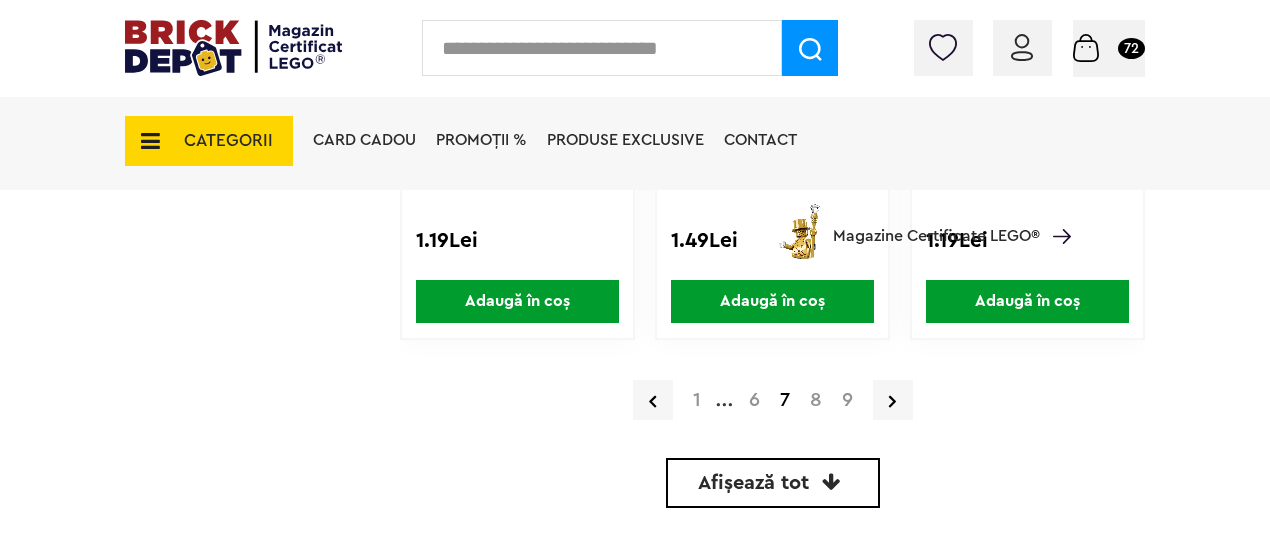click on "8" at bounding box center [816, 400] 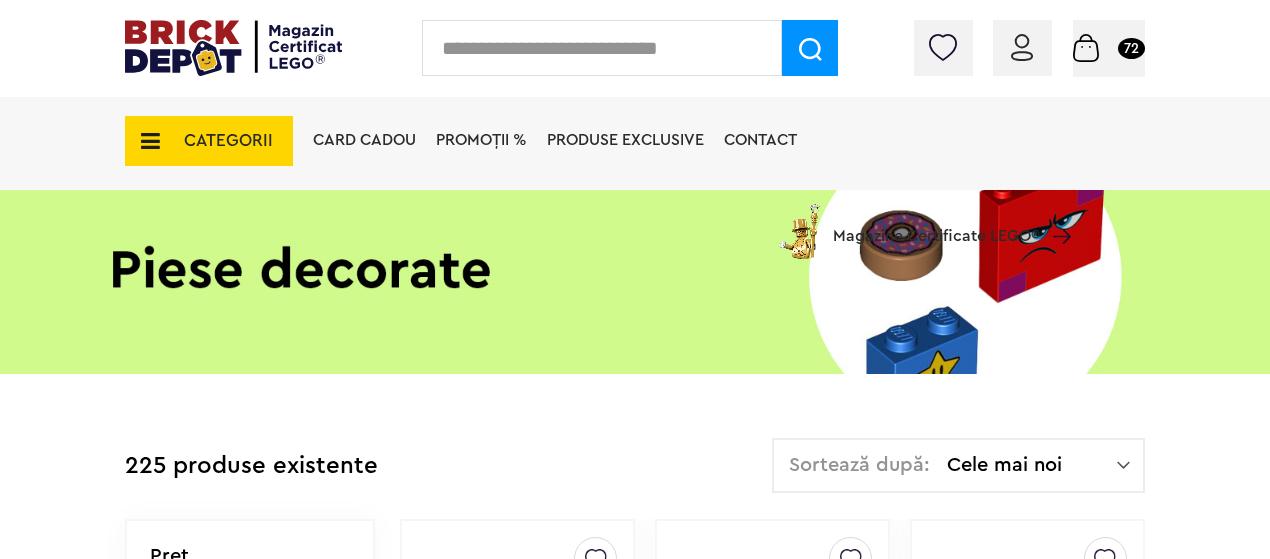 scroll, scrollTop: 550, scrollLeft: 0, axis: vertical 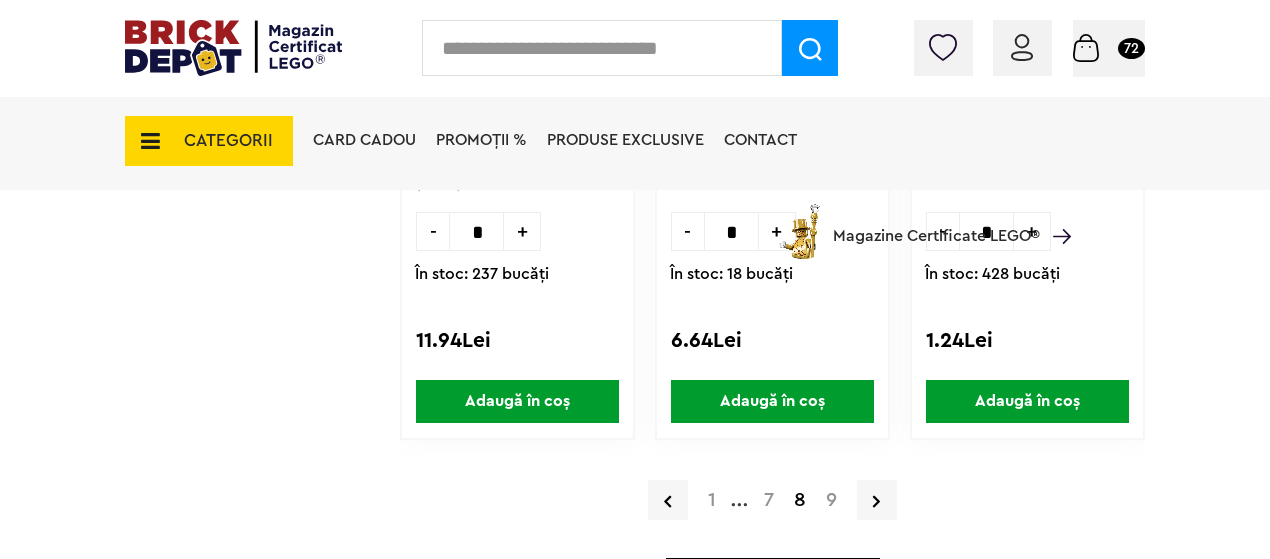 click on "9" at bounding box center [831, 500] 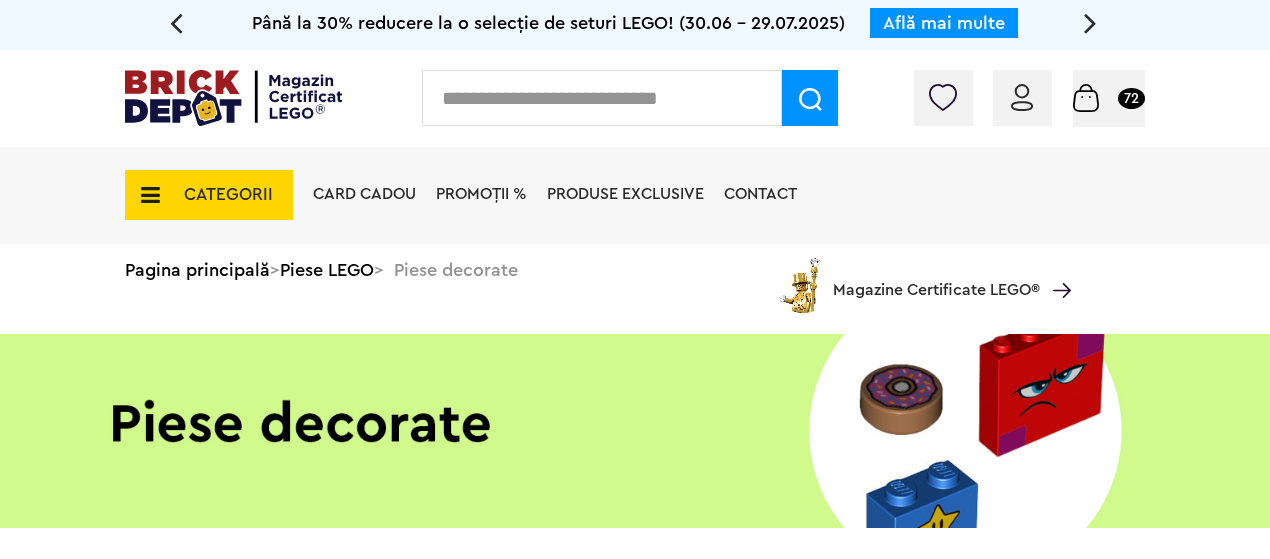 scroll, scrollTop: 0, scrollLeft: 0, axis: both 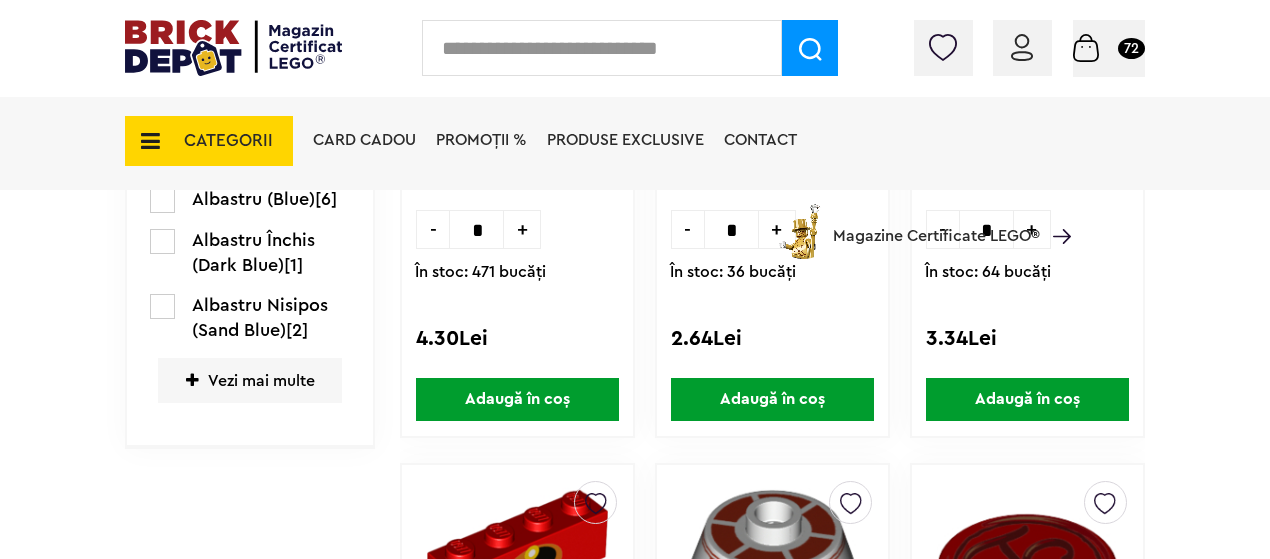 click on "Adaugă în coș" at bounding box center (1027, 399) 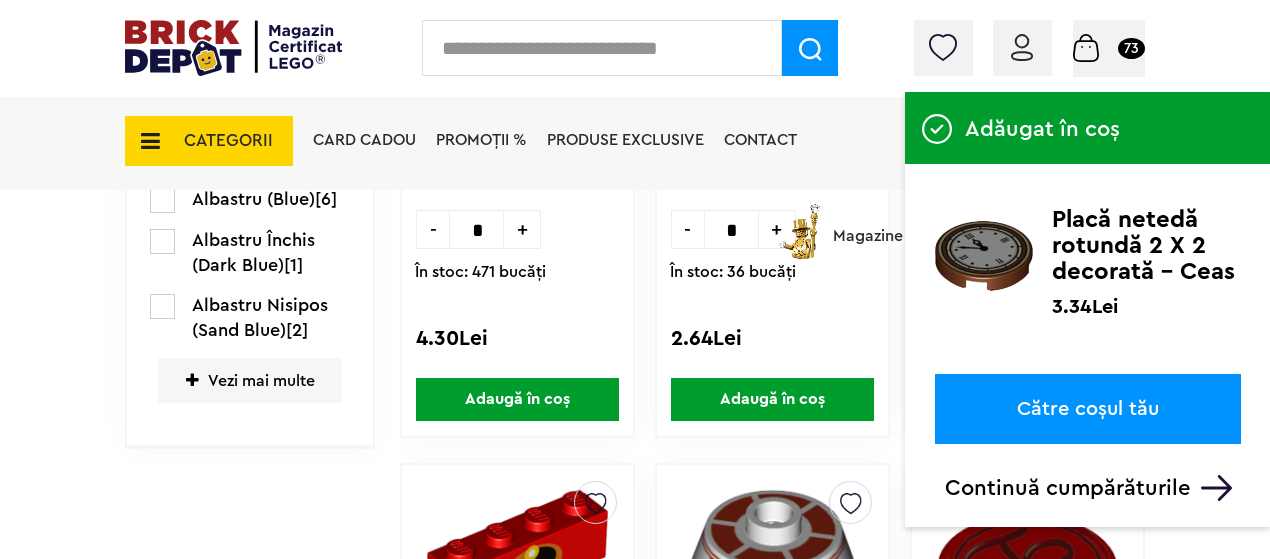 click on "Continuă cumpărăturile" at bounding box center [1093, 488] 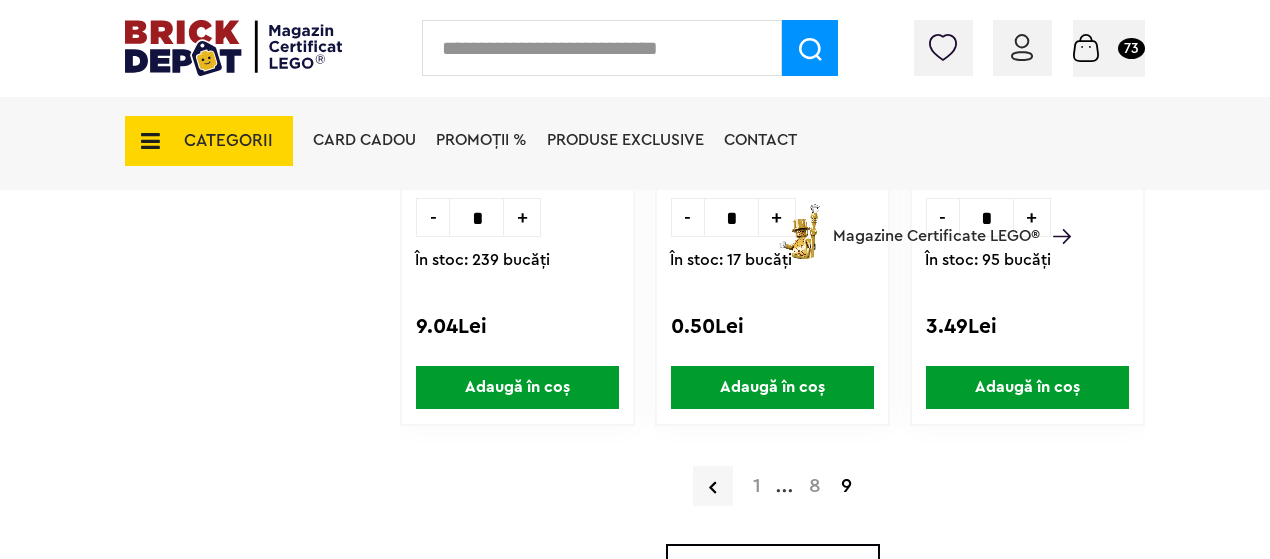 scroll, scrollTop: 2300, scrollLeft: 0, axis: vertical 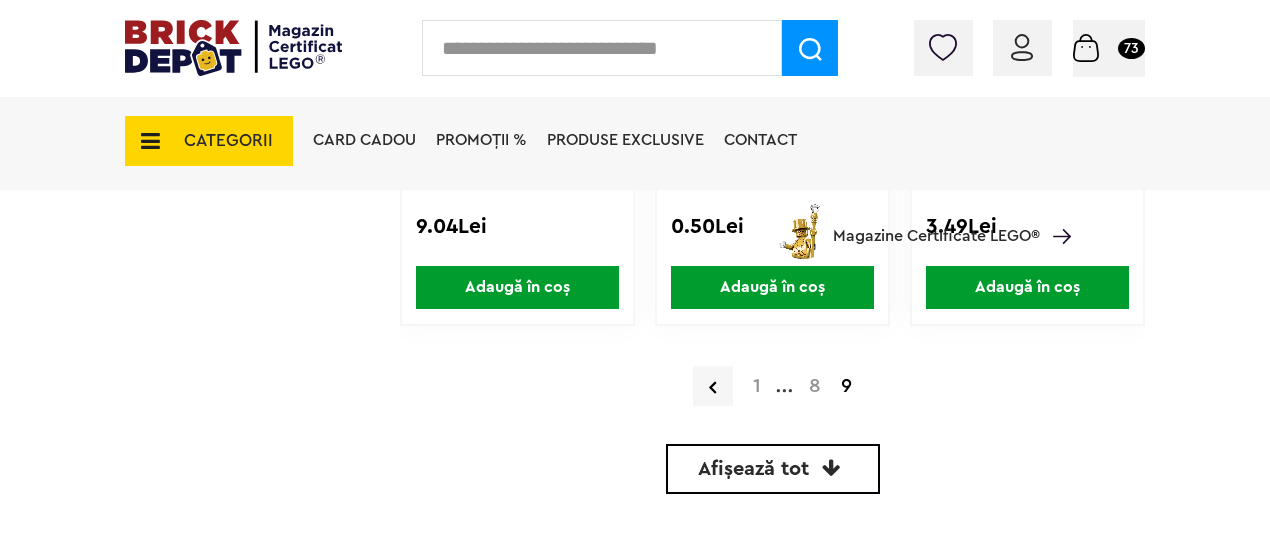 click on "CATEGORII" at bounding box center (209, 141) 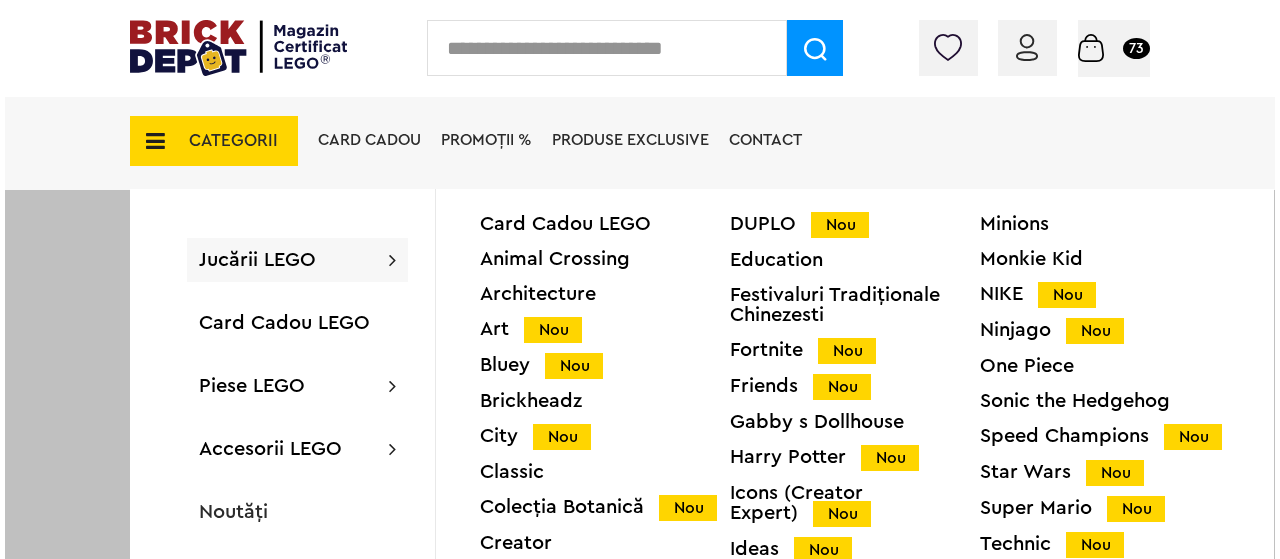 scroll, scrollTop: 2301, scrollLeft: 0, axis: vertical 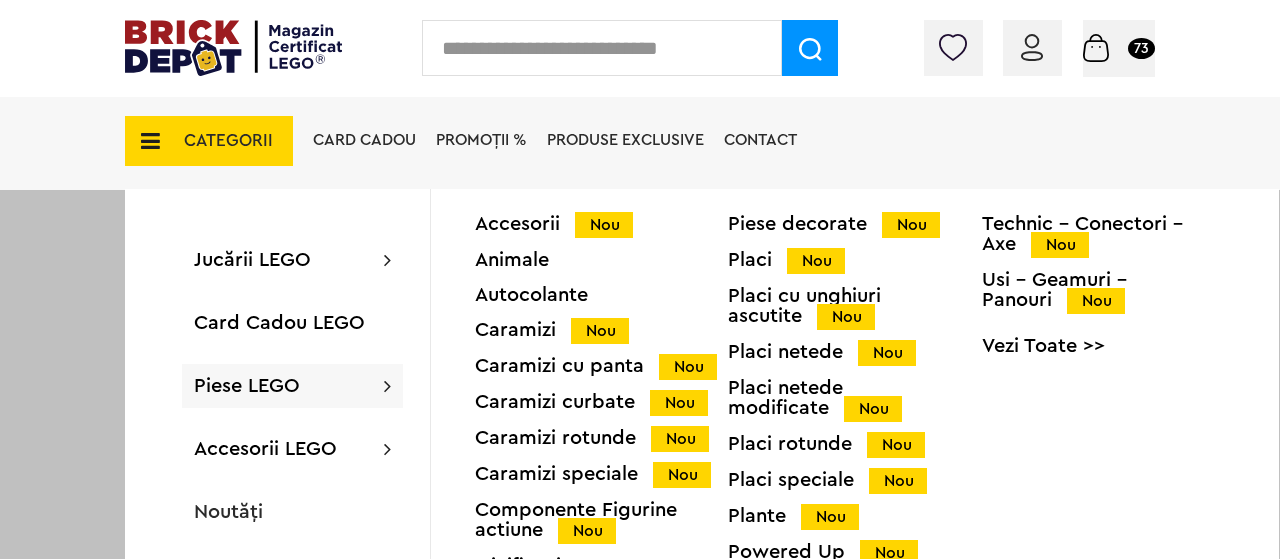click on "Piese LEGO" at bounding box center [247, 386] 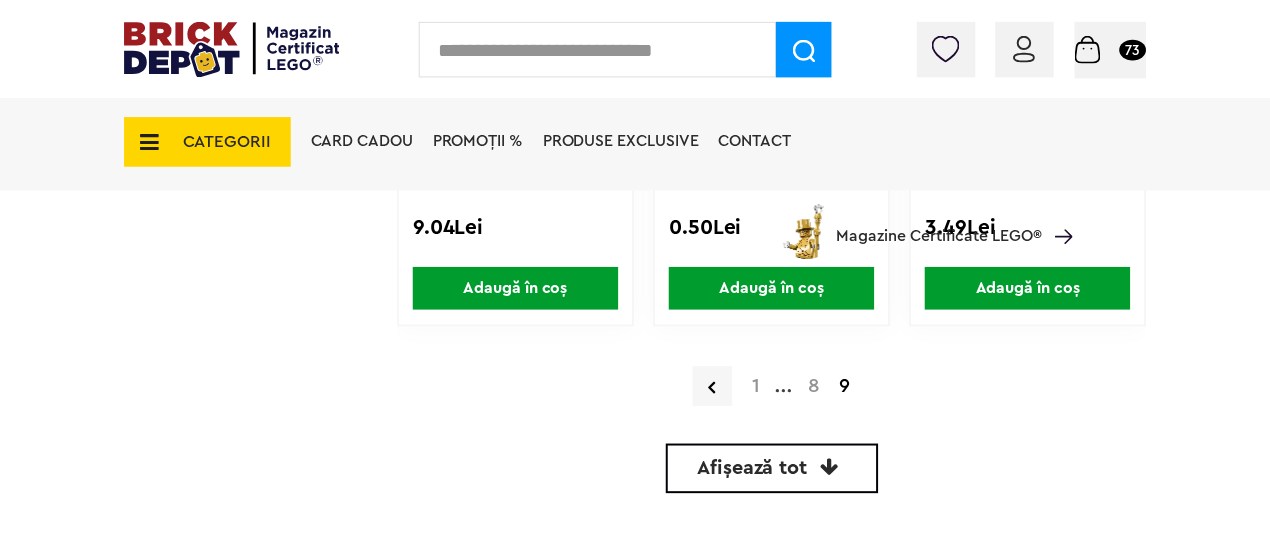 scroll, scrollTop: 2300, scrollLeft: 0, axis: vertical 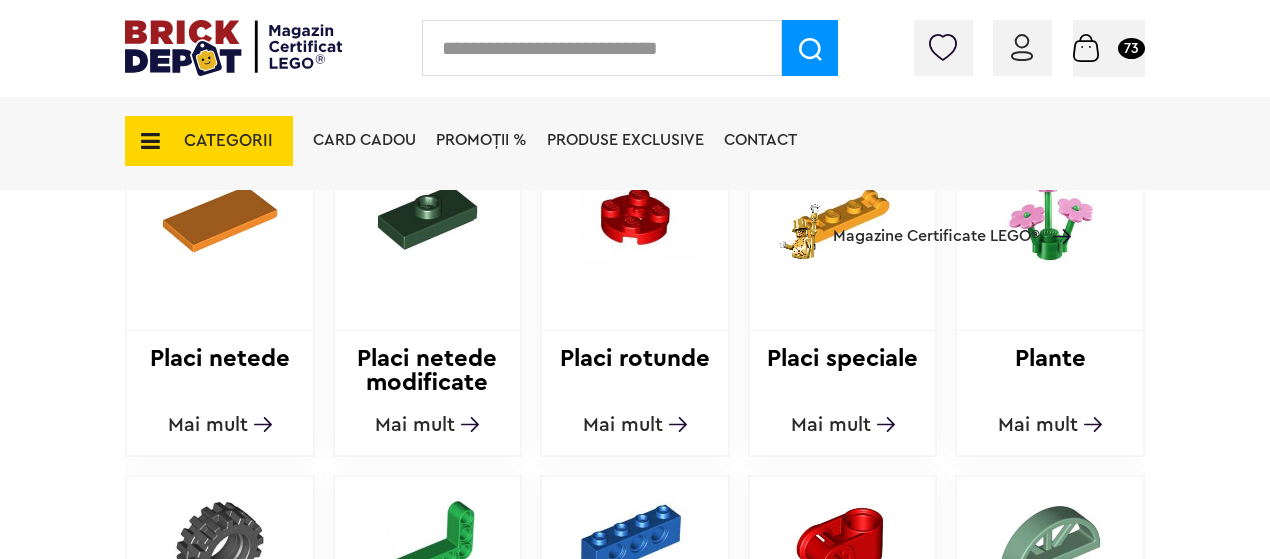 click on "Mai mult" at bounding box center [1038, 425] 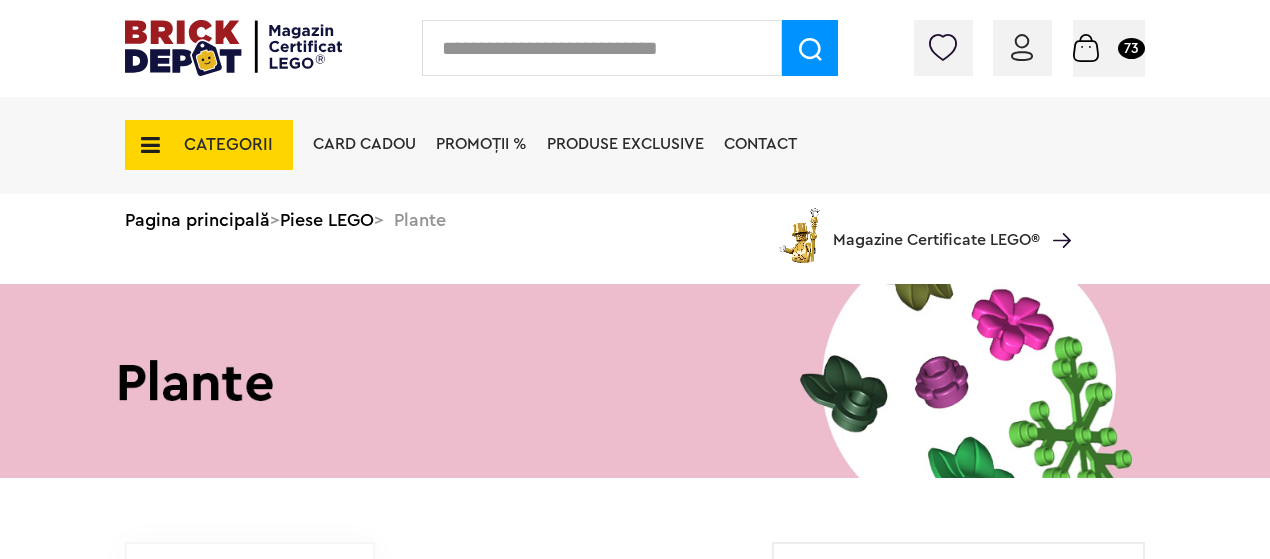 scroll, scrollTop: 0, scrollLeft: 0, axis: both 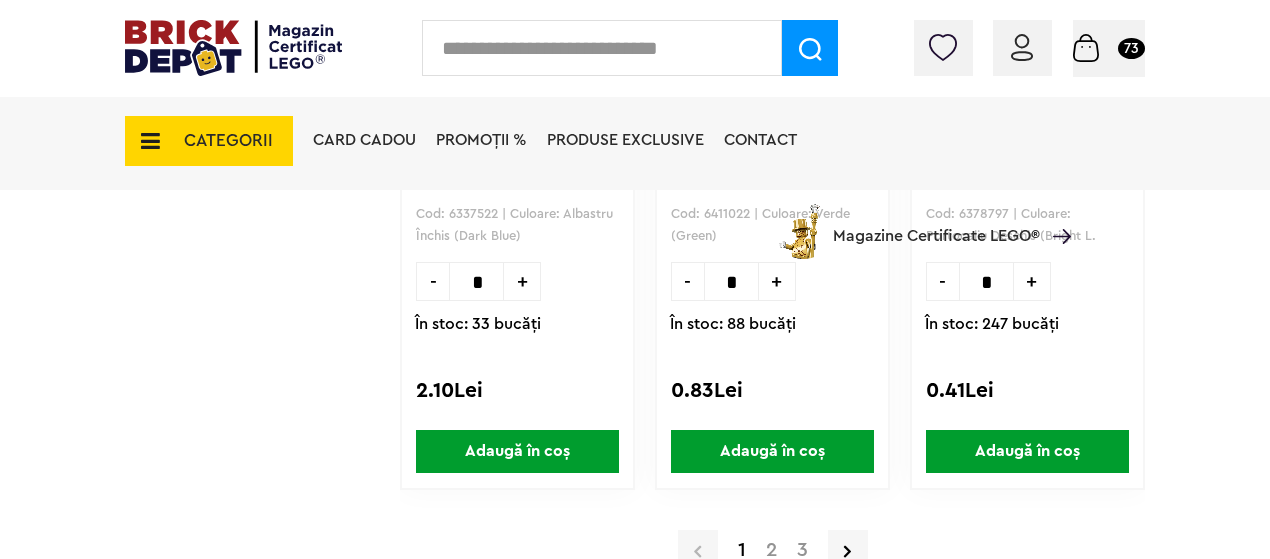 click on "Adaugă în coș" at bounding box center (772, 451) 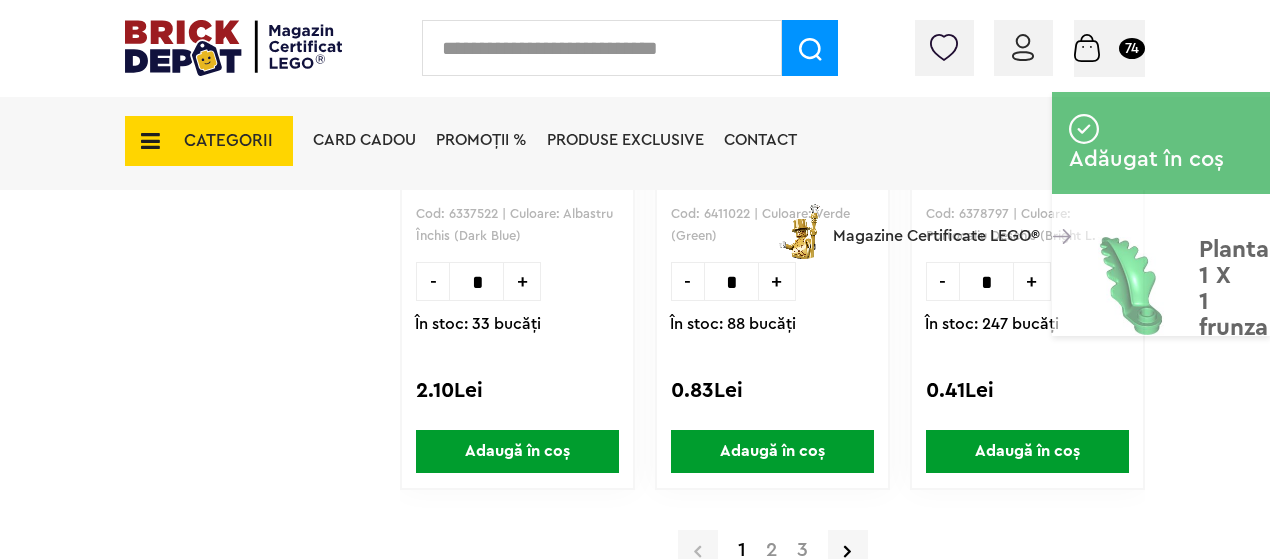 scroll, scrollTop: 6100, scrollLeft: 0, axis: vertical 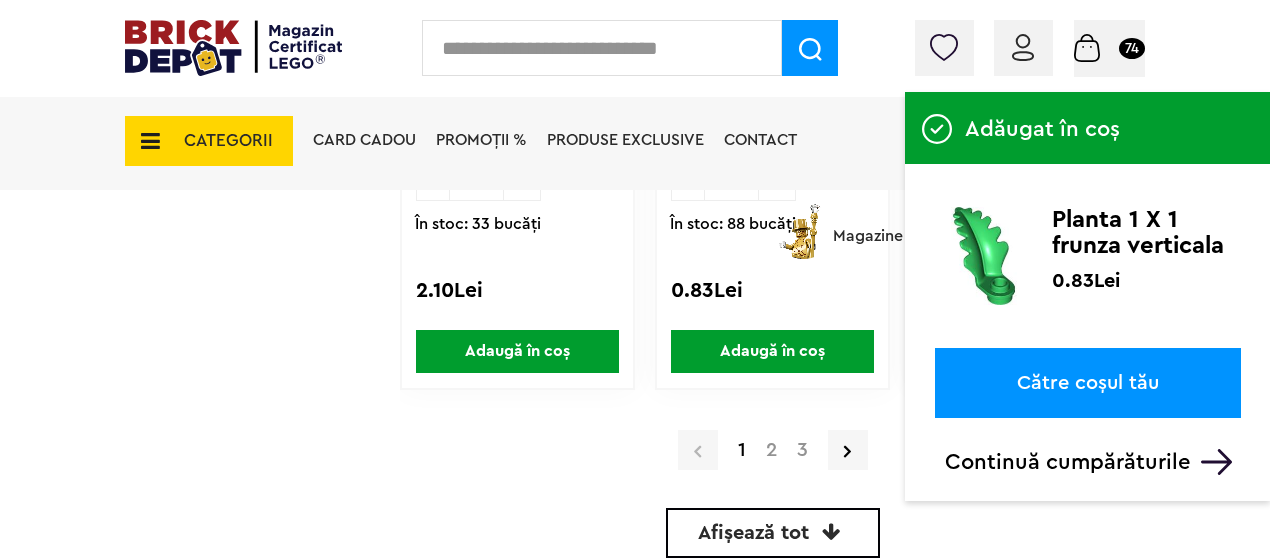 click on "2" at bounding box center [771, 450] 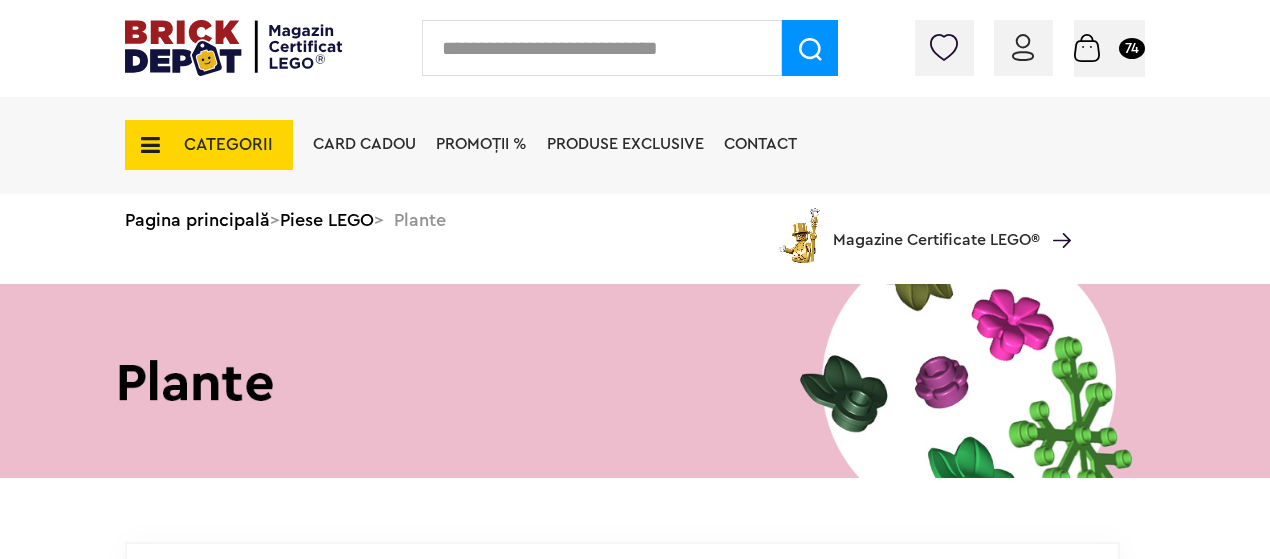 scroll, scrollTop: 0, scrollLeft: 0, axis: both 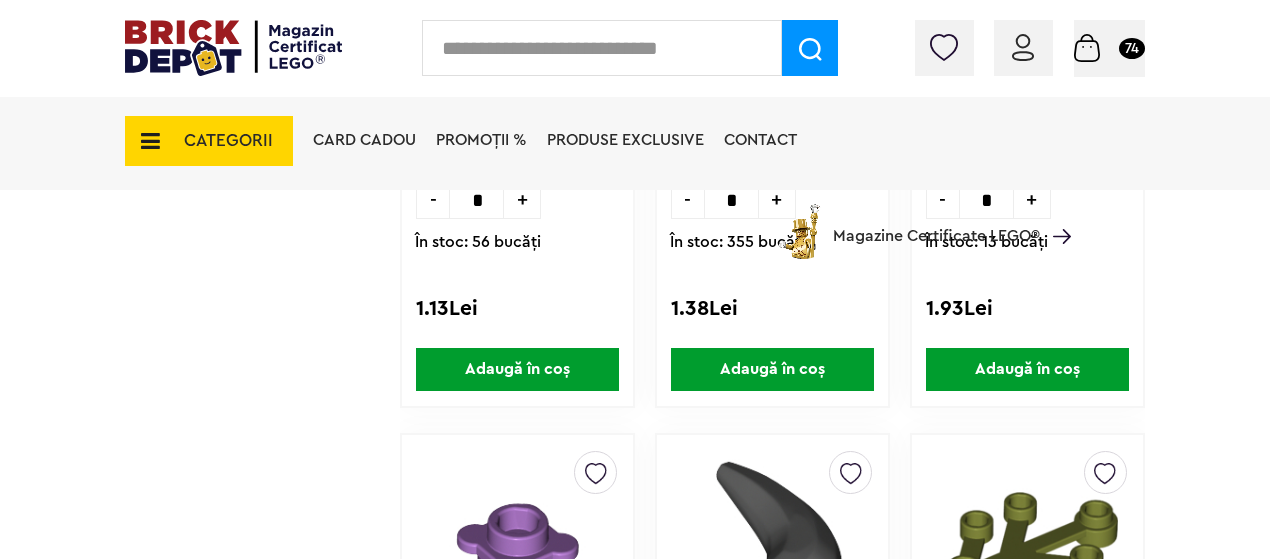 click on "Adaugă în coș" at bounding box center (1027, 369) 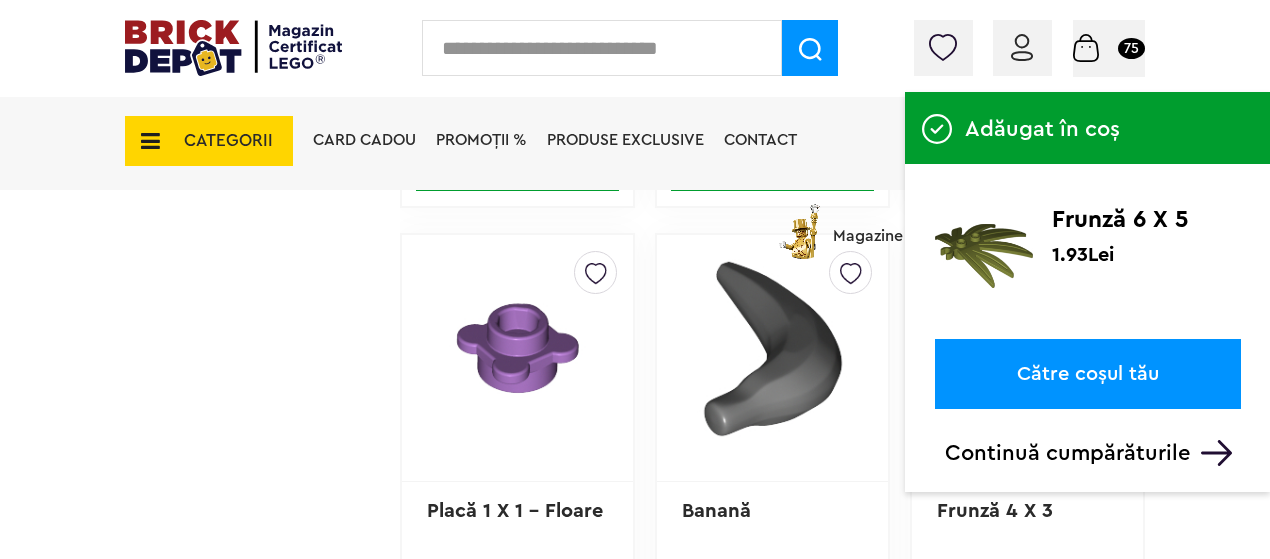 scroll, scrollTop: 4550, scrollLeft: 0, axis: vertical 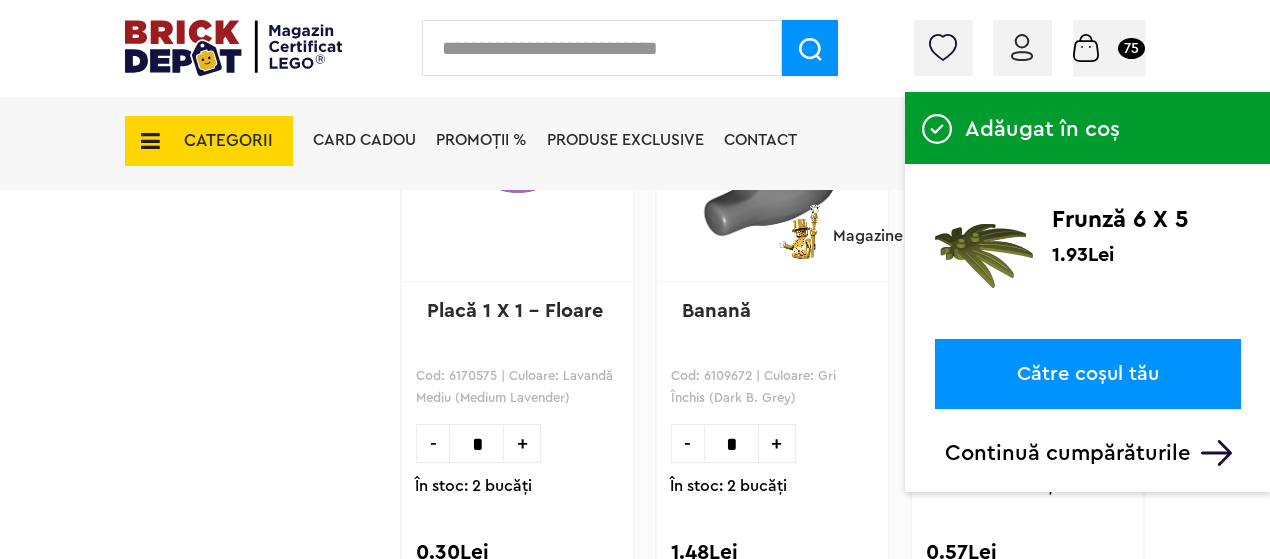 click on "Continuă cumpărăturile" at bounding box center [1093, 453] 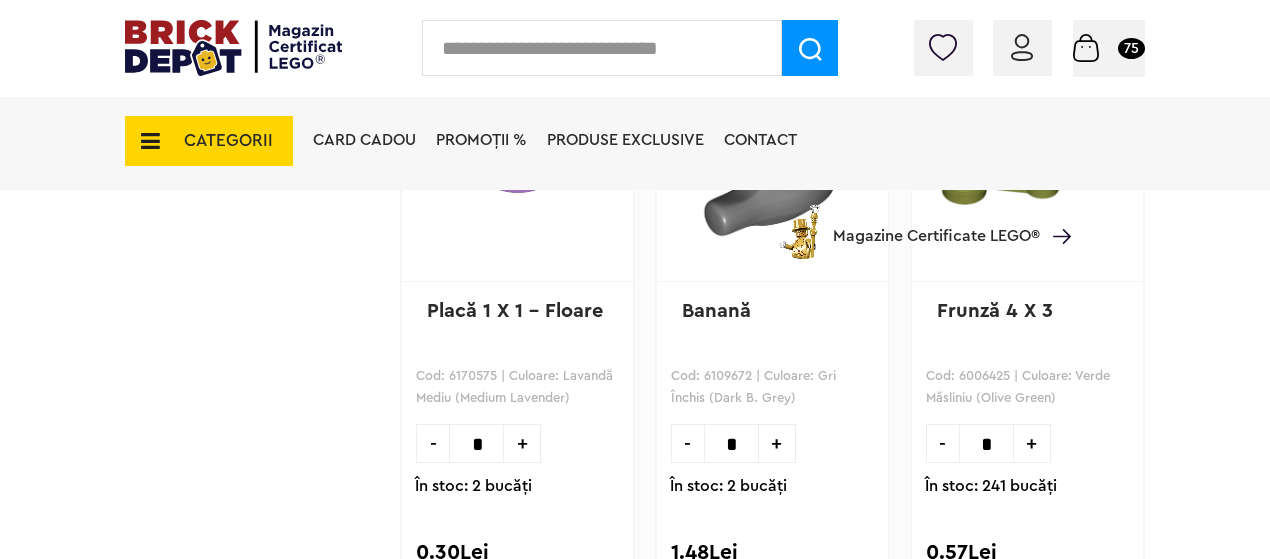 scroll, scrollTop: 4650, scrollLeft: 0, axis: vertical 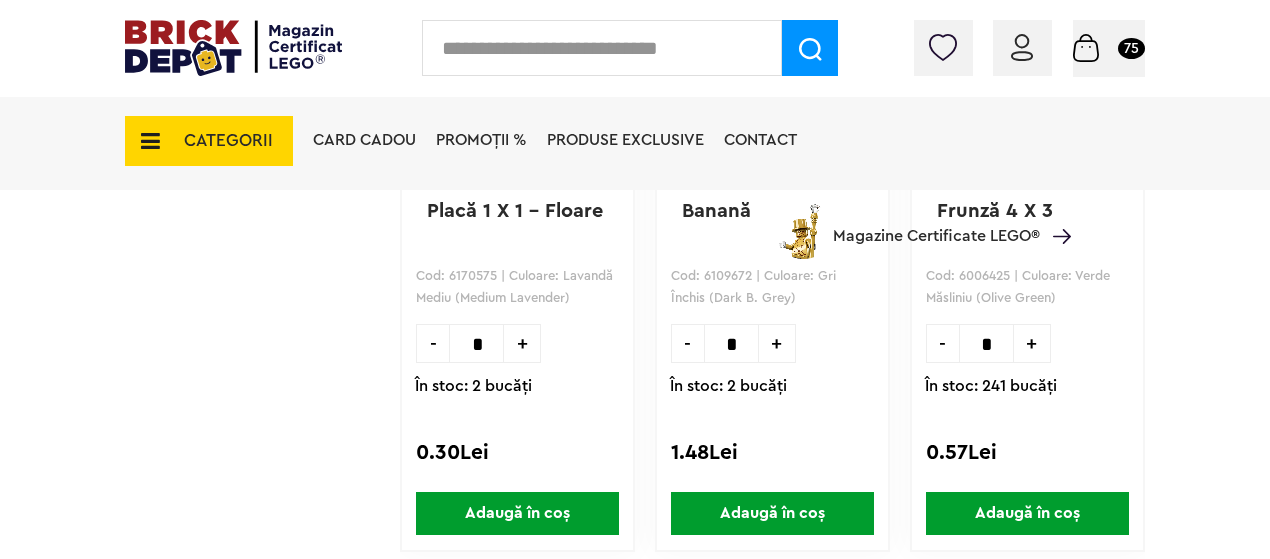 click on "Adaugă în coș" at bounding box center [1027, 513] 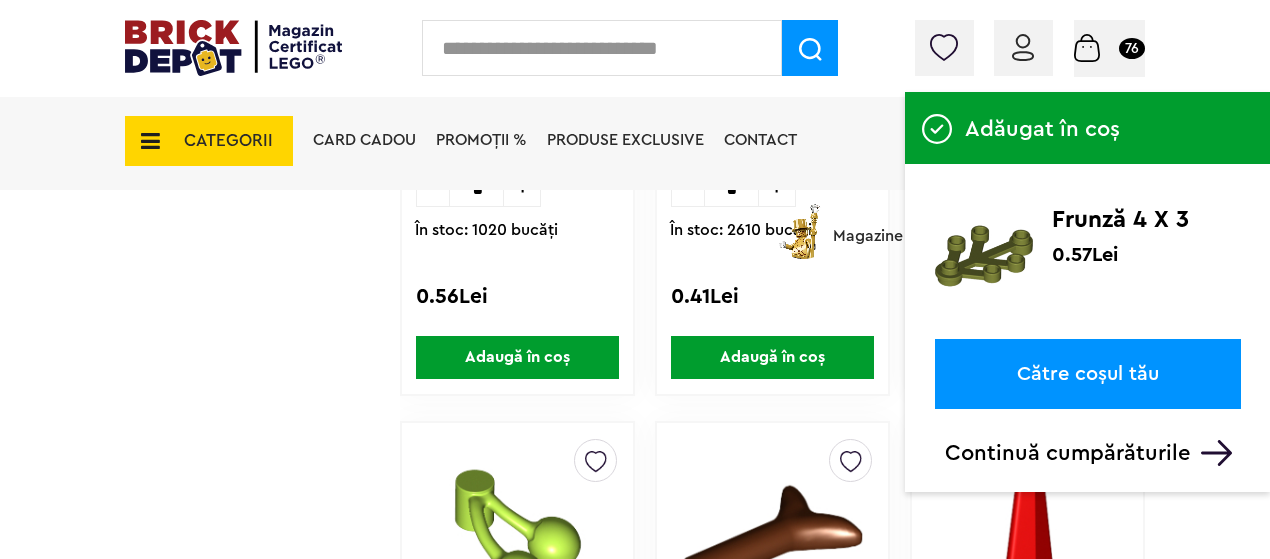scroll, scrollTop: 5550, scrollLeft: 0, axis: vertical 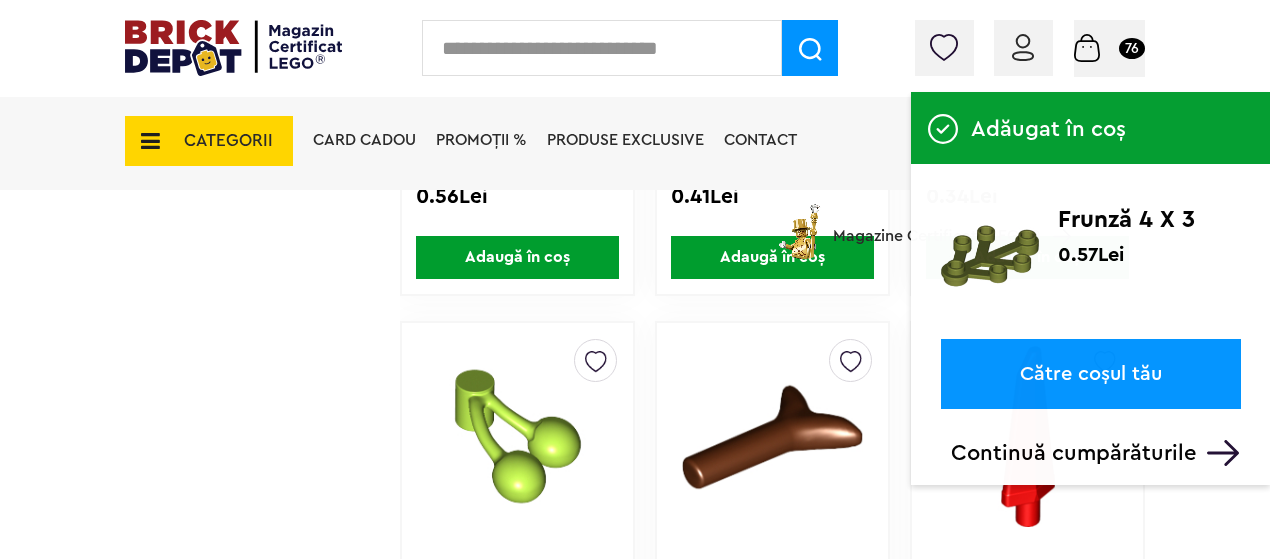 click on "Adăugat în coș Frunză 4 X 3 0.57Lei Către coșul tău Continuă cumpărăturile
Până la 30% reducere la o selecție de seturi LEGO! (30.06 - 29.07.2025) Află mai multe Cadou VIP Ninjago Battle arena la achiziții de seturi LEGO Ninjago de minim 250 lei! Află mai multe Până la 50% reducere la o selecție de piese și minifigurine LEGO! Află mai multe Cadou VIP 30683 Mașina McLaren F1 la achiziții de seturi LEGO F1 de minim 150 lei! Află mai multe Până la 30% reducere la o selecție de seturi LEGO! (30.06 - 29.07.2025) Află mai multe Cadou VIP Ninjago Battle arena la achiziții de seturi LEGO Ninjago de minim 250 lei! Află mai multe
Conectare" at bounding box center (635, -980) 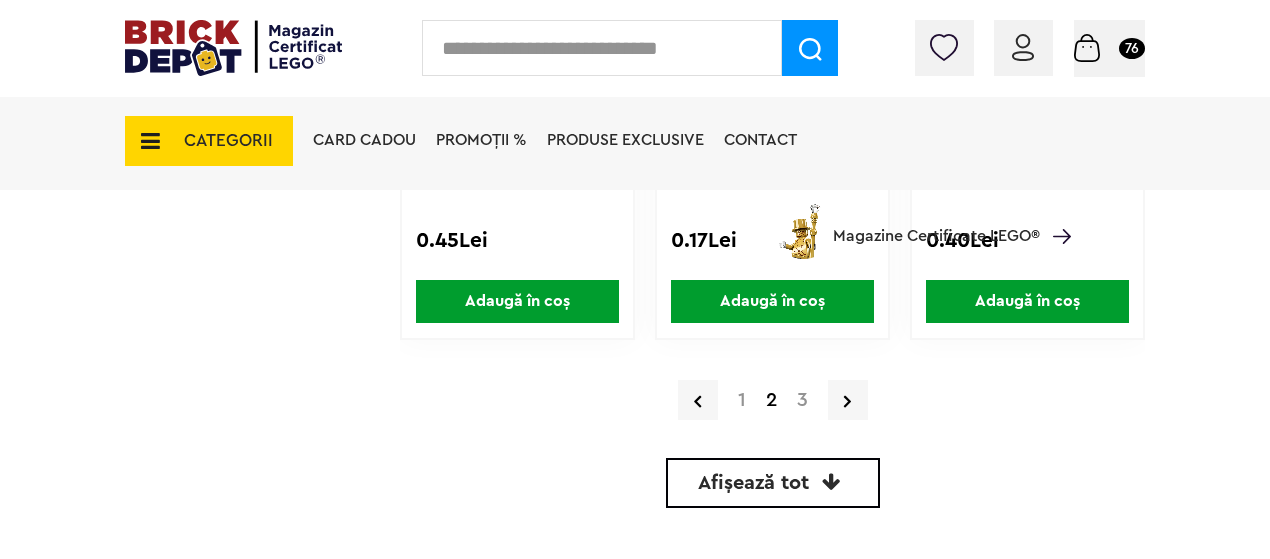 scroll, scrollTop: 6250, scrollLeft: 0, axis: vertical 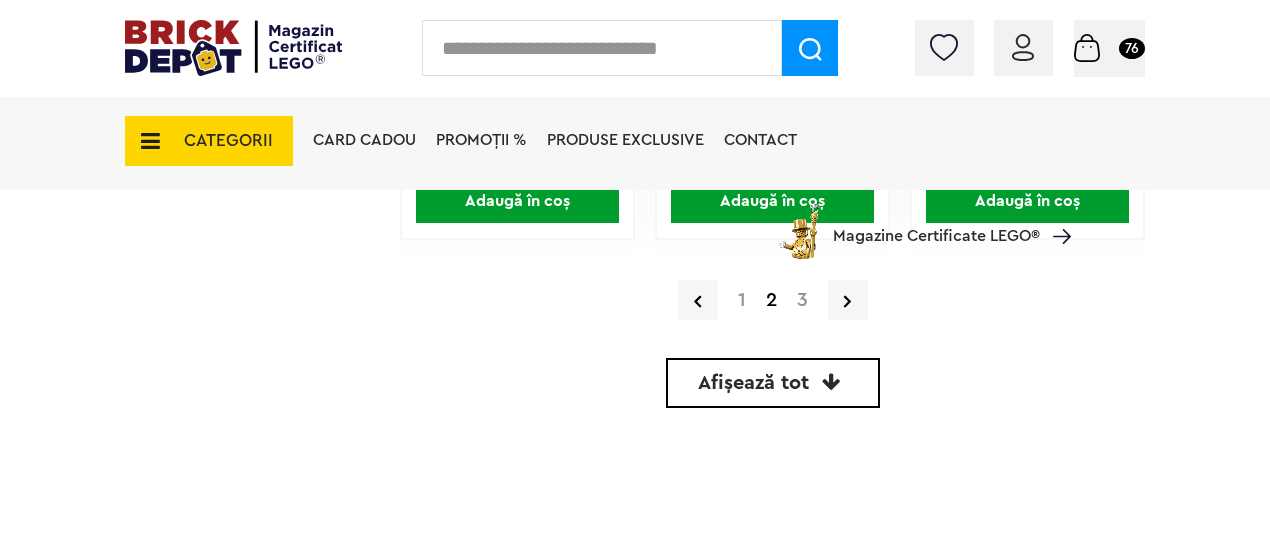 click on "3" at bounding box center (802, 300) 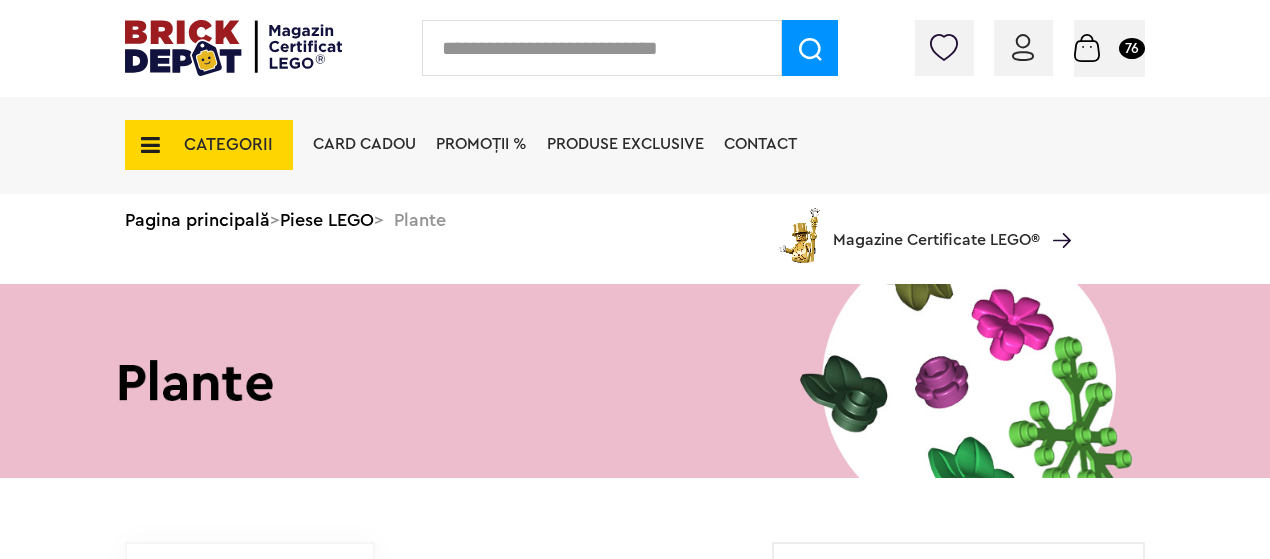 scroll, scrollTop: 0, scrollLeft: 0, axis: both 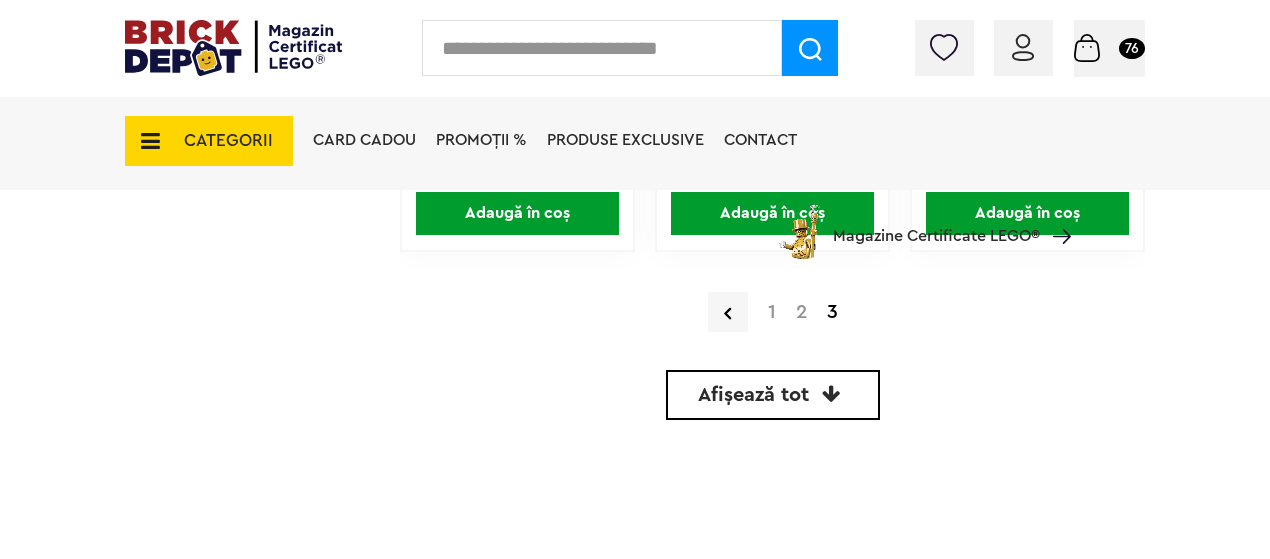 click on "CATEGORII" at bounding box center [228, 140] 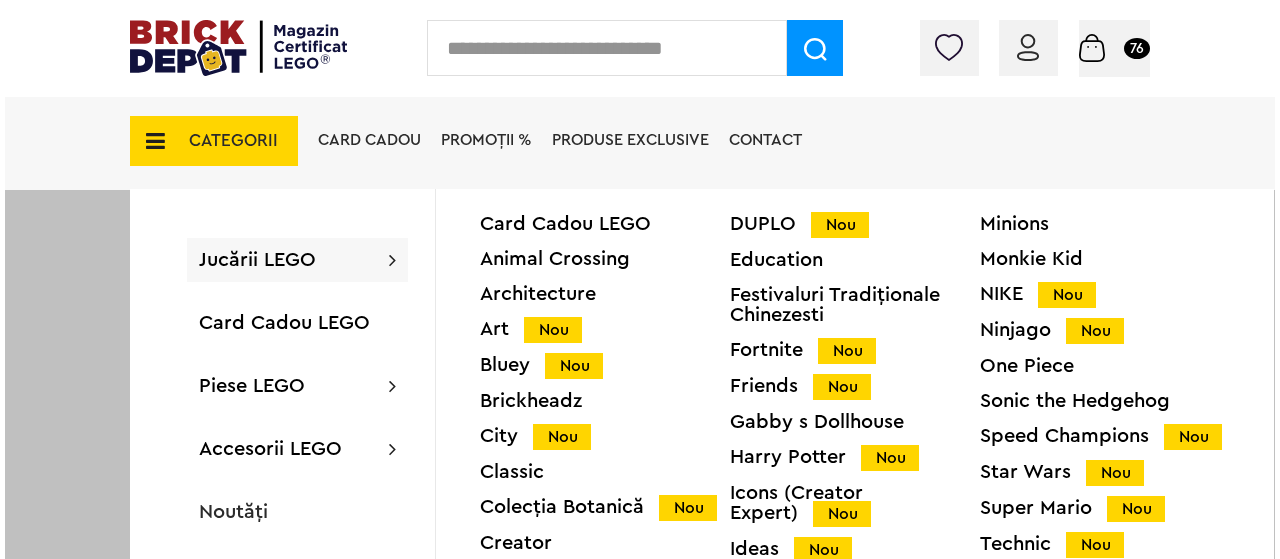 scroll, scrollTop: 4951, scrollLeft: 0, axis: vertical 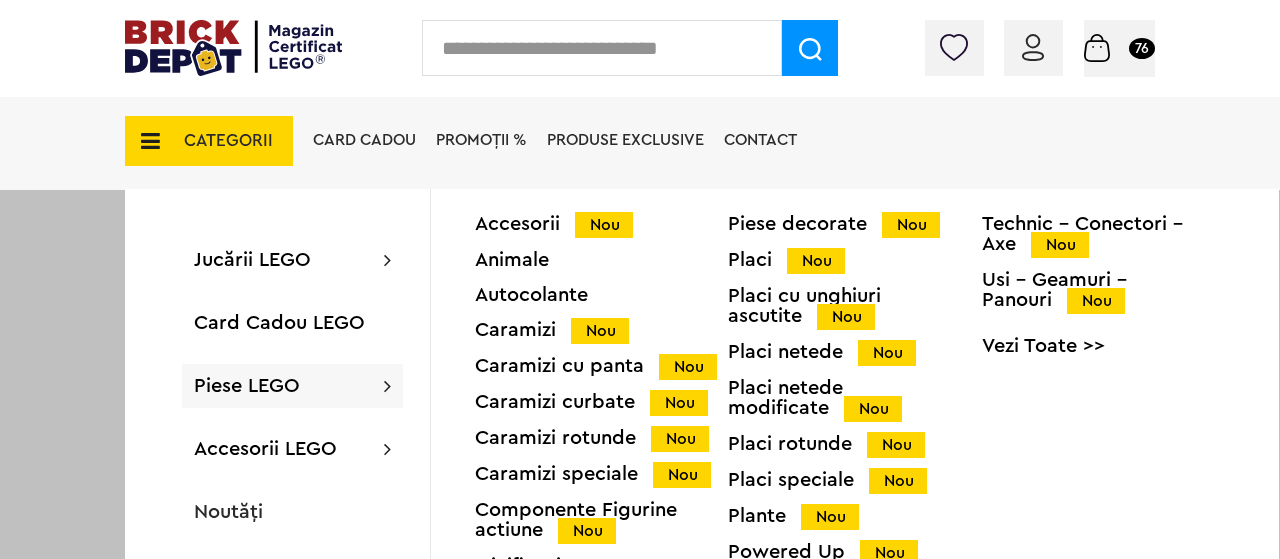 click on "Piese LEGO" at bounding box center (247, 386) 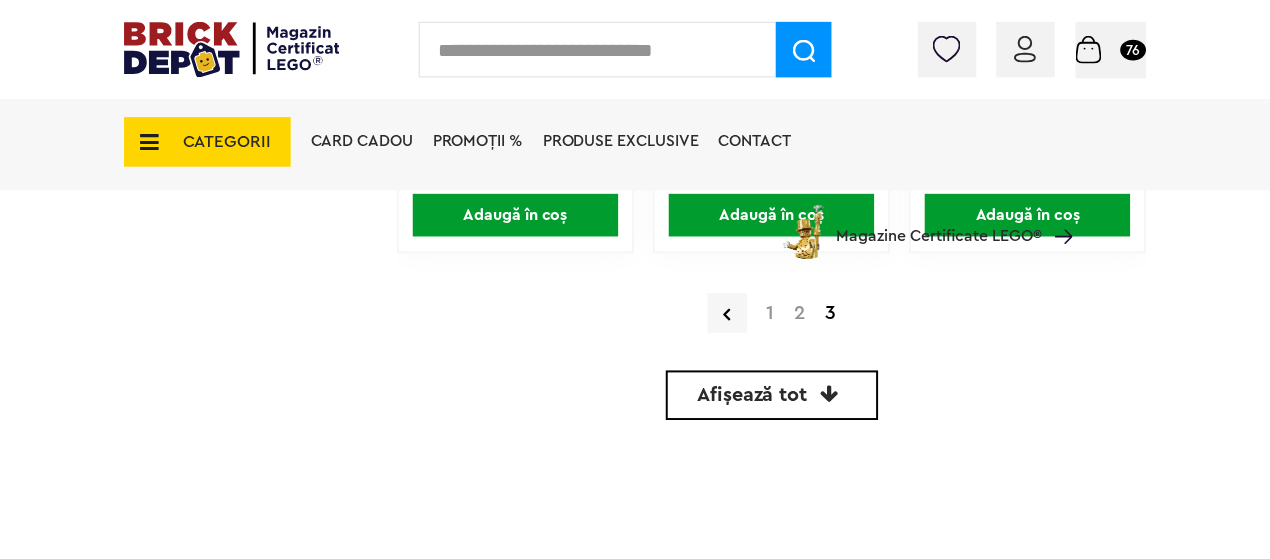 scroll, scrollTop: 4950, scrollLeft: 0, axis: vertical 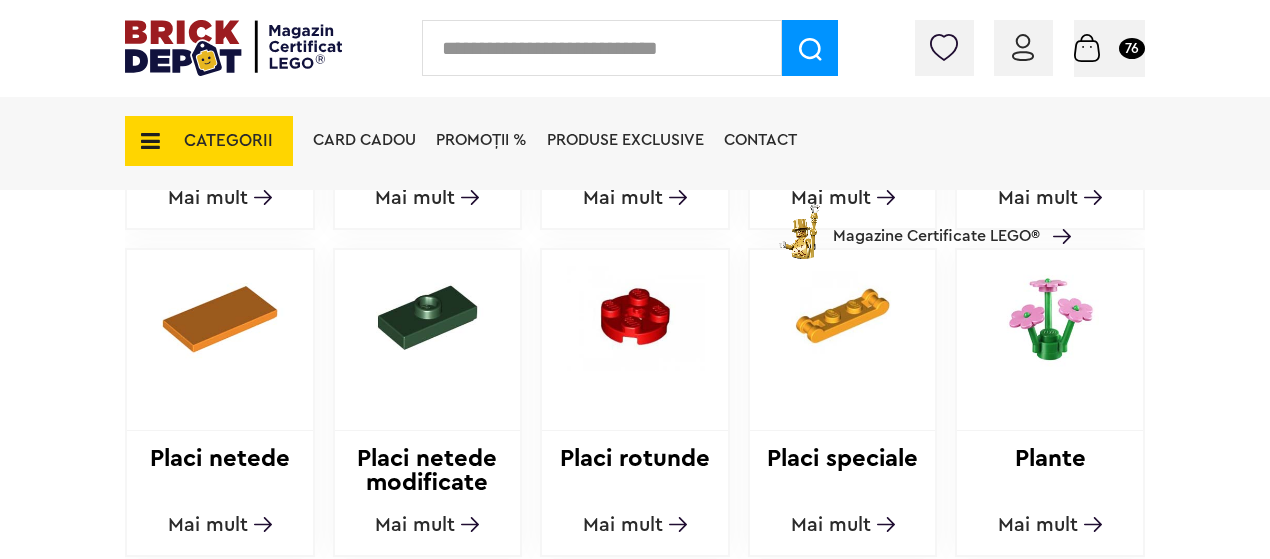 click on "Placi speciale" at bounding box center [843, 471] 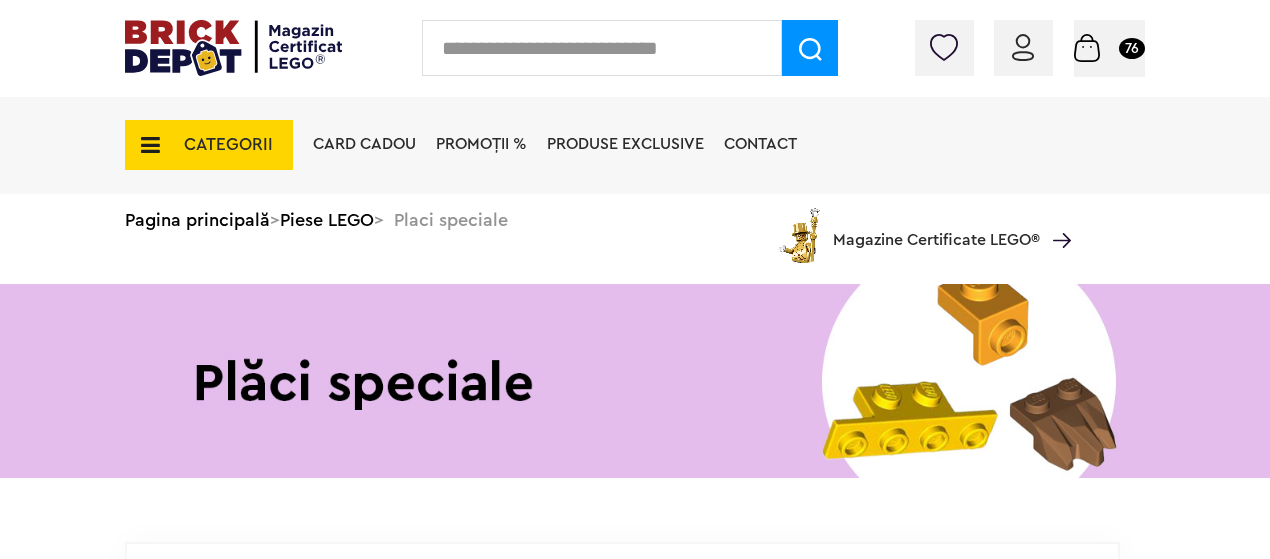 scroll, scrollTop: 0, scrollLeft: 0, axis: both 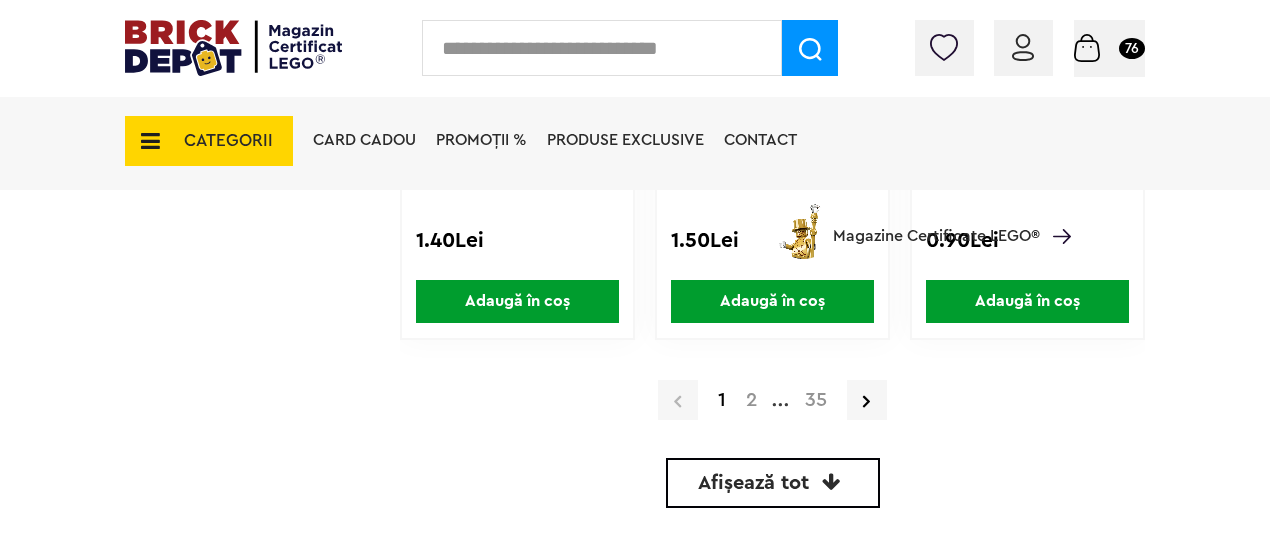 click on "2" at bounding box center (751, 400) 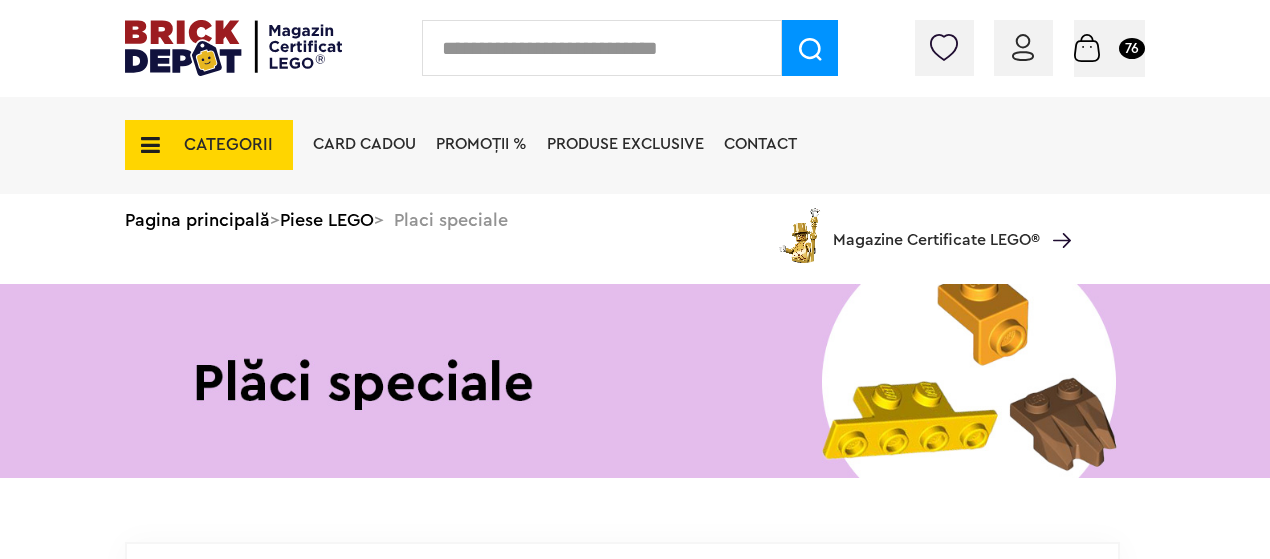 scroll, scrollTop: 0, scrollLeft: 0, axis: both 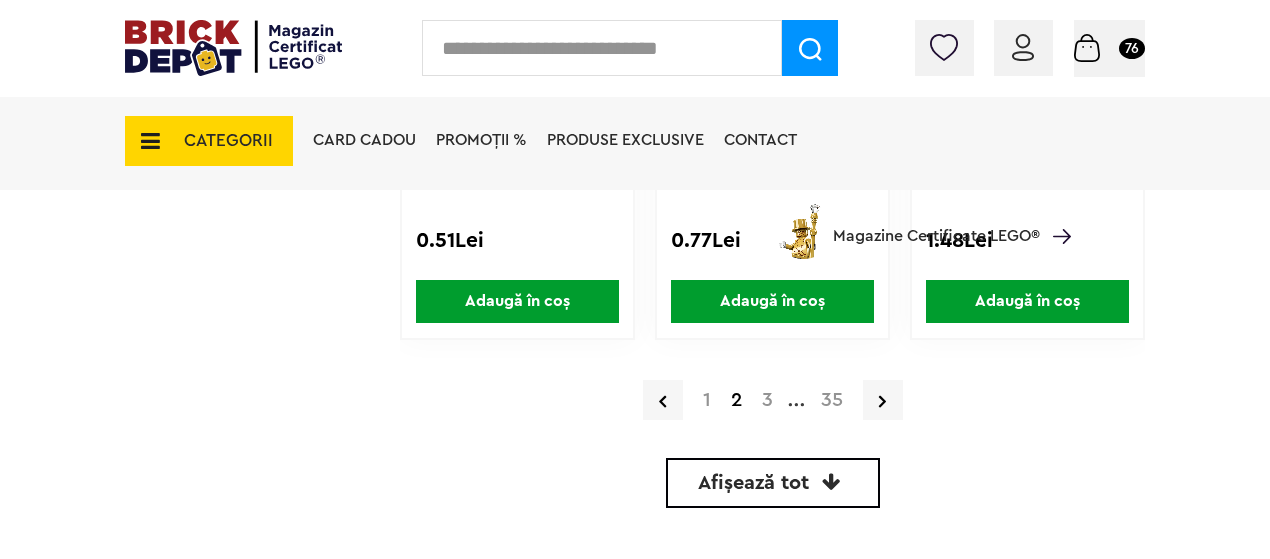 click on "3" at bounding box center (767, 400) 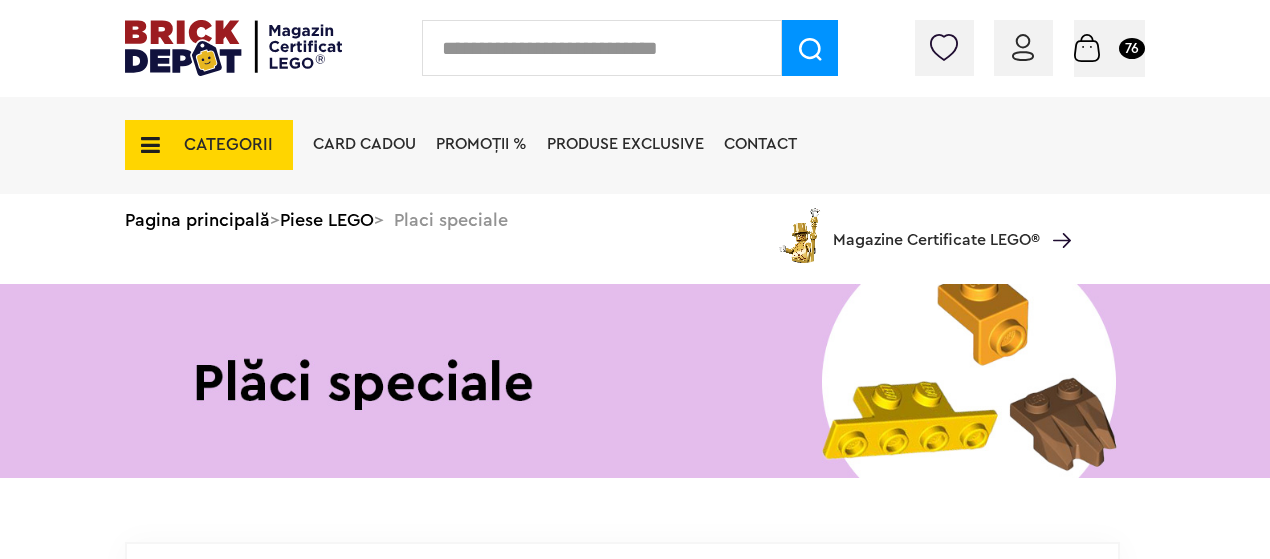 scroll, scrollTop: 0, scrollLeft: 0, axis: both 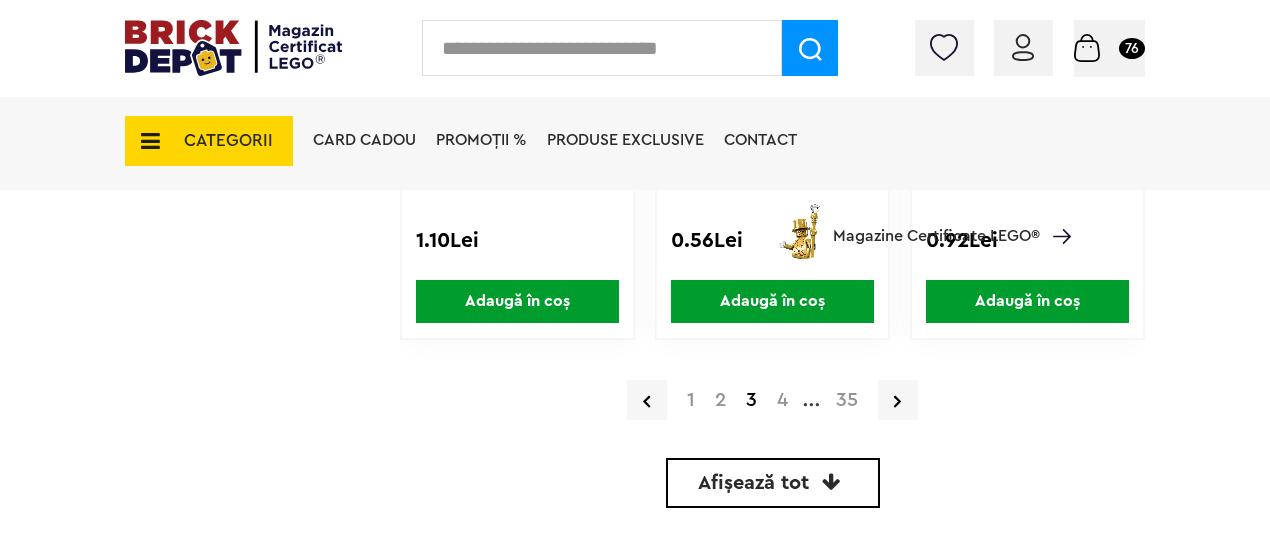click on "4" at bounding box center [782, 400] 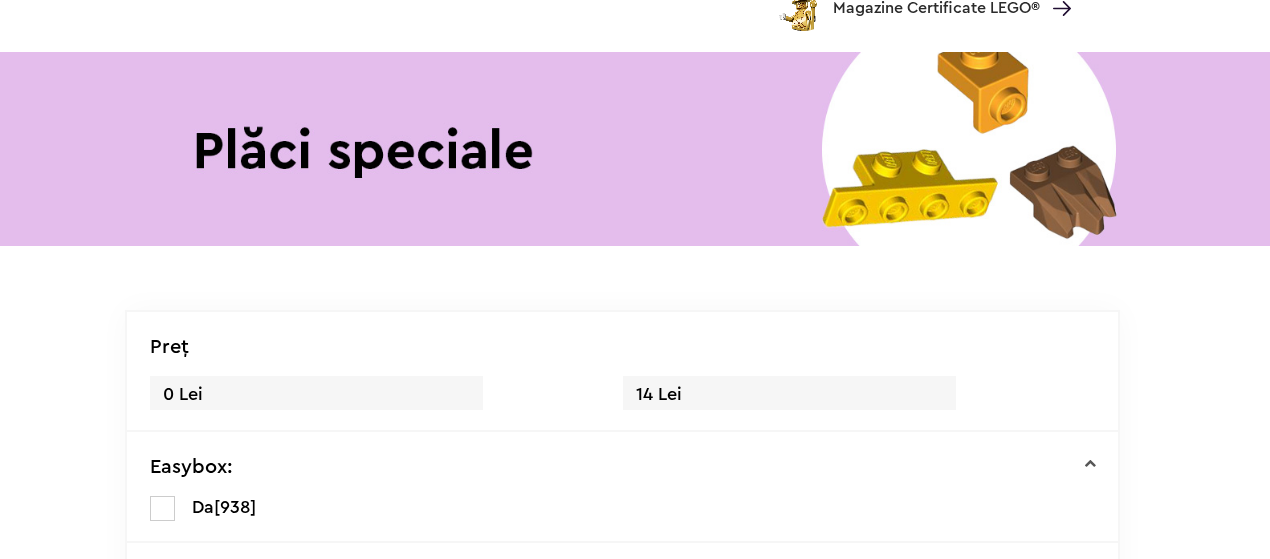 scroll, scrollTop: 0, scrollLeft: 0, axis: both 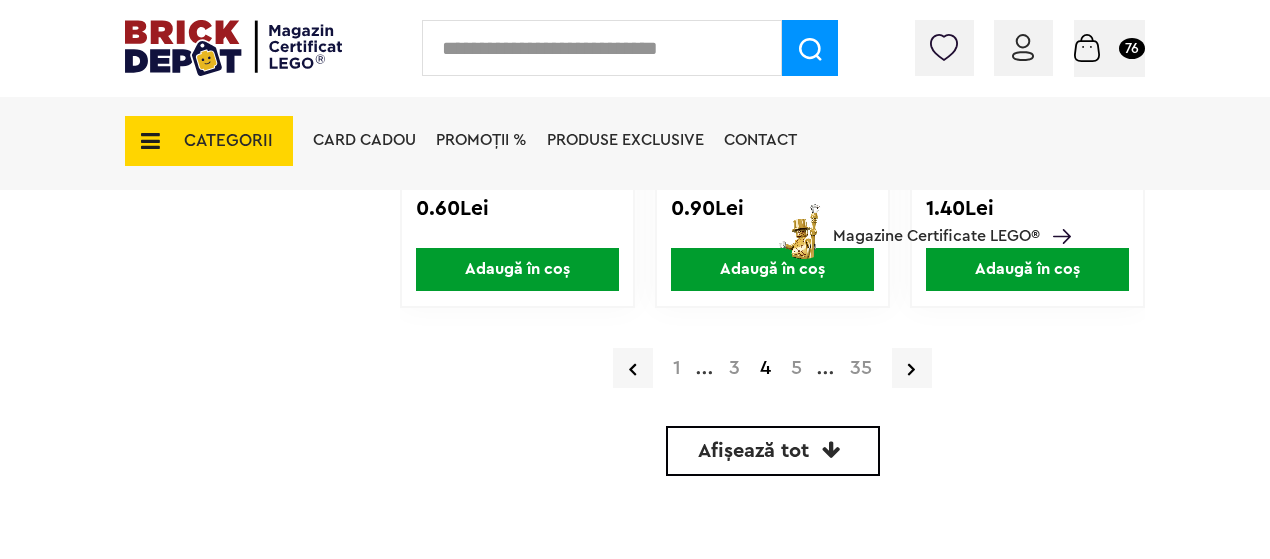 click on "5" at bounding box center [796, 368] 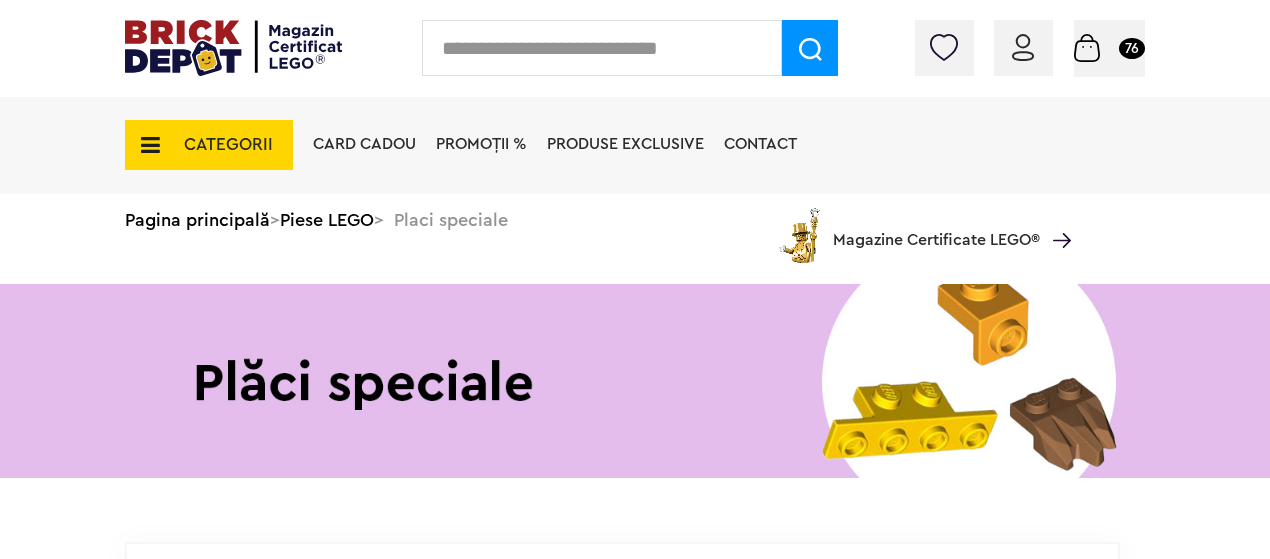 scroll, scrollTop: 0, scrollLeft: 0, axis: both 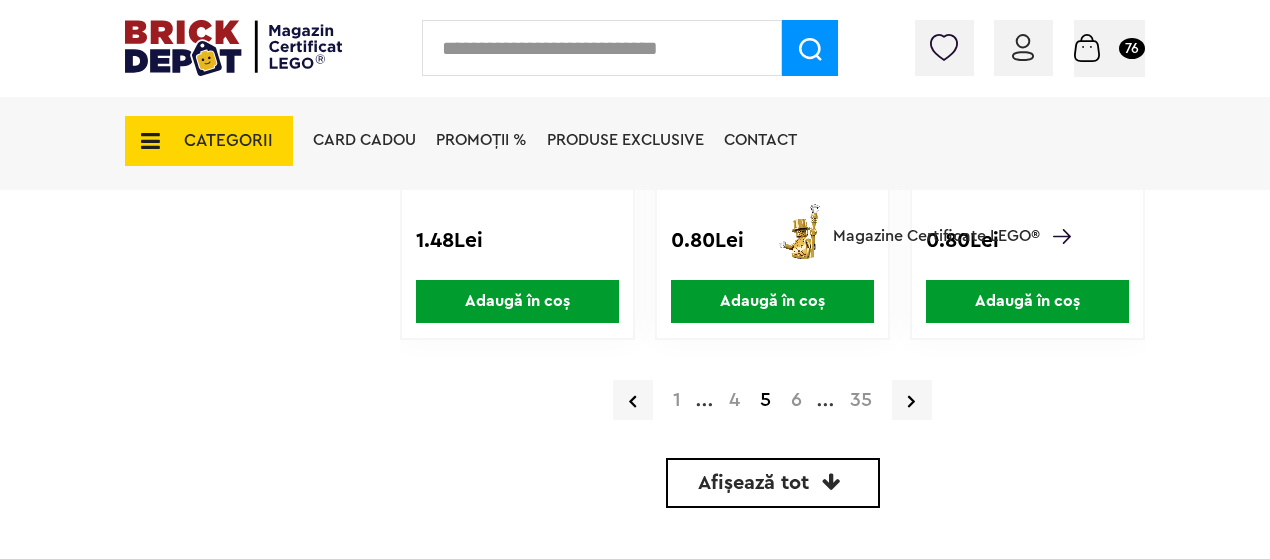 click on "6" at bounding box center [796, 400] 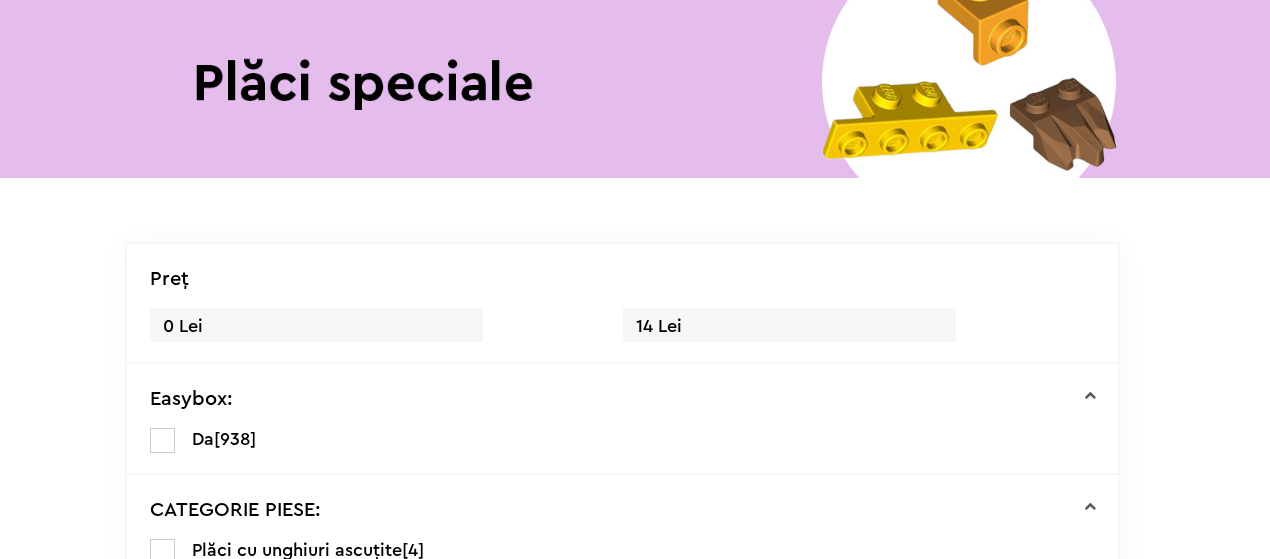 scroll, scrollTop: 0, scrollLeft: 0, axis: both 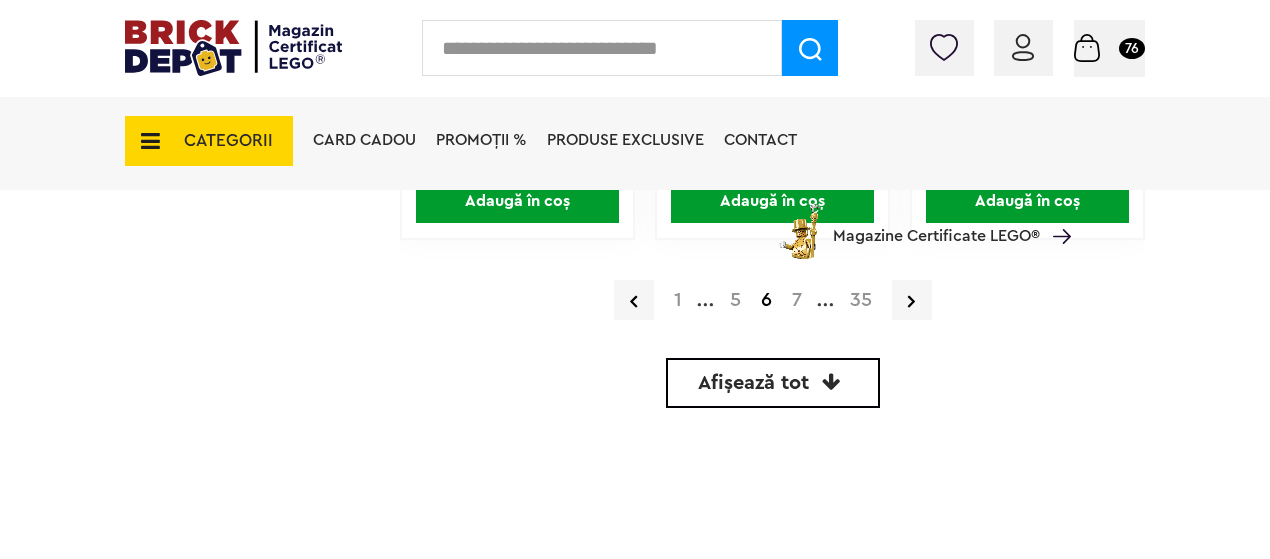 click on "7" at bounding box center [797, 300] 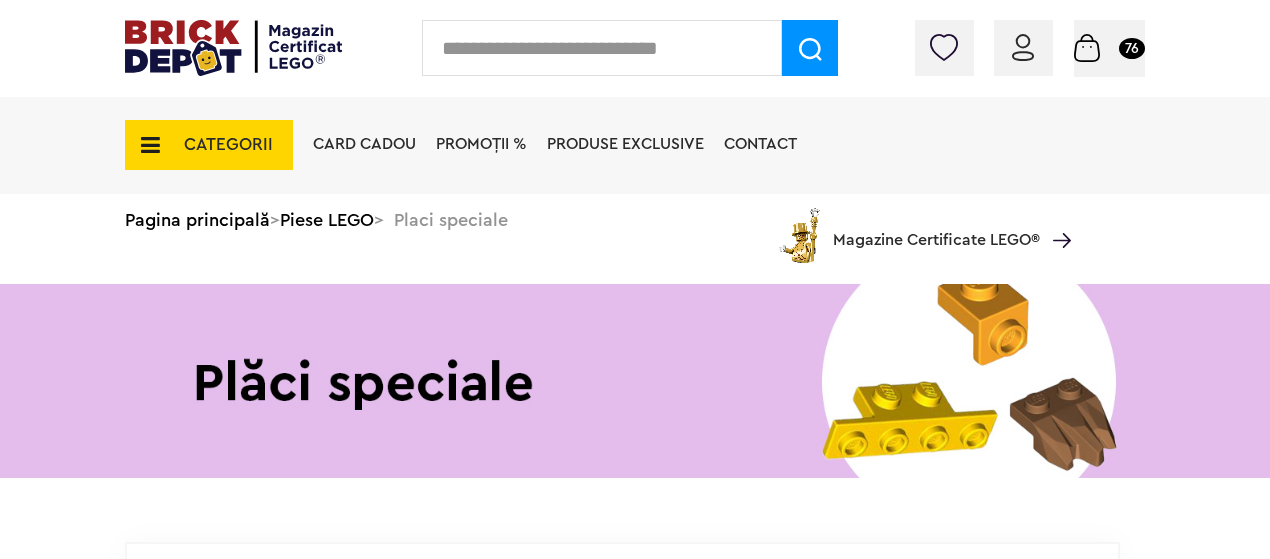 scroll, scrollTop: 400, scrollLeft: 0, axis: vertical 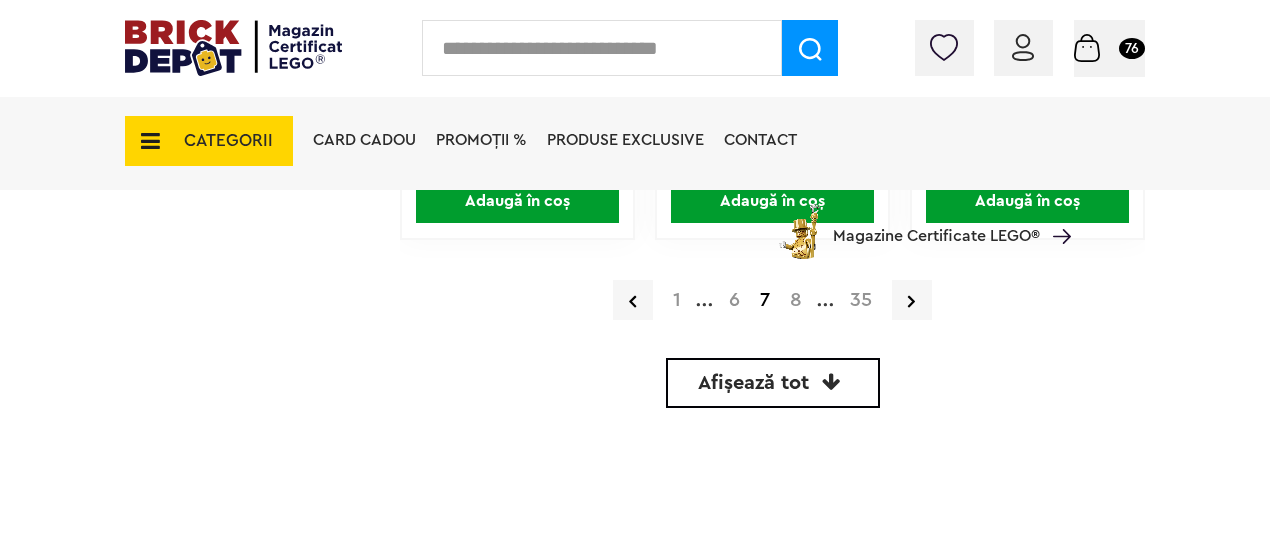 click on "8" at bounding box center [796, 300] 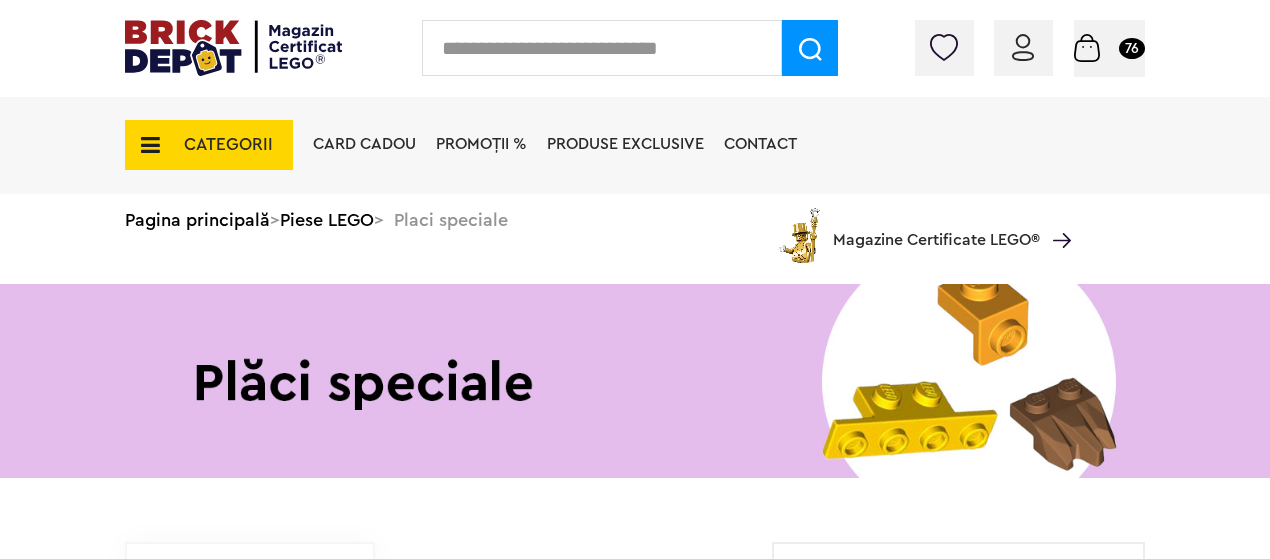 scroll, scrollTop: 300, scrollLeft: 0, axis: vertical 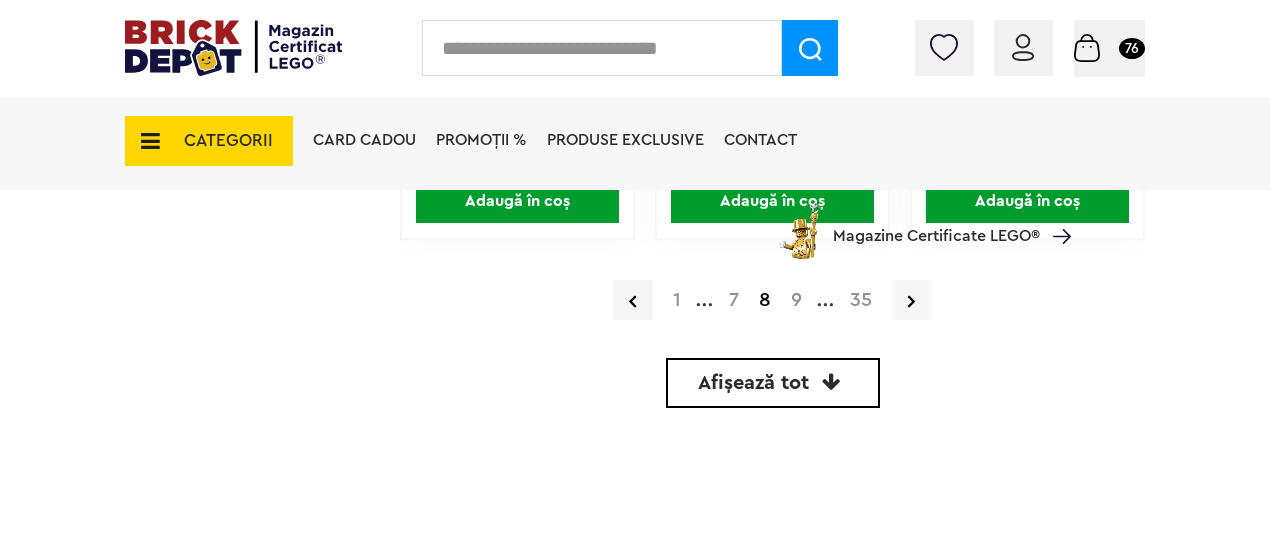click on "9" at bounding box center (796, 300) 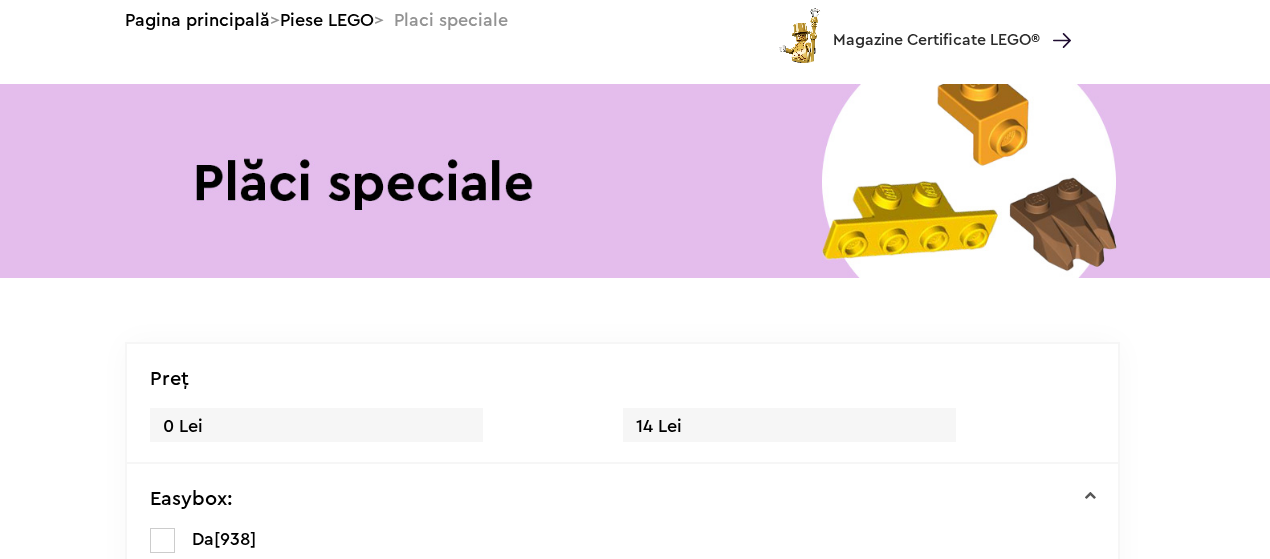scroll, scrollTop: 600, scrollLeft: 0, axis: vertical 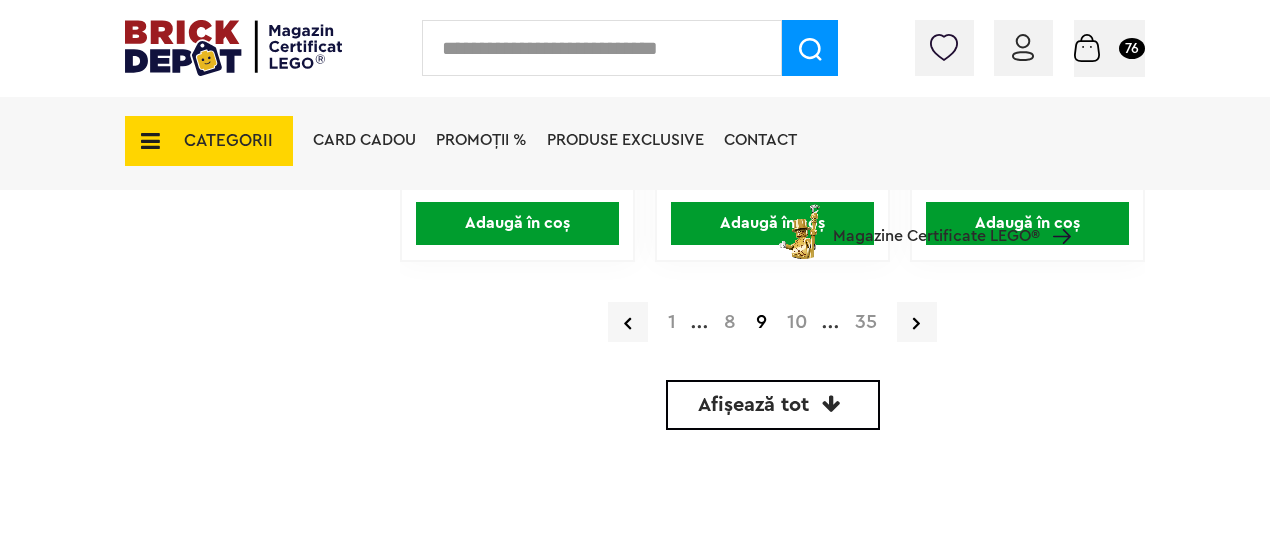 click on "10" at bounding box center (797, 322) 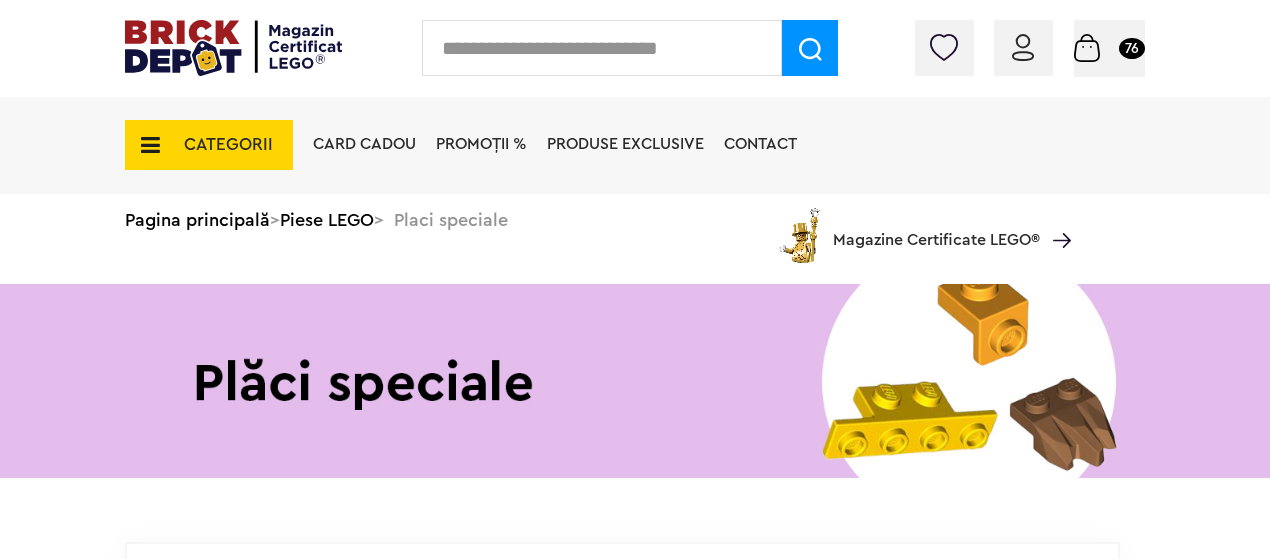 scroll, scrollTop: 500, scrollLeft: 0, axis: vertical 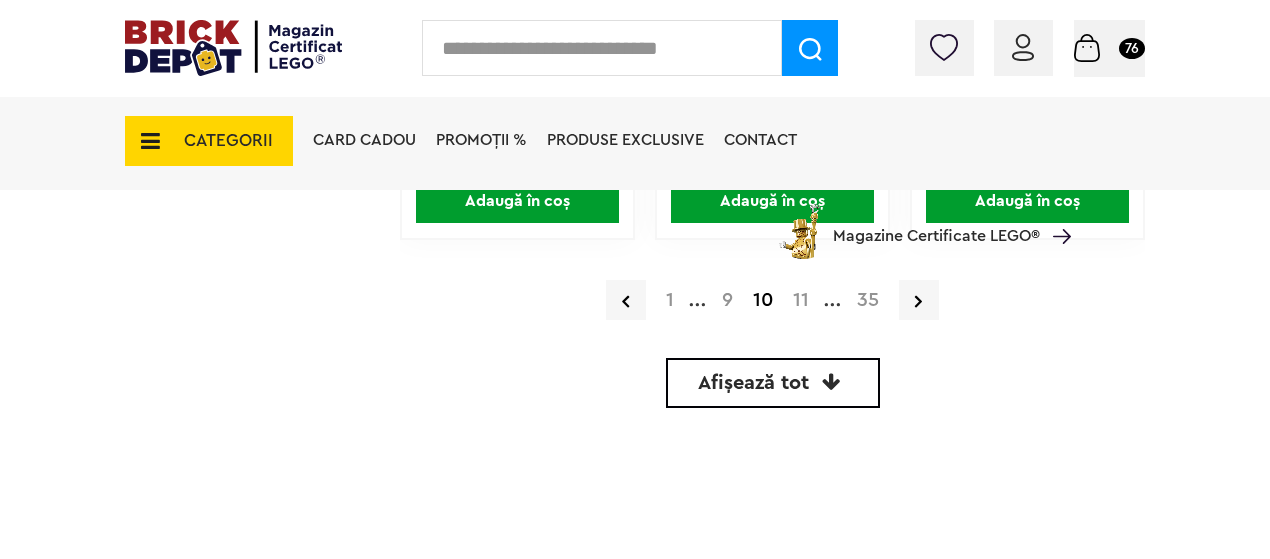 click on "11" at bounding box center (801, 300) 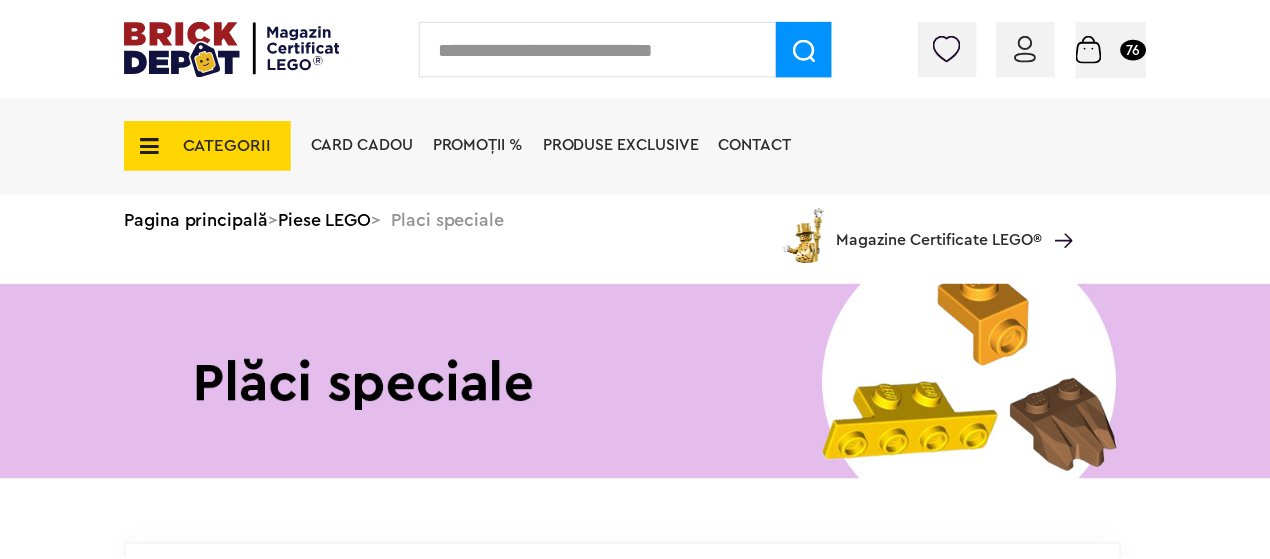 scroll, scrollTop: 0, scrollLeft: 0, axis: both 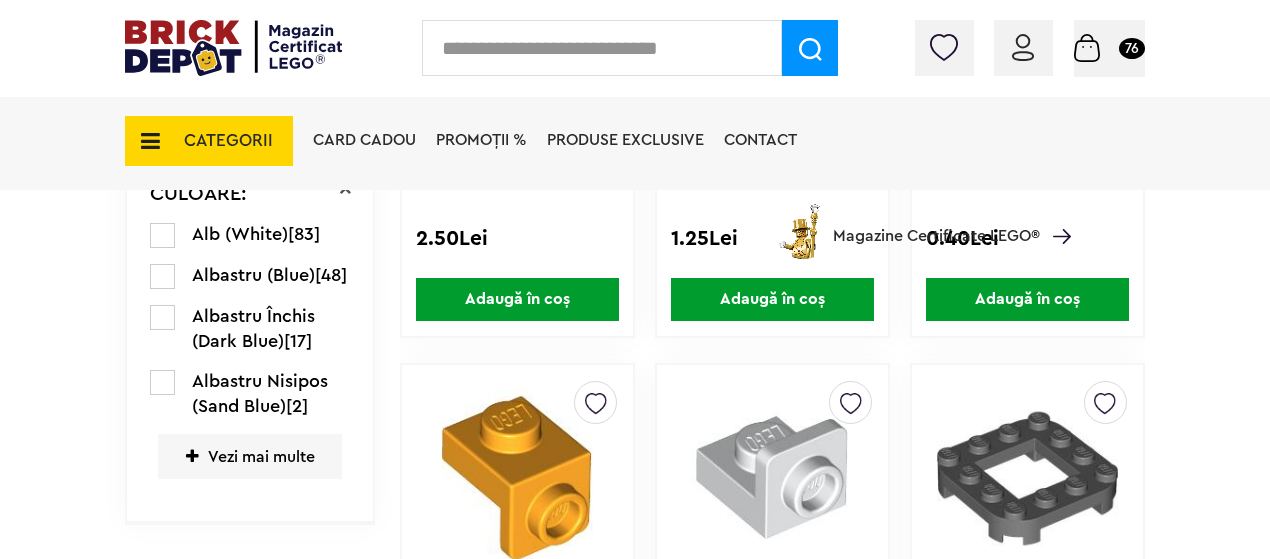 click on "Vezi mai multe" at bounding box center (250, 456) 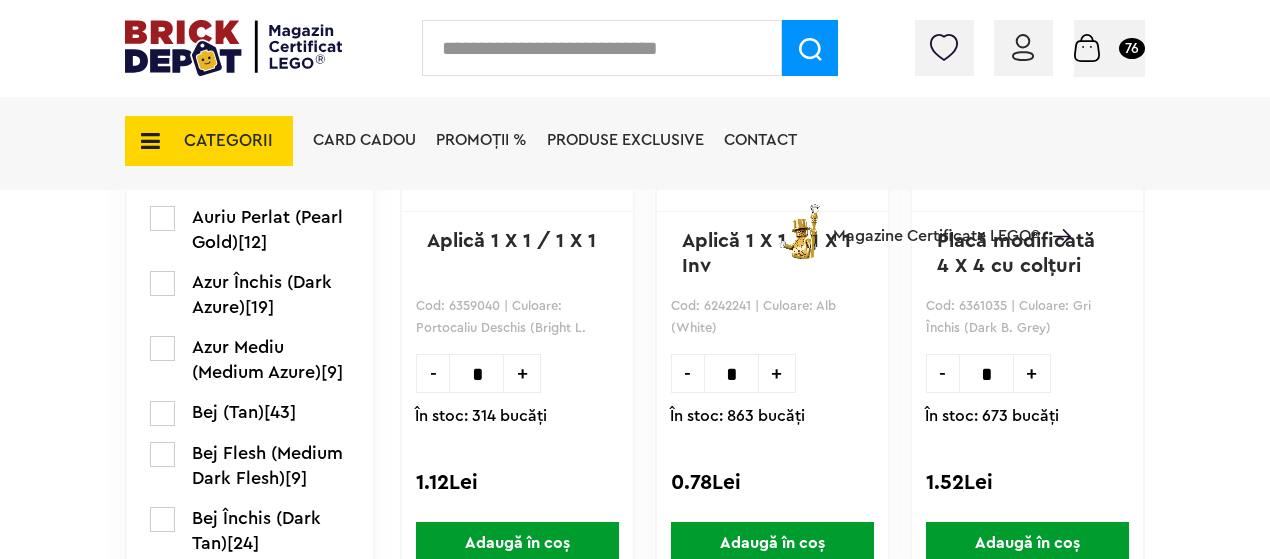scroll, scrollTop: 1500, scrollLeft: 0, axis: vertical 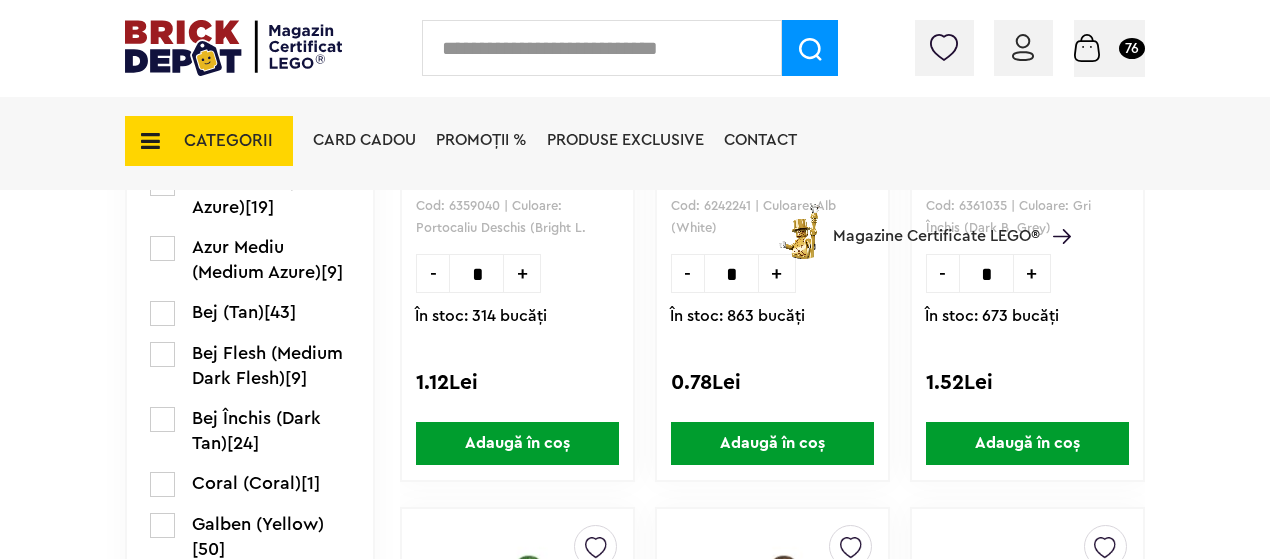 click at bounding box center (162, 313) 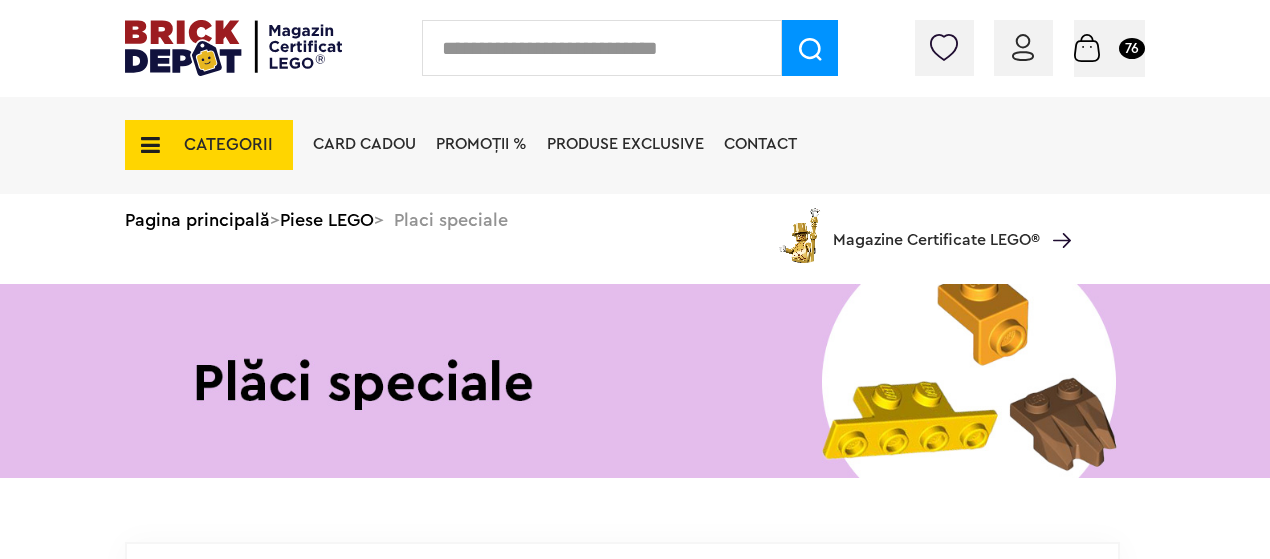 scroll, scrollTop: 0, scrollLeft: 0, axis: both 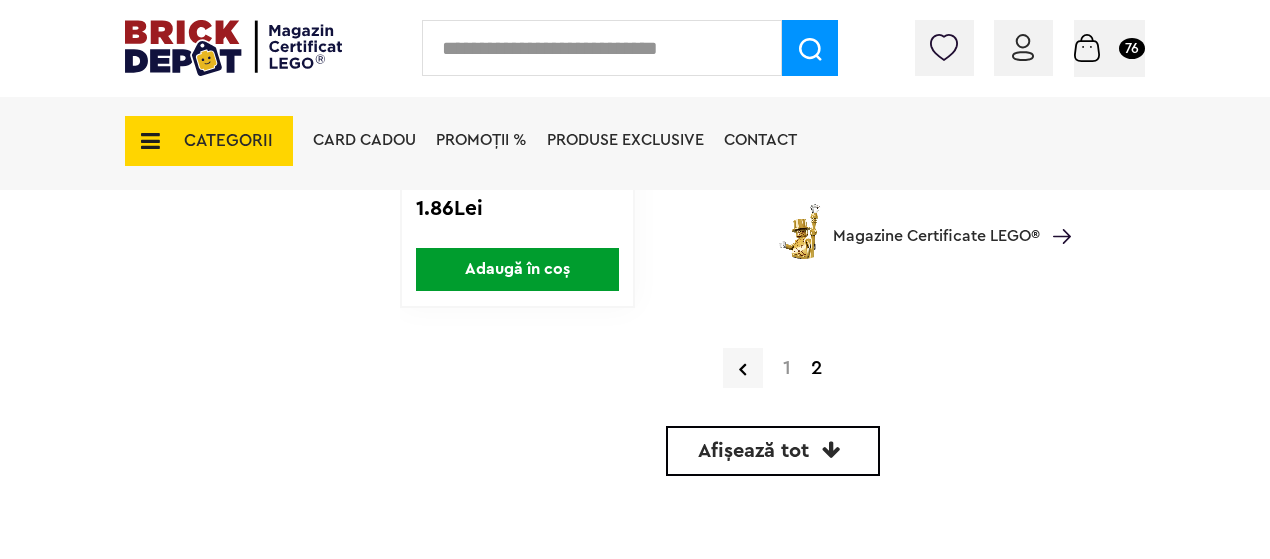 click on "1" at bounding box center (787, 368) 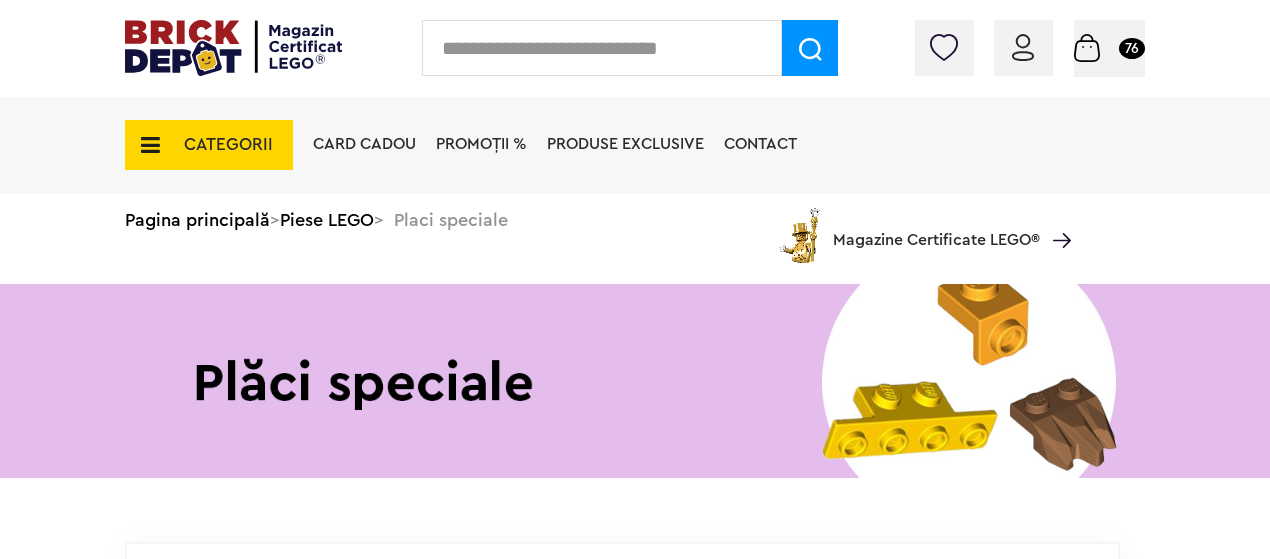 scroll, scrollTop: 0, scrollLeft: 0, axis: both 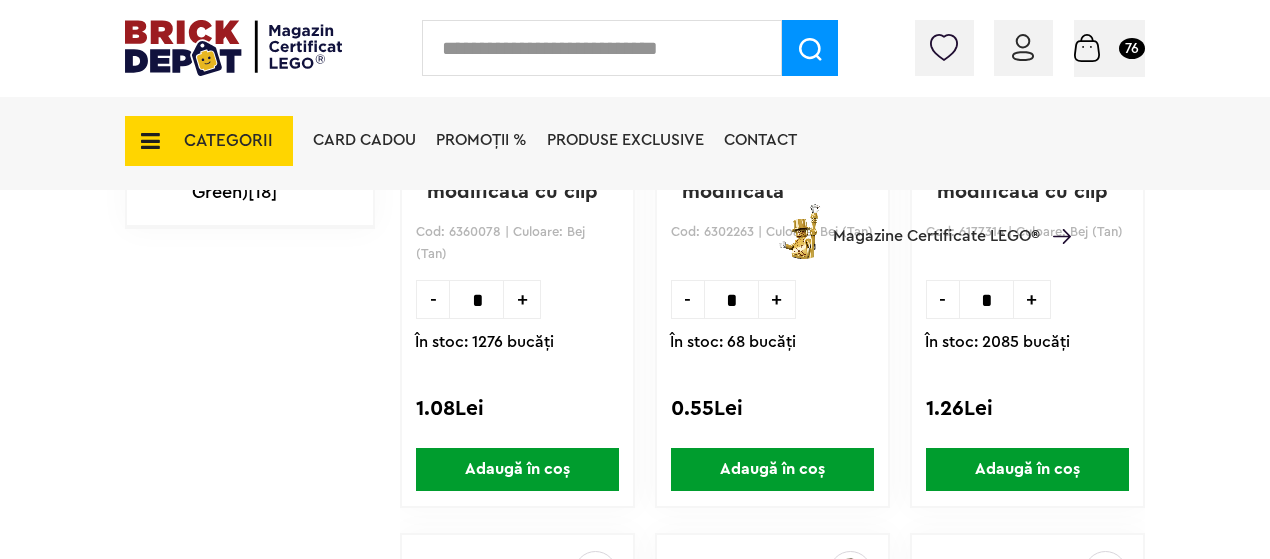 click on "Adaugă în coș" at bounding box center [517, 469] 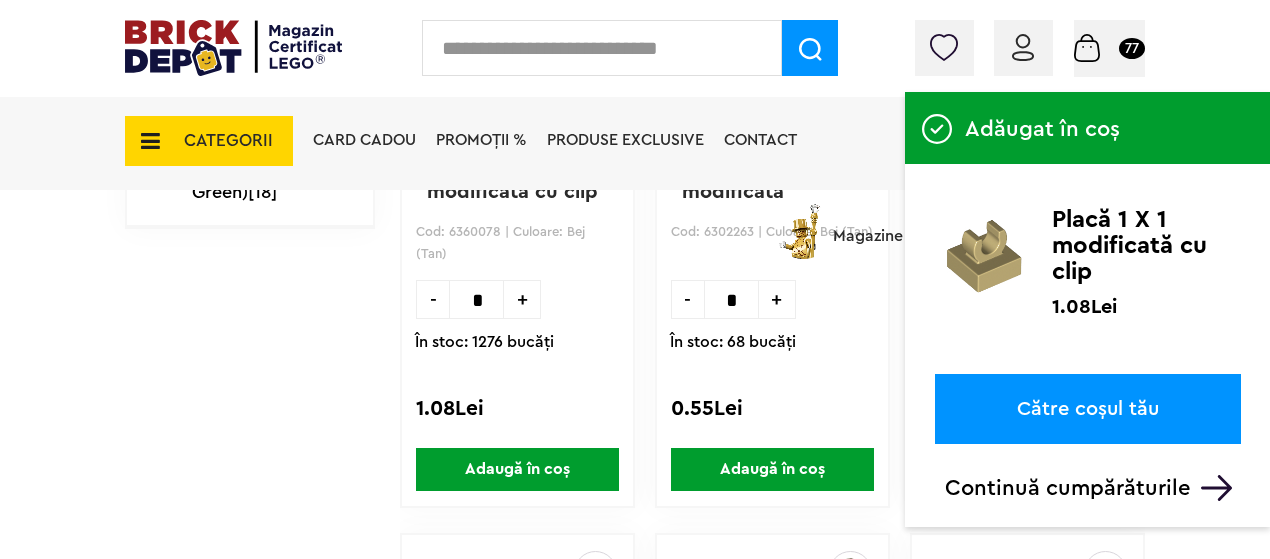click on "Continuă cumpărăturile" at bounding box center (1093, 488) 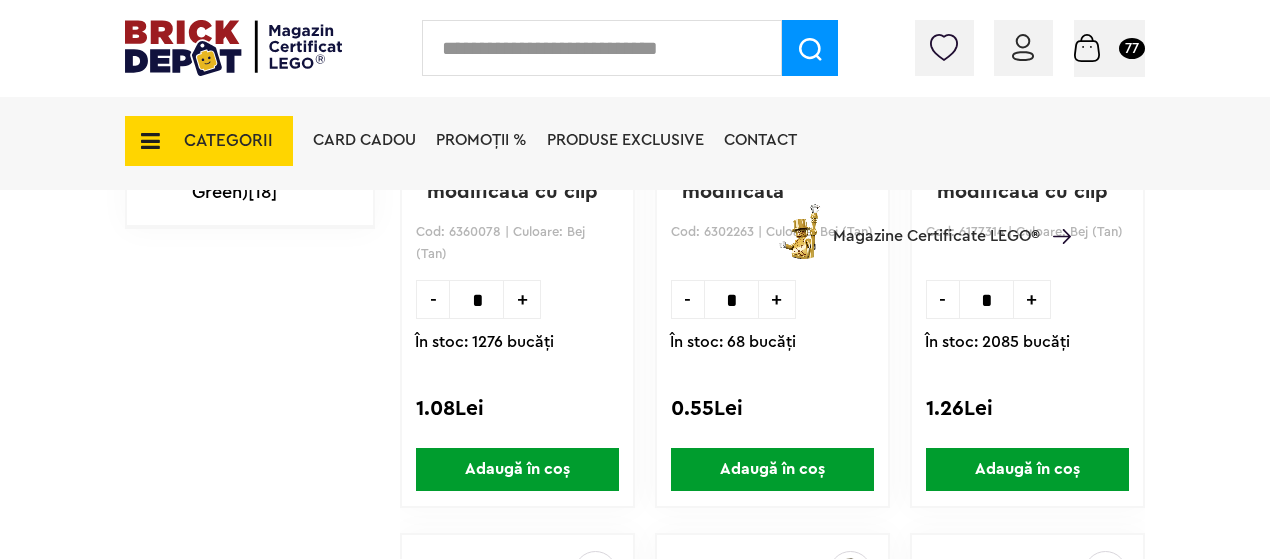click on "Coș   77" at bounding box center (1109, 48) 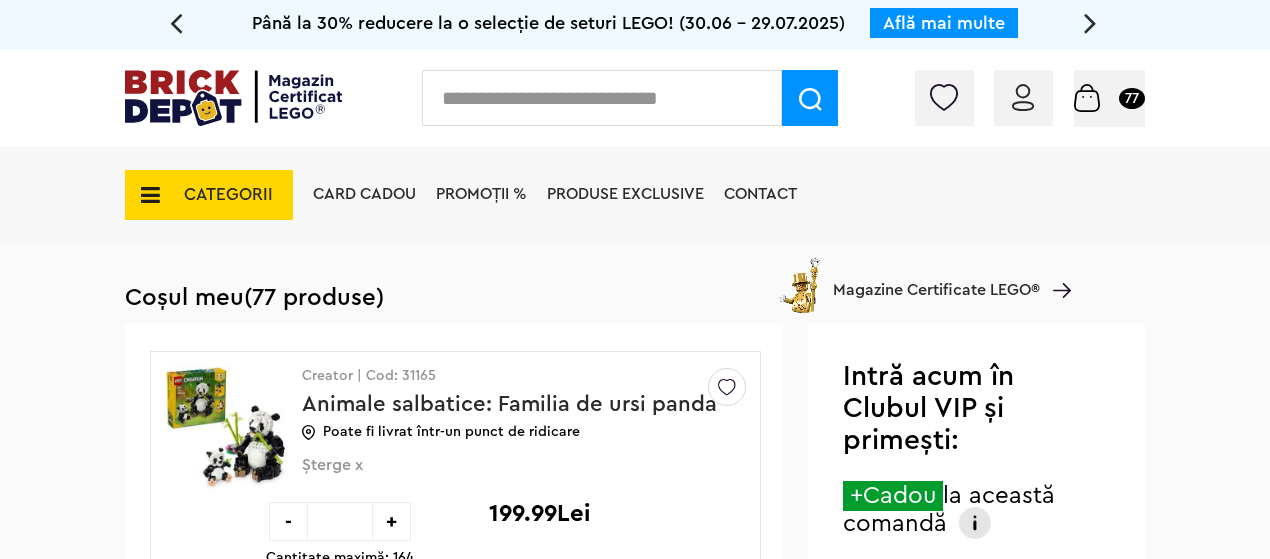 scroll, scrollTop: 100, scrollLeft: 0, axis: vertical 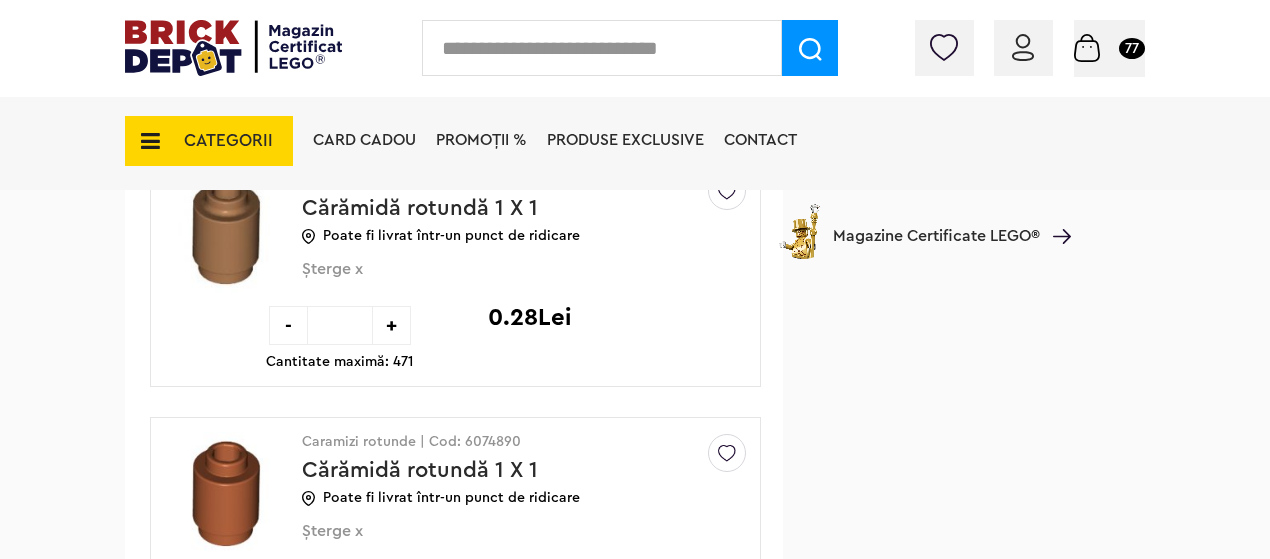 click on "Card Cadou    PROMOȚII %    Produse exclusive    Contact    Magazine Certificate LEGO®" at bounding box center [687, 176] 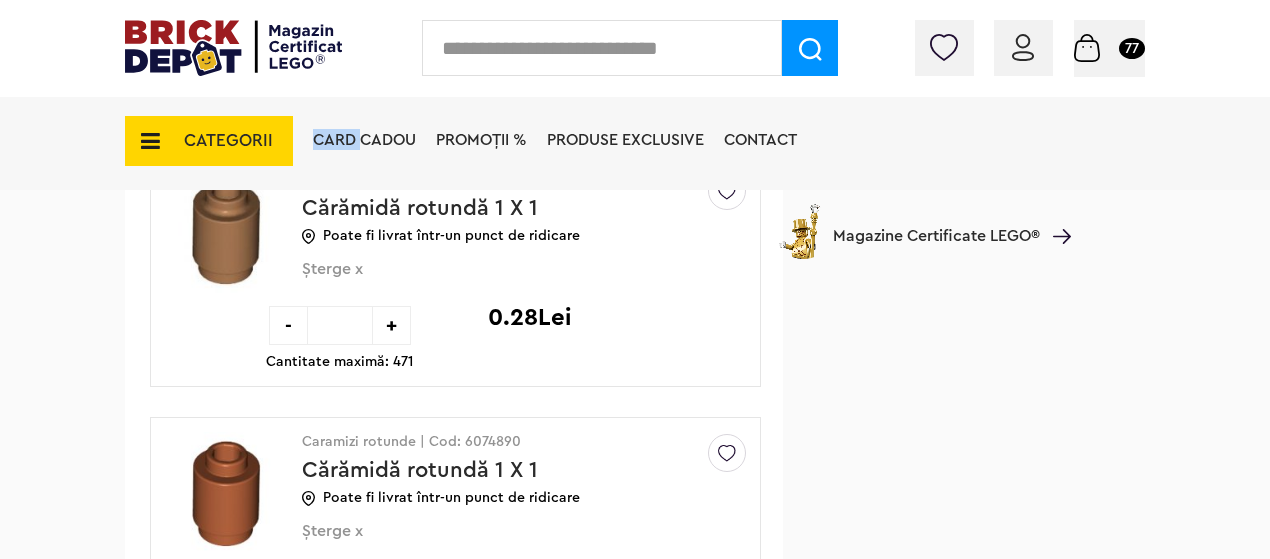 click on "Card Cadou    PROMOȚII %    Produse exclusive    Contact    Magazine Certificate LEGO®" at bounding box center [687, 176] 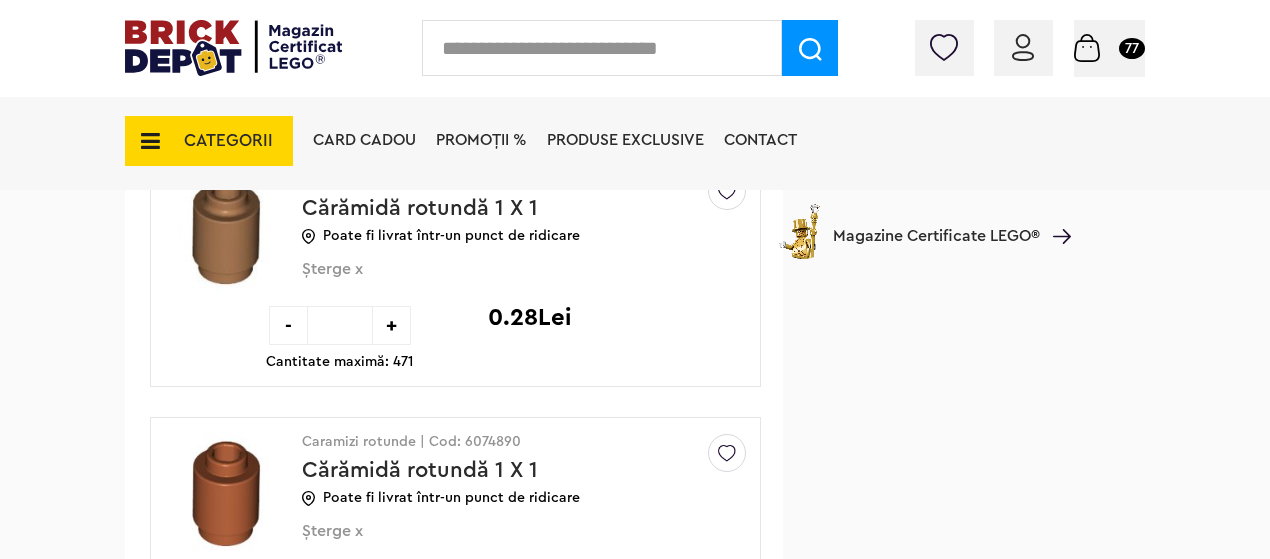 click on "Card Cadou    PROMOȚII %    Produse exclusive    Contact    Magazine Certificate LEGO®" at bounding box center (687, 176) 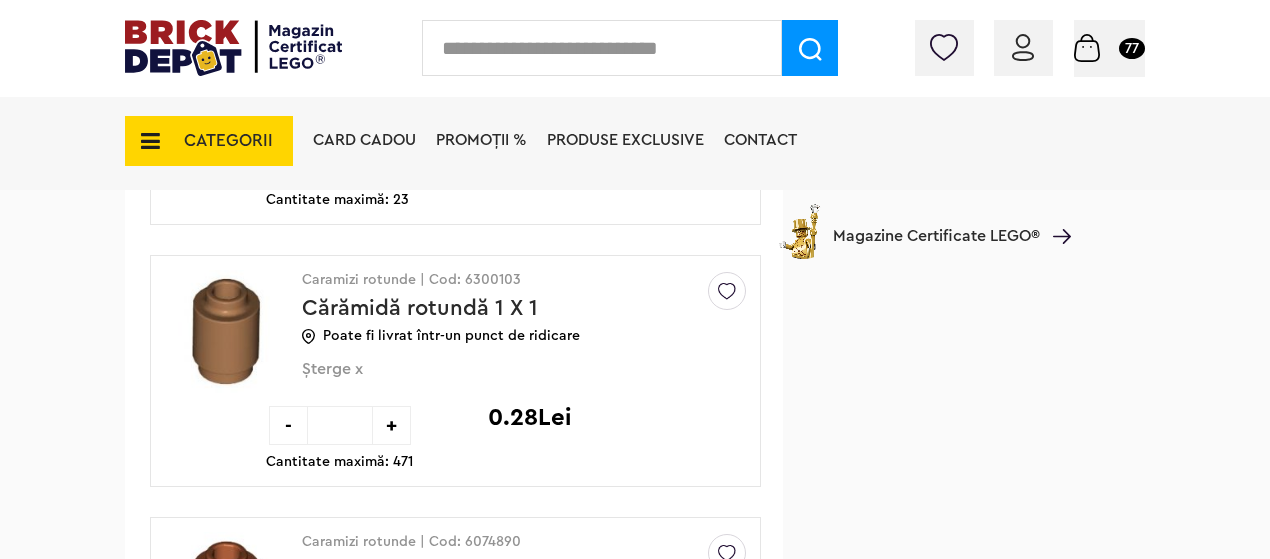 click on "Șterge x" at bounding box center [491, 380] 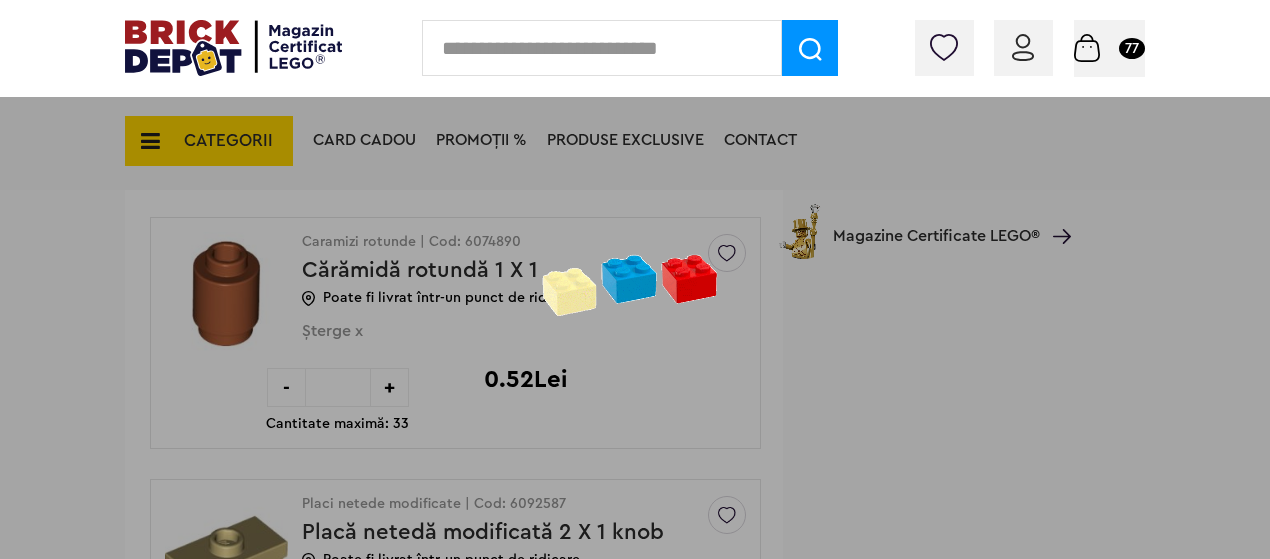 scroll, scrollTop: 9800, scrollLeft: 0, axis: vertical 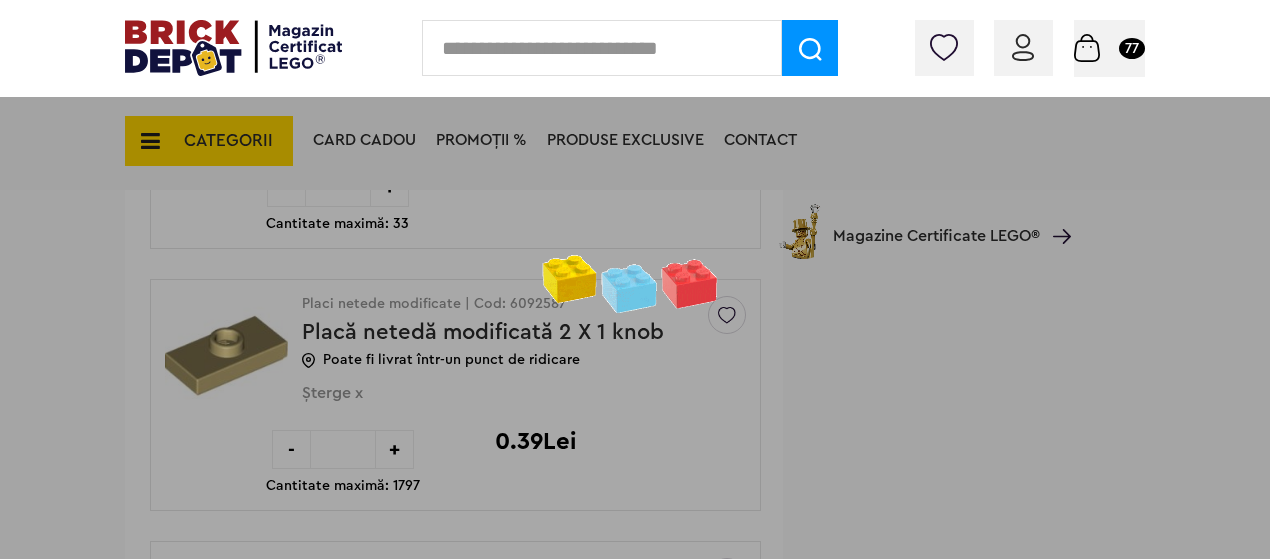 click at bounding box center [635, 279] 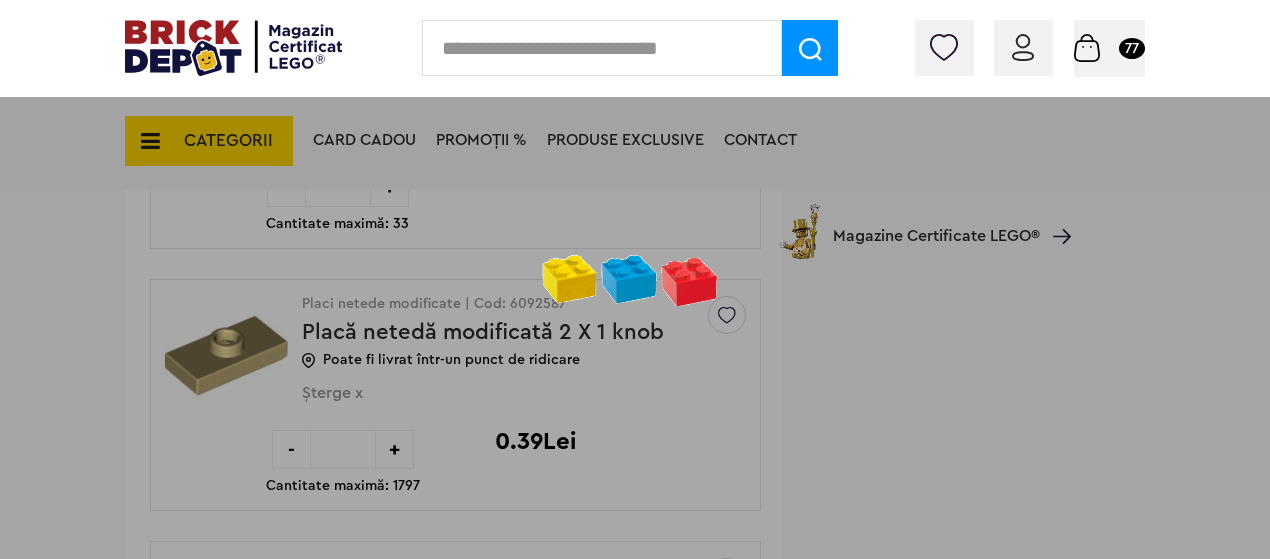 click at bounding box center (635, 279) 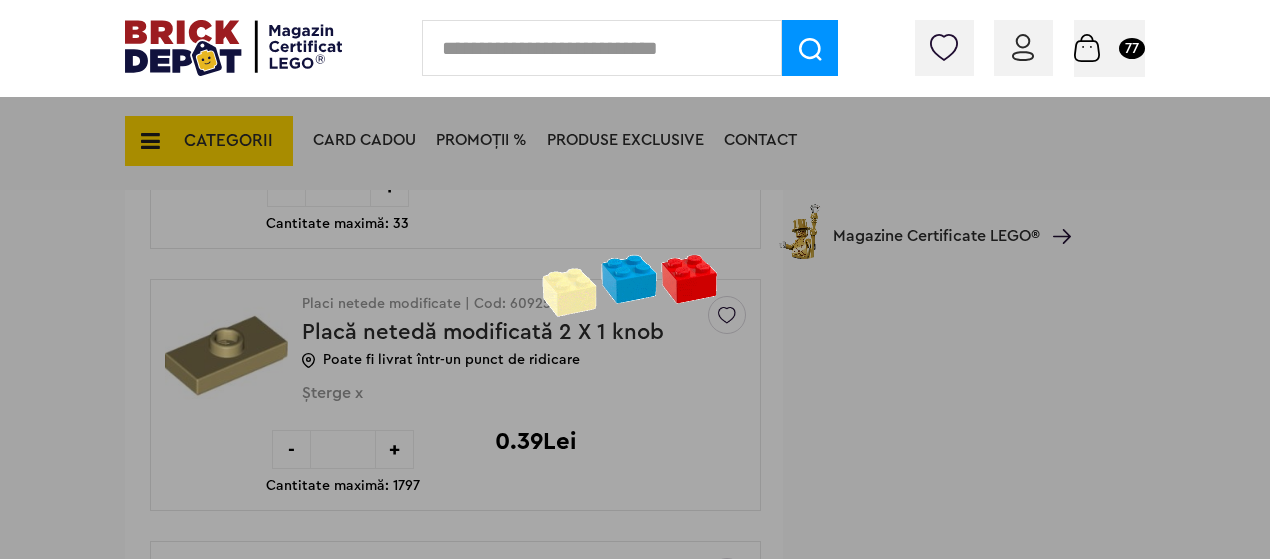 click at bounding box center (635, 279) 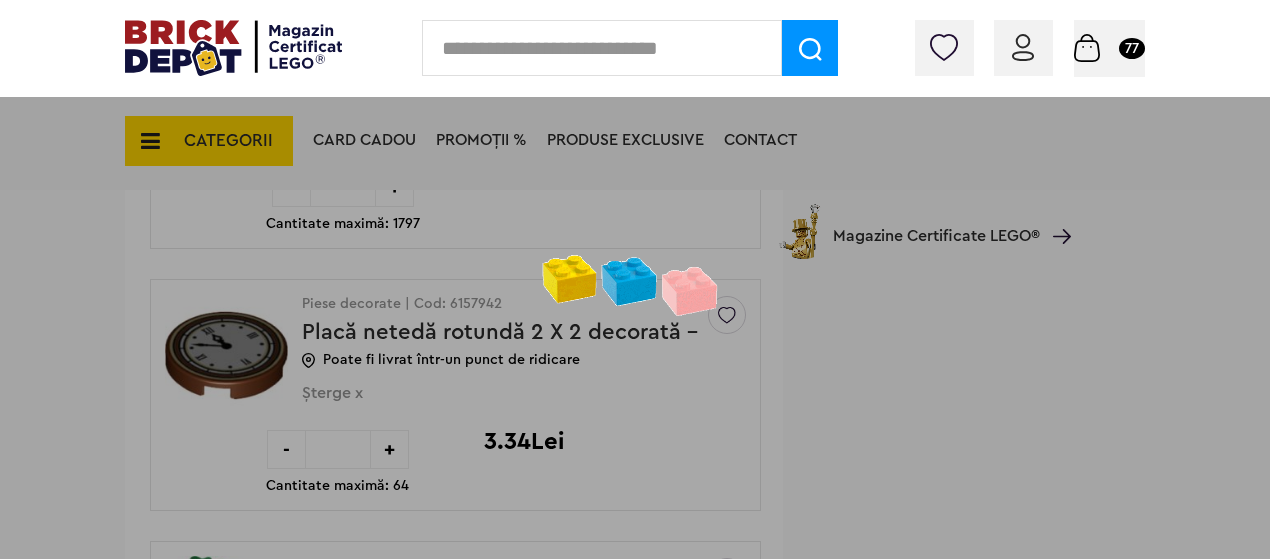 scroll, scrollTop: 9539, scrollLeft: 0, axis: vertical 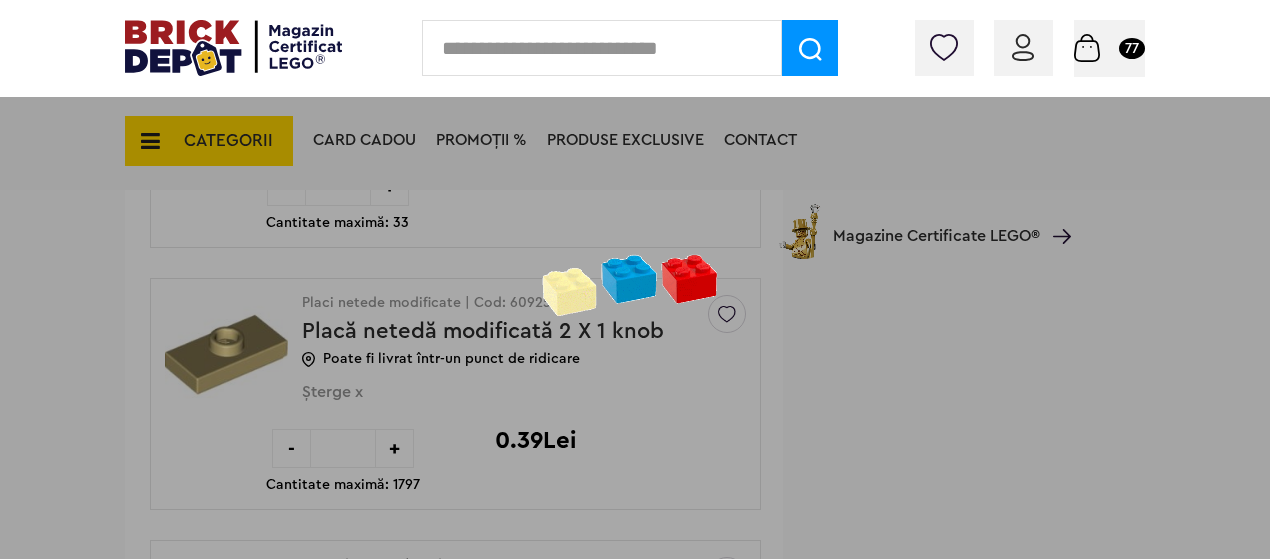 click at bounding box center [635, 279] 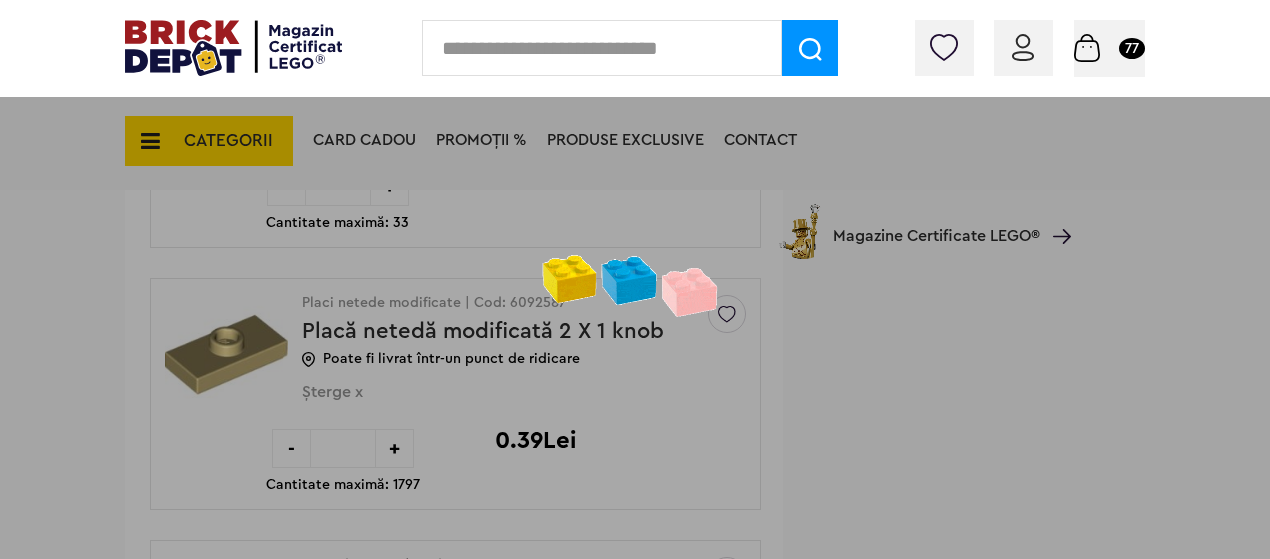 click at bounding box center (635, 279) 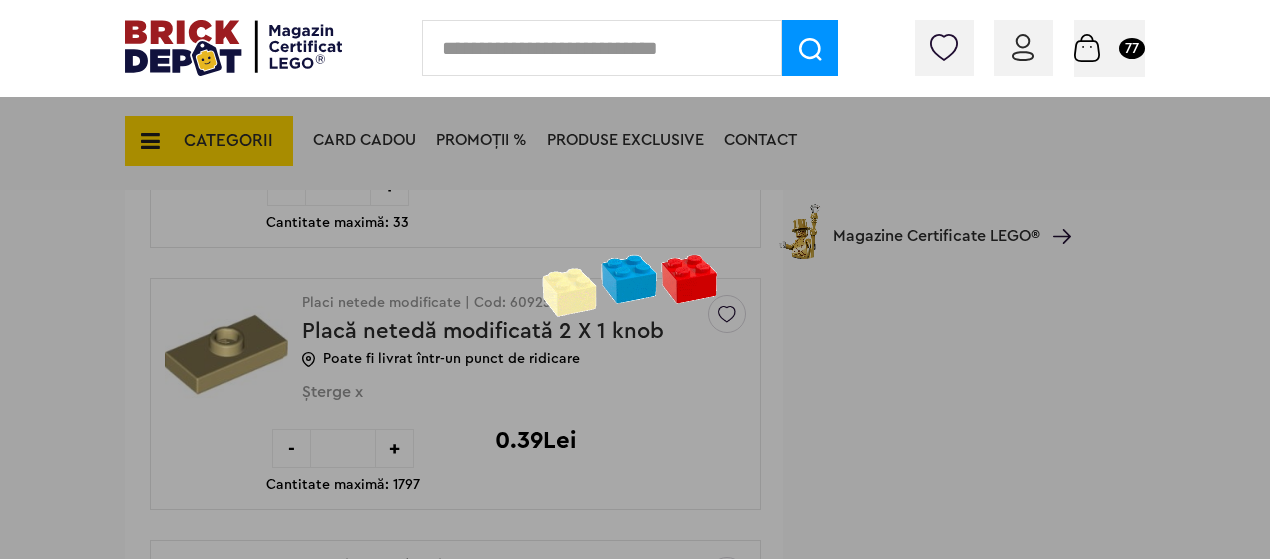 scroll, scrollTop: 9739, scrollLeft: 0, axis: vertical 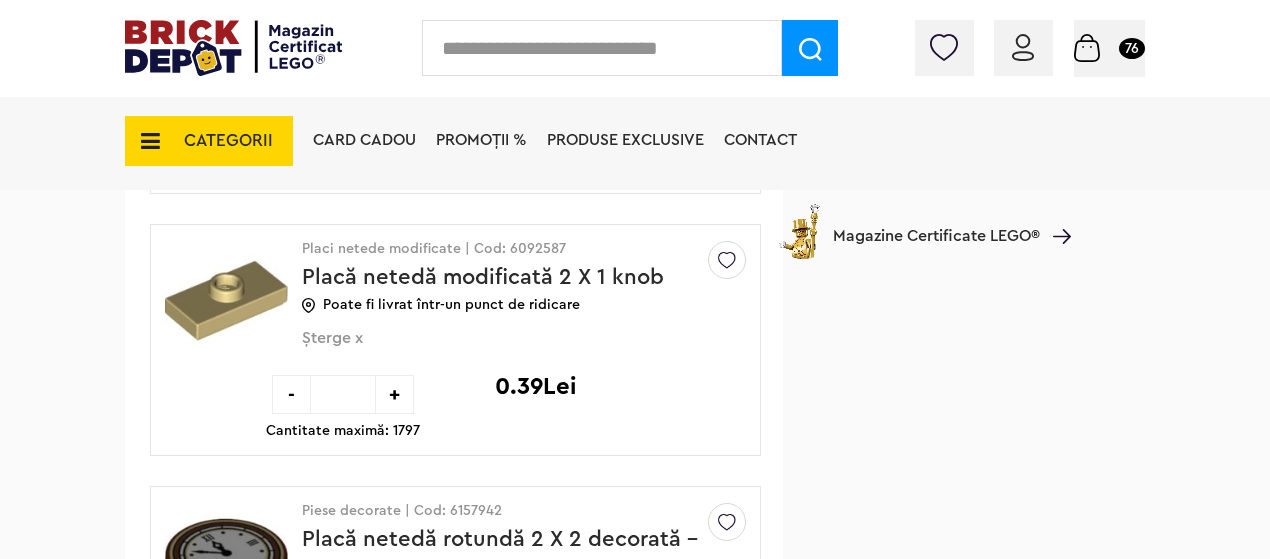 click on "Șterge x" at bounding box center [491, 349] 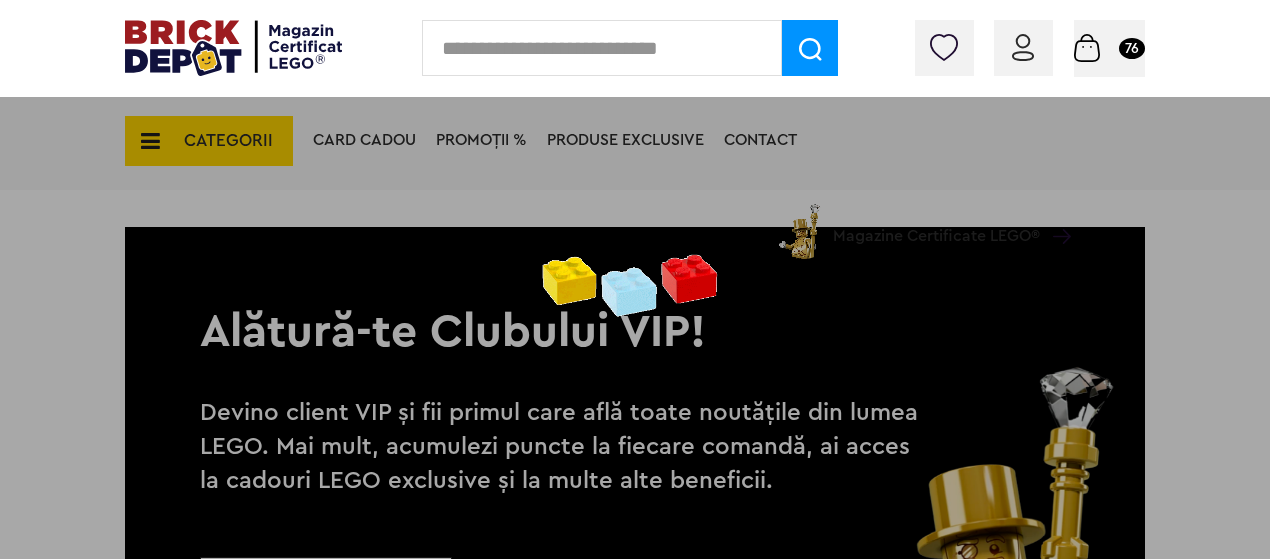 scroll, scrollTop: 11832, scrollLeft: 0, axis: vertical 